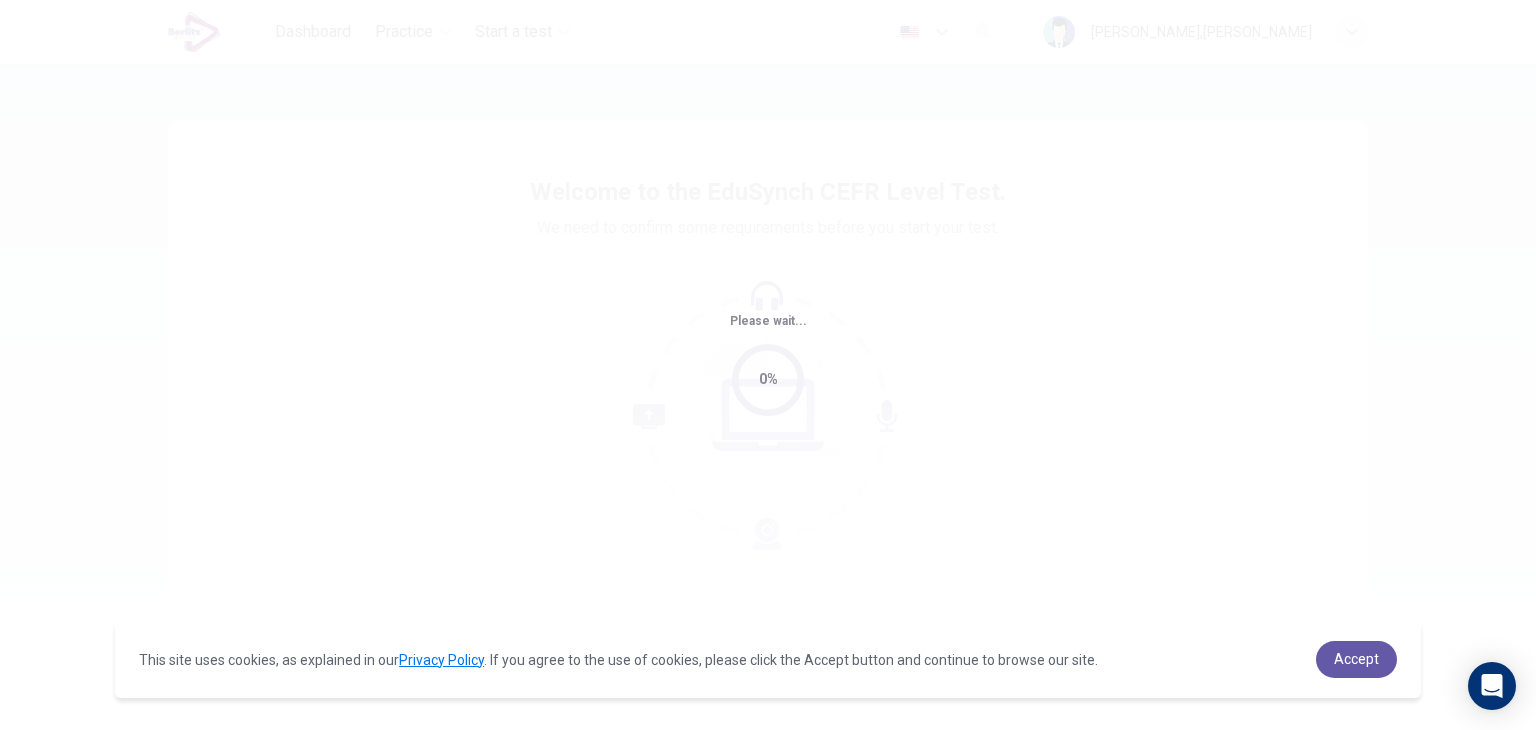 scroll, scrollTop: 0, scrollLeft: 0, axis: both 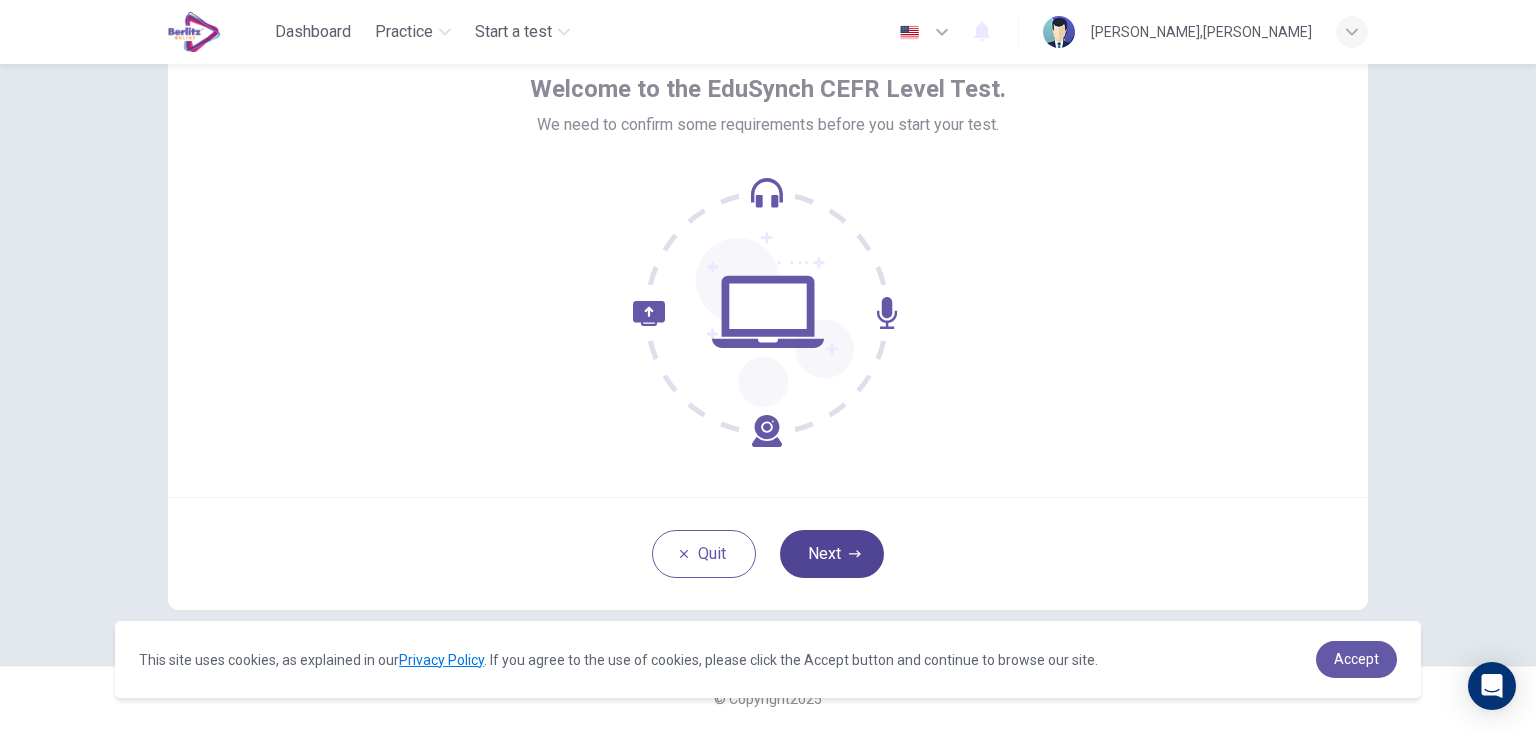 click on "Next" at bounding box center [832, 554] 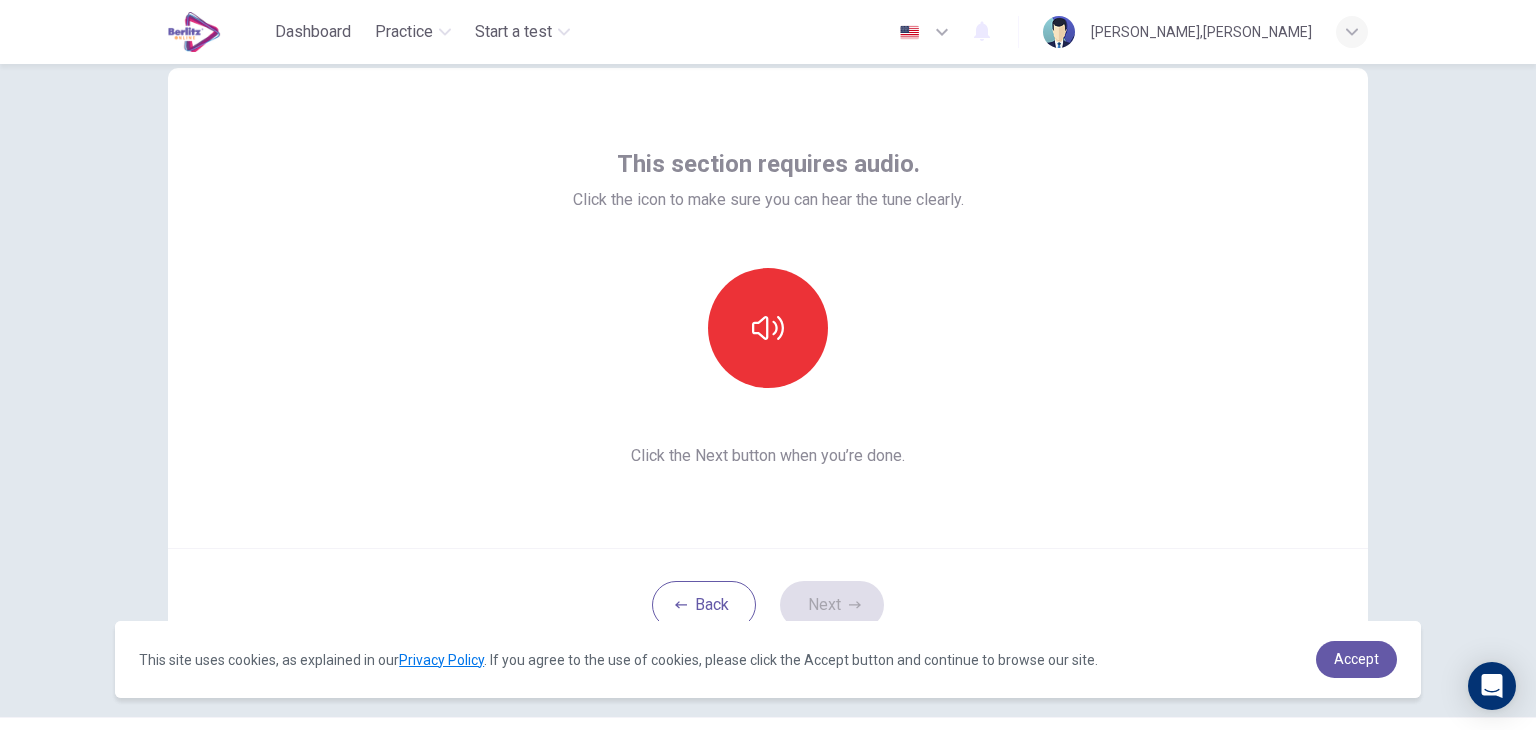 scroll, scrollTop: 46, scrollLeft: 0, axis: vertical 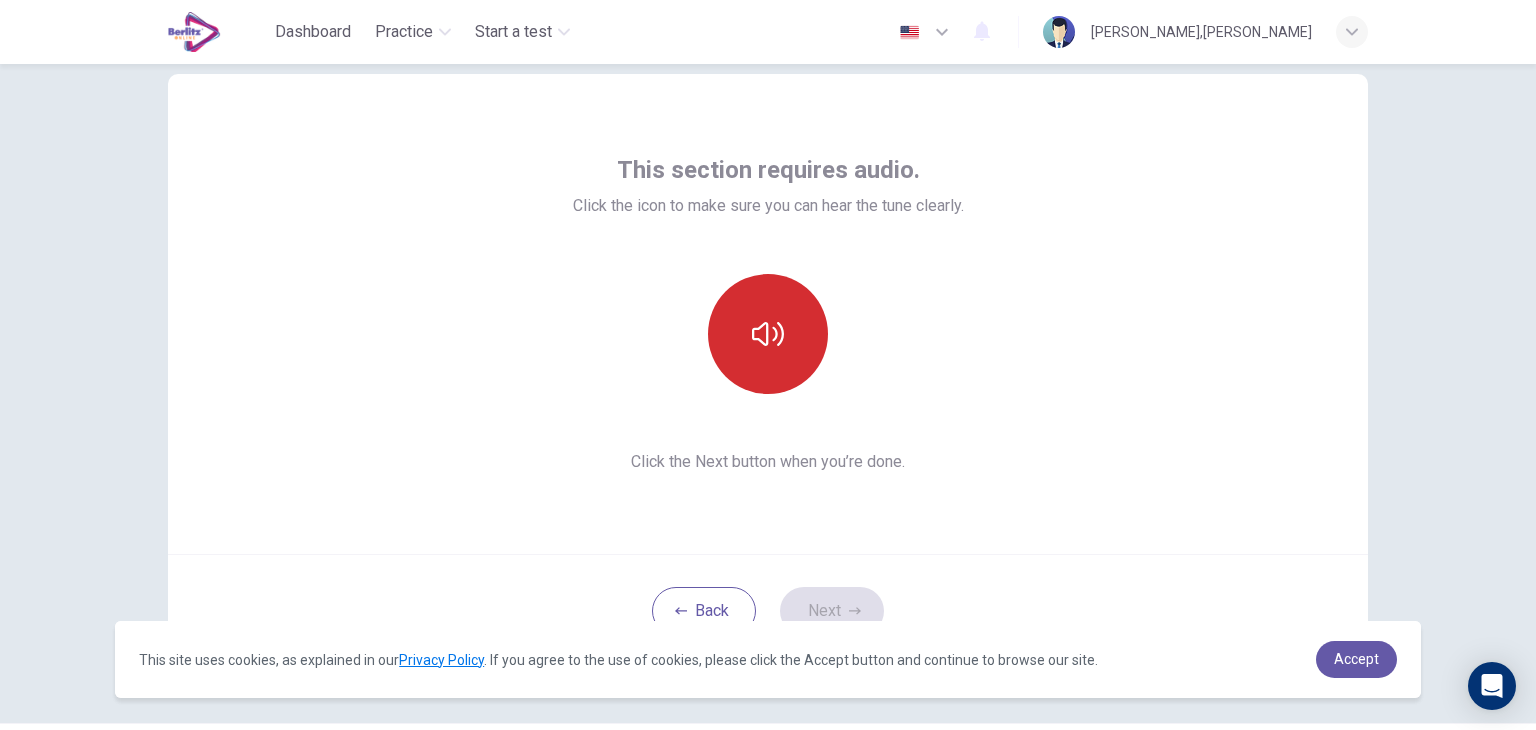 click at bounding box center [768, 334] 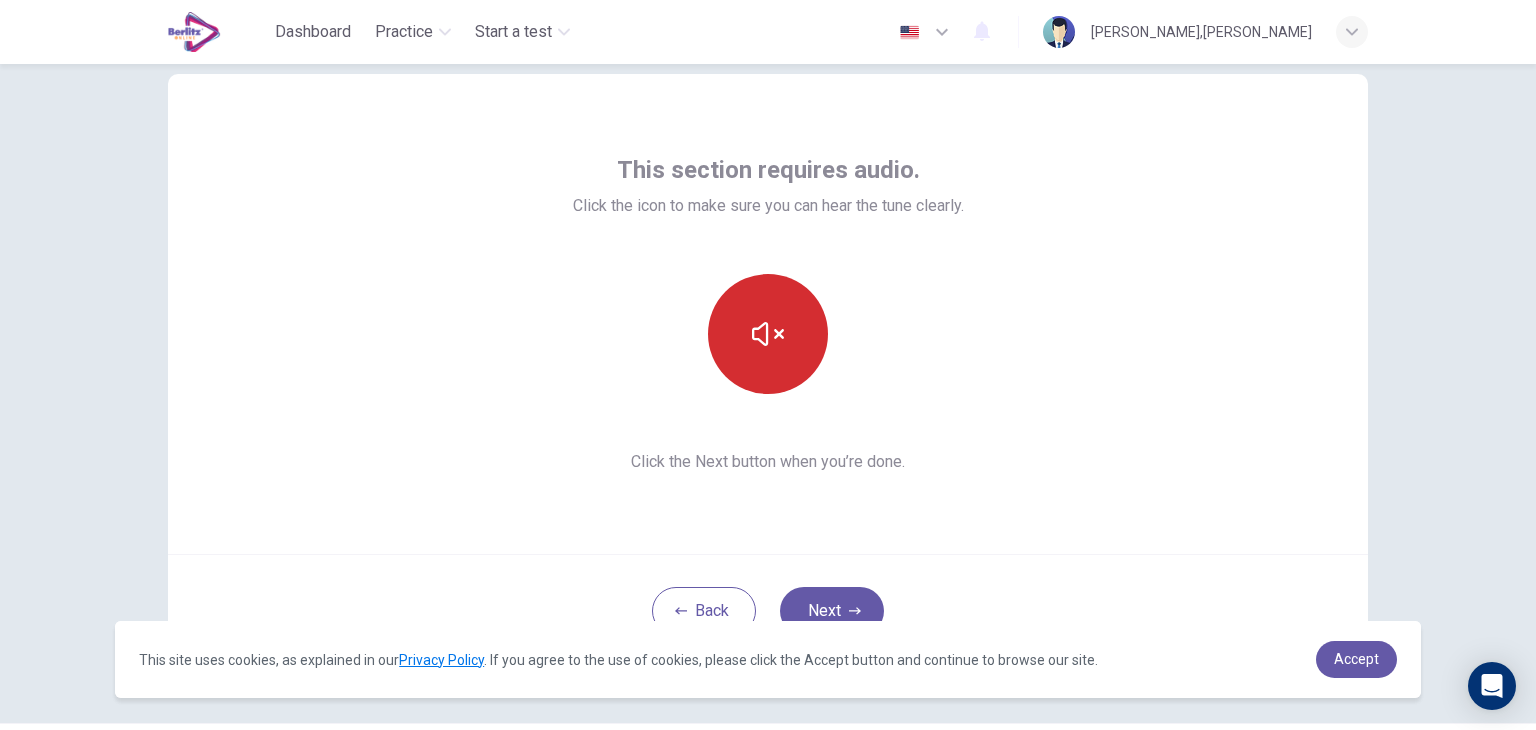 click at bounding box center [768, 334] 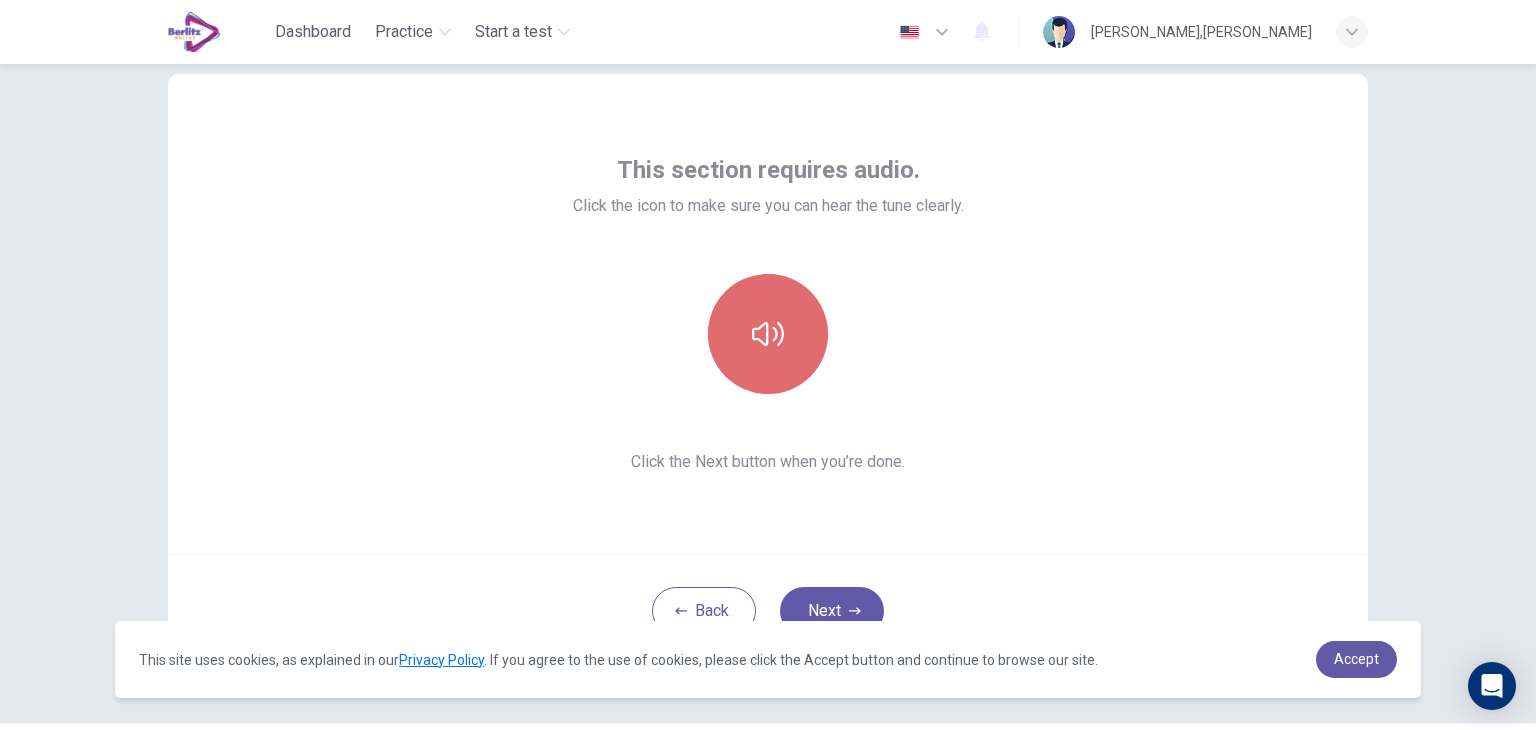 click at bounding box center (768, 334) 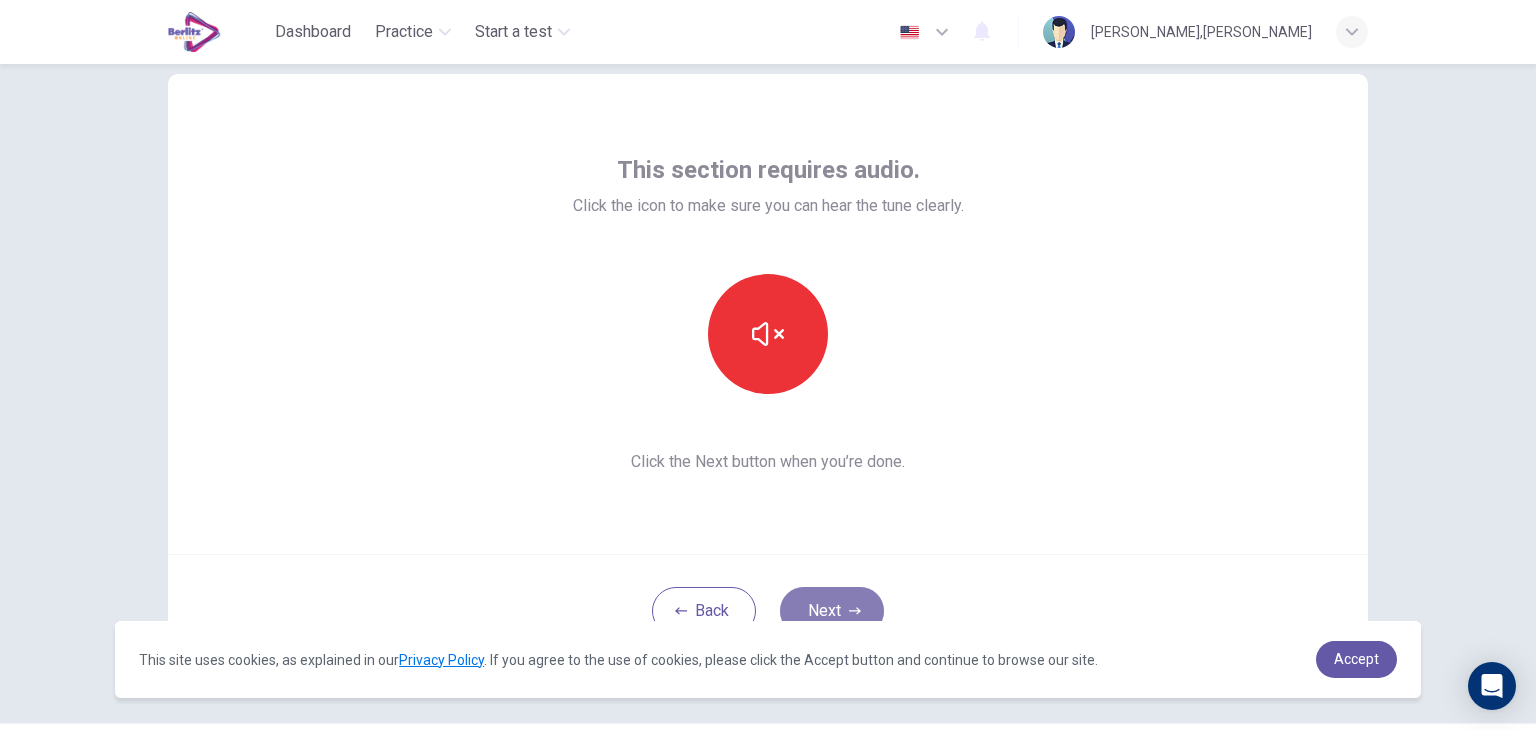 click on "Next" at bounding box center [832, 611] 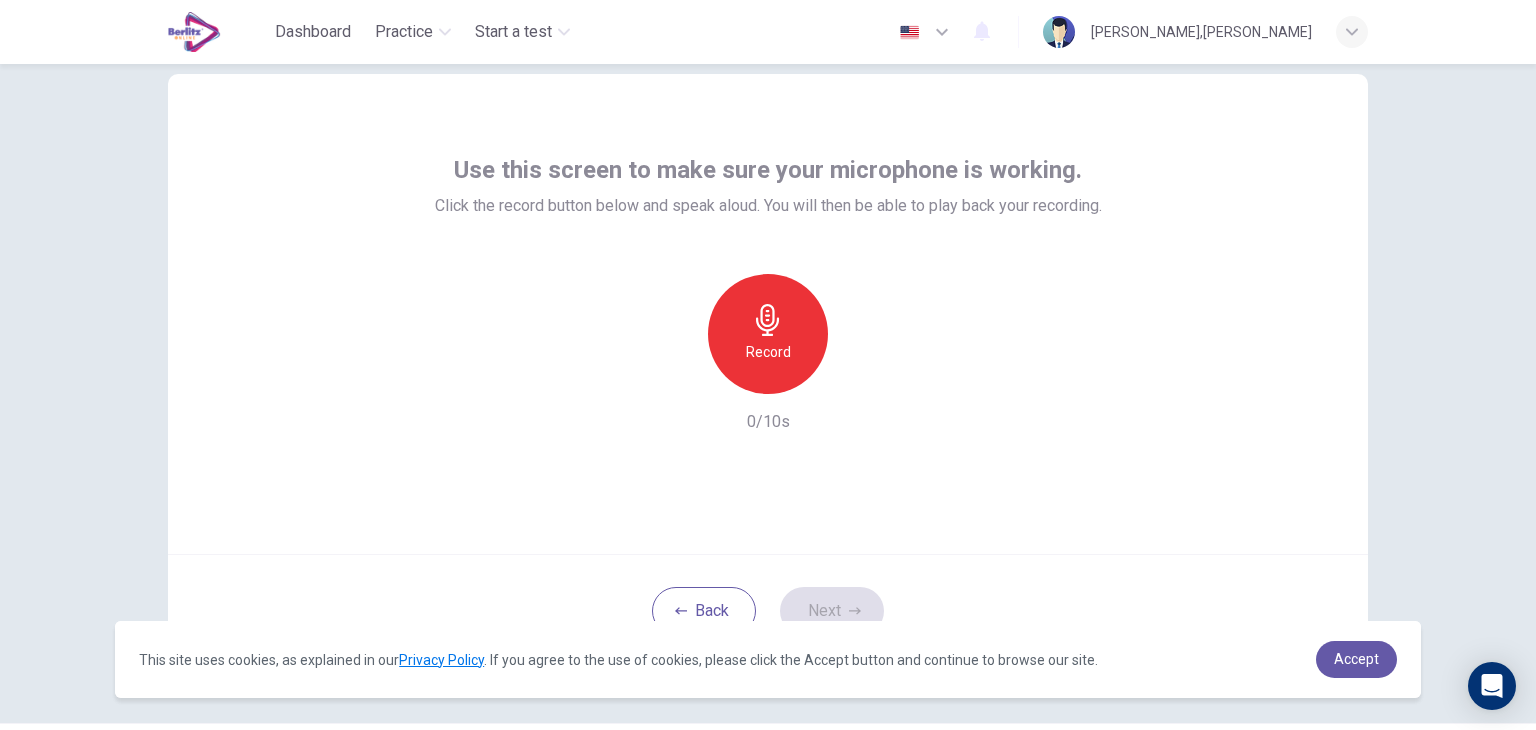 click on "Record" at bounding box center [768, 352] 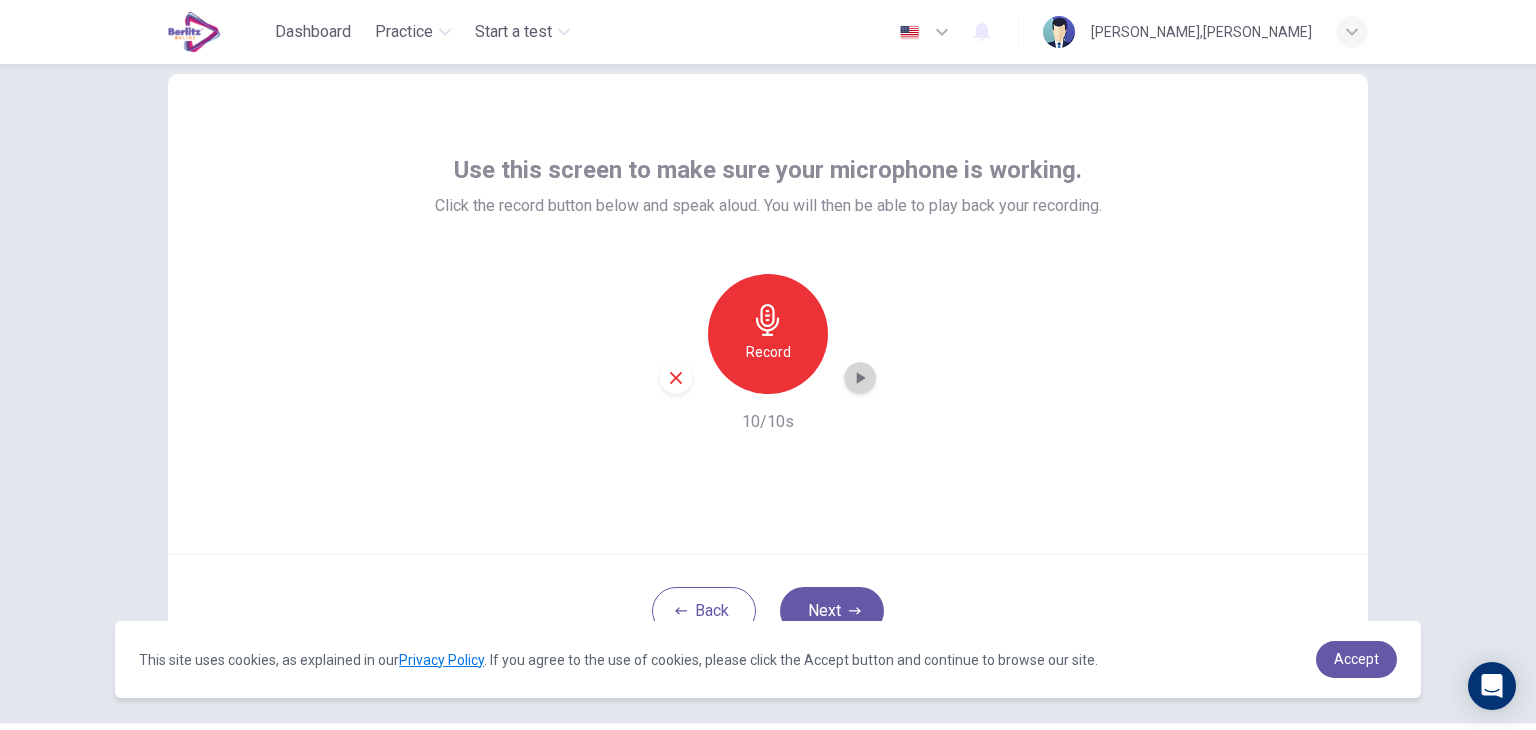 click 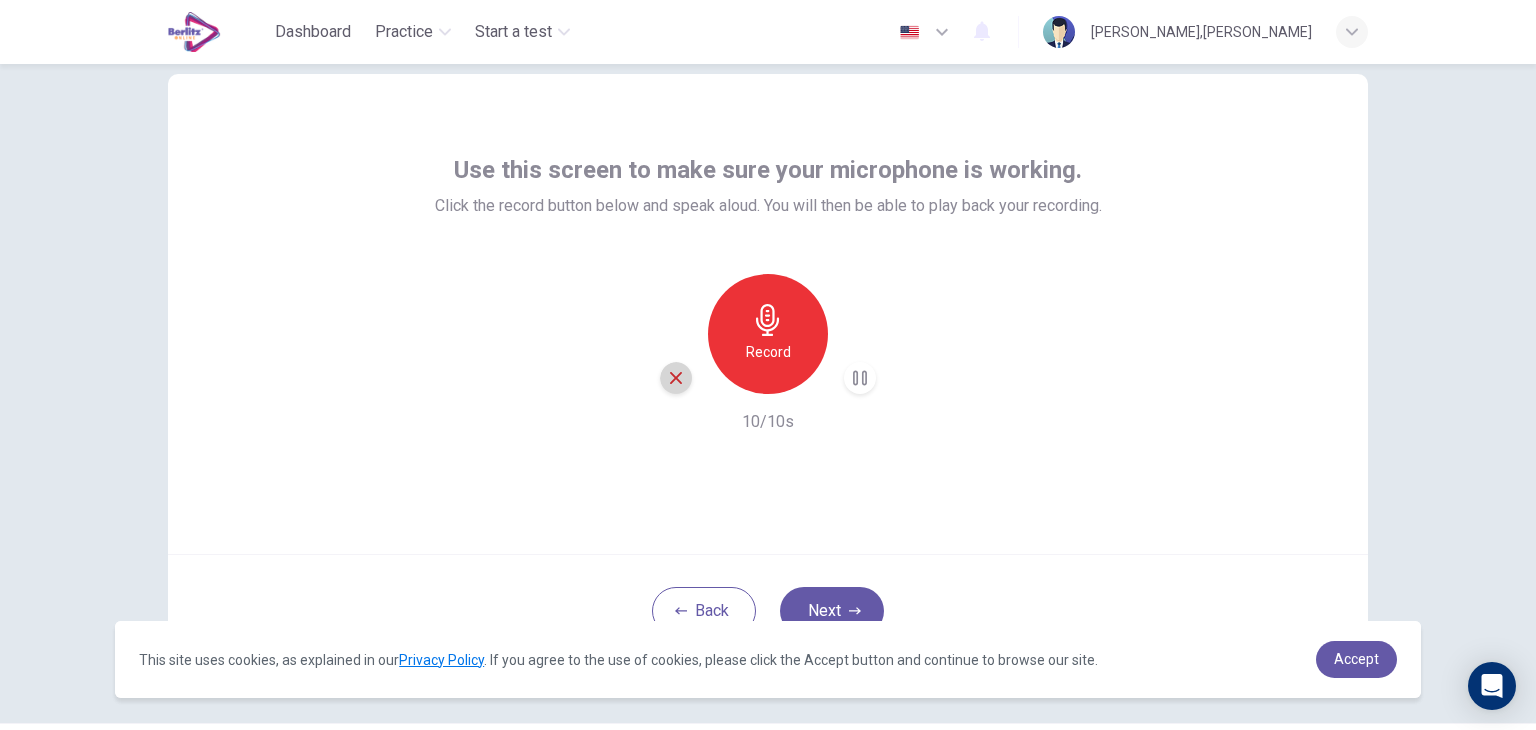 click 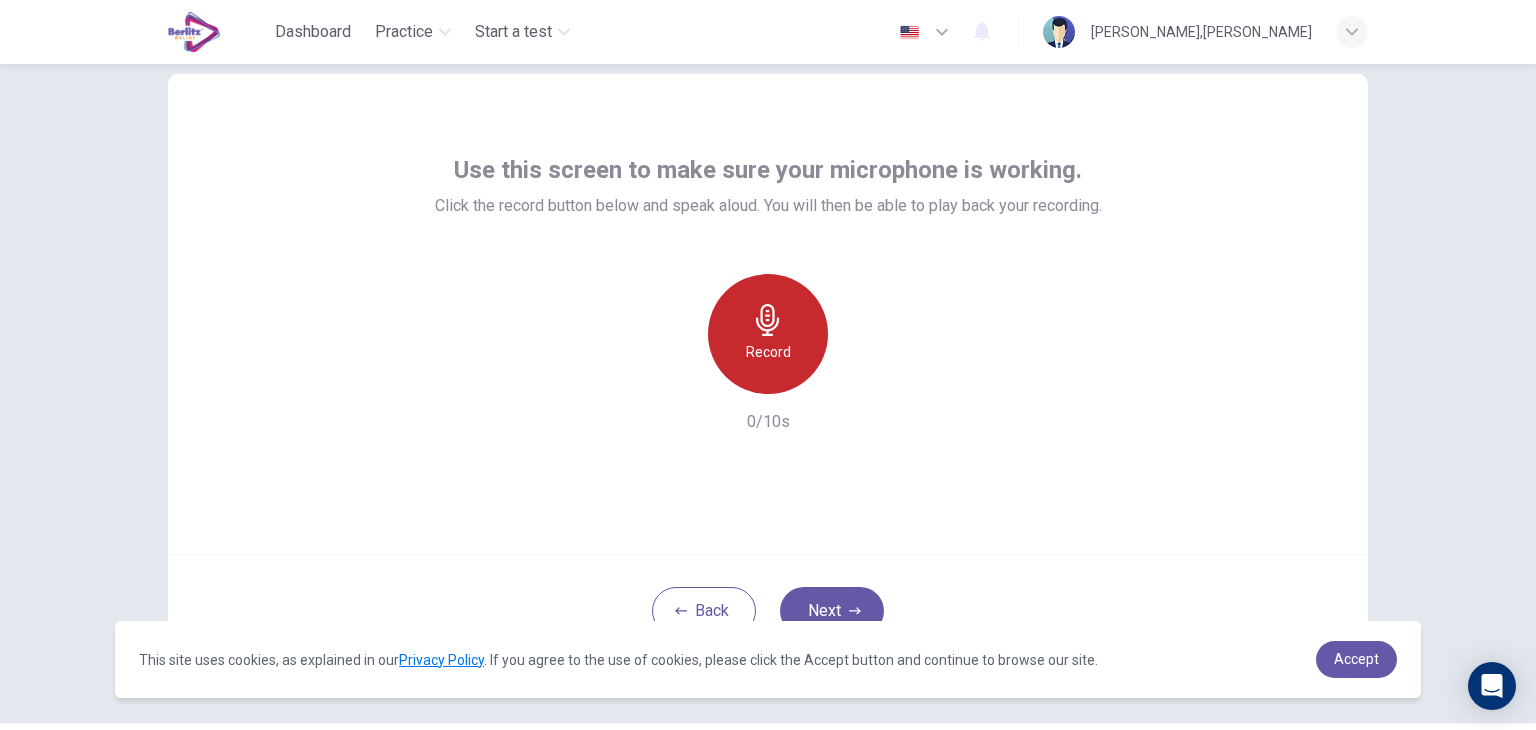 click on "Record" at bounding box center [768, 334] 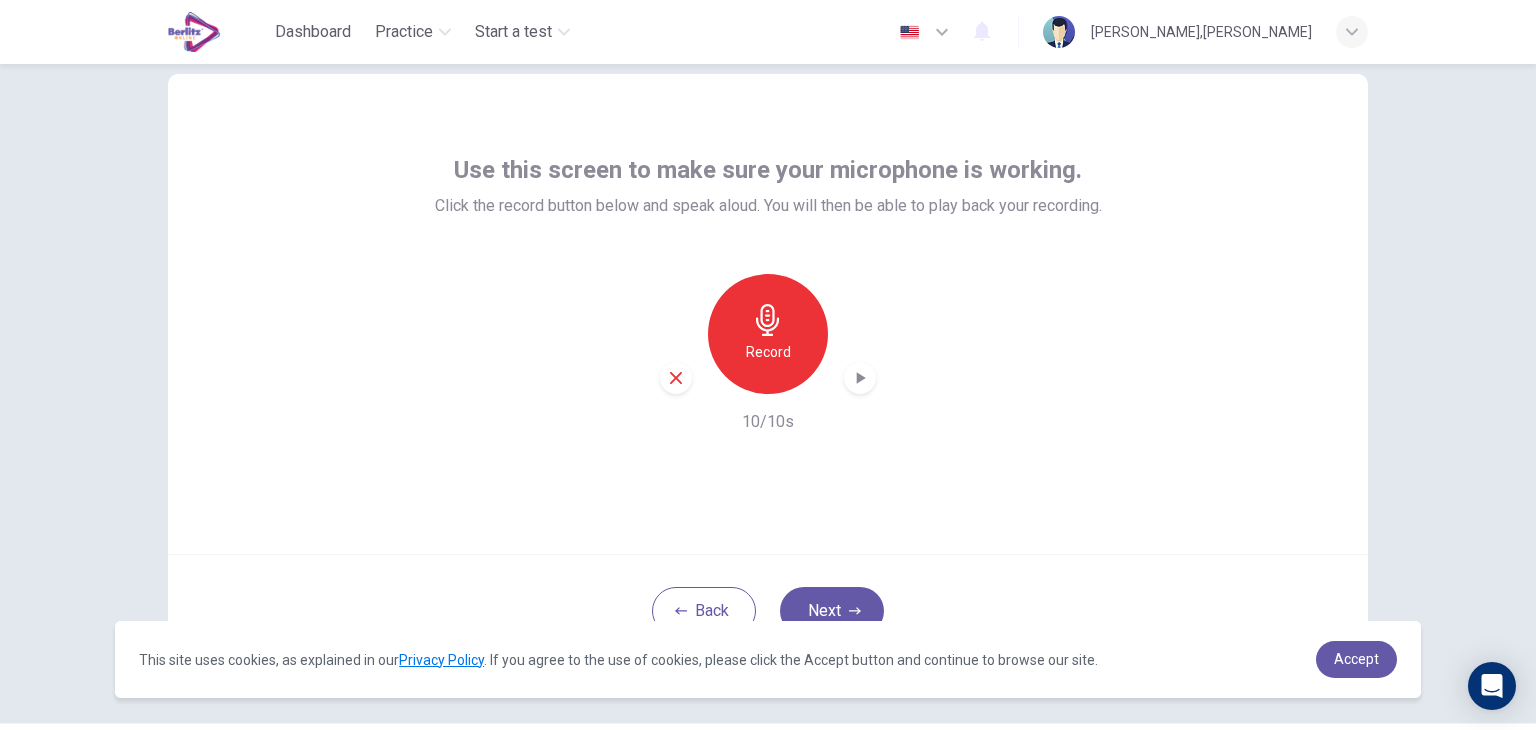 click 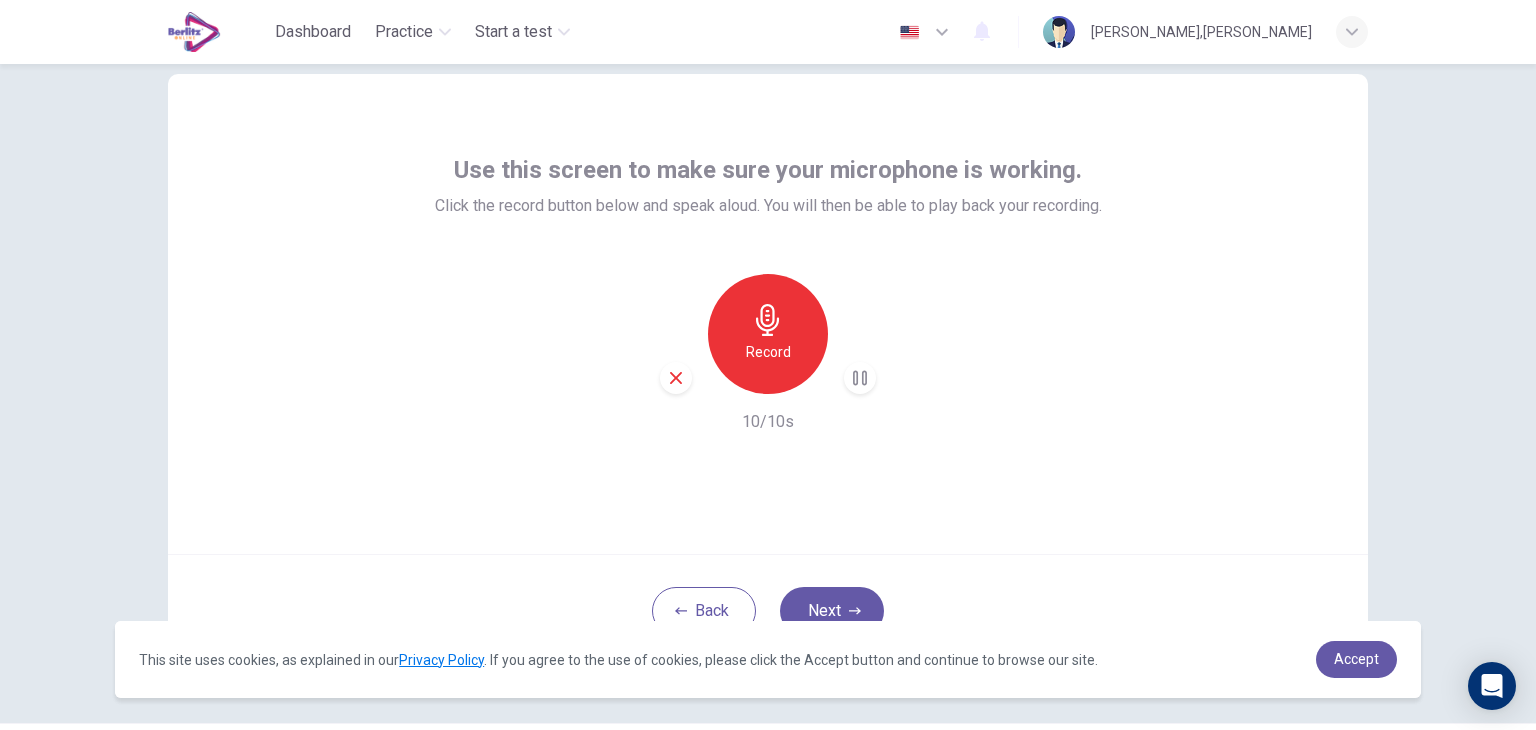 drag, startPoint x: 837, startPoint y: 595, endPoint x: 801, endPoint y: 485, distance: 115.74109 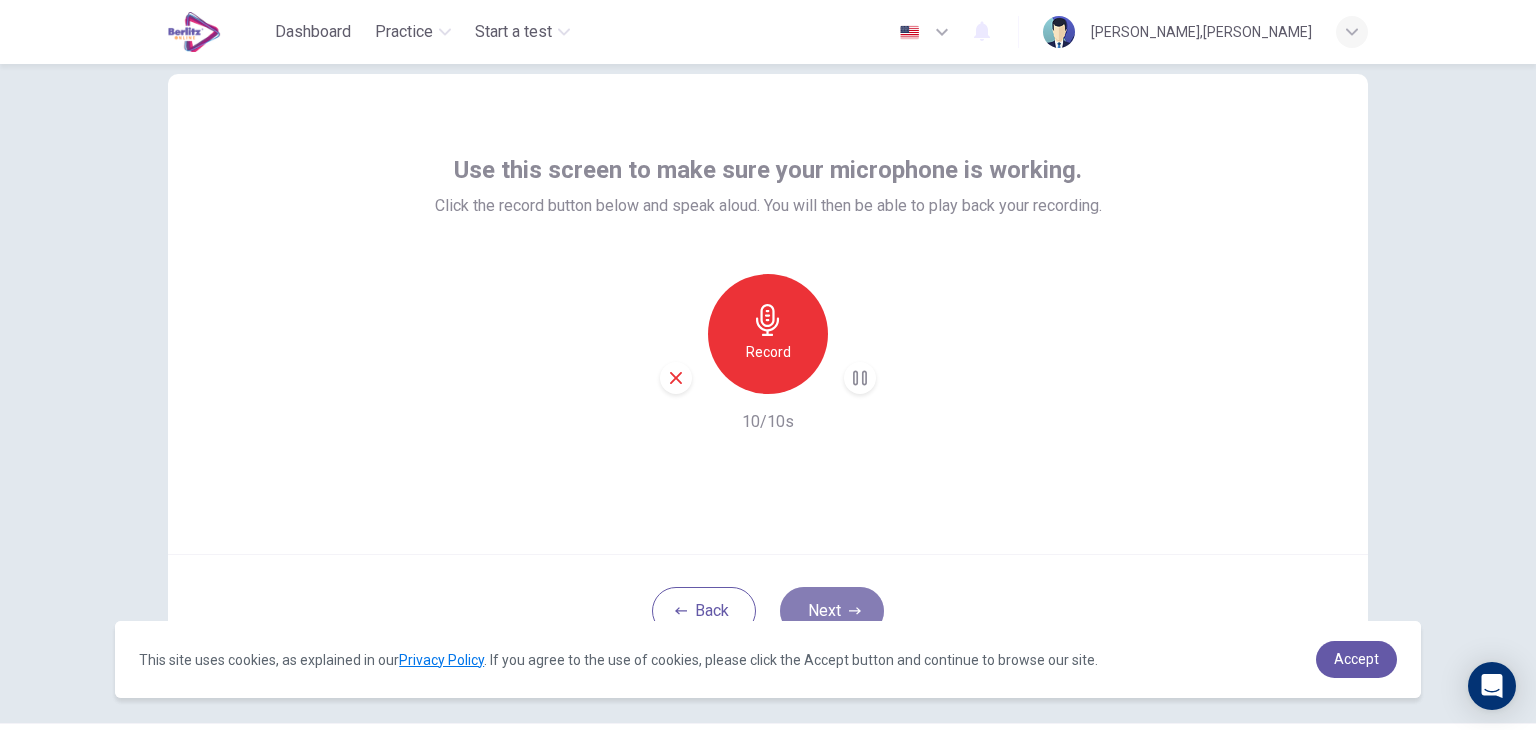 click on "Next" at bounding box center (832, 611) 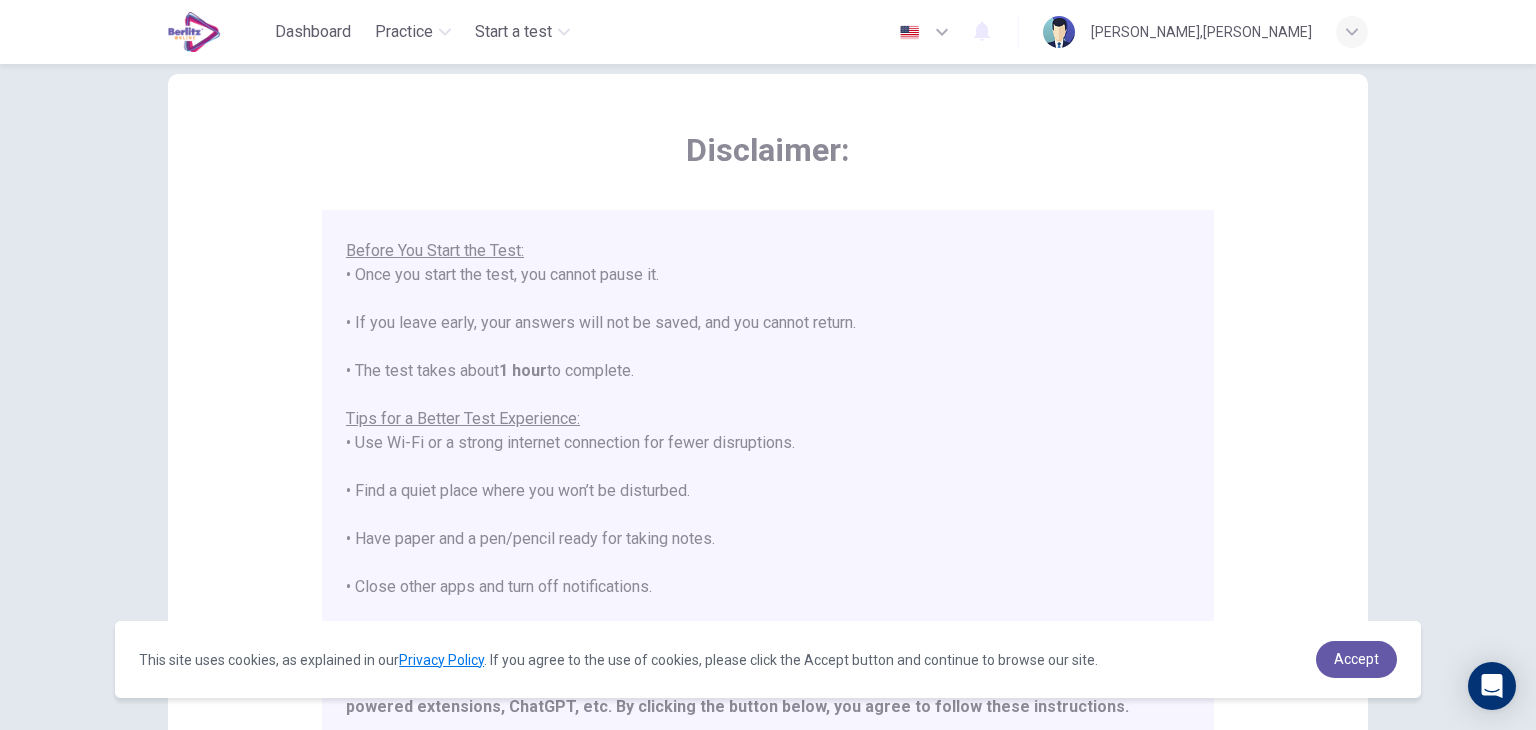scroll, scrollTop: 191, scrollLeft: 0, axis: vertical 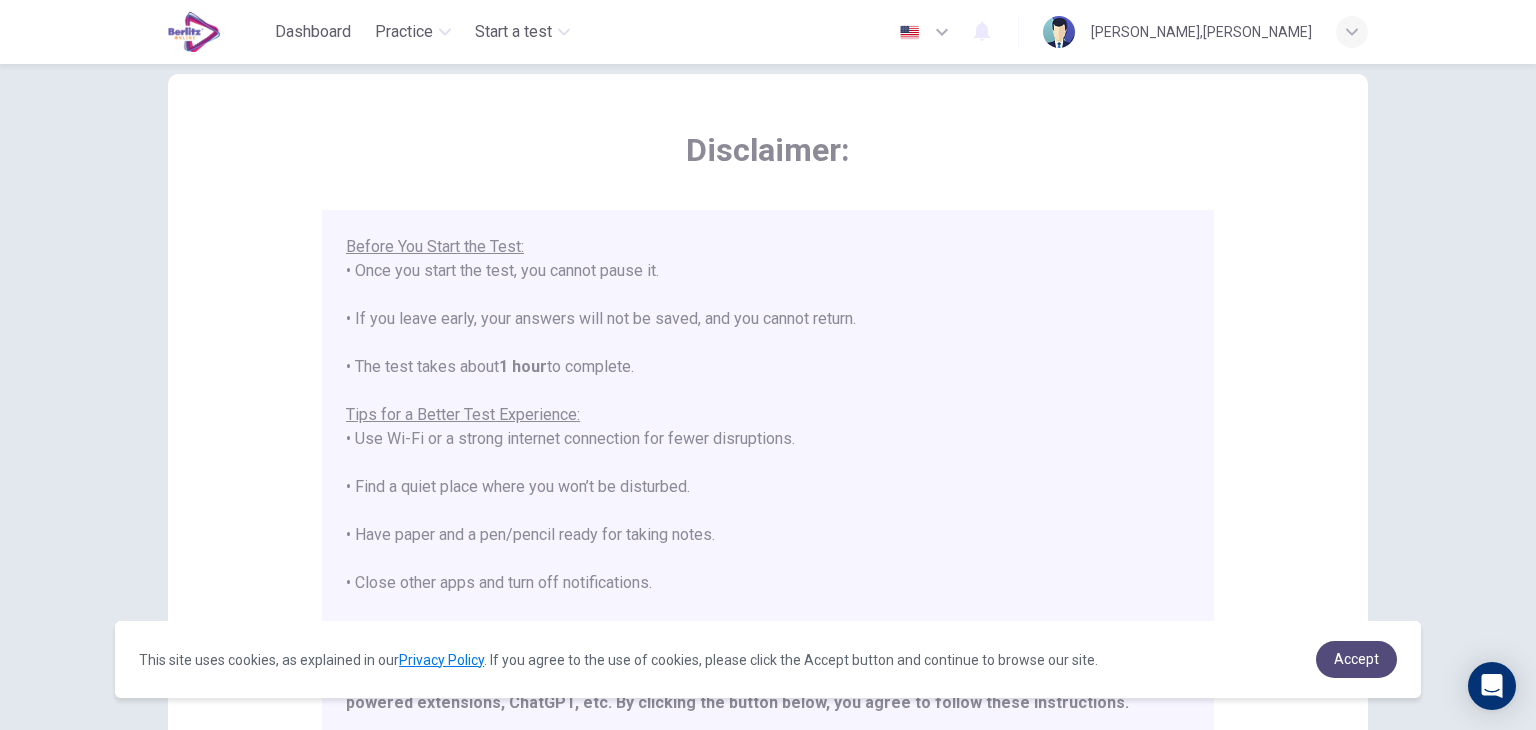 click on "Accept" at bounding box center [1356, 659] 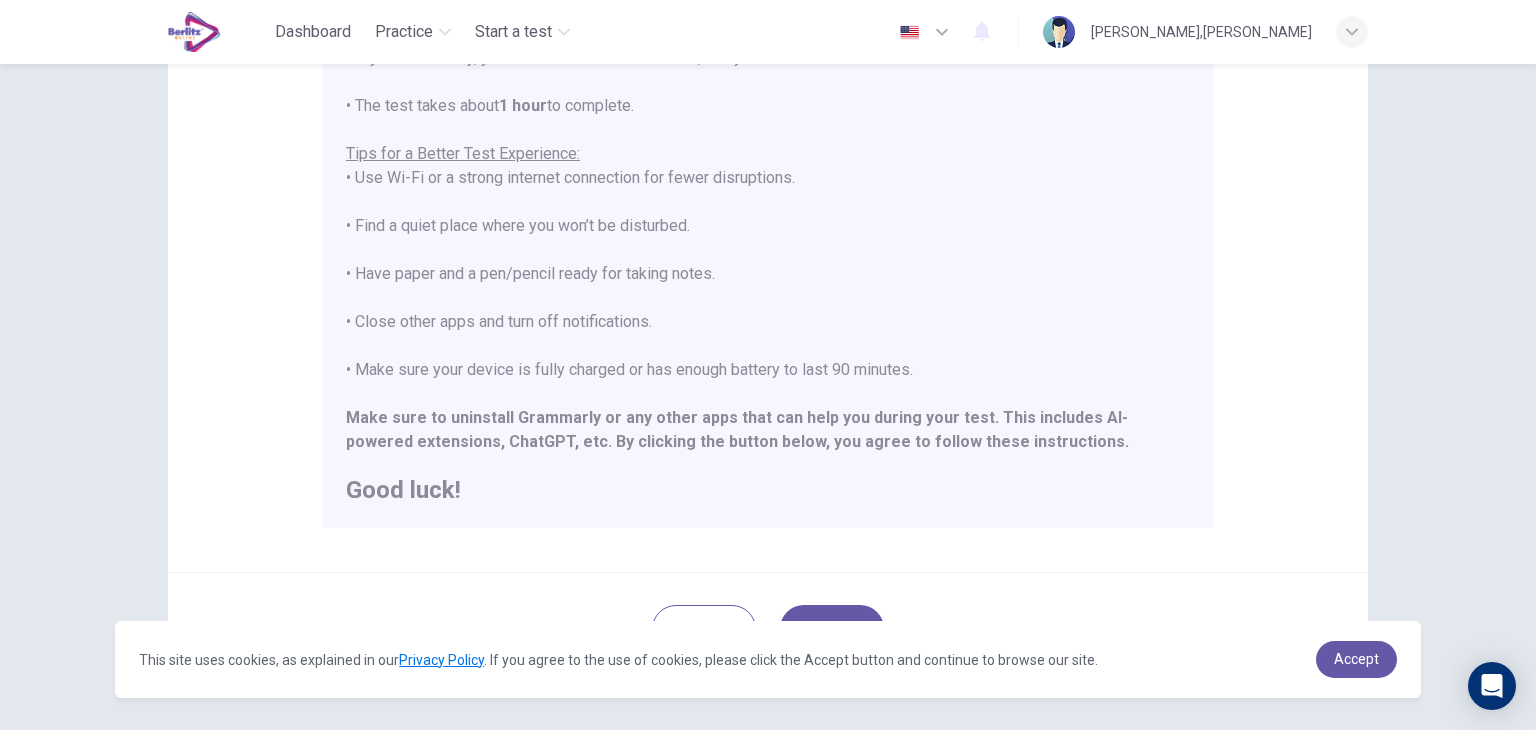 scroll, scrollTop: 304, scrollLeft: 0, axis: vertical 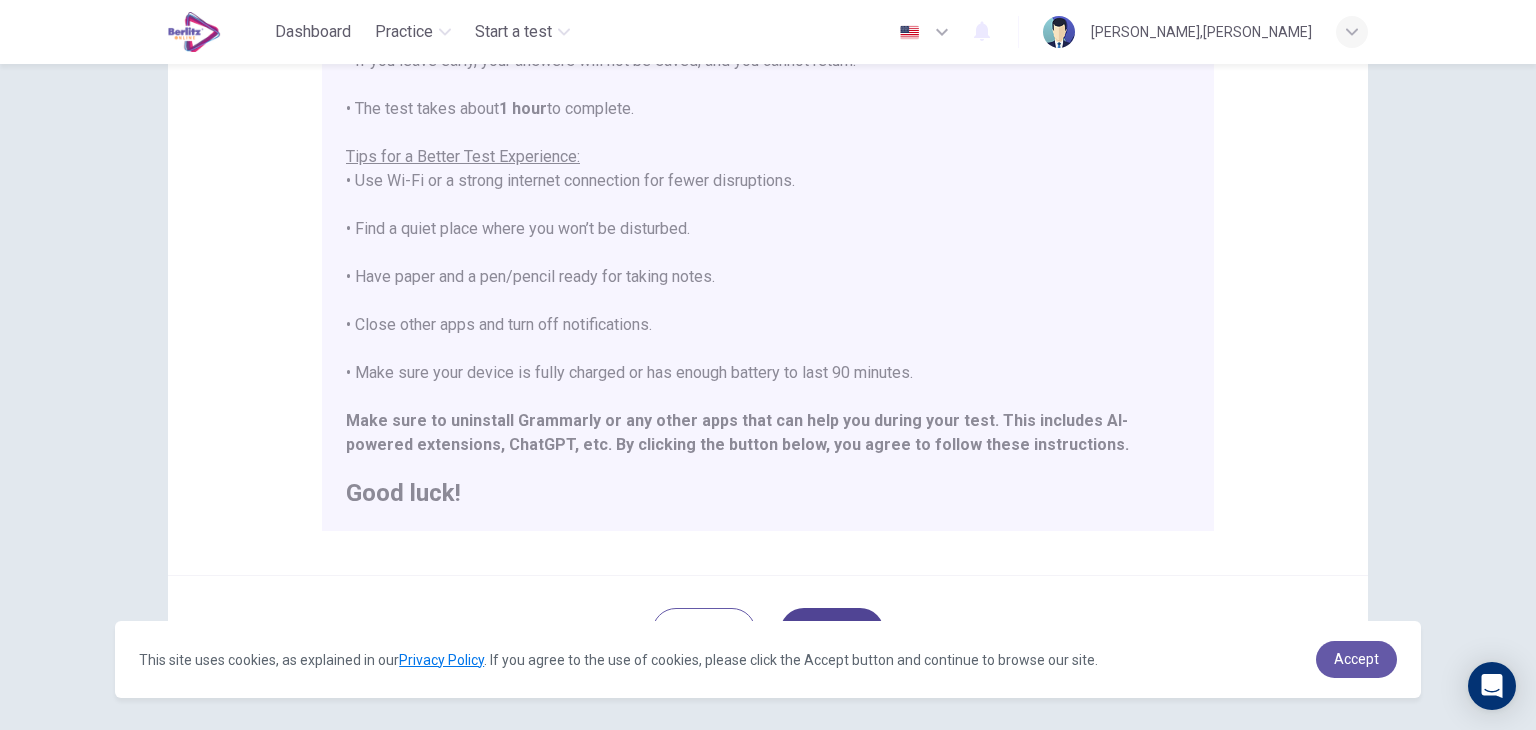 click on "Next" at bounding box center (832, 632) 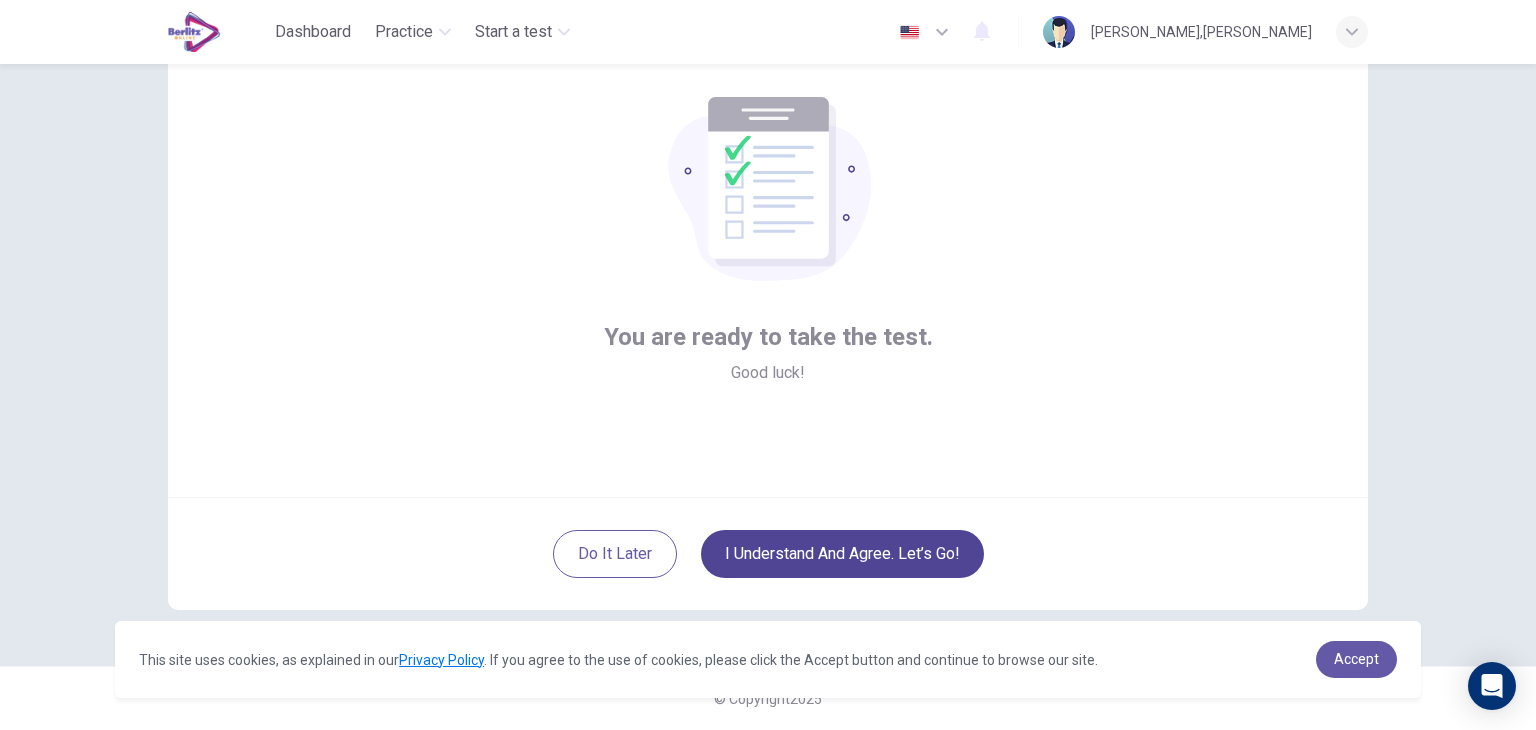 scroll, scrollTop: 103, scrollLeft: 0, axis: vertical 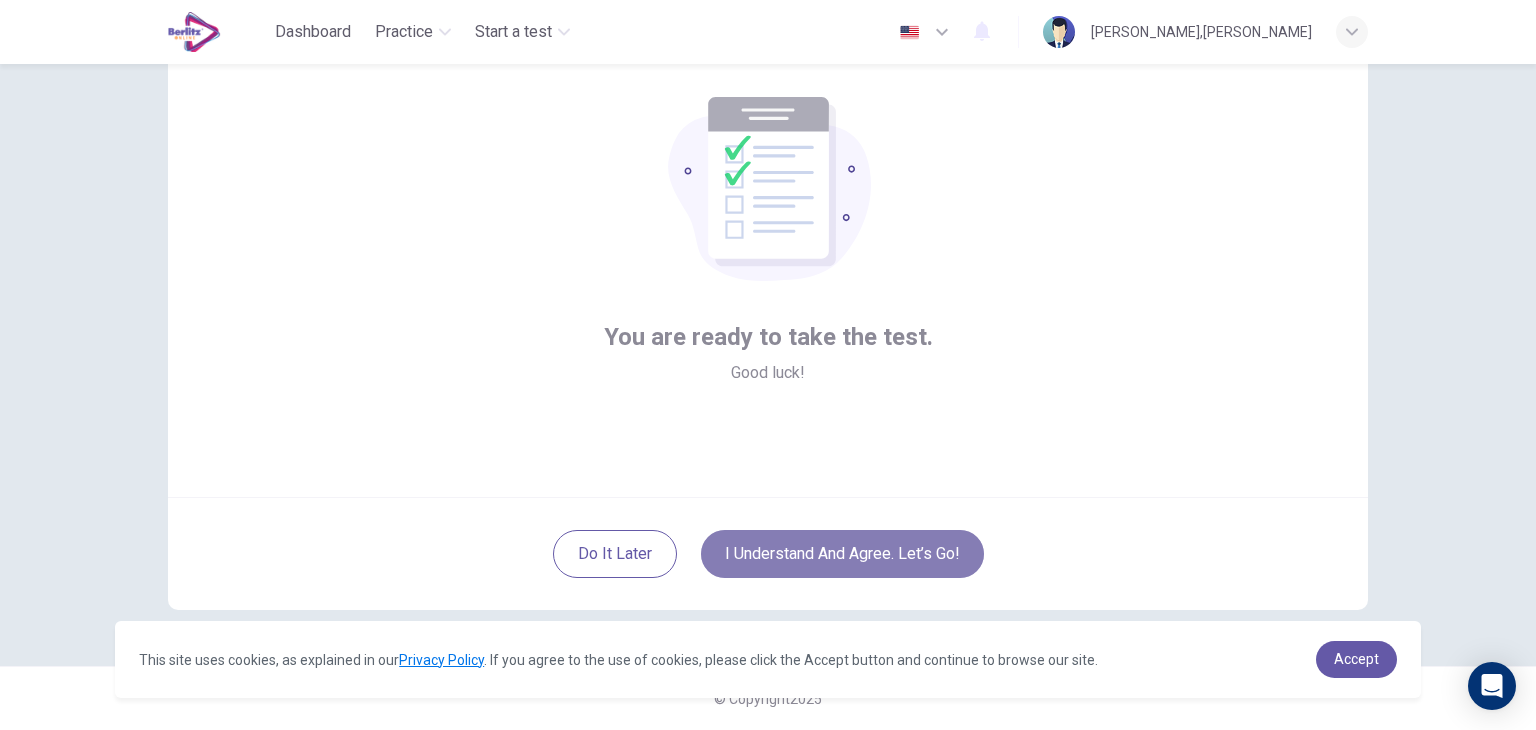 click on "I understand and agree. Let’s go!" at bounding box center [842, 554] 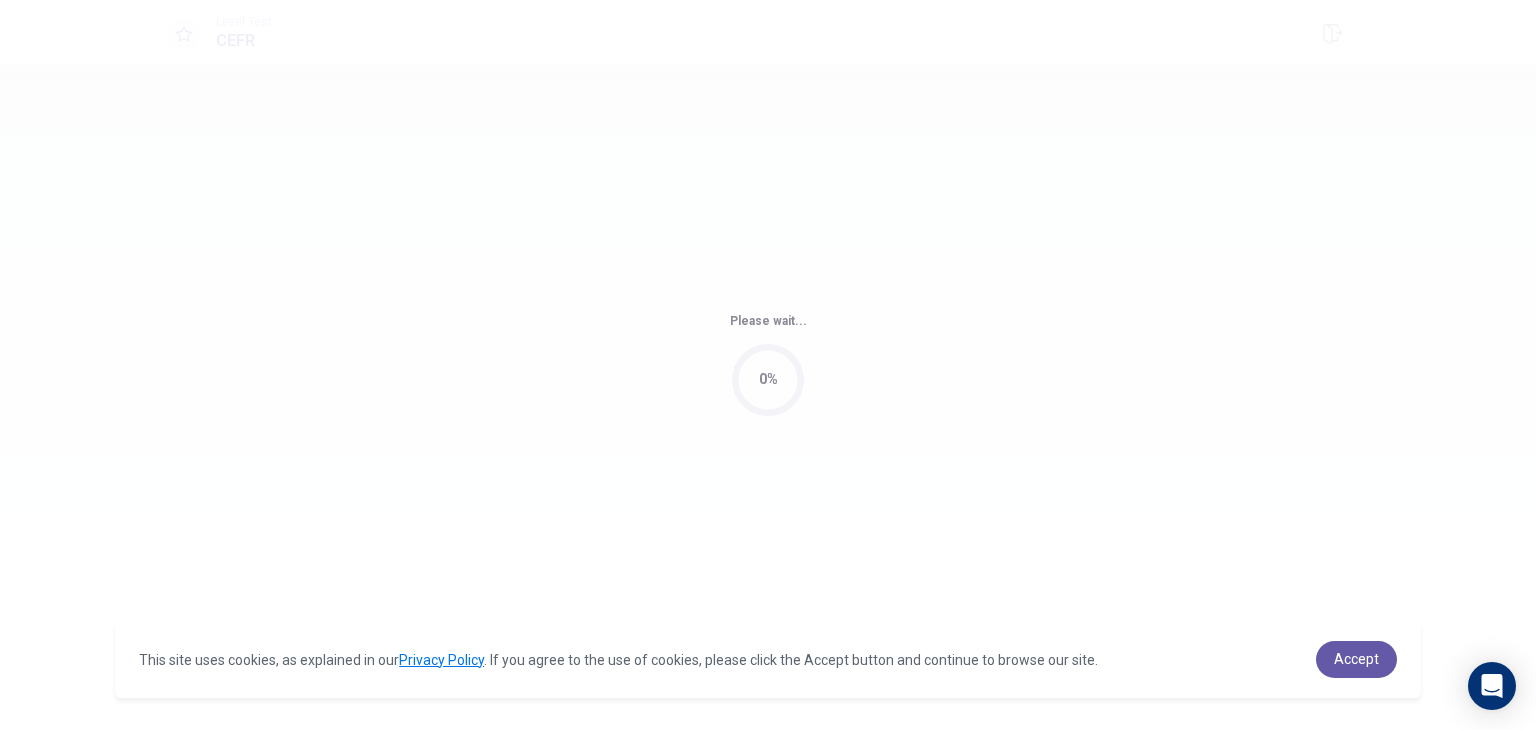 click on "Please wait... 0%" at bounding box center [768, 365] 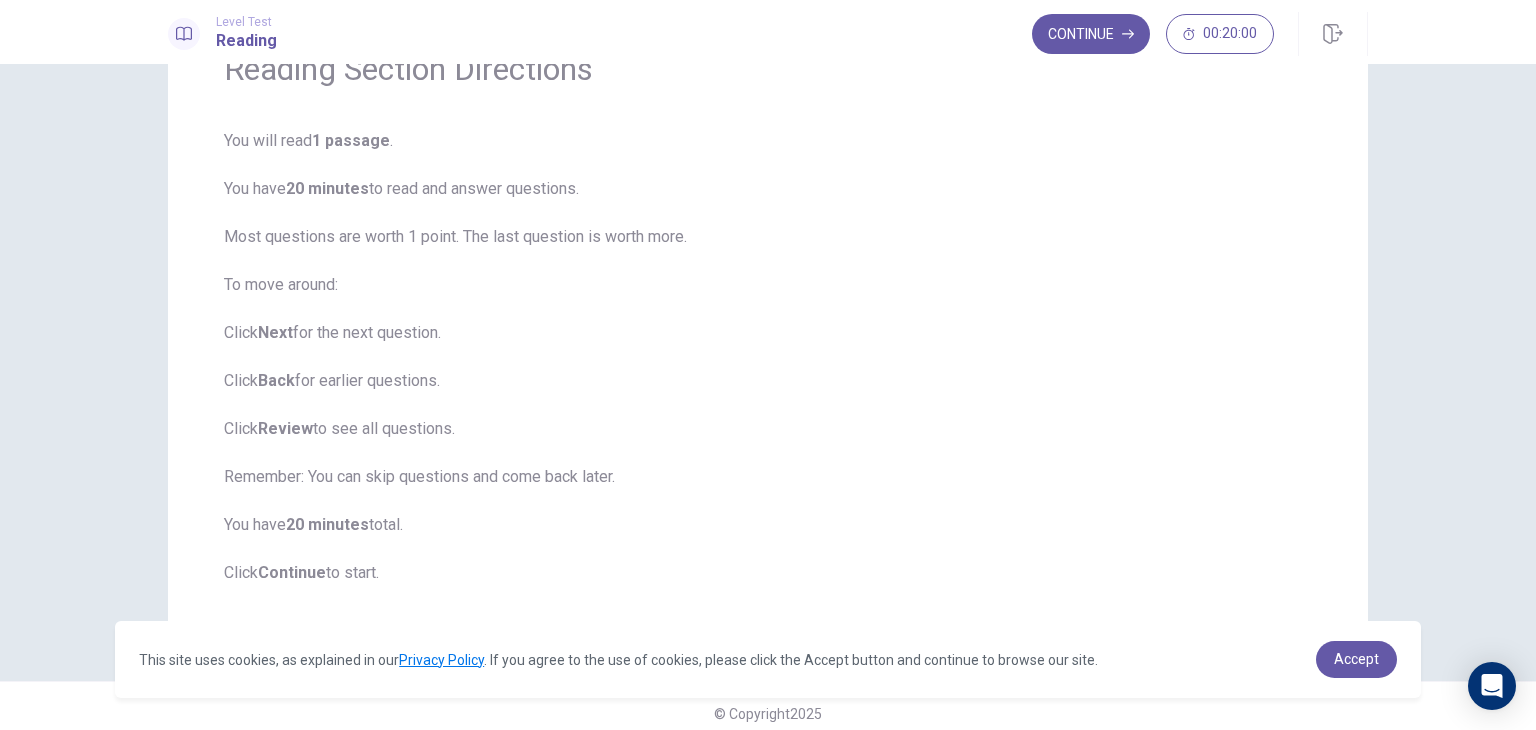 scroll, scrollTop: 126, scrollLeft: 0, axis: vertical 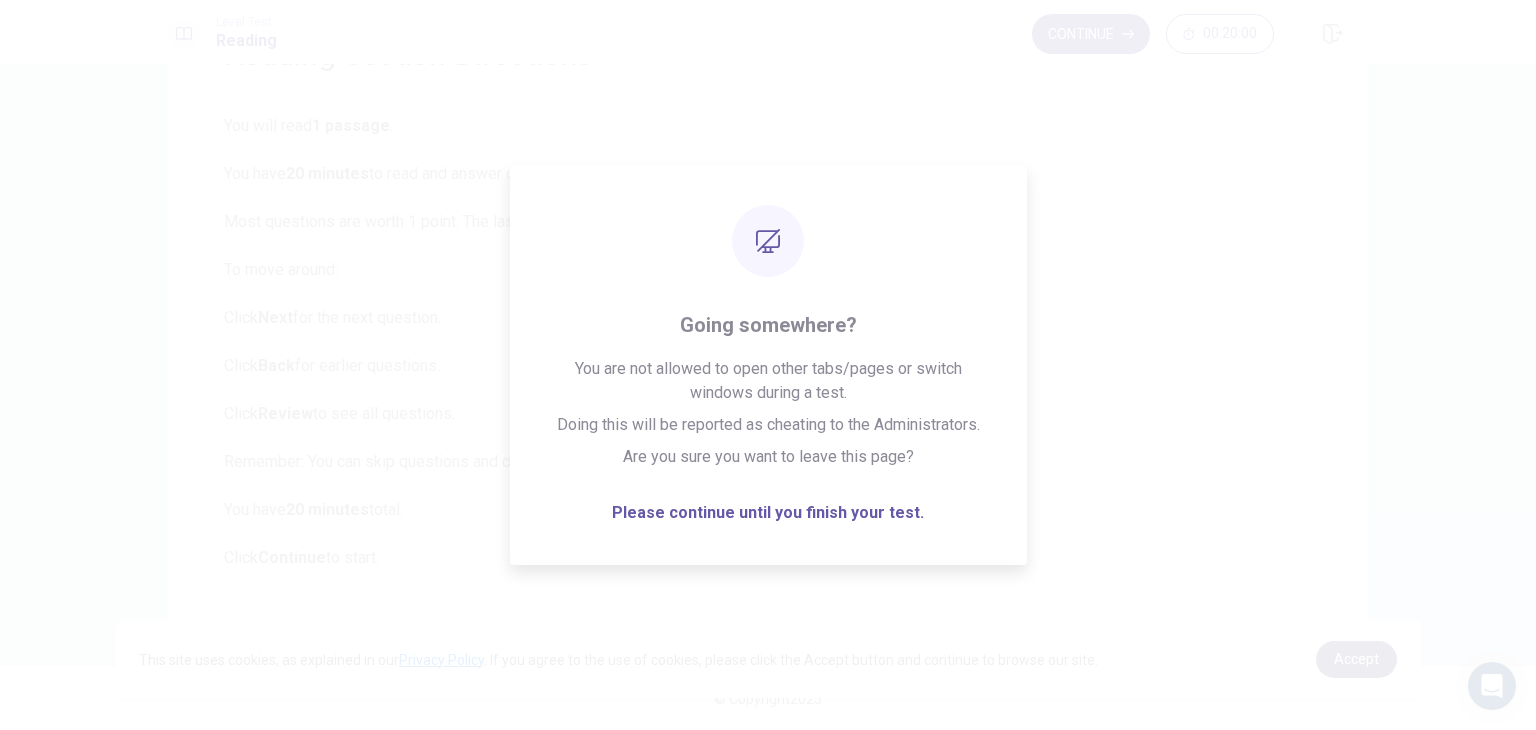 click on "Accept" at bounding box center [1356, 659] 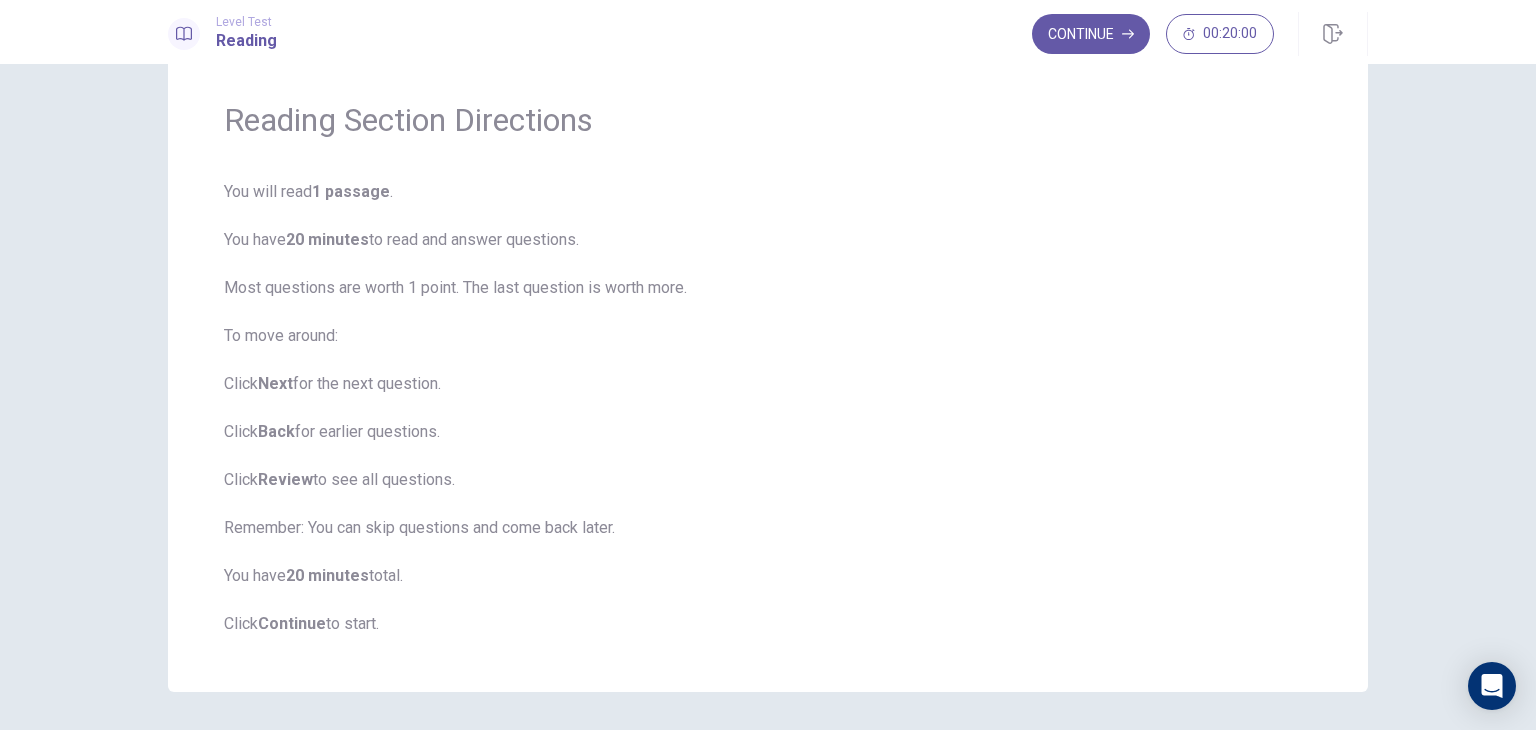 scroll, scrollTop: 0, scrollLeft: 0, axis: both 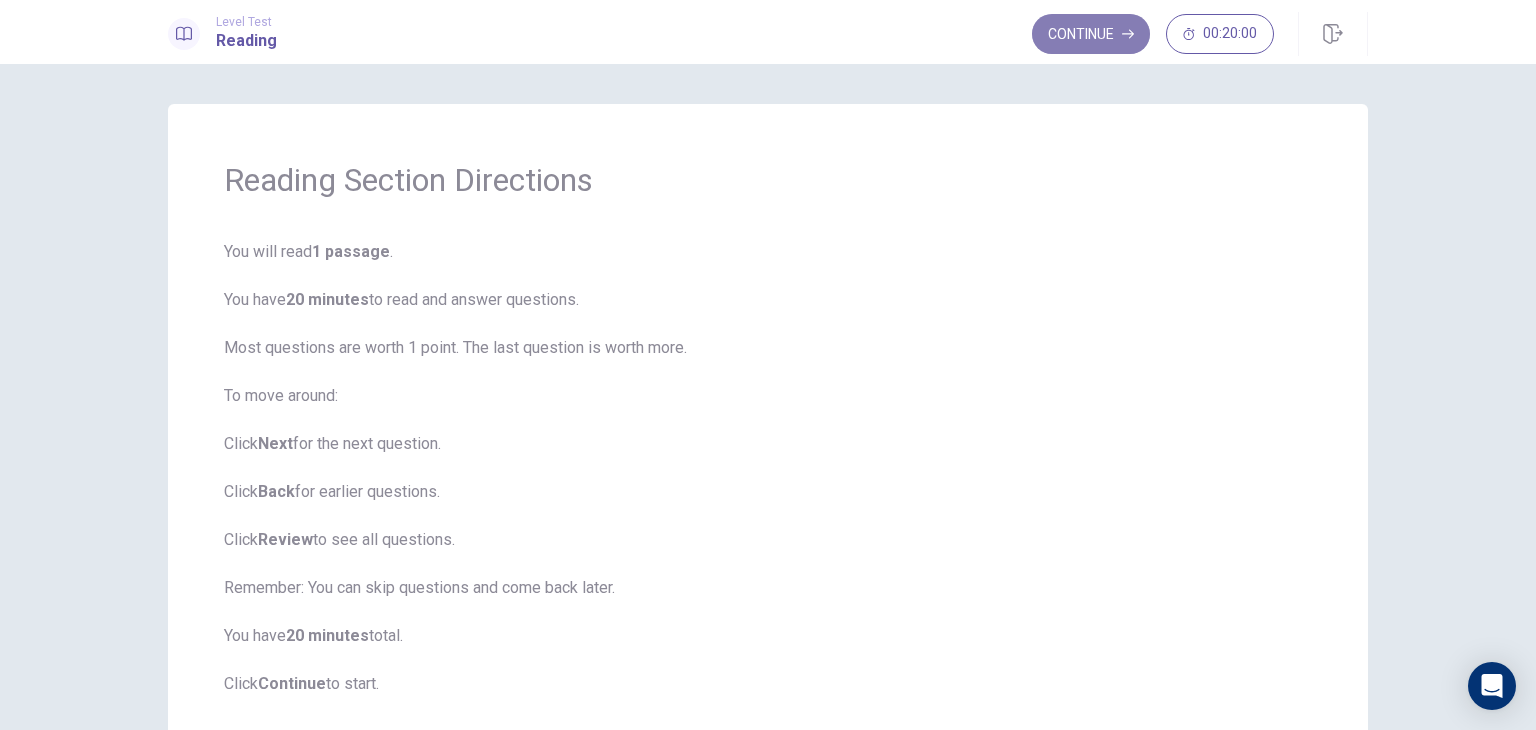 click on "Continue" at bounding box center (1091, 34) 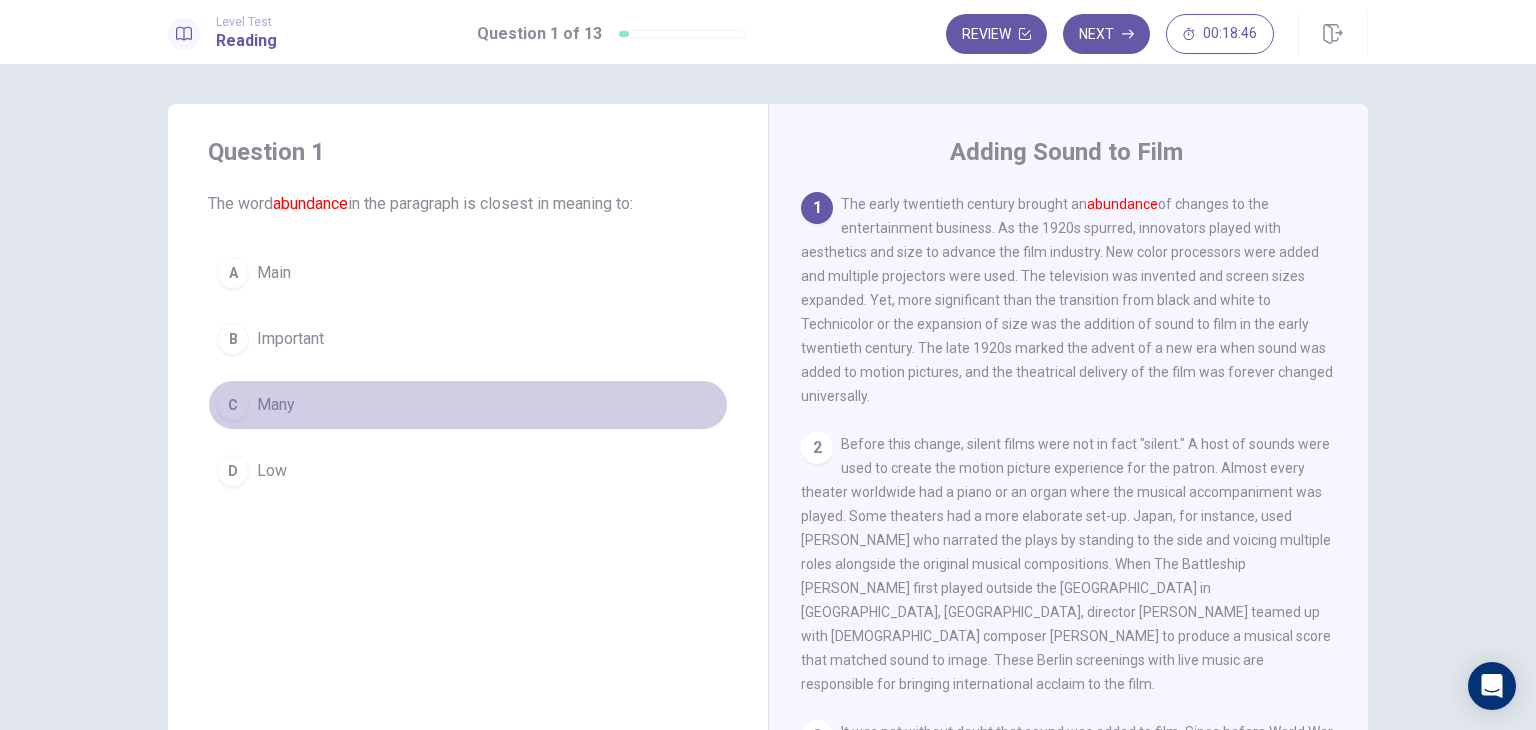 click on "C" at bounding box center (233, 405) 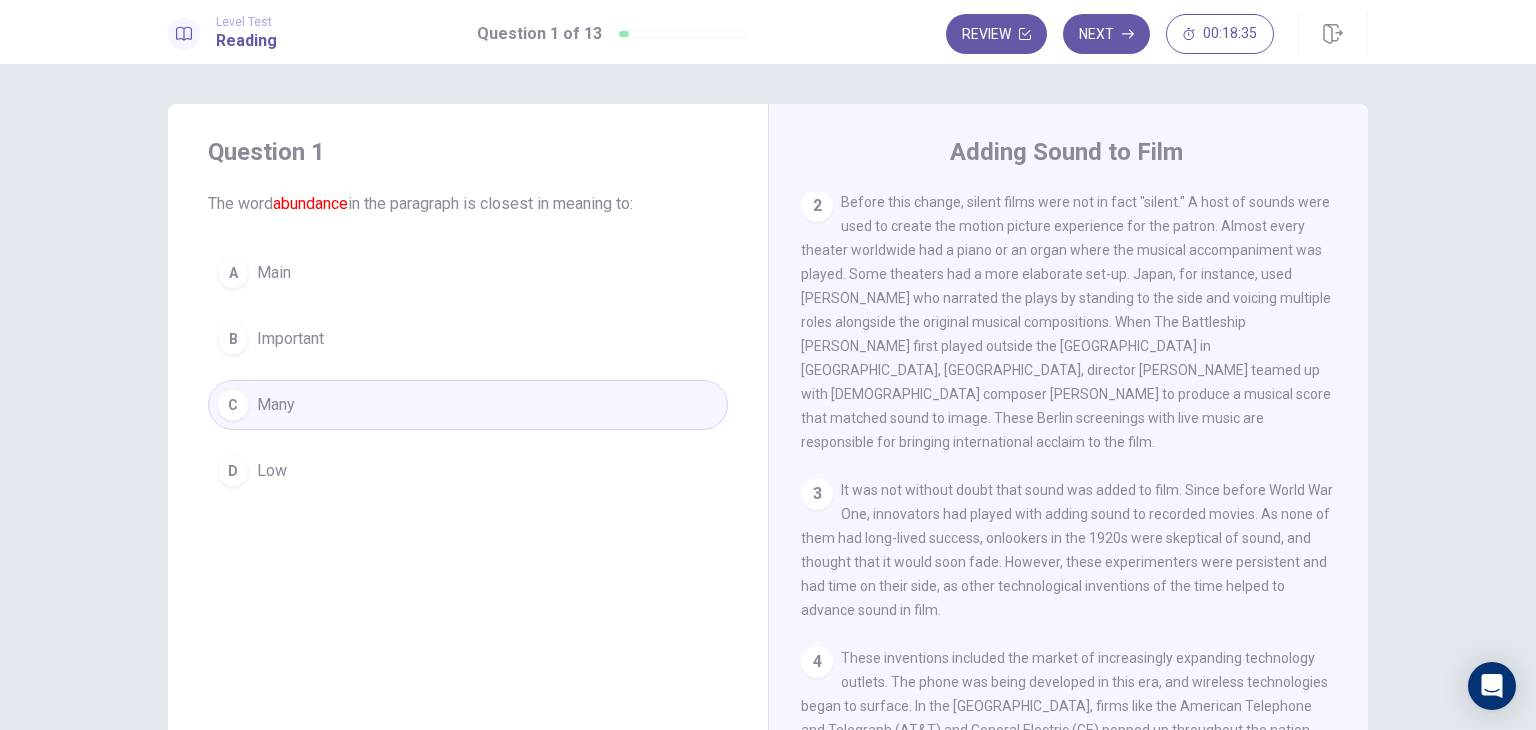 scroll, scrollTop: 30, scrollLeft: 0, axis: vertical 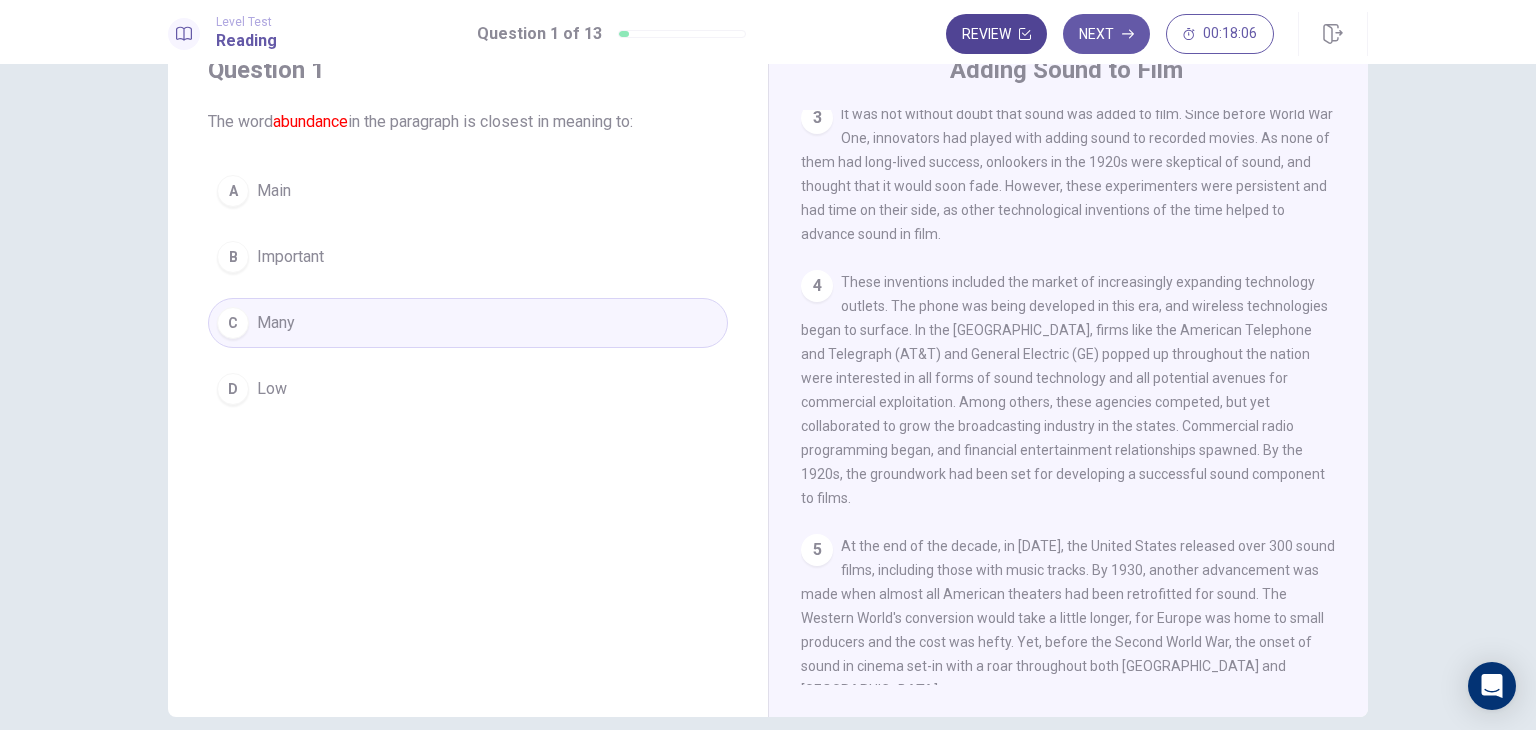 click 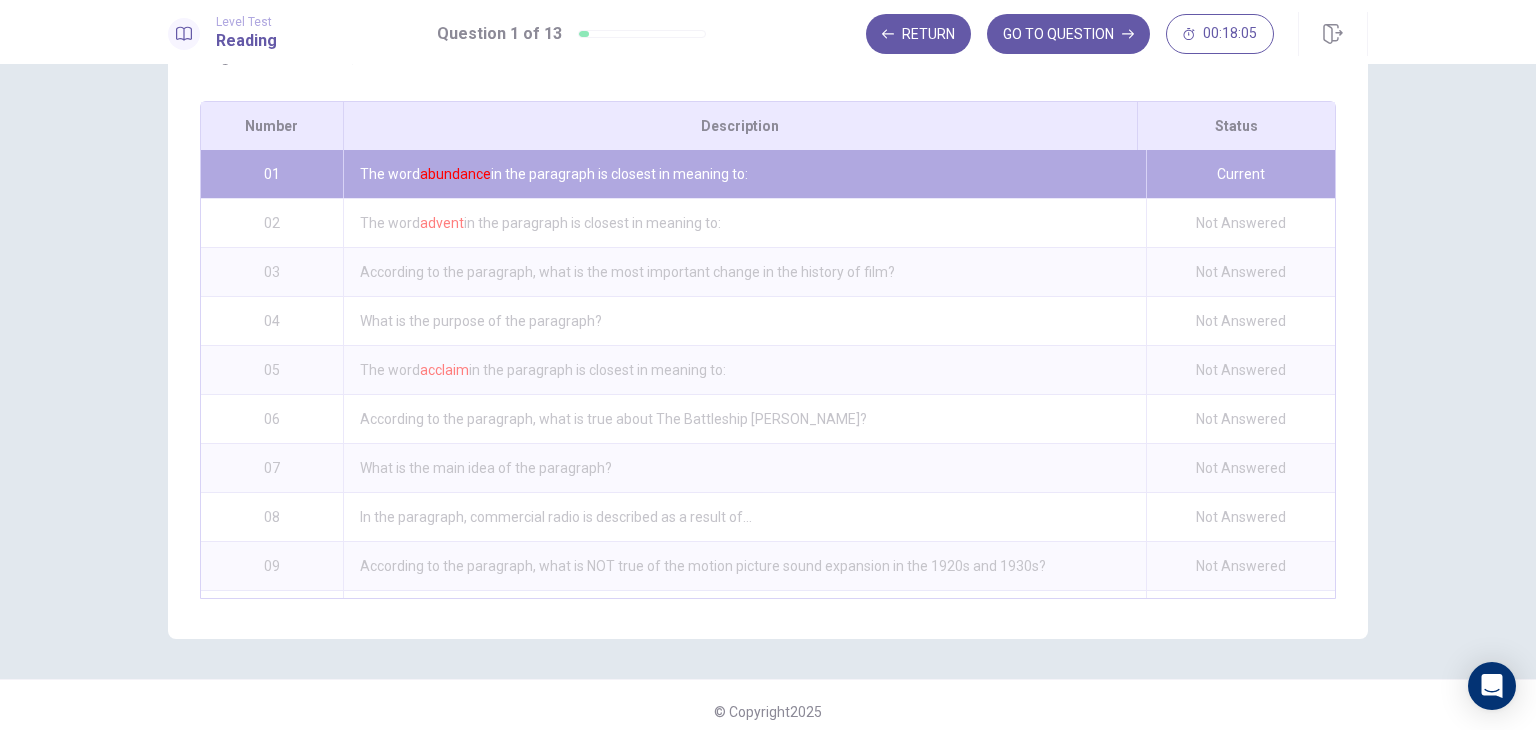 scroll, scrollTop: 280, scrollLeft: 0, axis: vertical 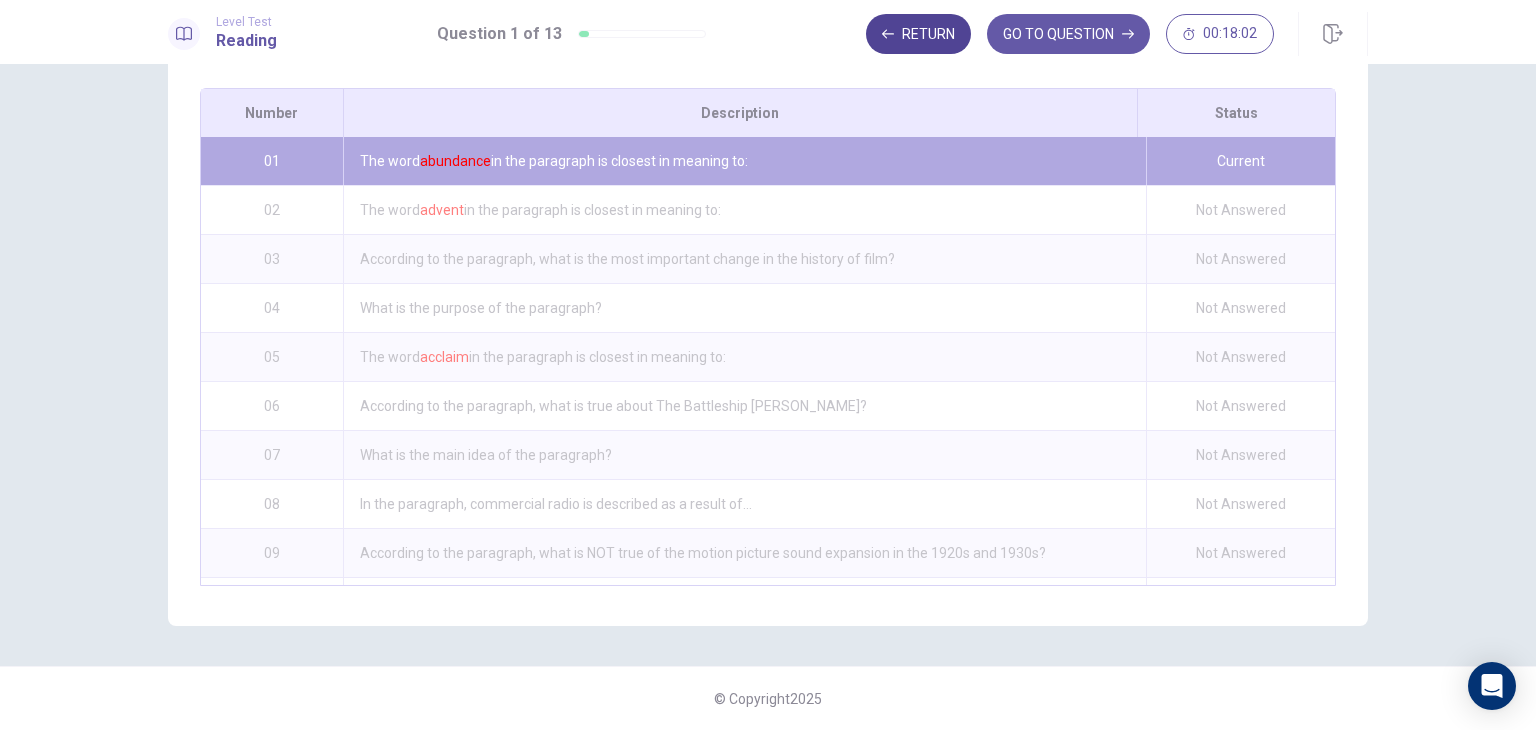 click on "Return" at bounding box center [918, 34] 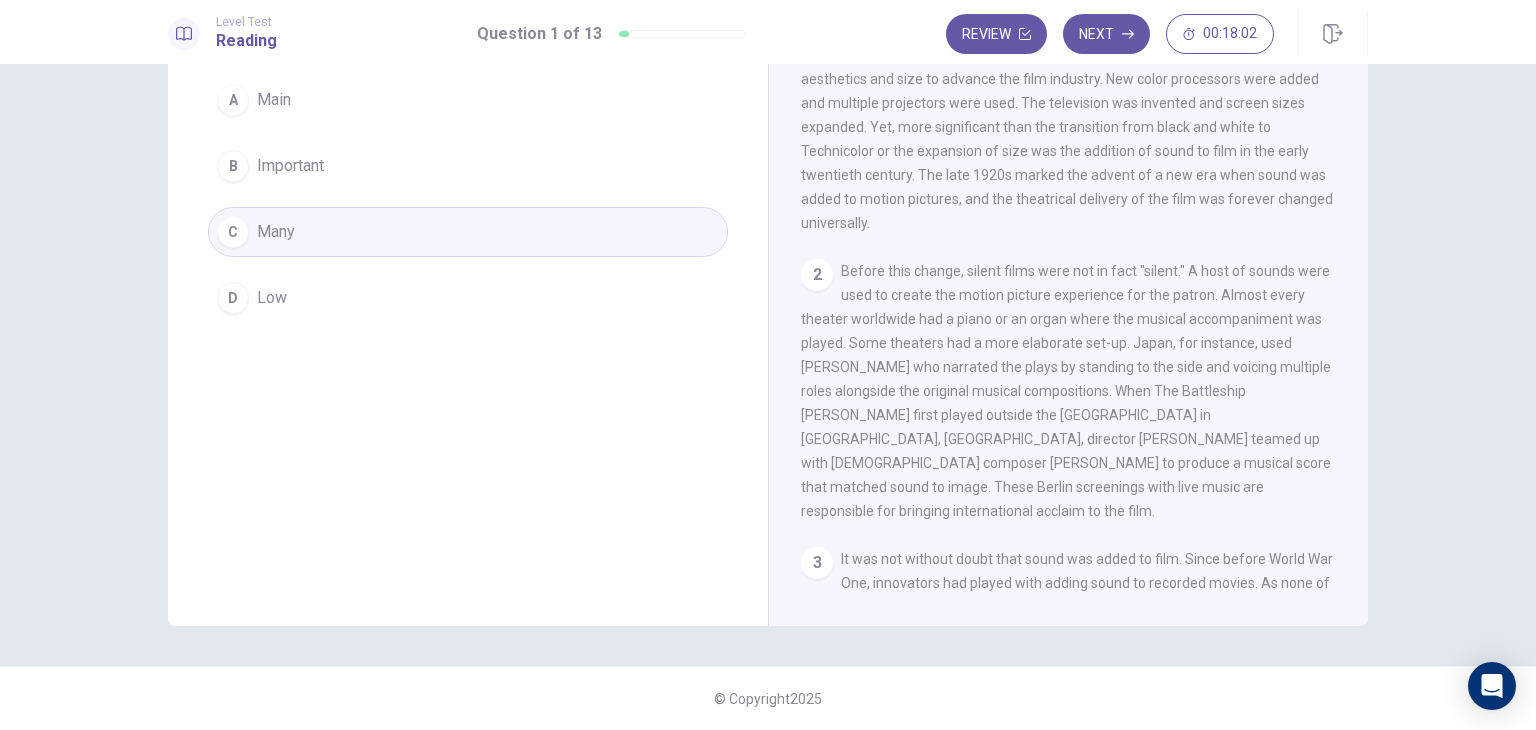 scroll, scrollTop: 173, scrollLeft: 0, axis: vertical 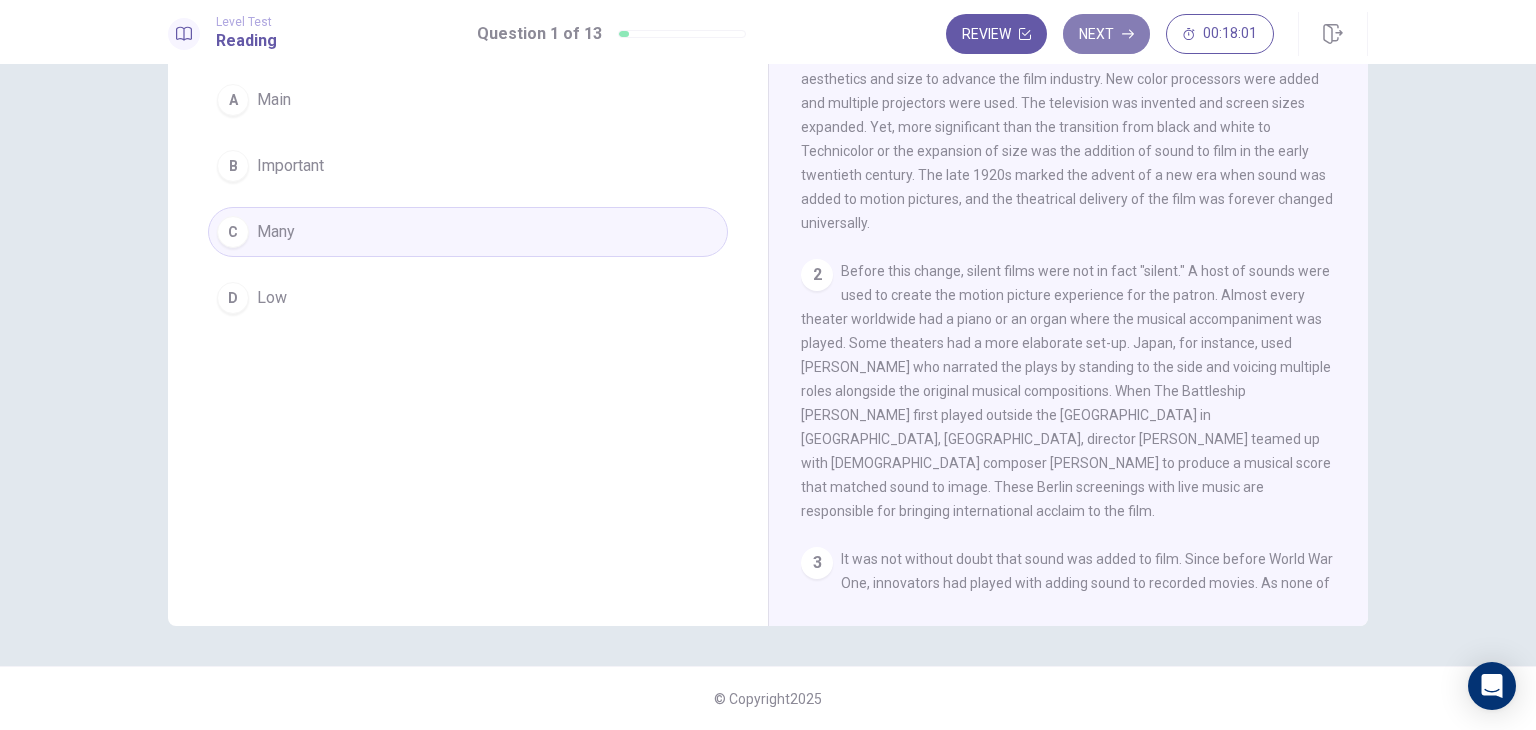 click on "Next" at bounding box center [1106, 34] 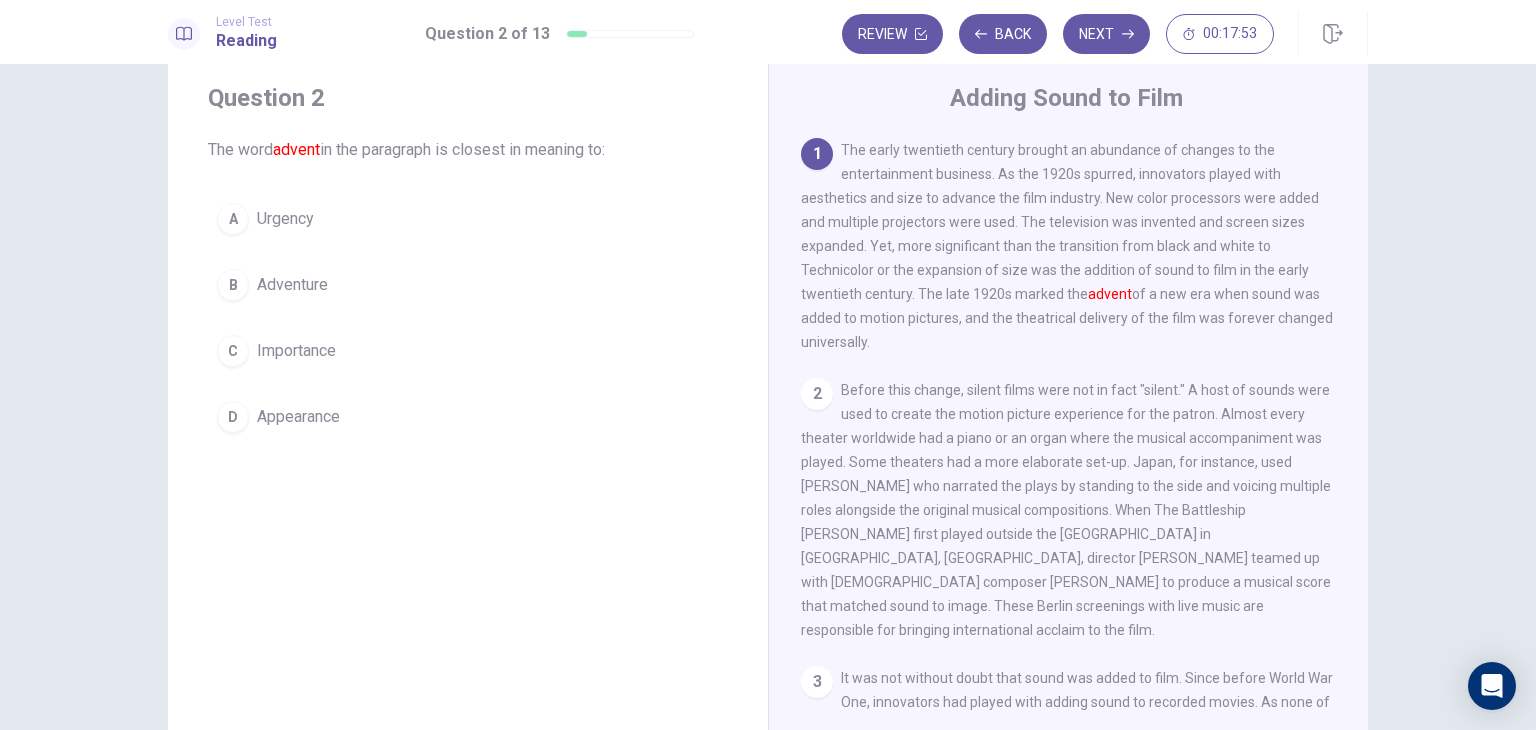 scroll, scrollTop: 58, scrollLeft: 0, axis: vertical 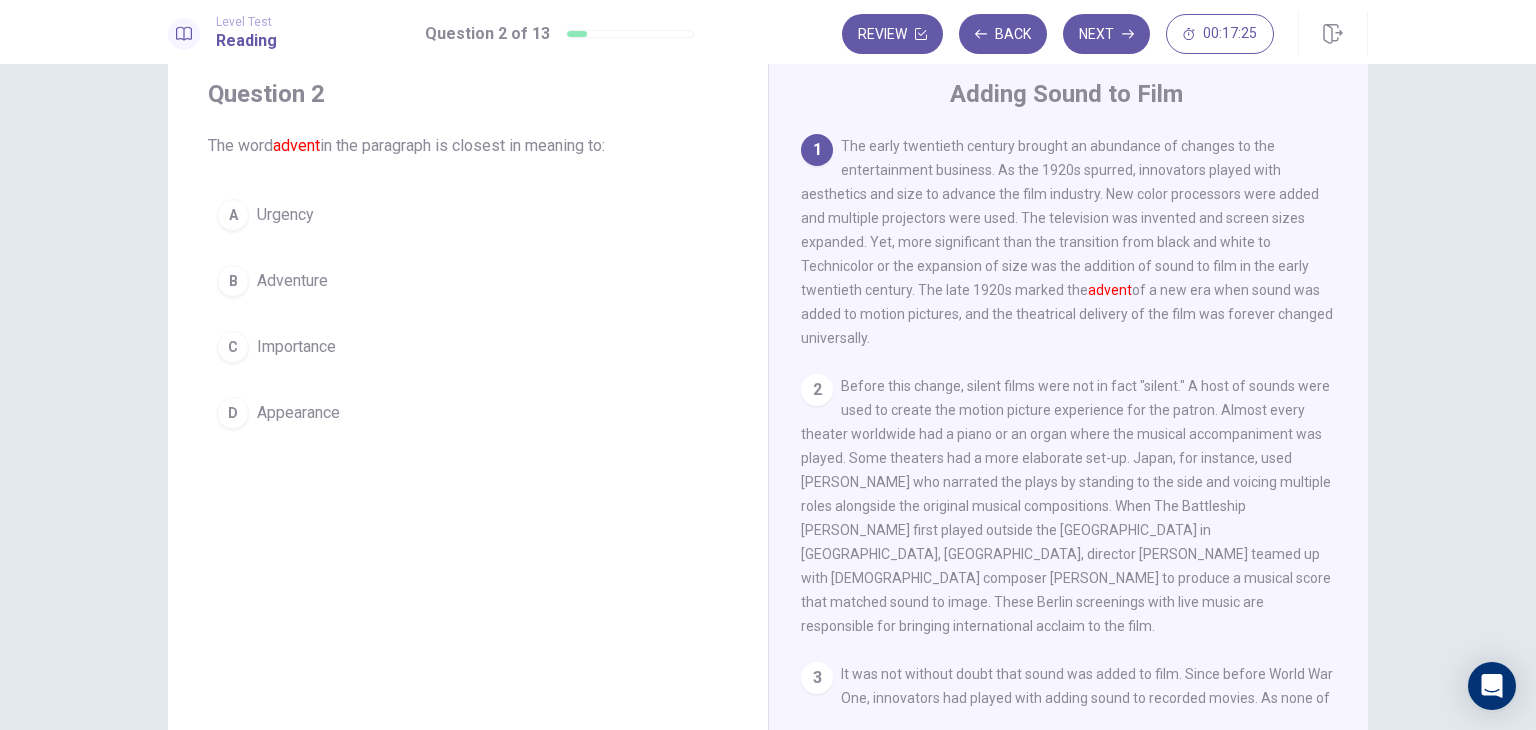 click on "B" at bounding box center [233, 281] 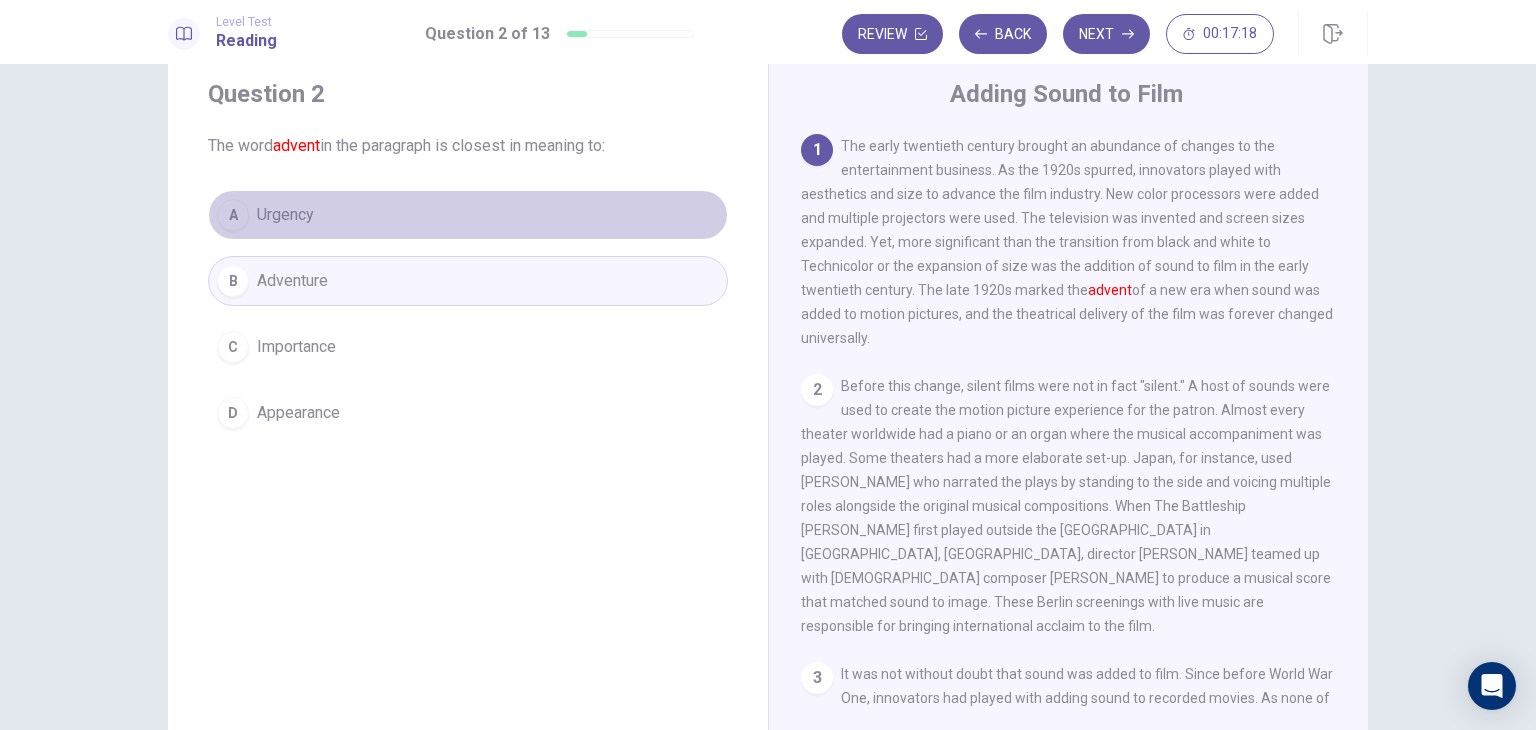 click on "A" at bounding box center [233, 215] 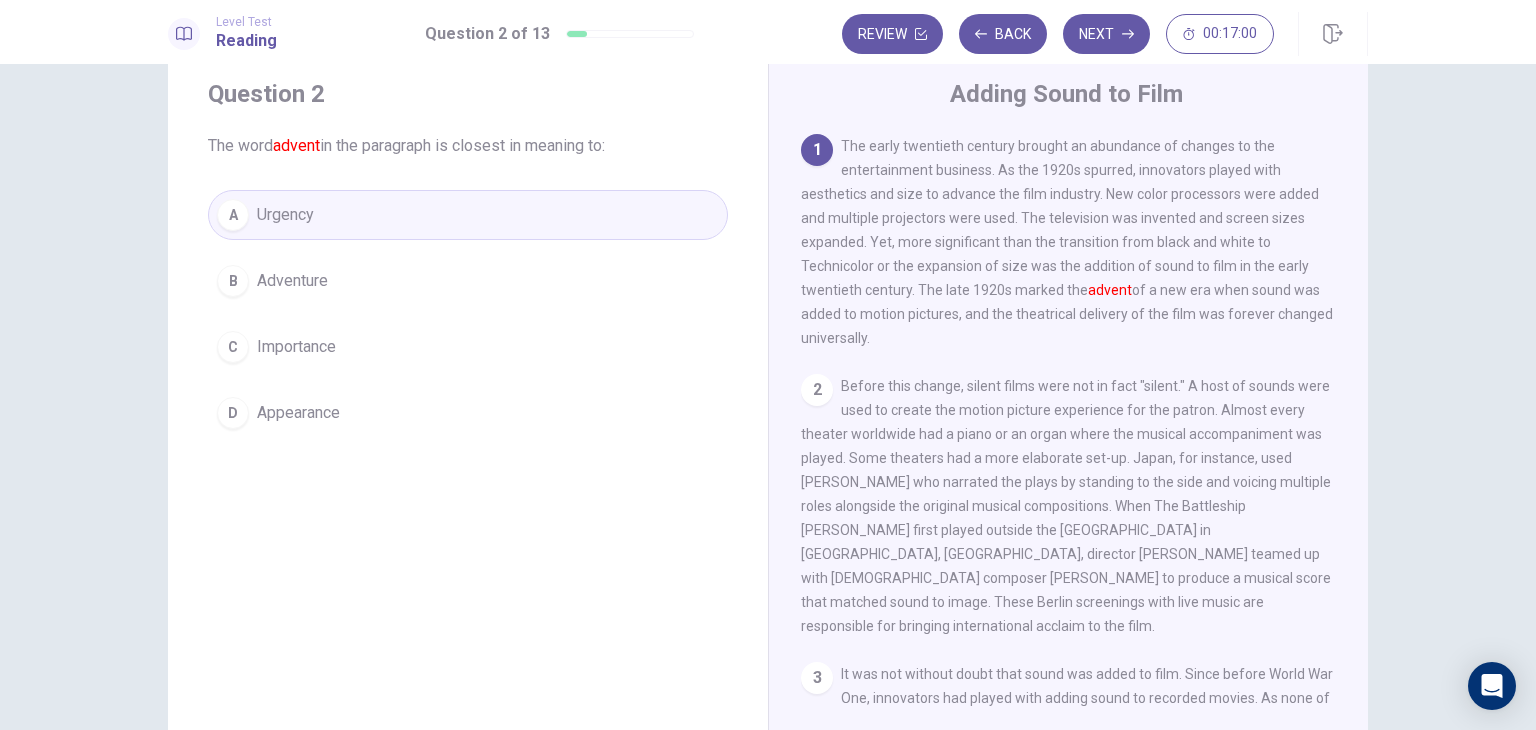 click on "C Importance" at bounding box center (468, 347) 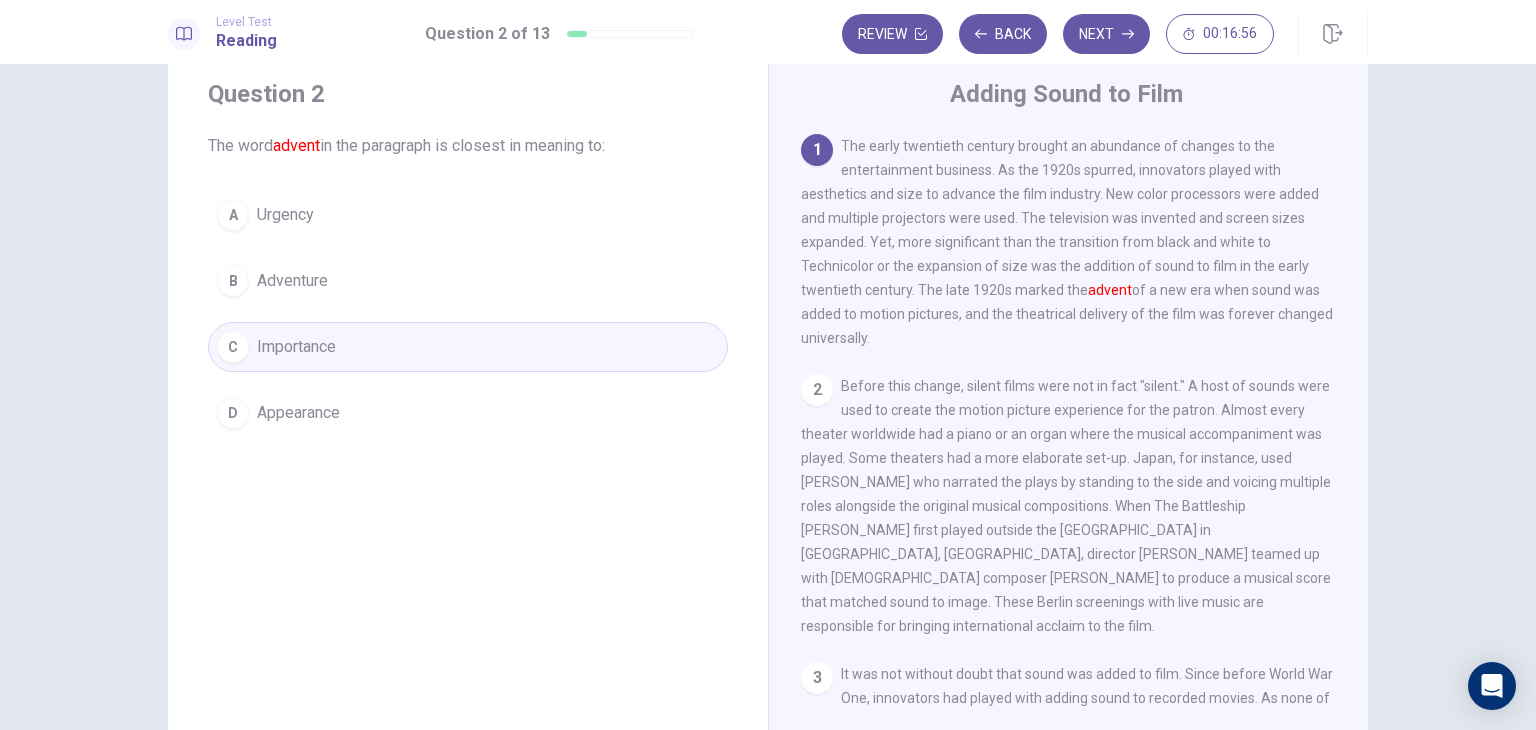 drag, startPoint x: 1358, startPoint y: 365, endPoint x: 1374, endPoint y: 484, distance: 120.070816 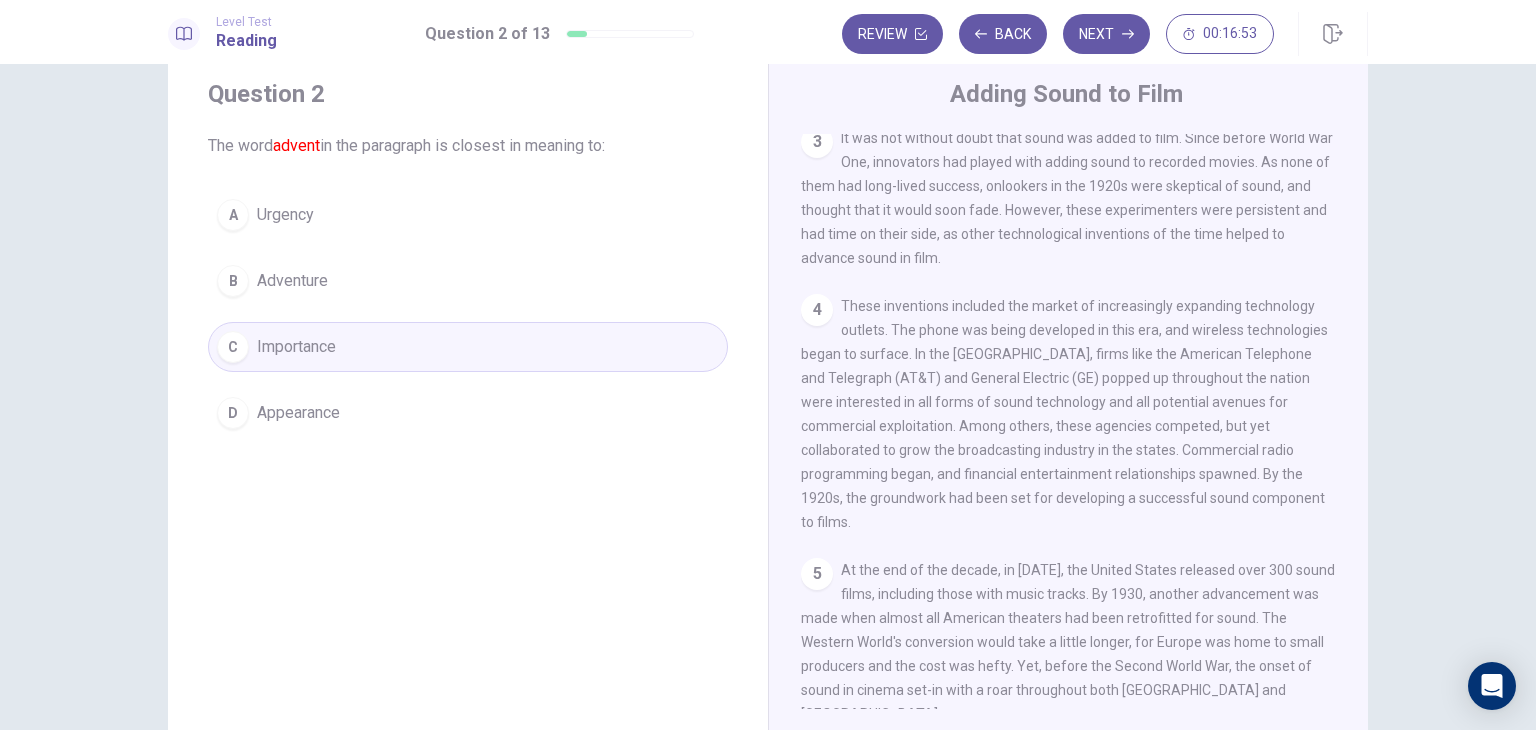 scroll, scrollTop: 0, scrollLeft: 0, axis: both 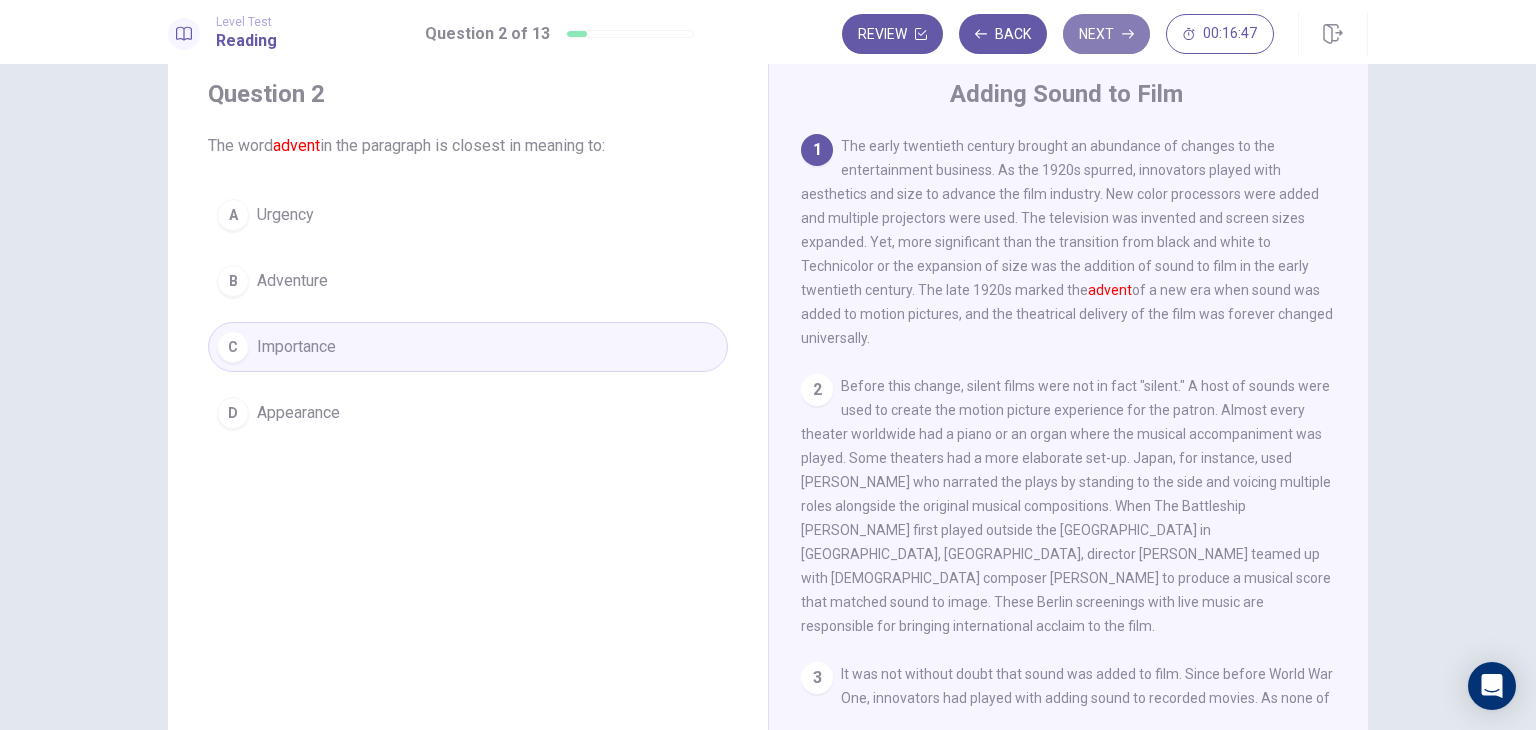 click on "Next" at bounding box center (1106, 34) 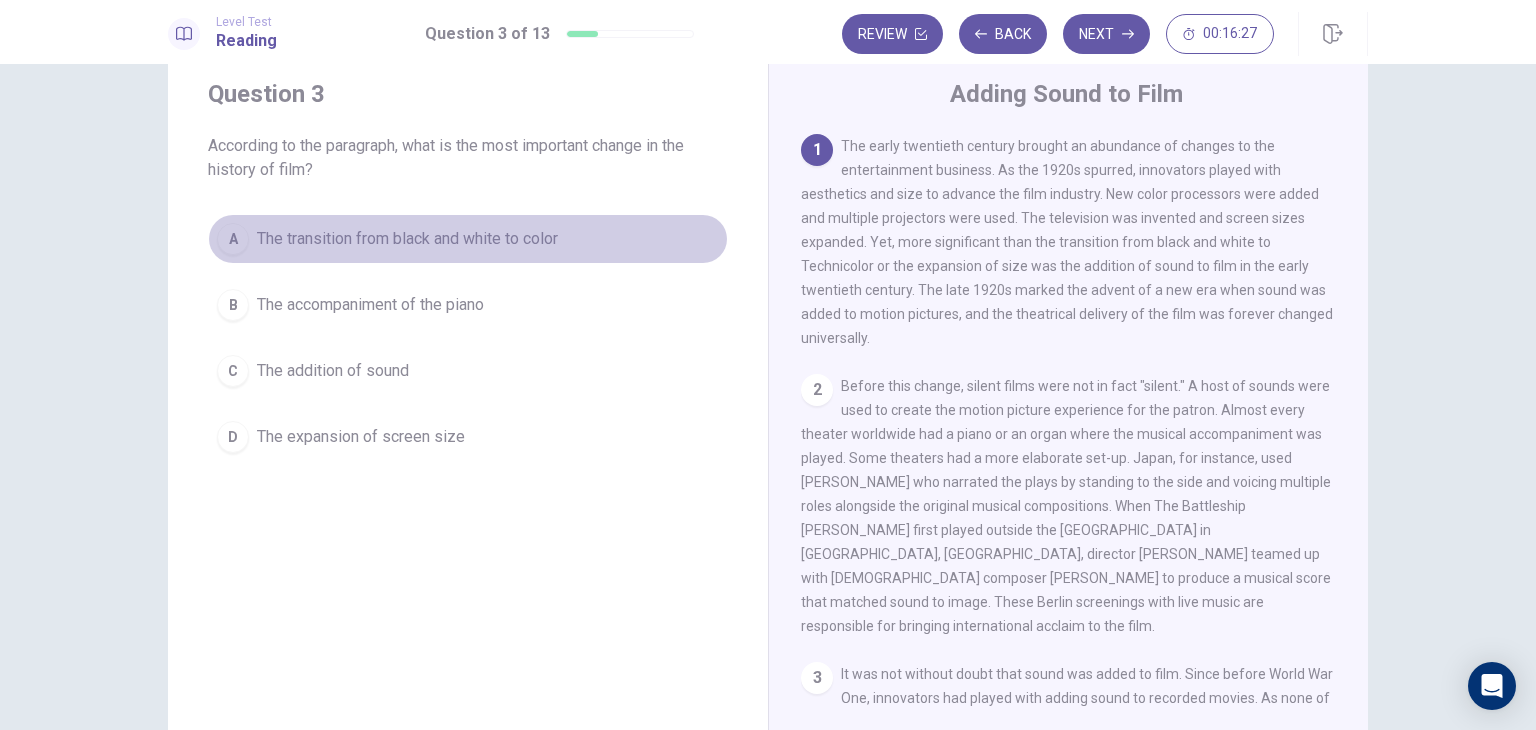 click on "A" at bounding box center (233, 239) 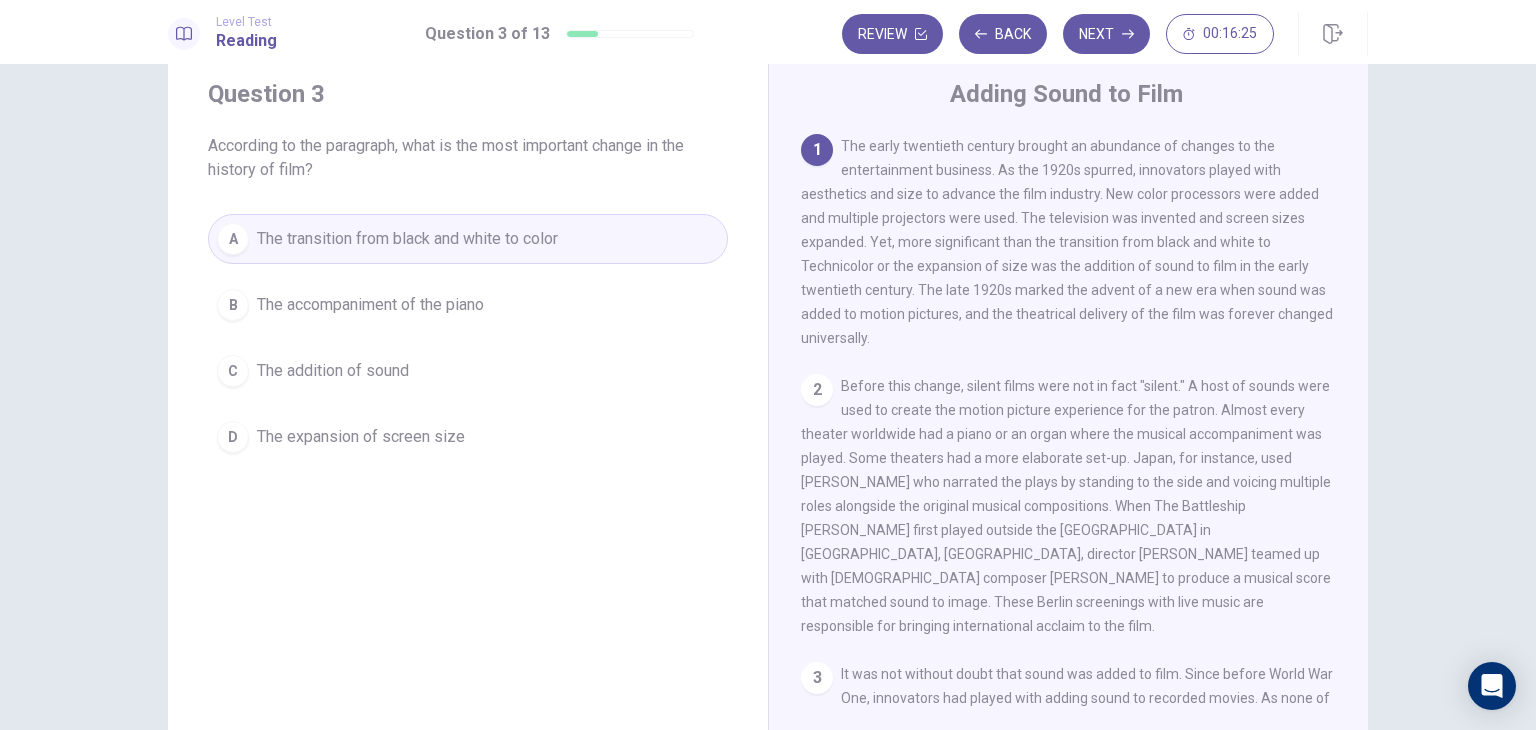 click on "2" at bounding box center (817, 390) 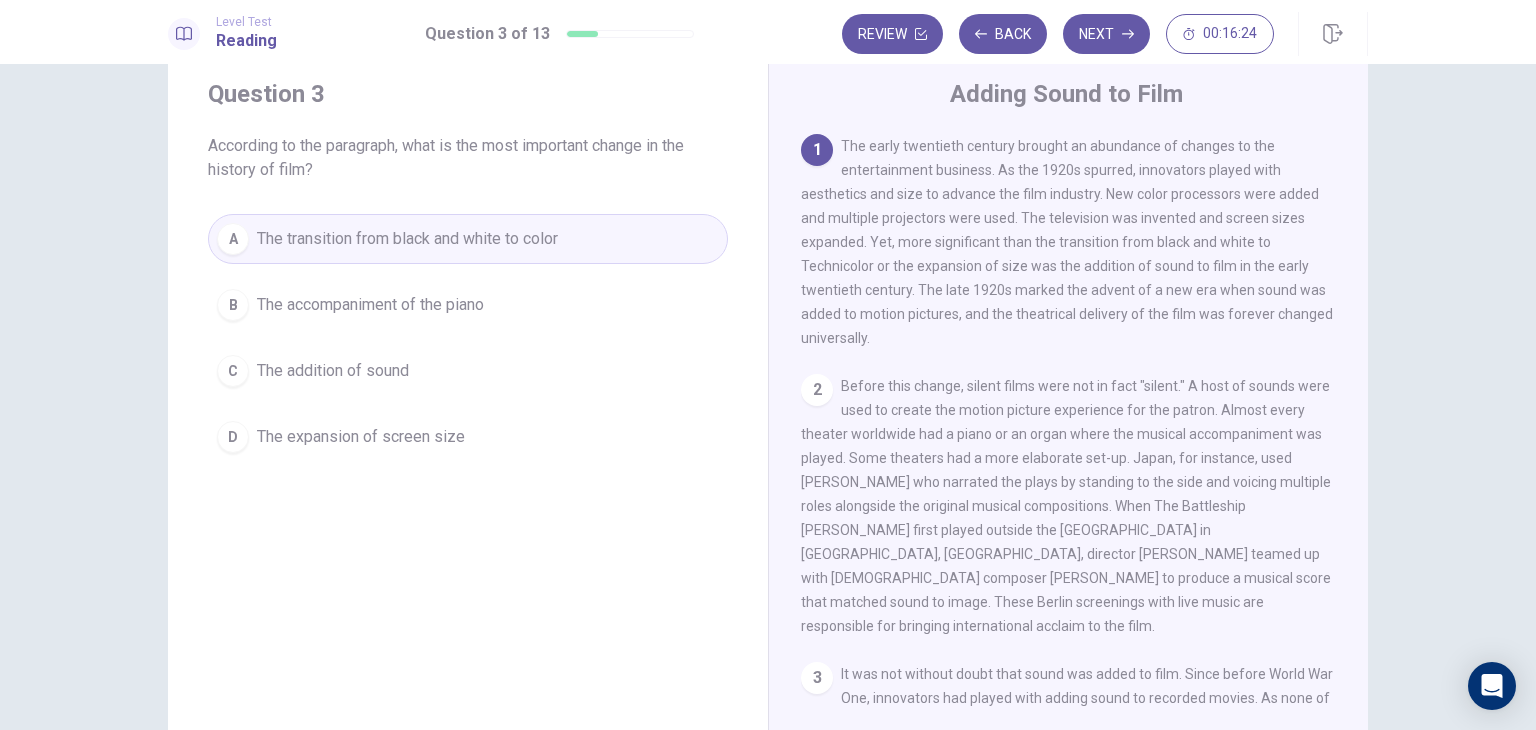 click on "2" at bounding box center (817, 390) 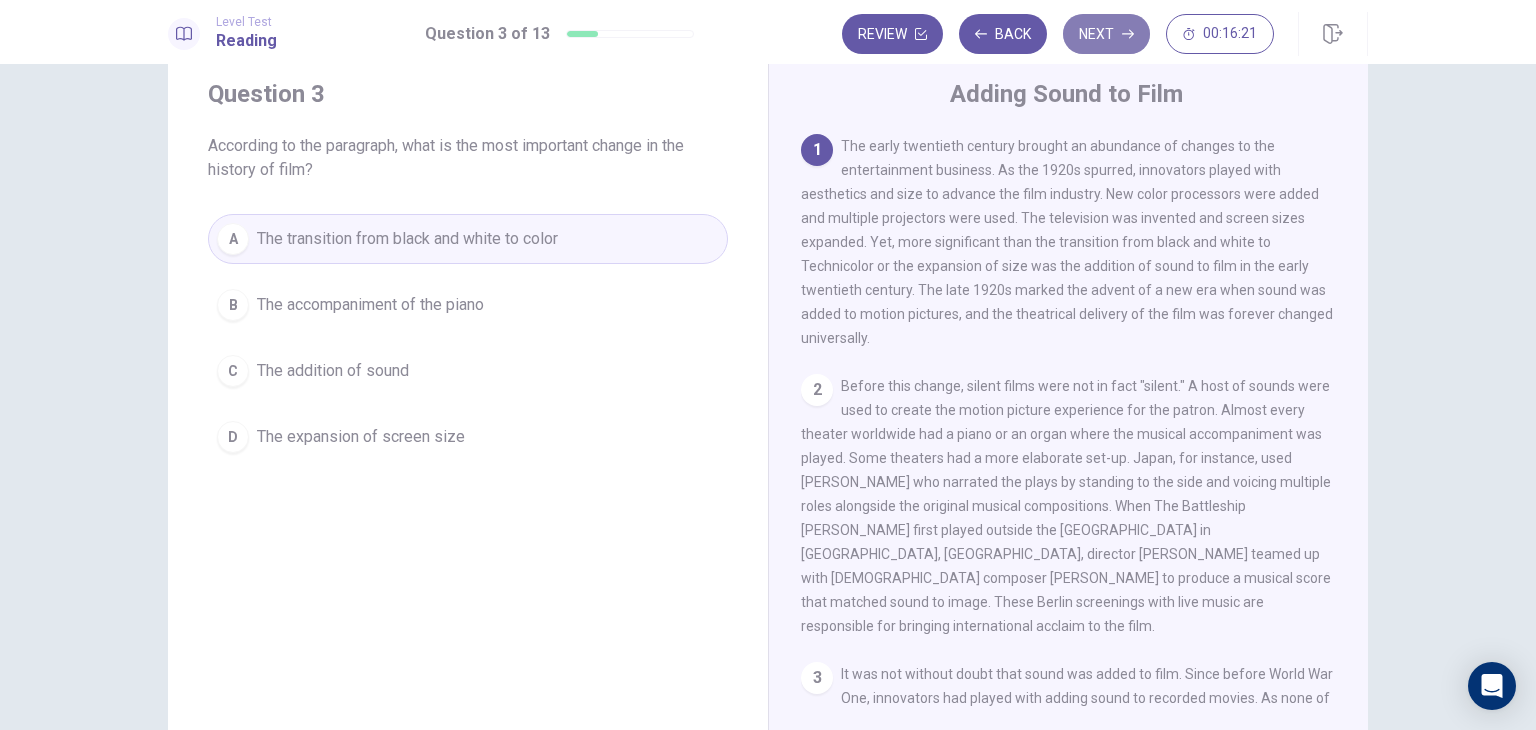 click on "Next" at bounding box center (1106, 34) 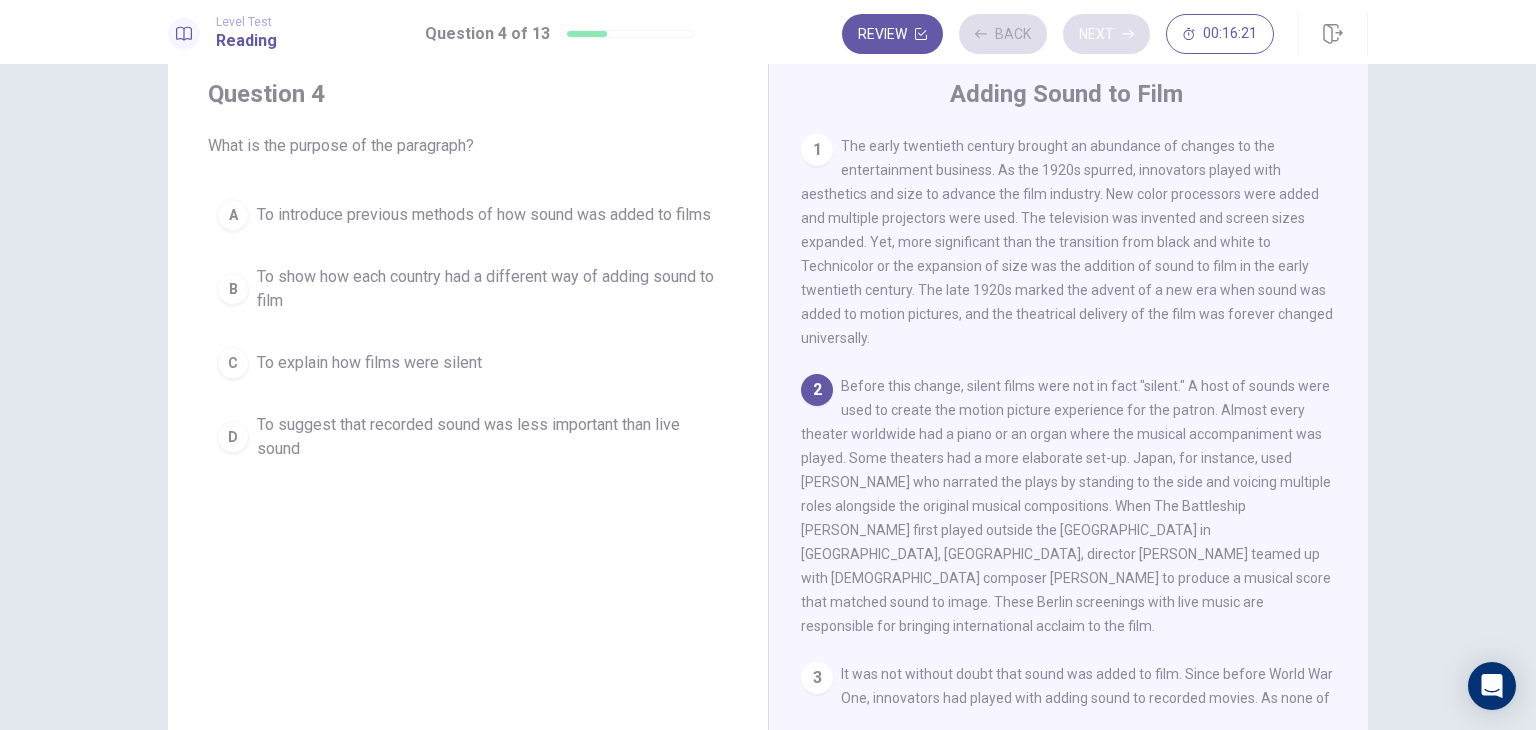 scroll, scrollTop: 120, scrollLeft: 0, axis: vertical 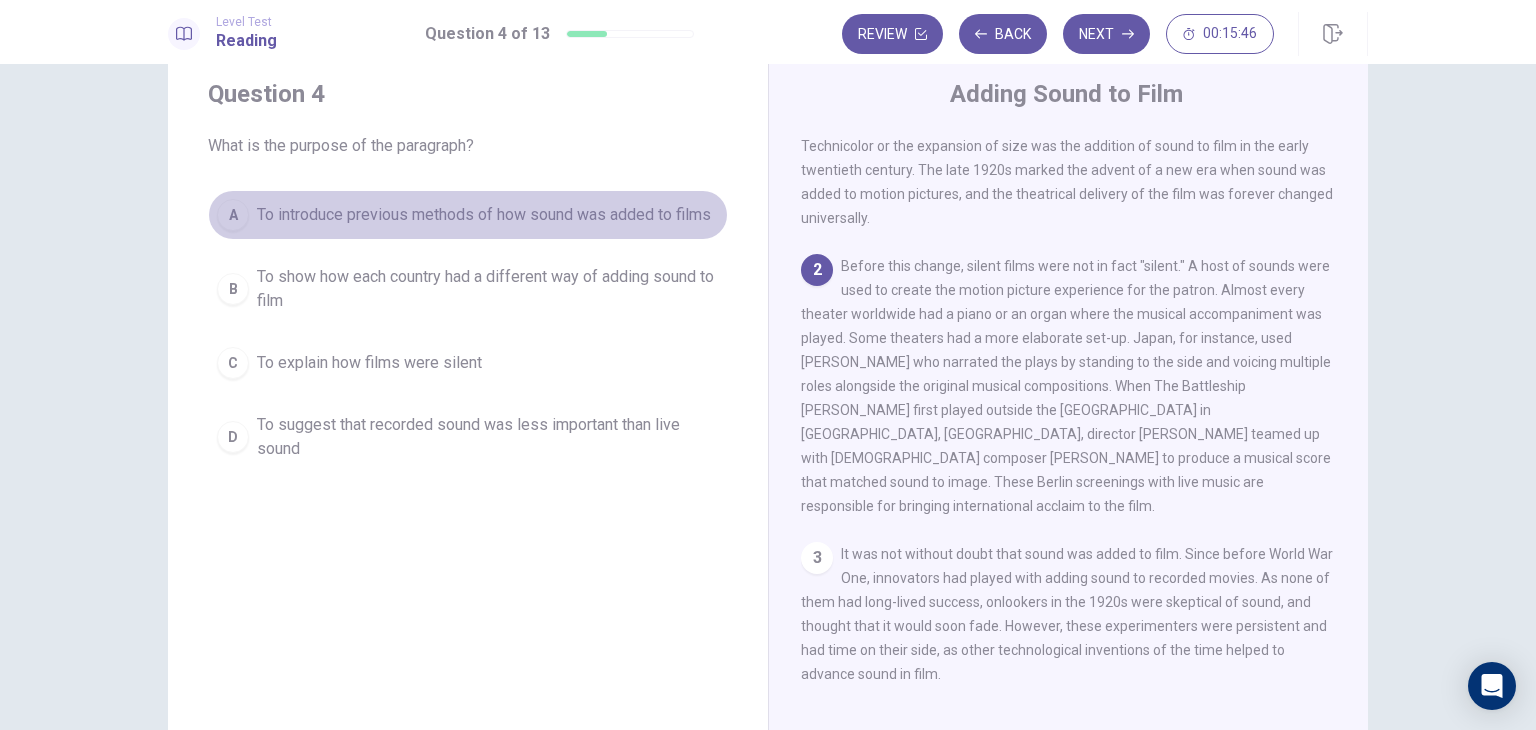 click on "A" at bounding box center (233, 215) 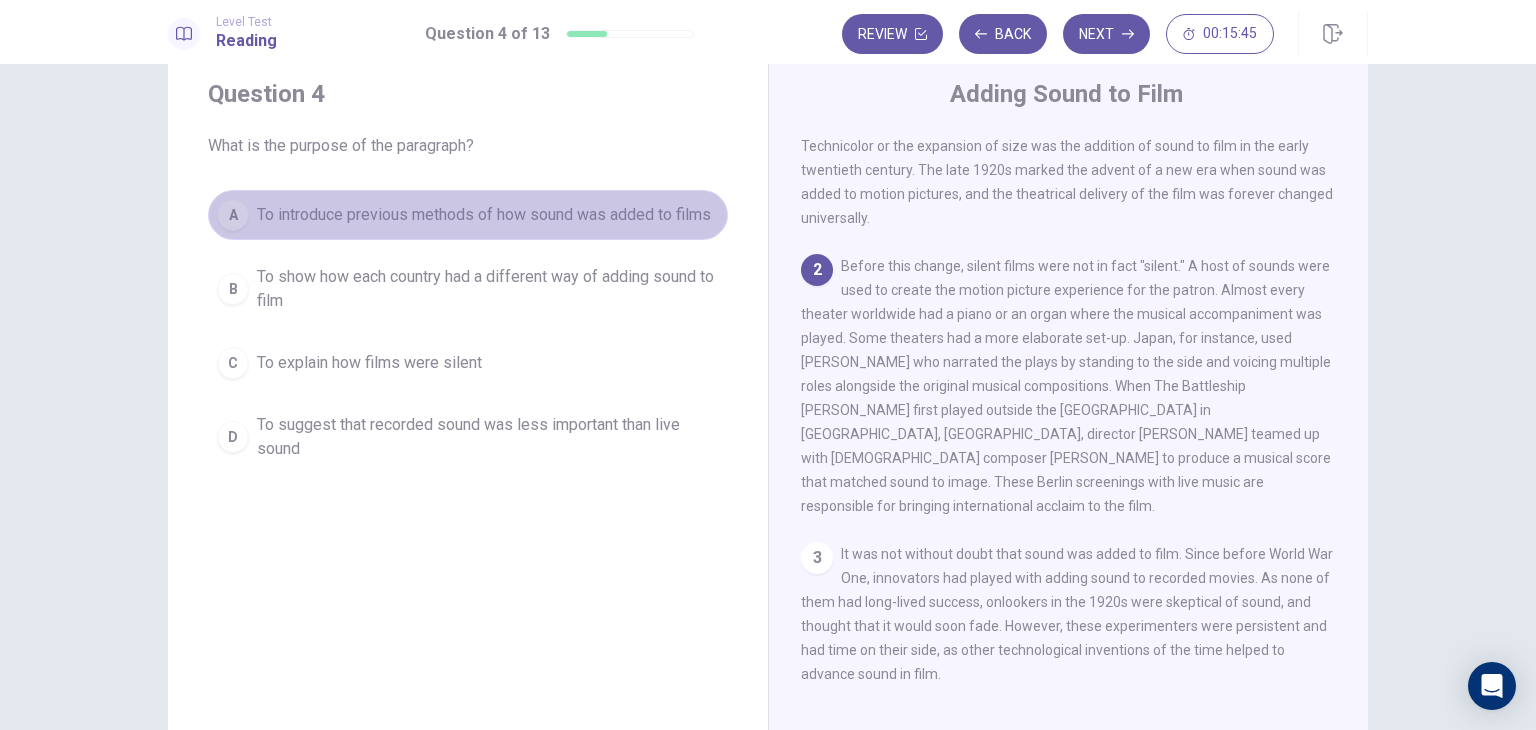 click on "A" at bounding box center [233, 215] 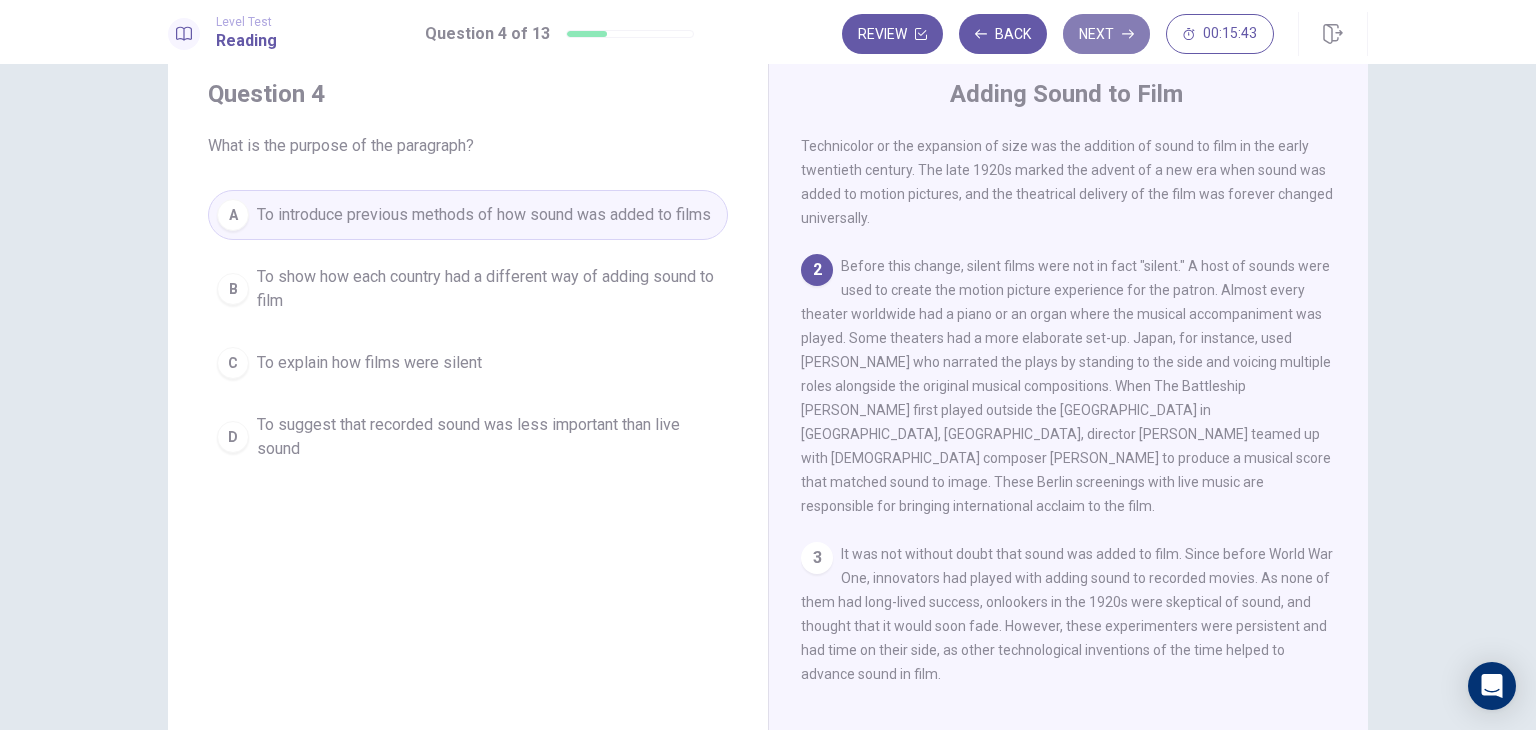 click on "Next" at bounding box center (1106, 34) 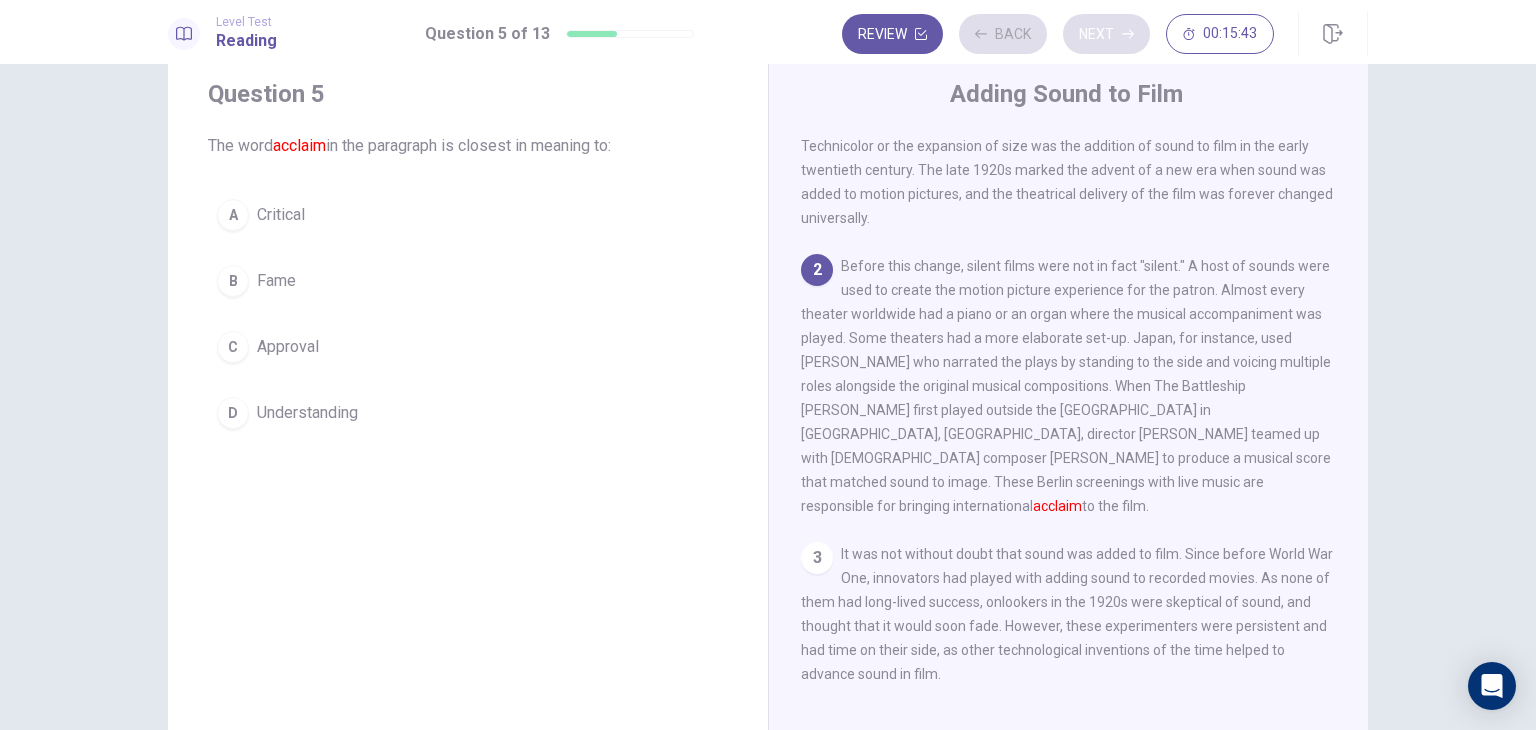 scroll, scrollTop: 247, scrollLeft: 0, axis: vertical 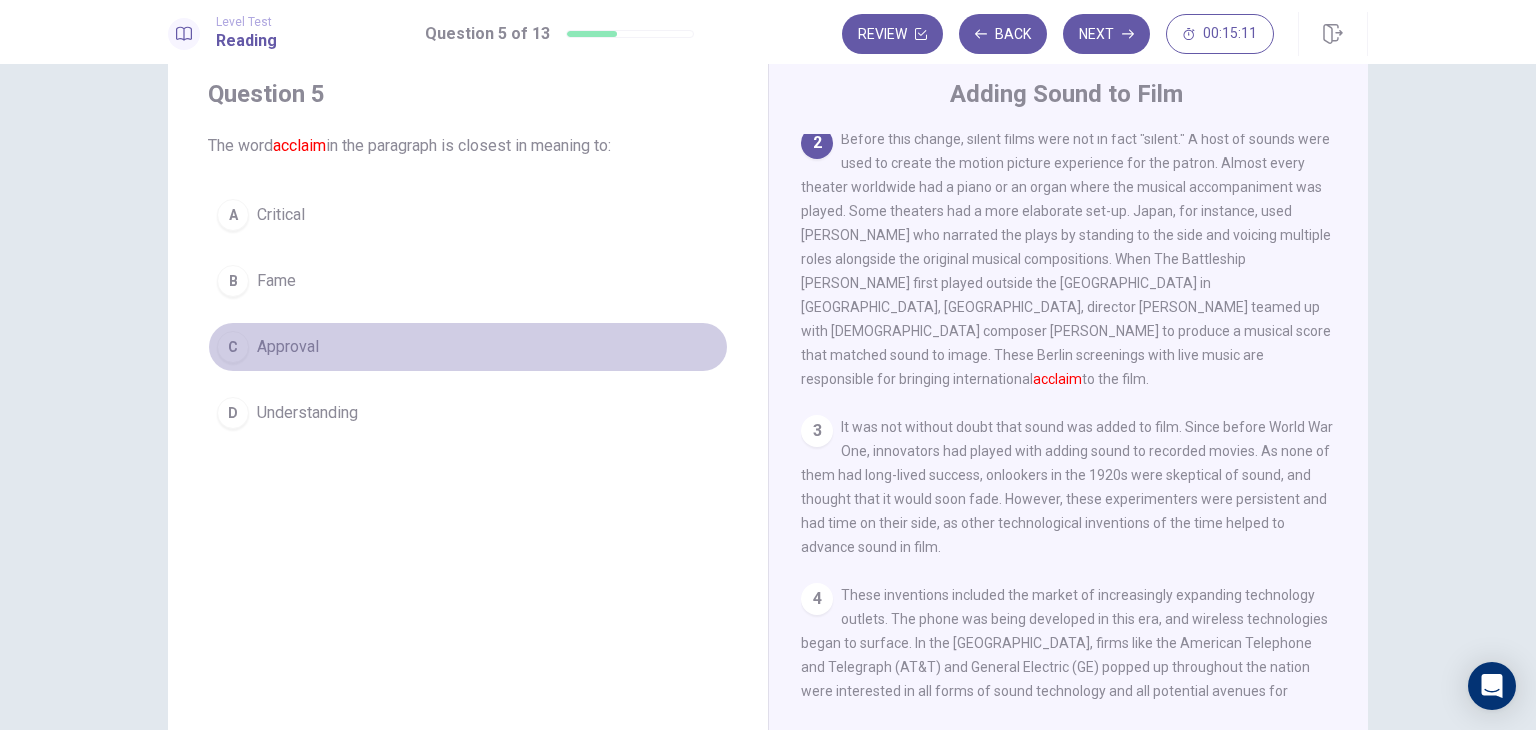 click on "C" at bounding box center [233, 347] 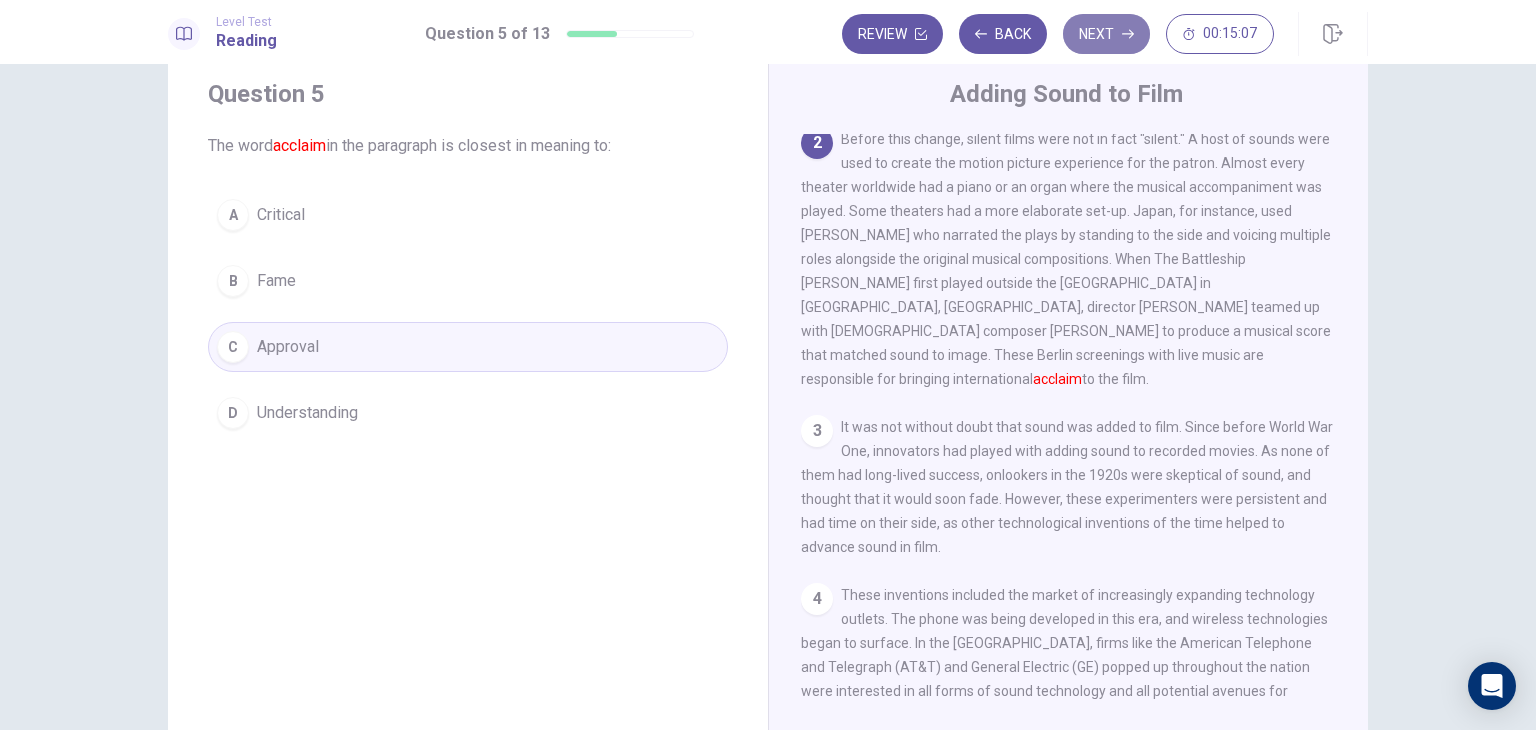 click on "Next" at bounding box center (1106, 34) 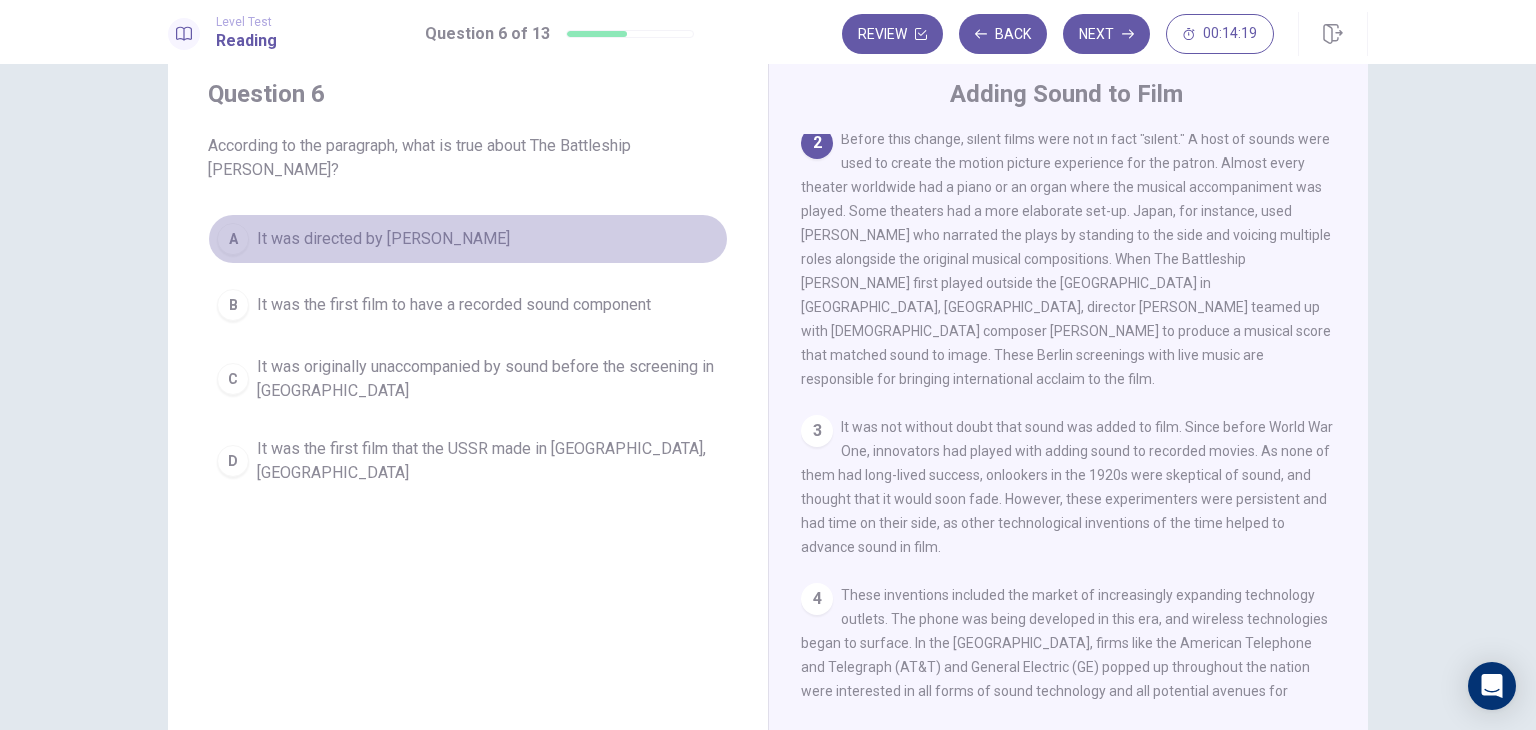 click on "A" at bounding box center [233, 239] 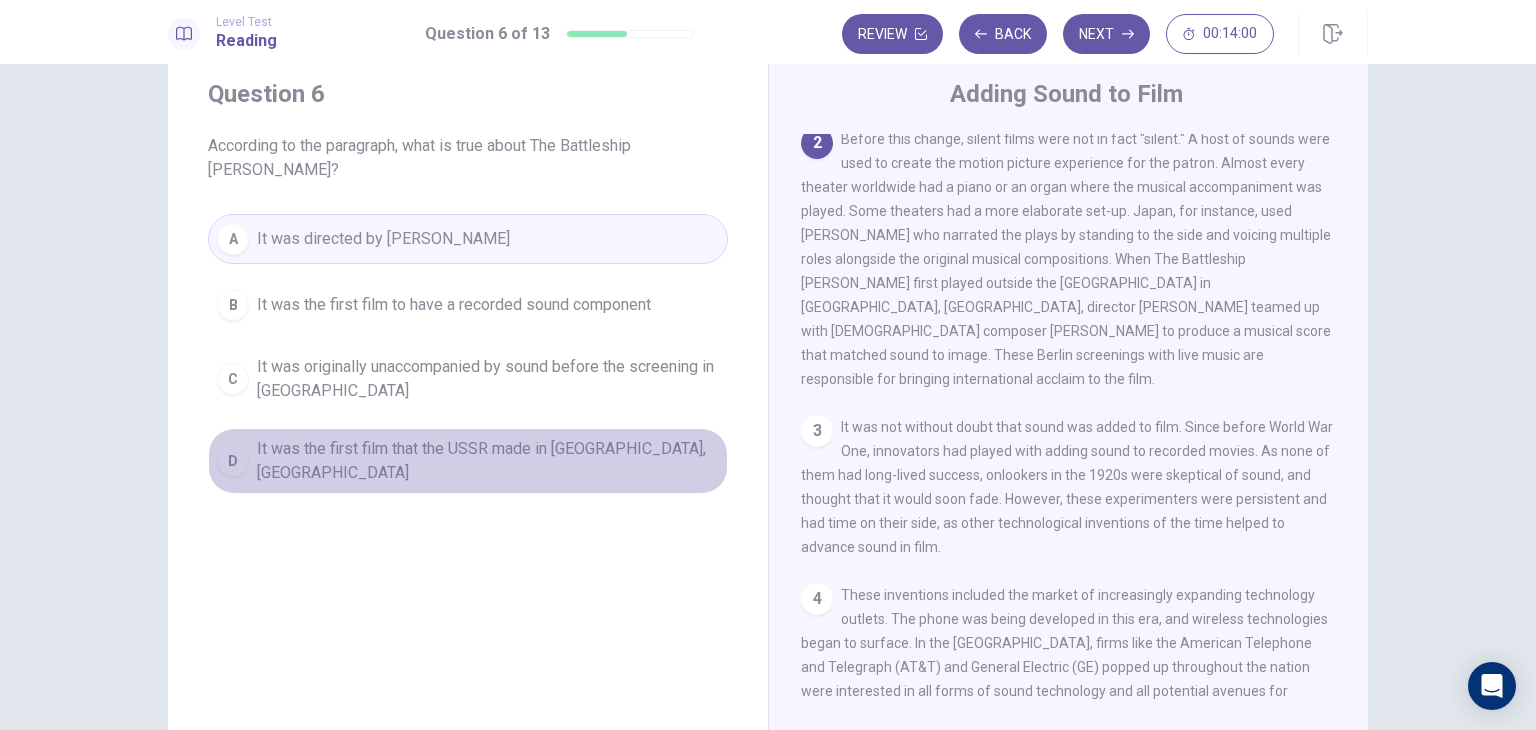 click on "D" at bounding box center [233, 461] 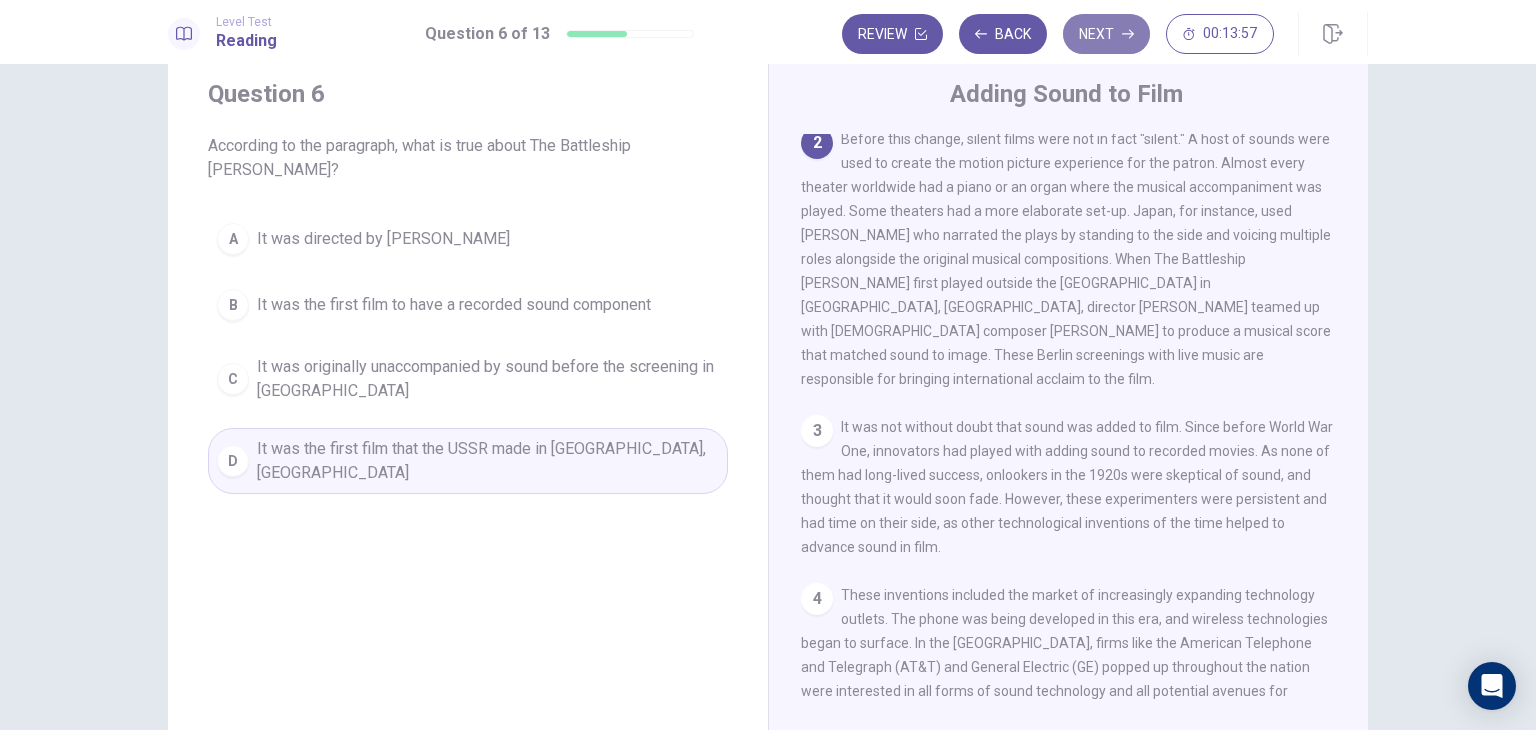 click on "Next" at bounding box center [1106, 34] 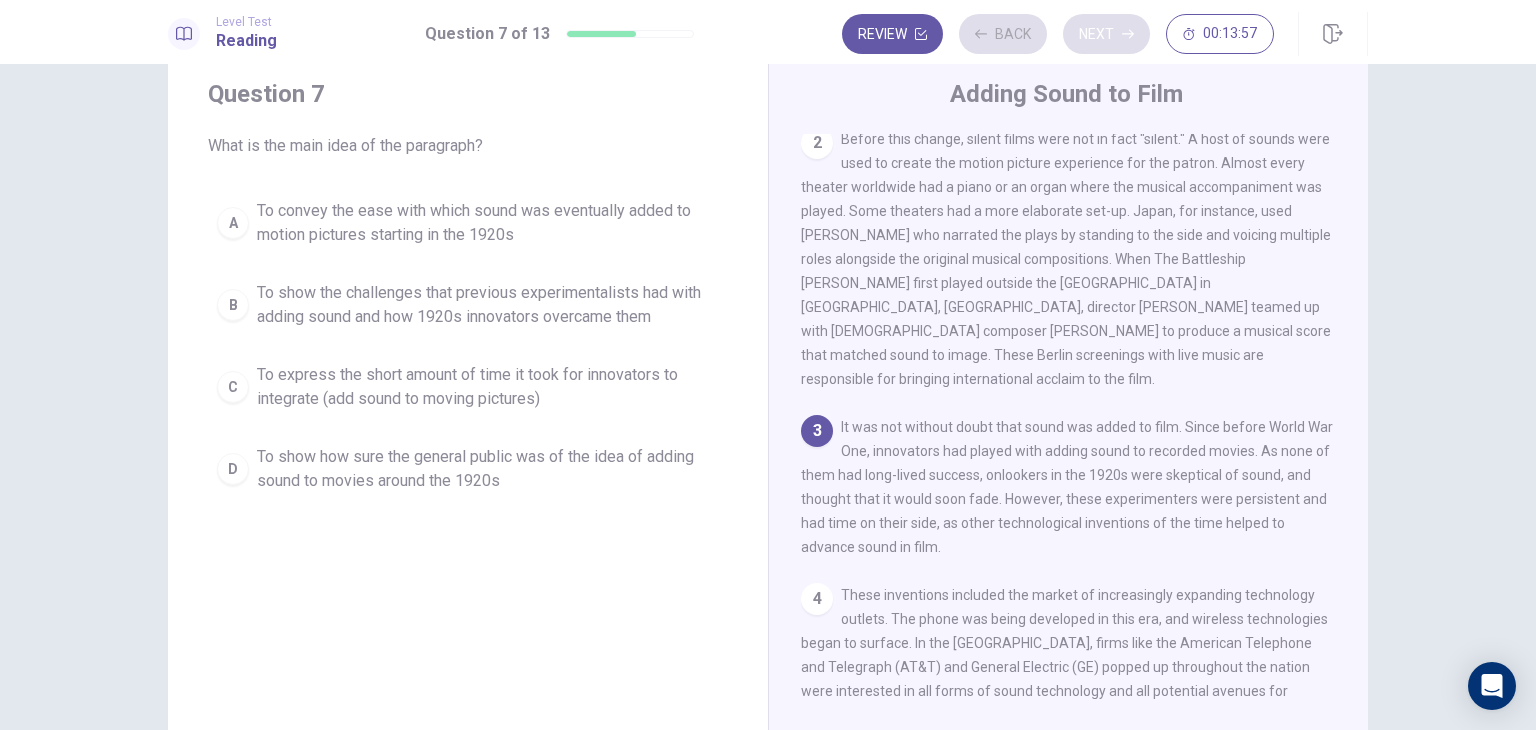 scroll, scrollTop: 292, scrollLeft: 0, axis: vertical 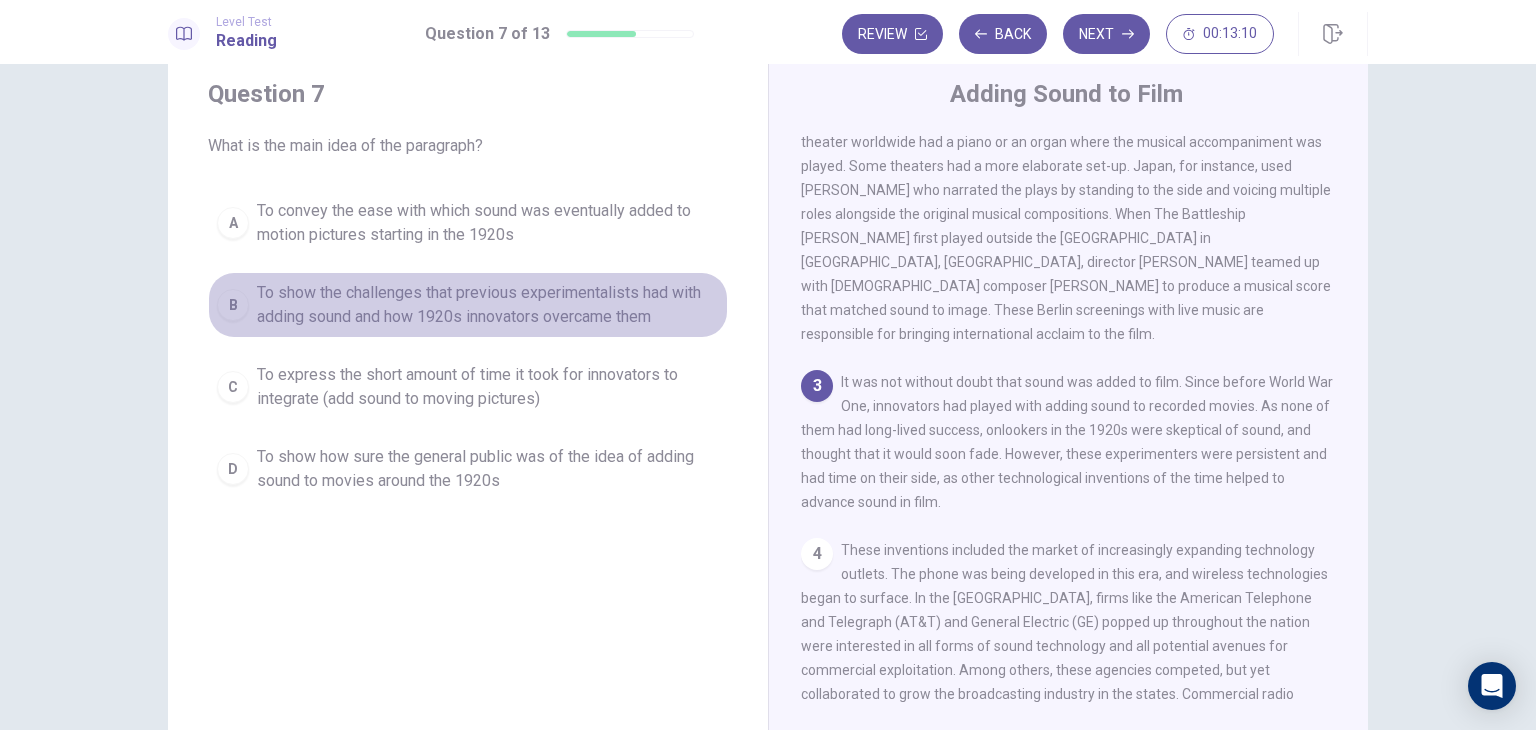 click on "B To show the challenges that previous experimentalists had with adding sound and how 1920s innovators overcame them" at bounding box center [468, 305] 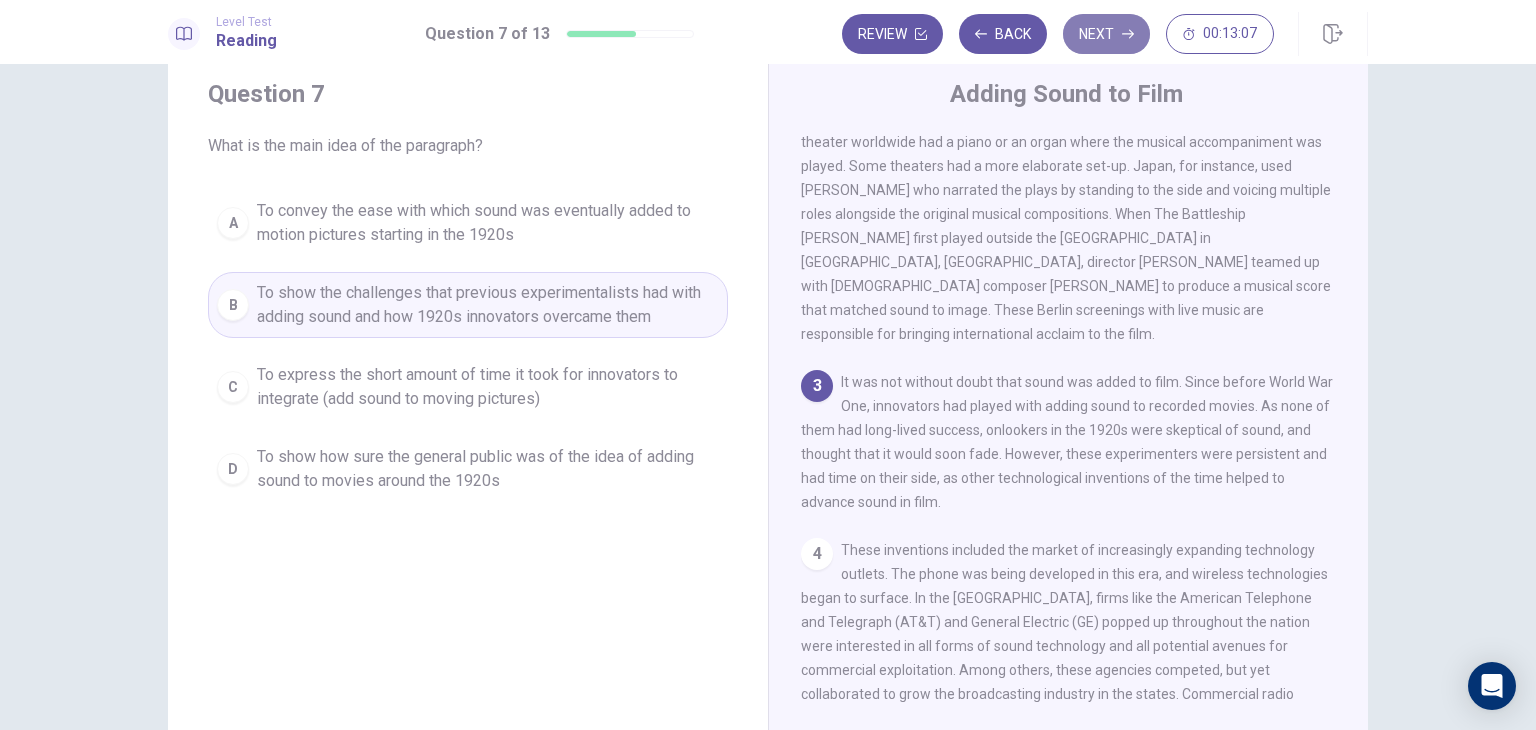 click on "Next" at bounding box center (1106, 34) 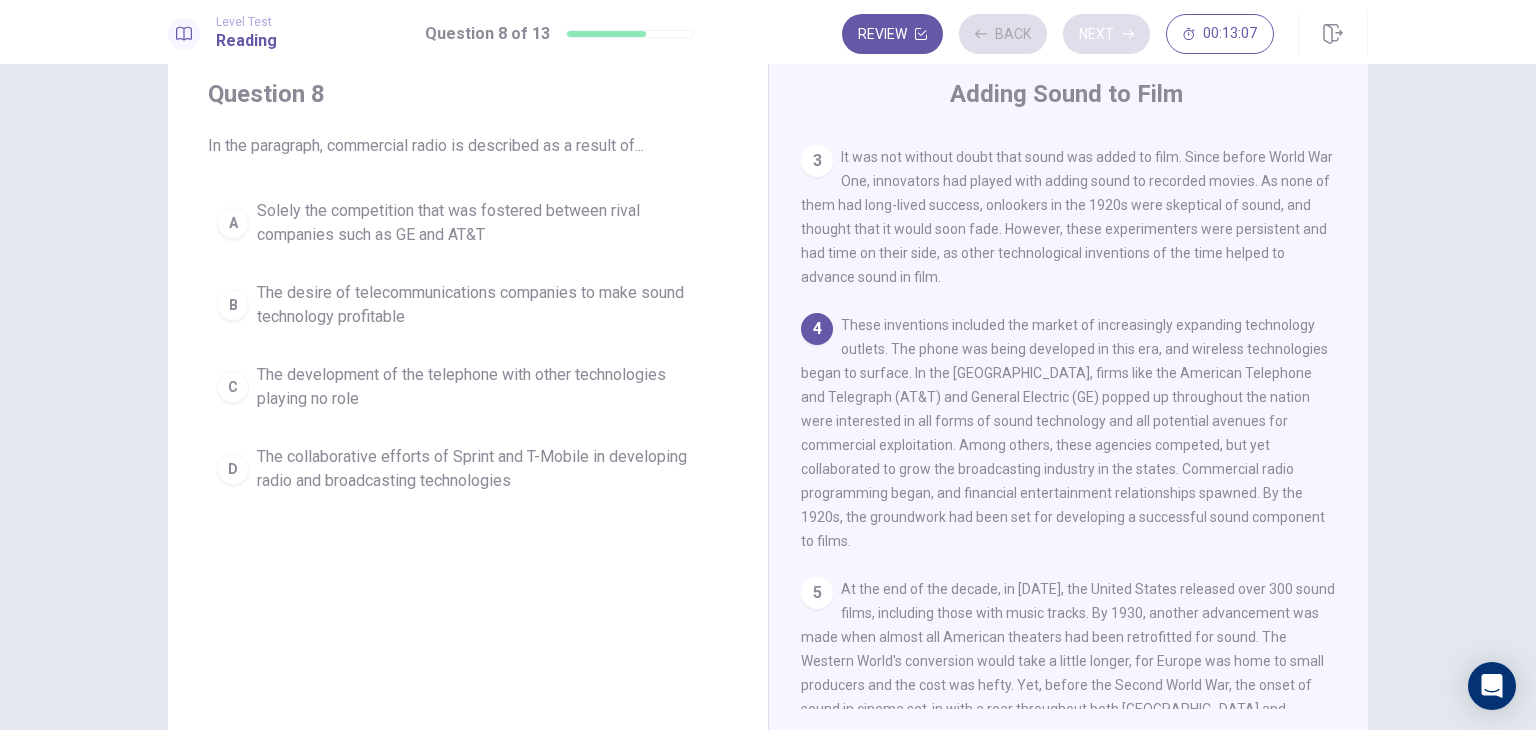 scroll, scrollTop: 536, scrollLeft: 0, axis: vertical 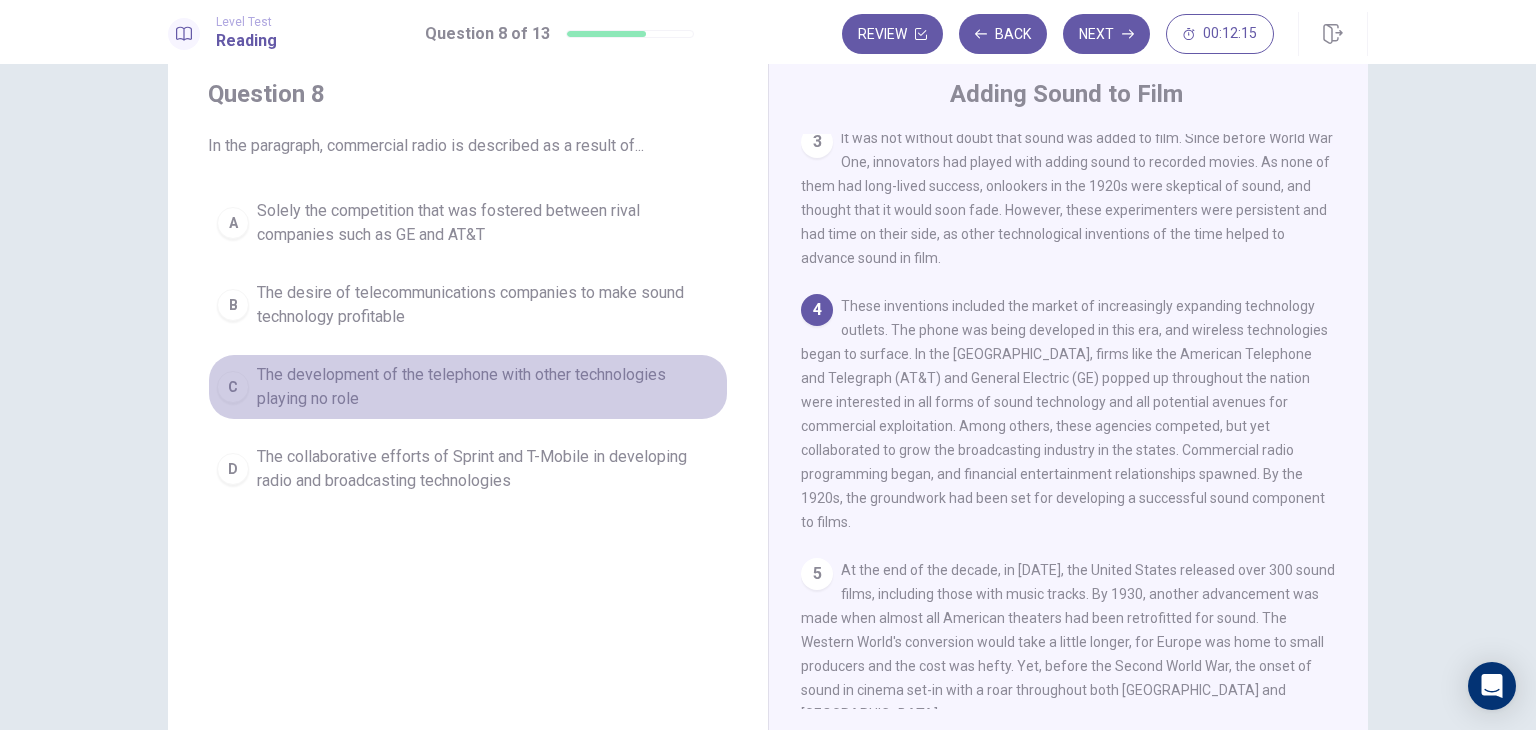 click on "C" at bounding box center (233, 387) 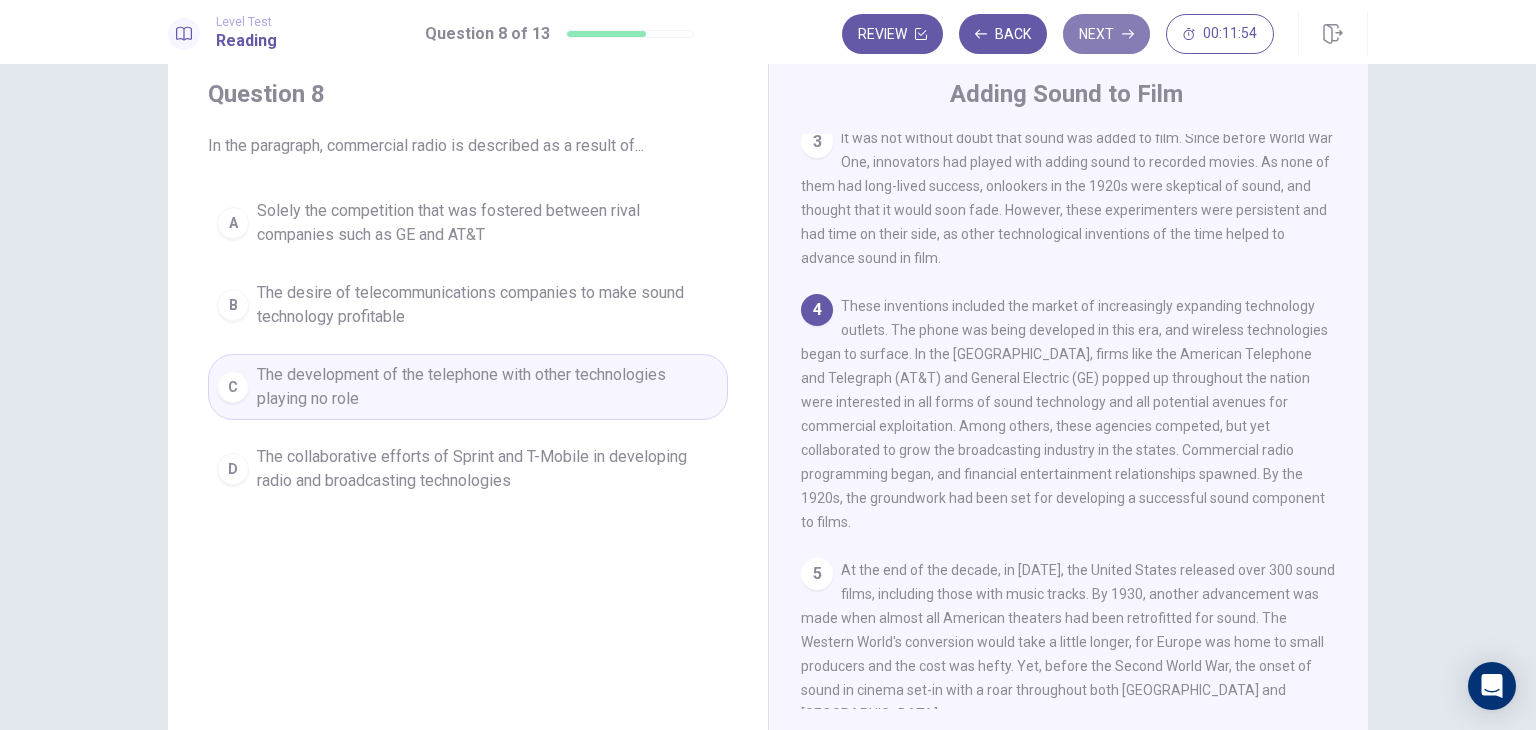 click on "Next" at bounding box center [1106, 34] 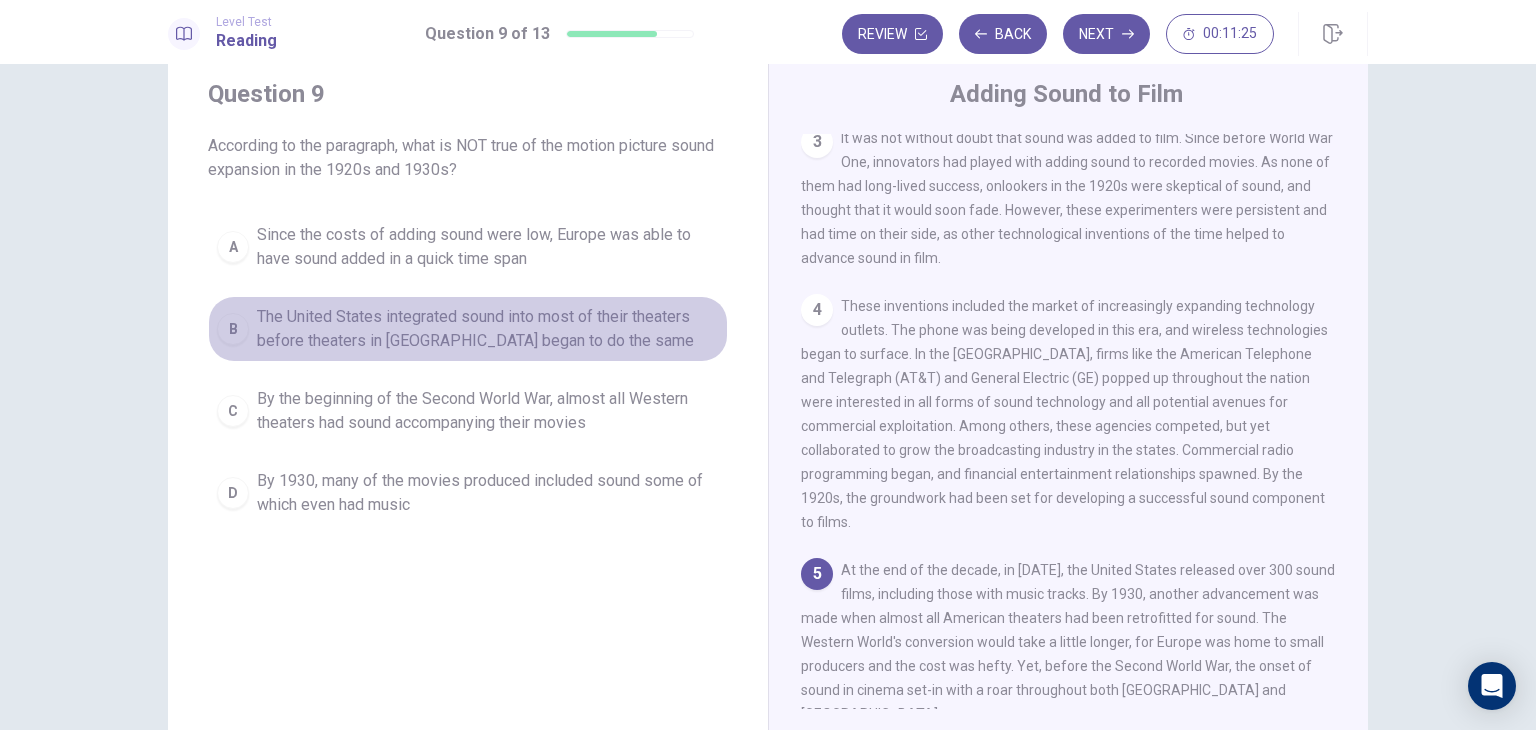 click on "B" at bounding box center [233, 329] 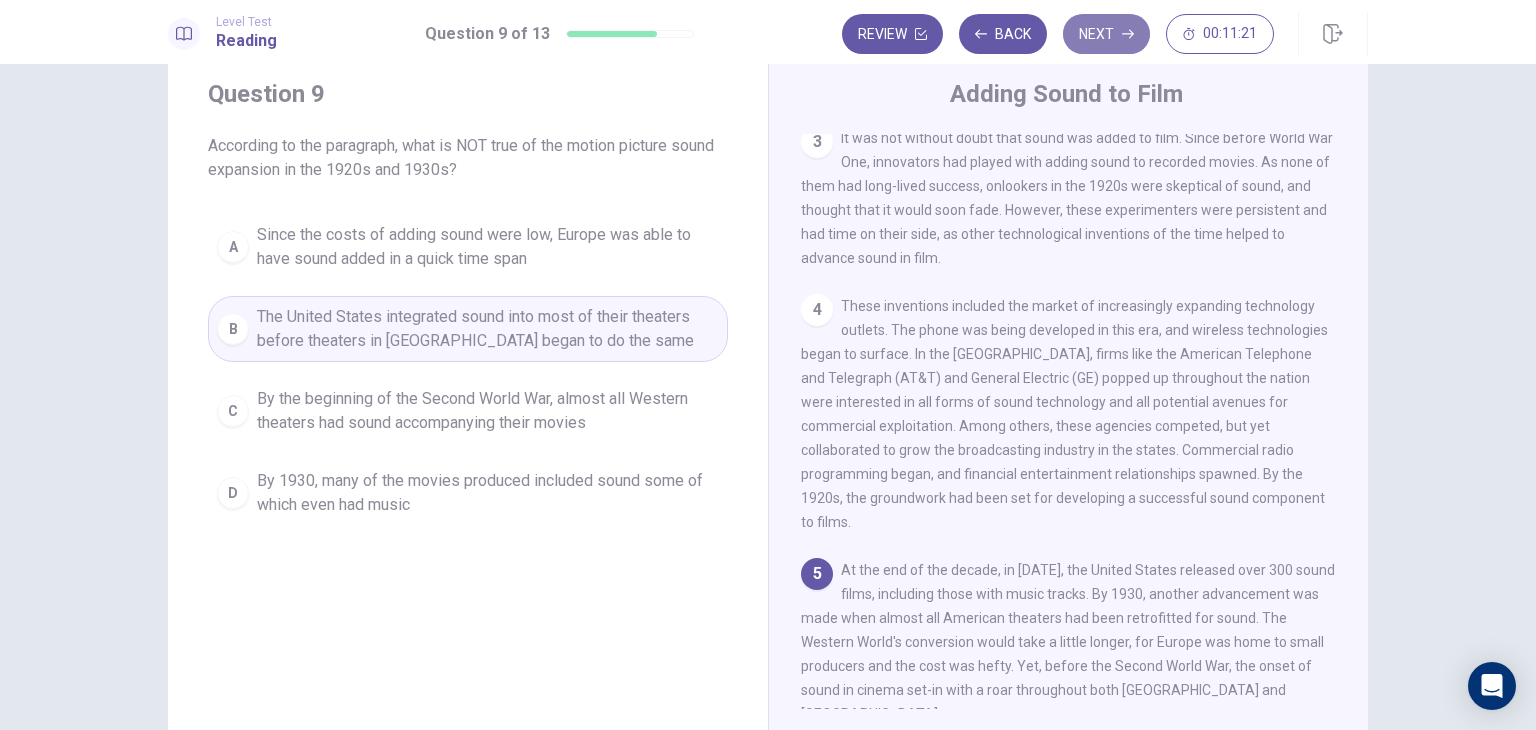 click on "Next" at bounding box center (1106, 34) 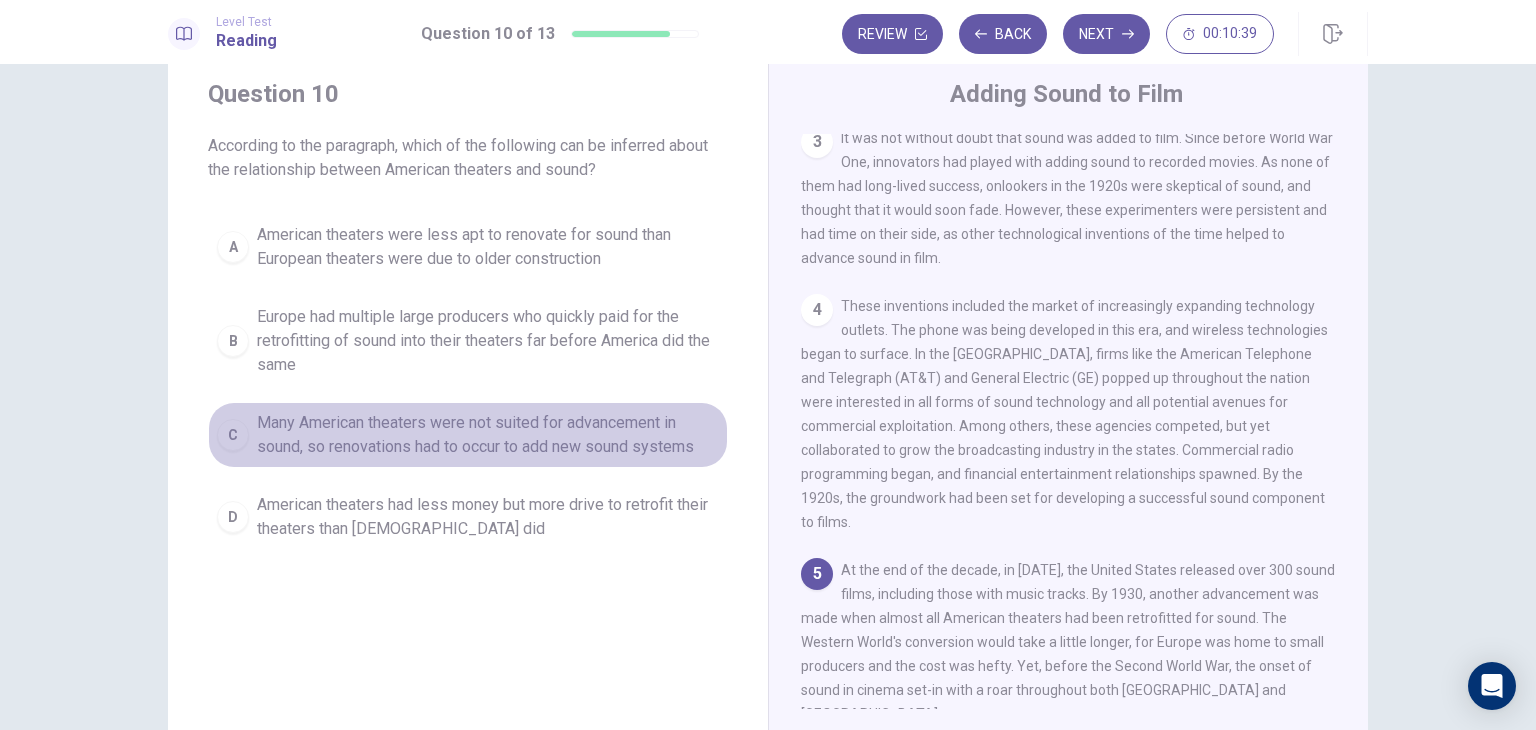 click on "C Many American theaters were not suited for advancement in sound, so renovations had to occur to add new sound systems" at bounding box center (468, 435) 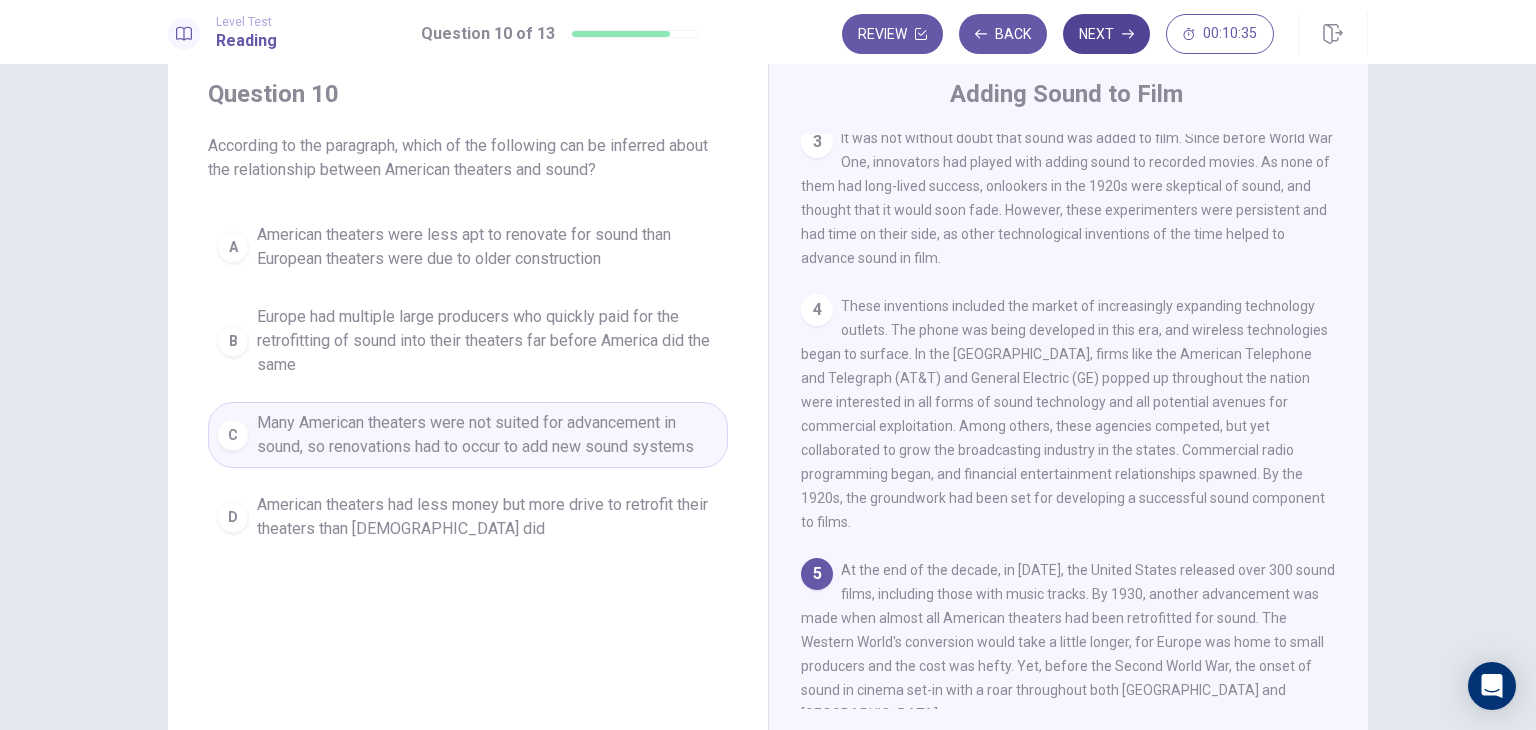 click 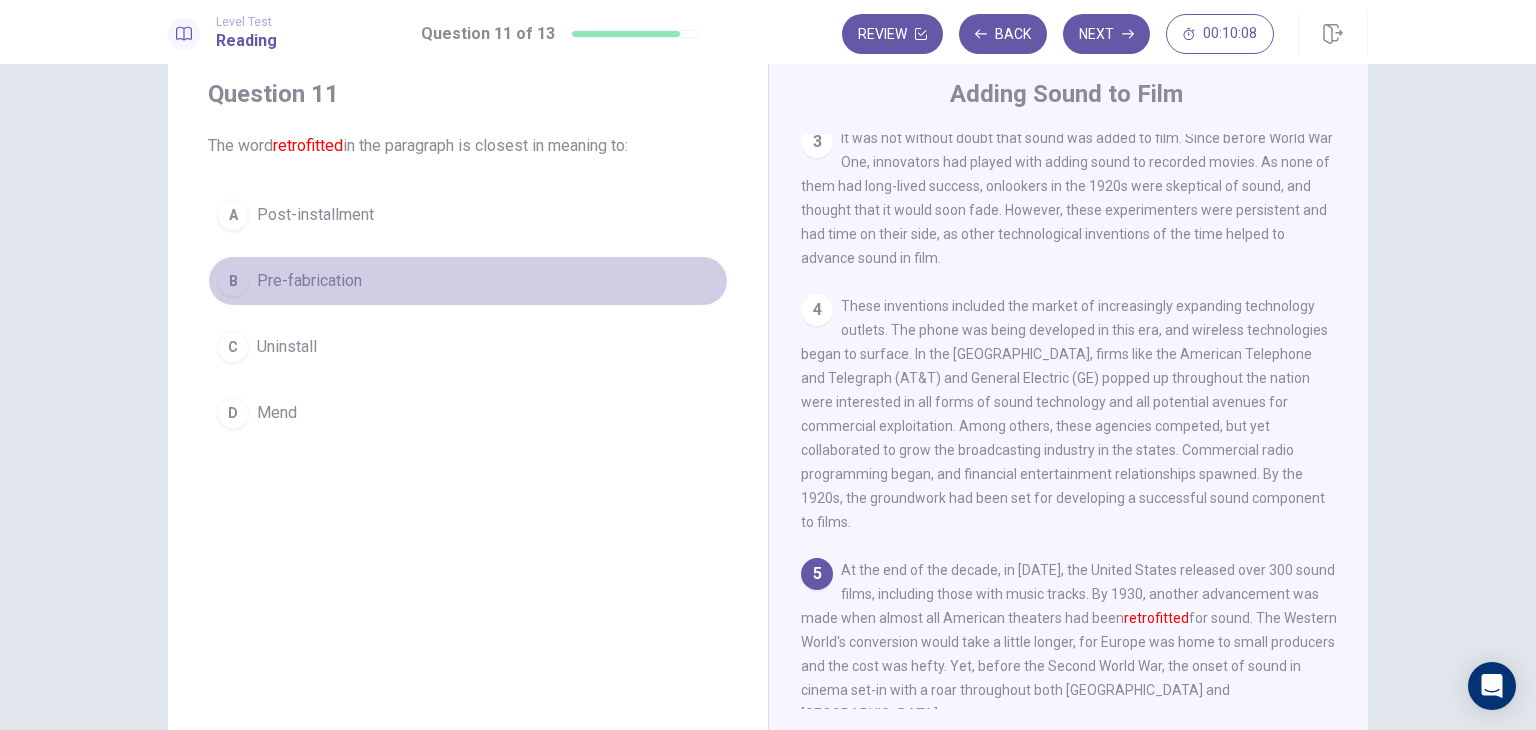click on "B" at bounding box center [233, 281] 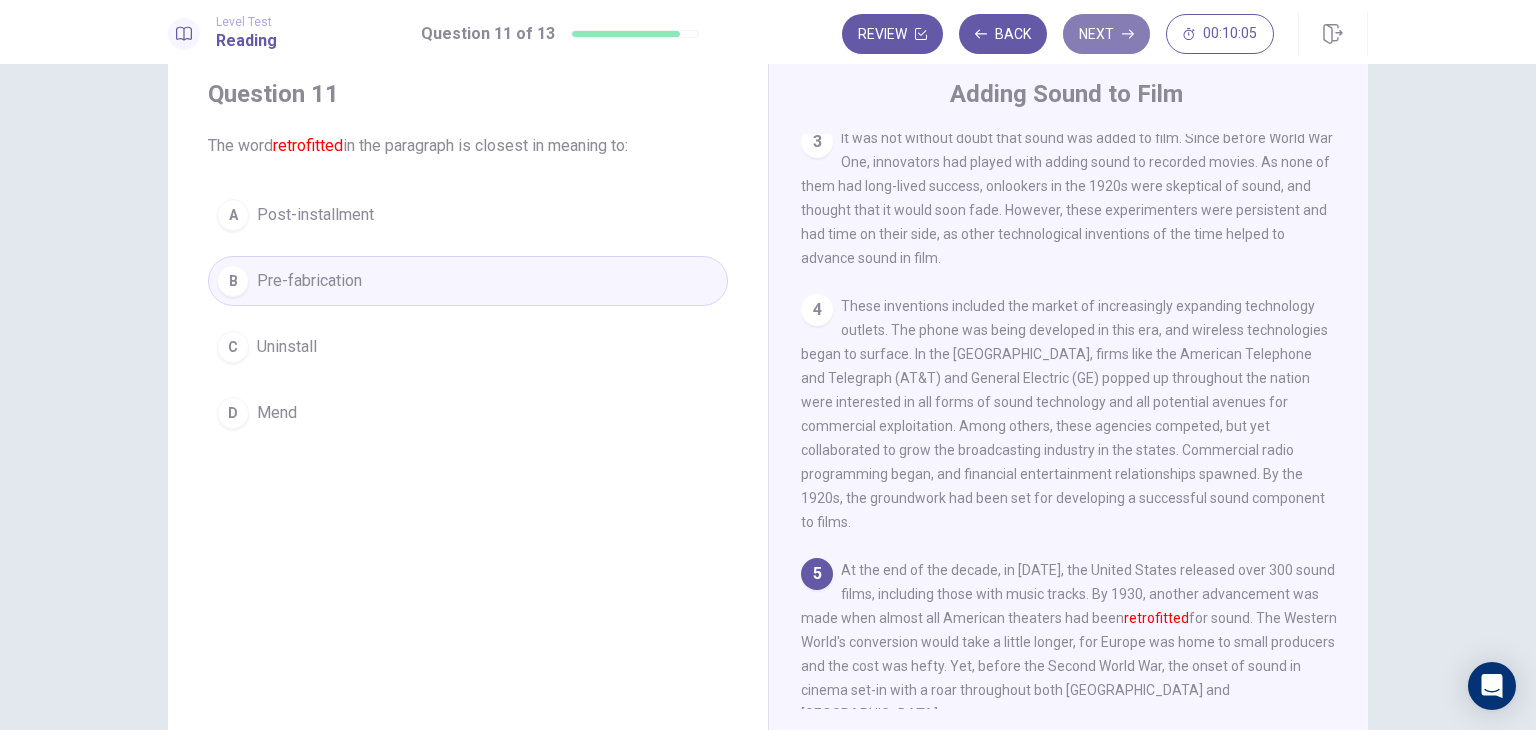 click on "Next" at bounding box center [1106, 34] 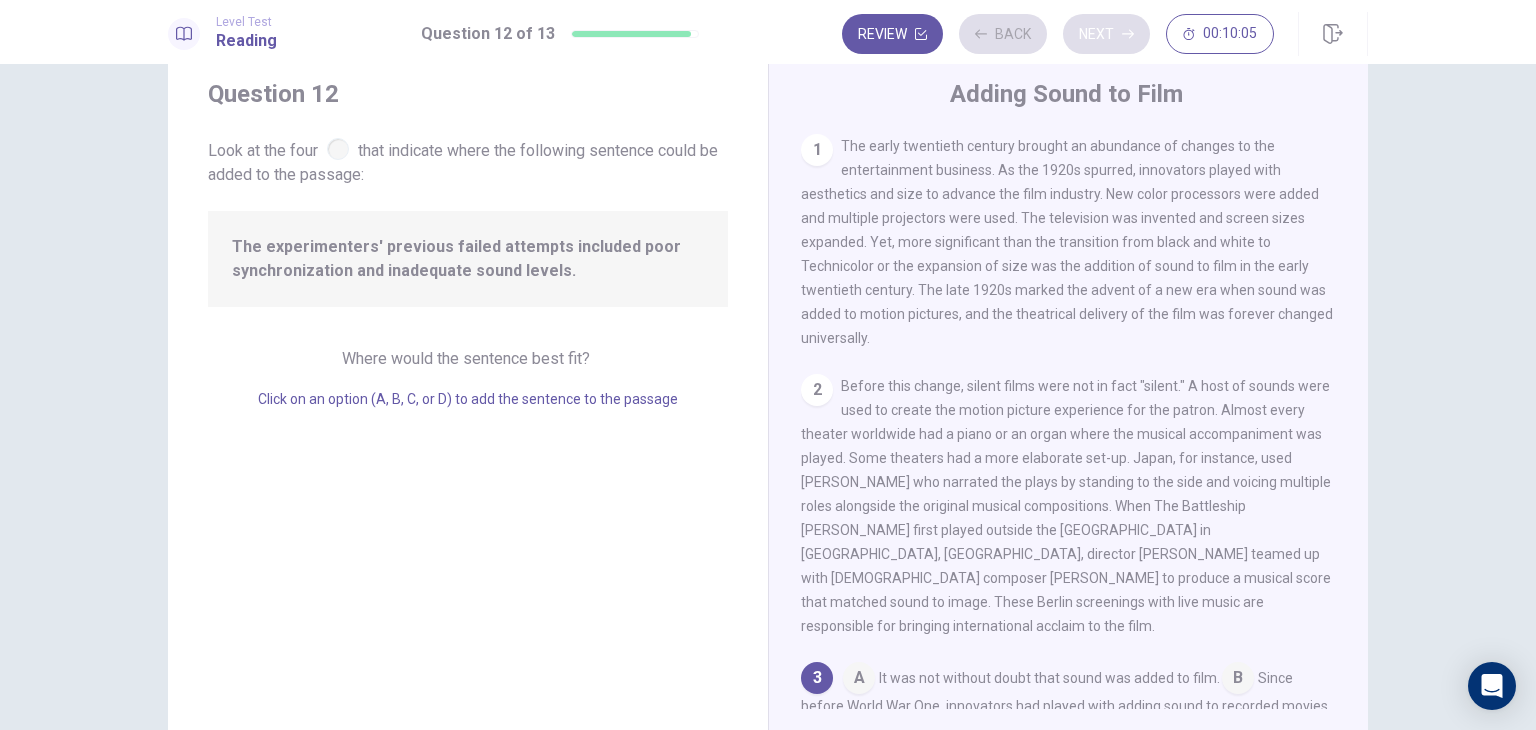 scroll, scrollTop: 312, scrollLeft: 0, axis: vertical 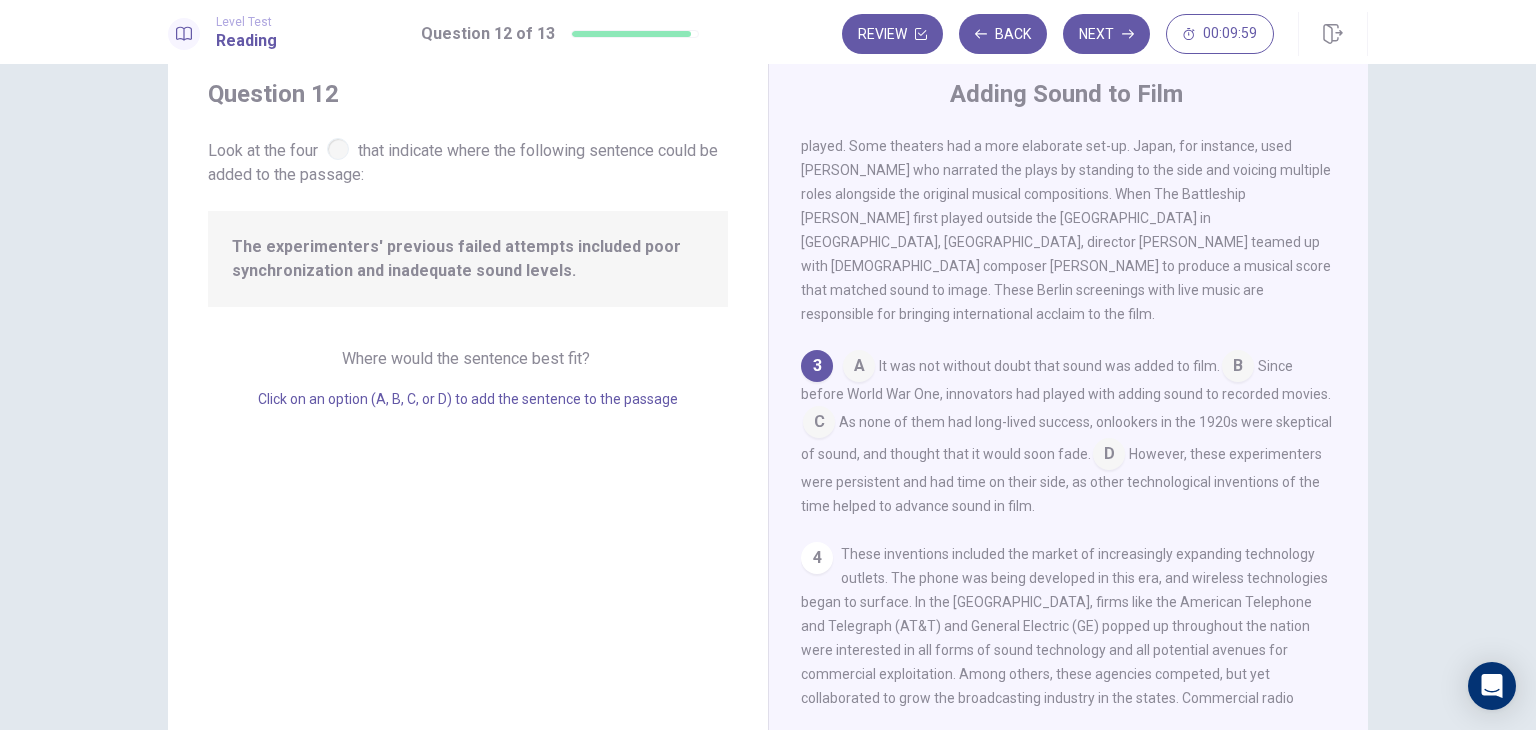 click at bounding box center (338, 149) 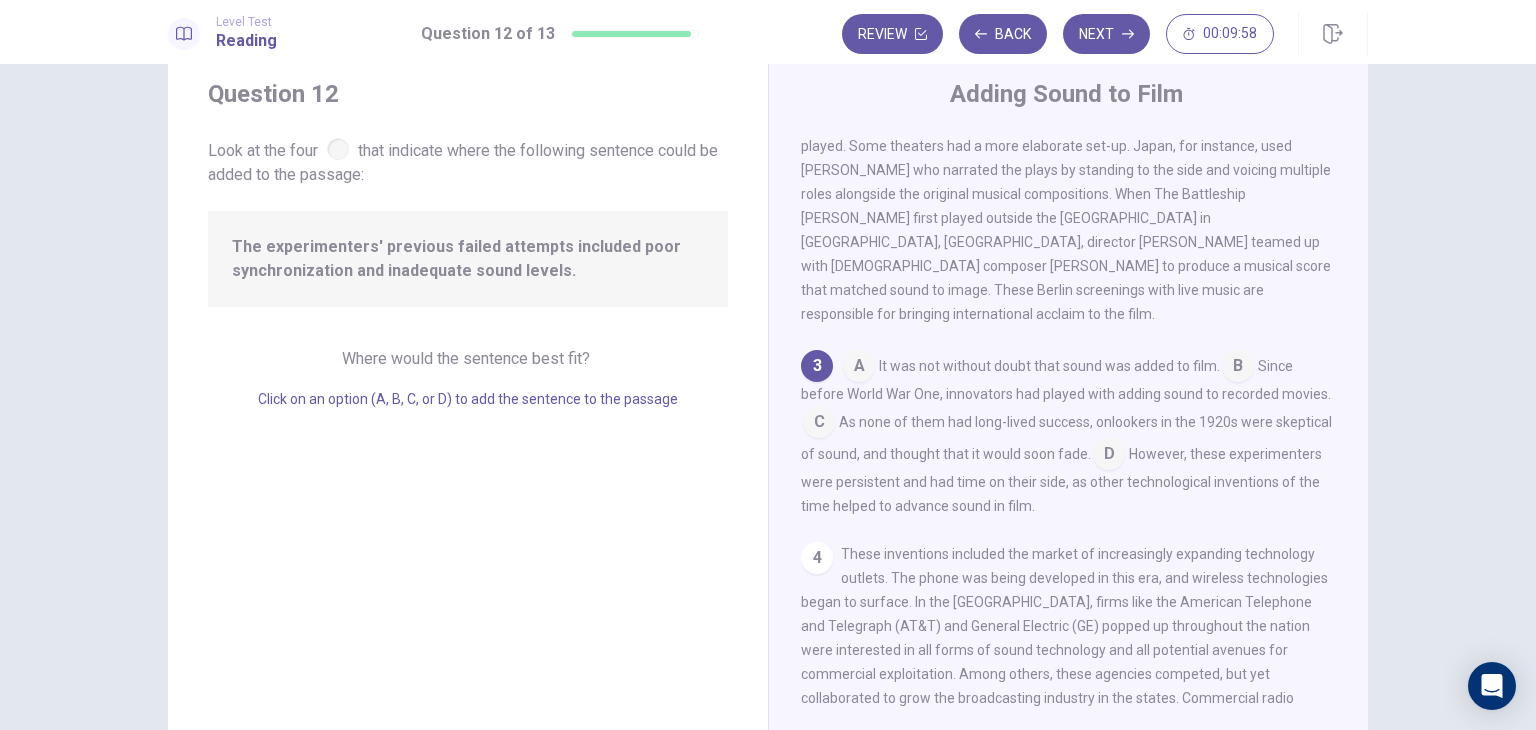 click at bounding box center (338, 149) 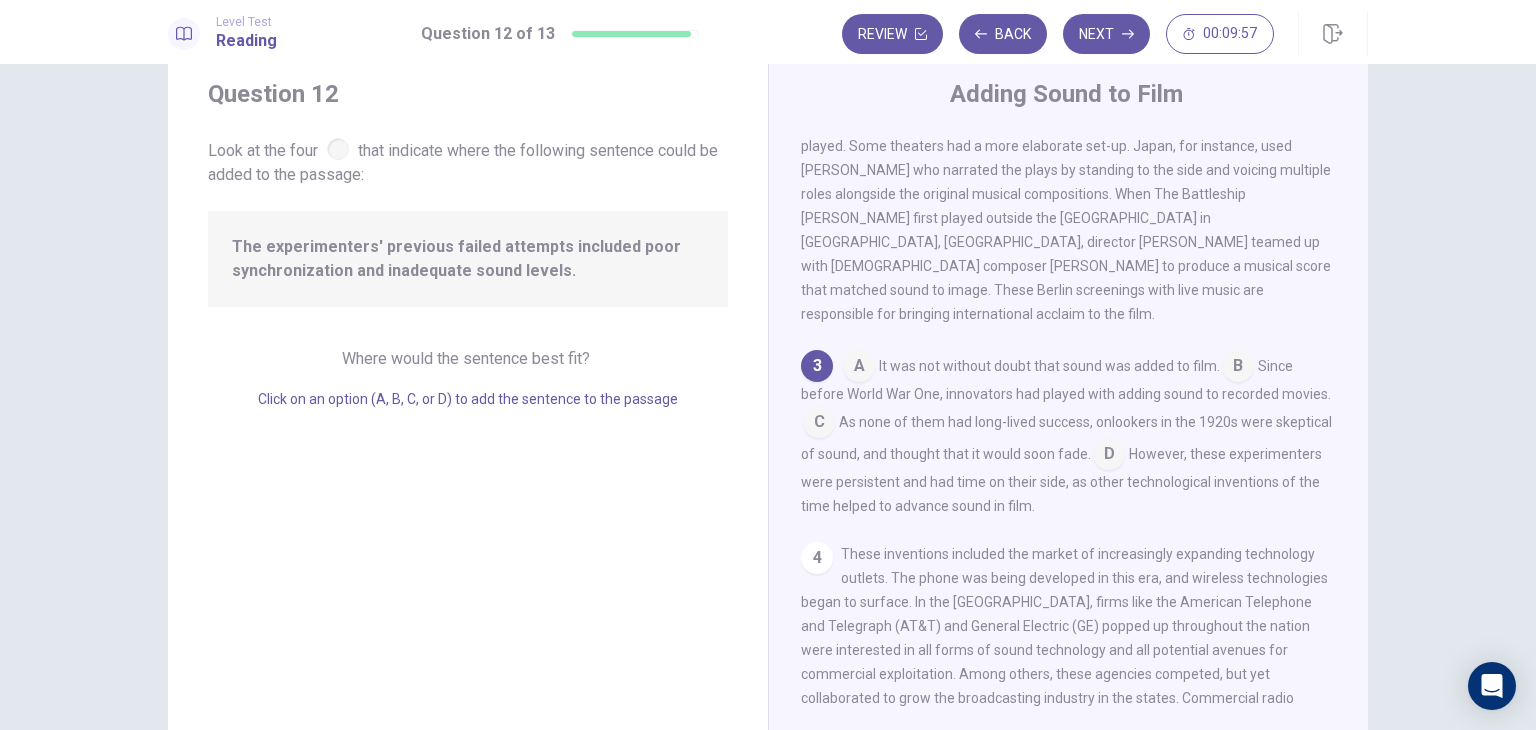 click at bounding box center (338, 149) 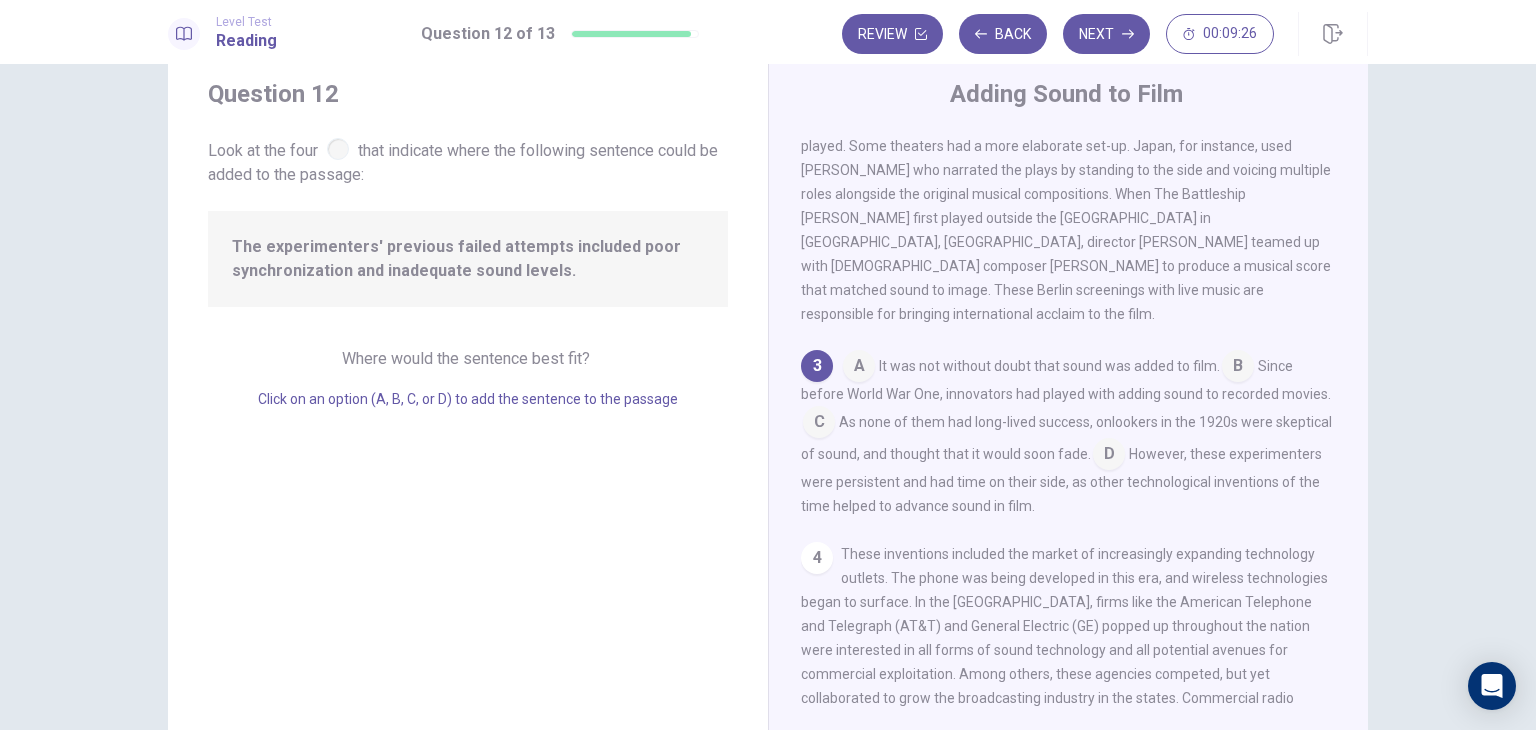 drag, startPoint x: 1170, startPoint y: 449, endPoint x: 1098, endPoint y: 356, distance: 117.61378 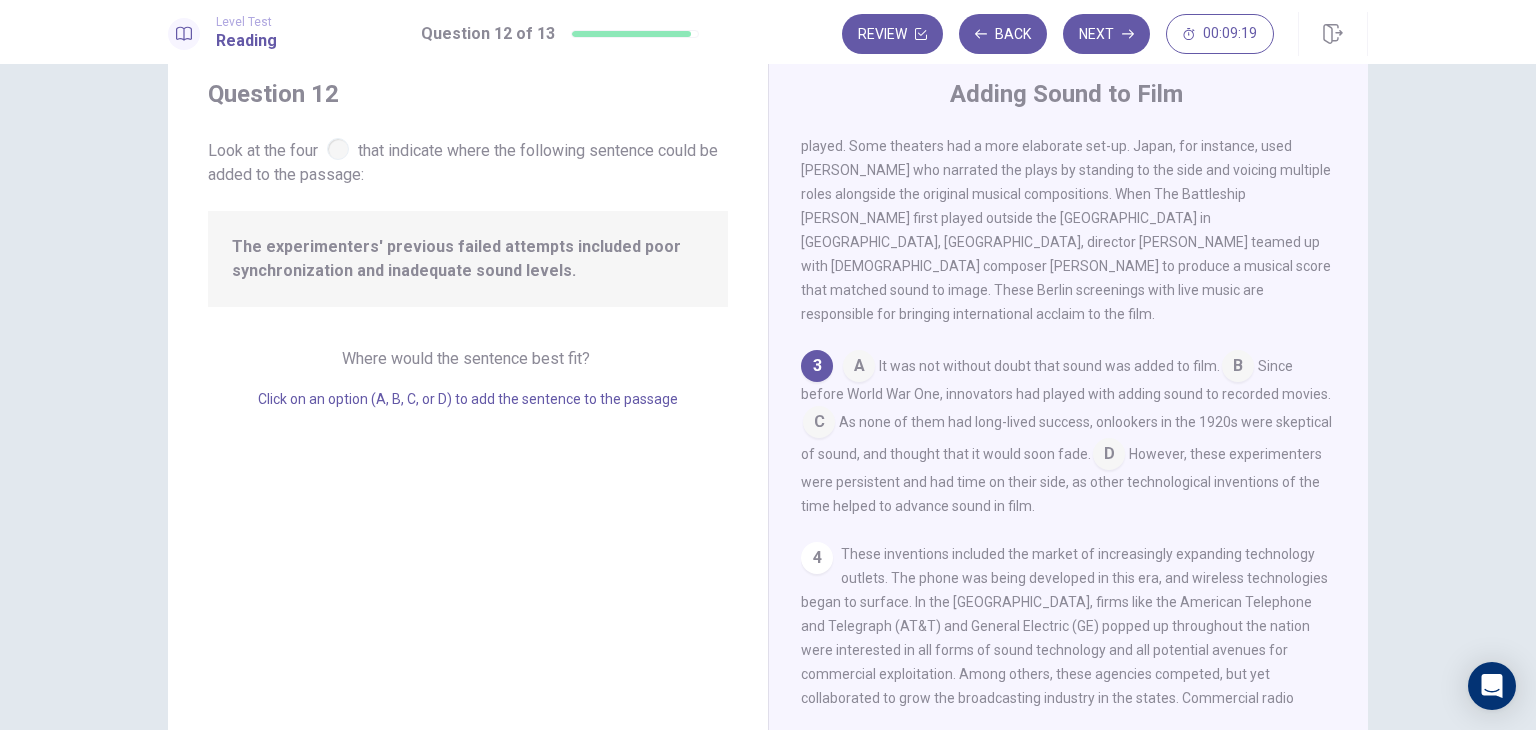 click at bounding box center (1109, 456) 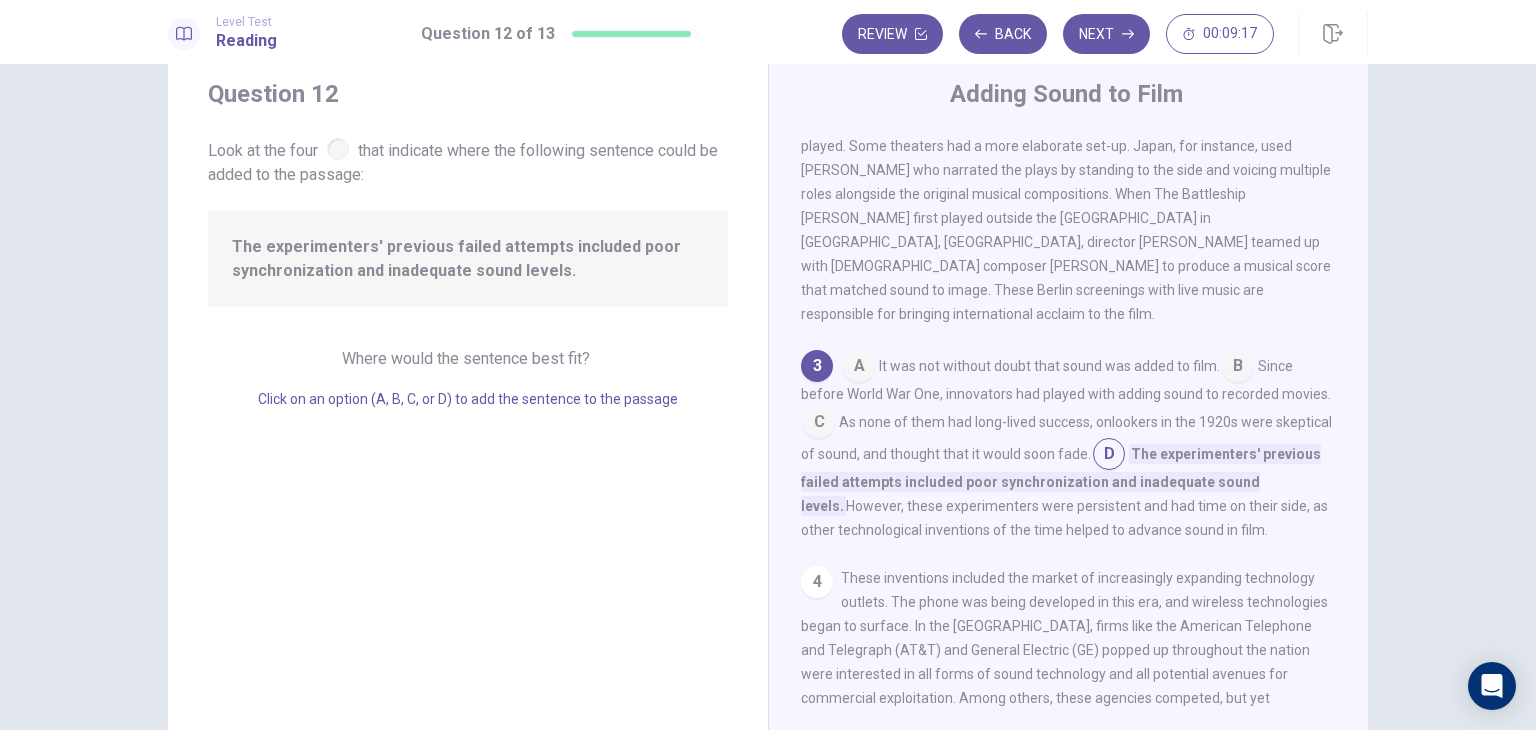 click at bounding box center (1109, 456) 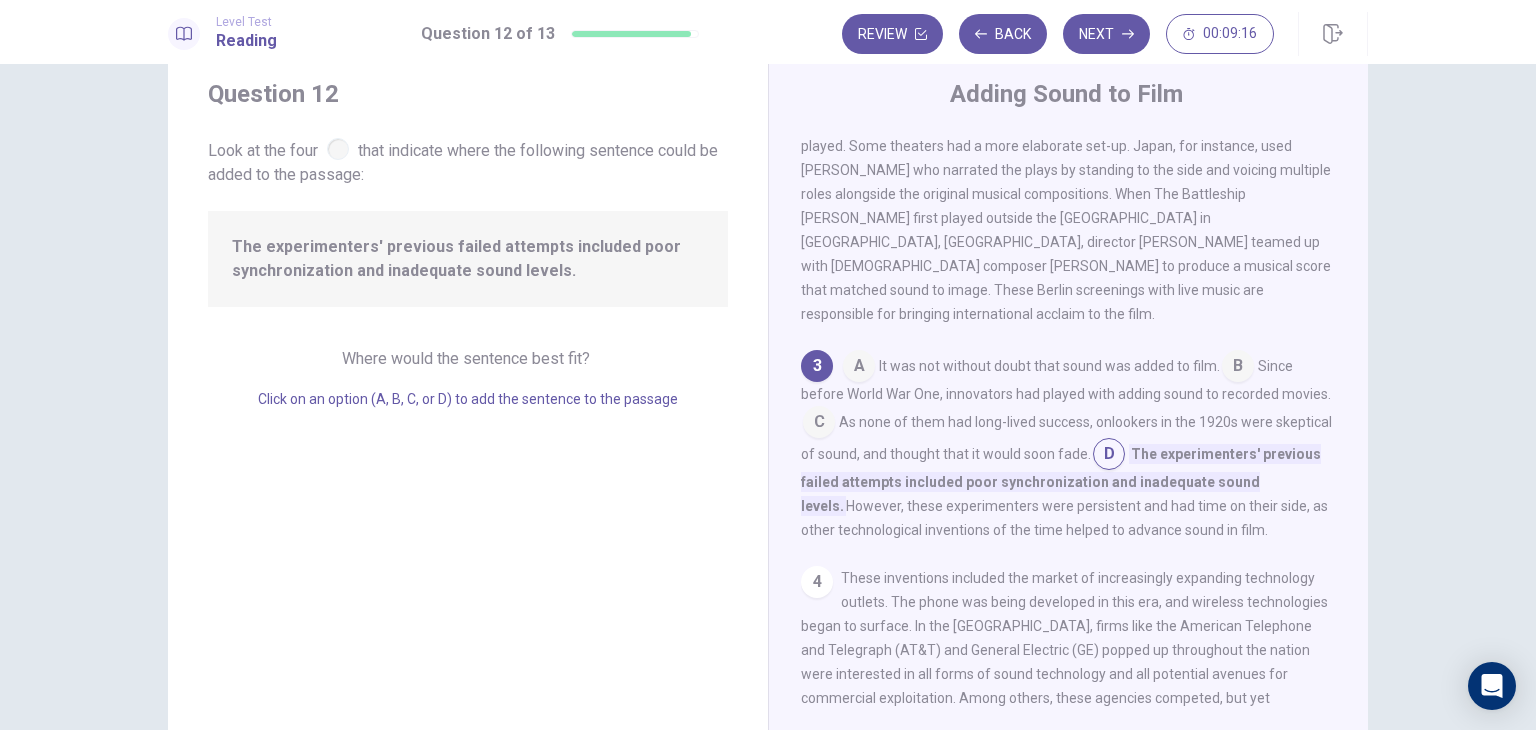 click at bounding box center (1109, 456) 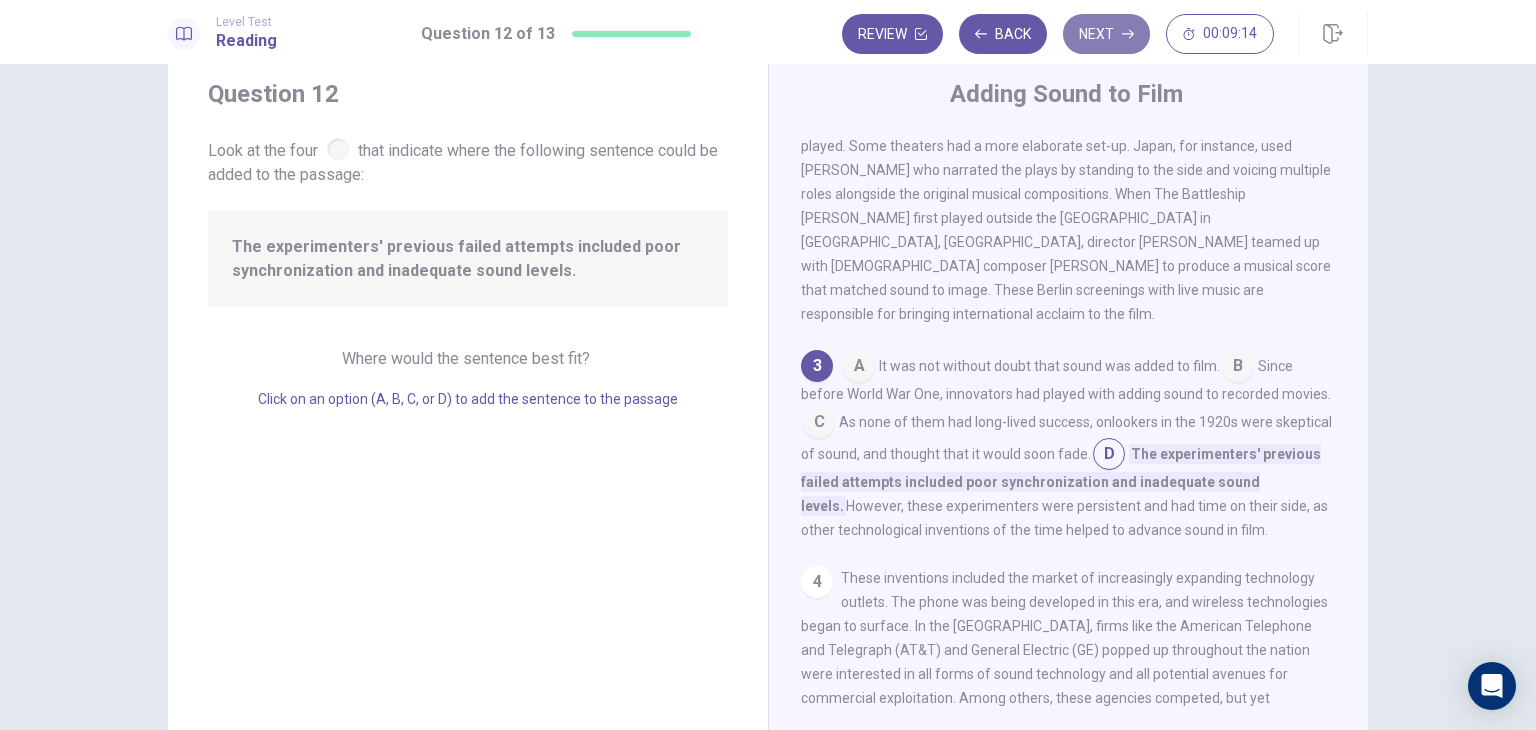 click on "Next" at bounding box center [1106, 34] 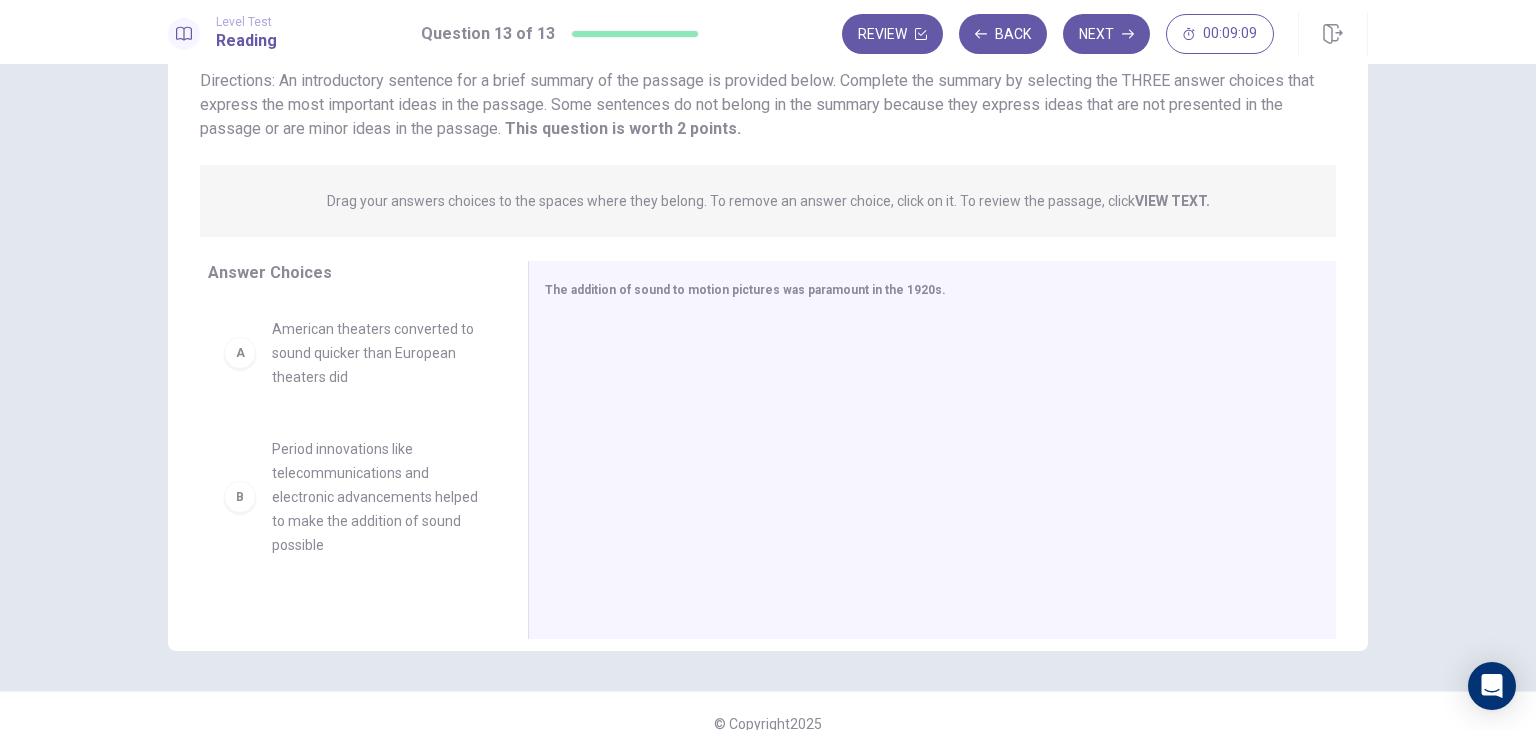 scroll, scrollTop: 173, scrollLeft: 0, axis: vertical 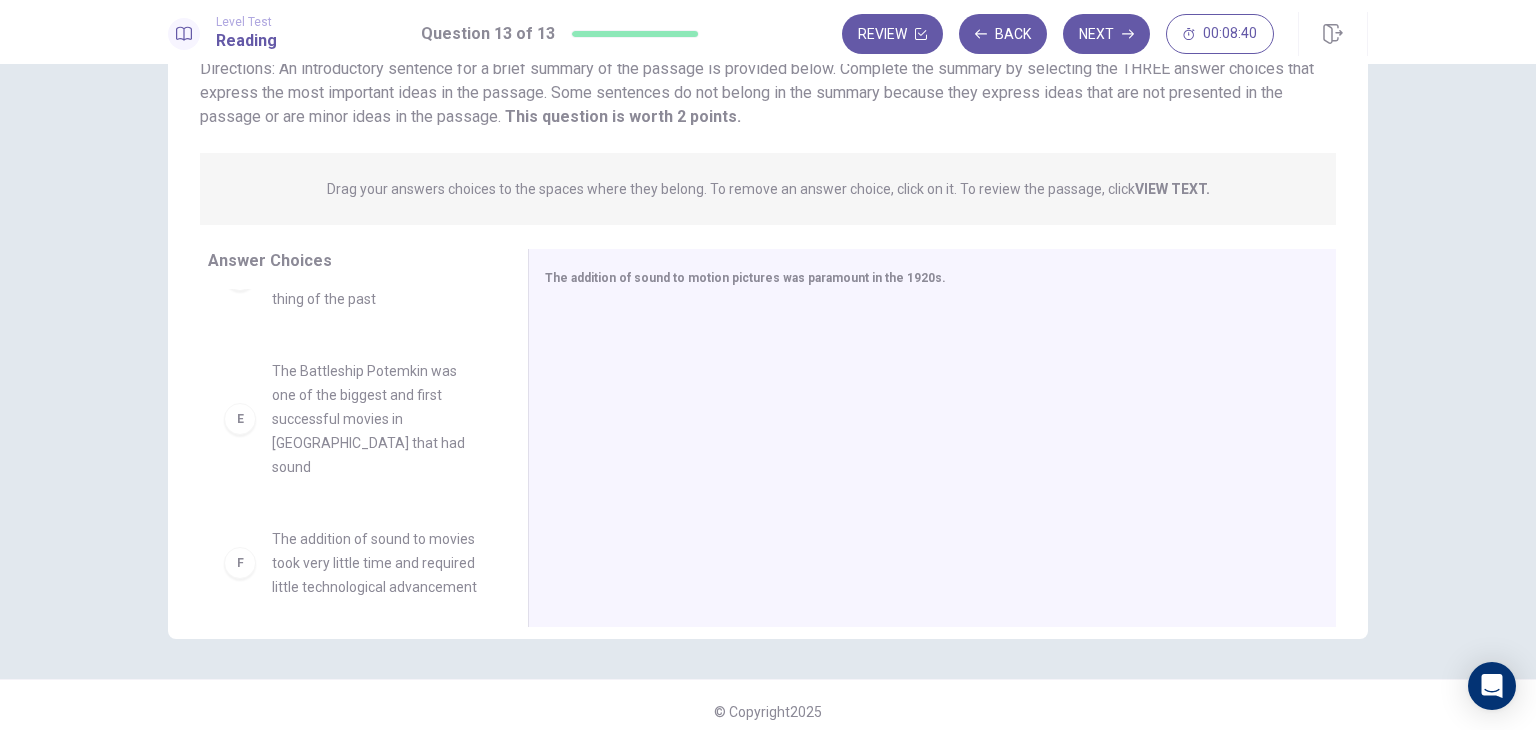 click on "E The Battleship Potemkin was one of the biggest and first successful movies in [GEOGRAPHIC_DATA] that had sound" at bounding box center (352, 419) 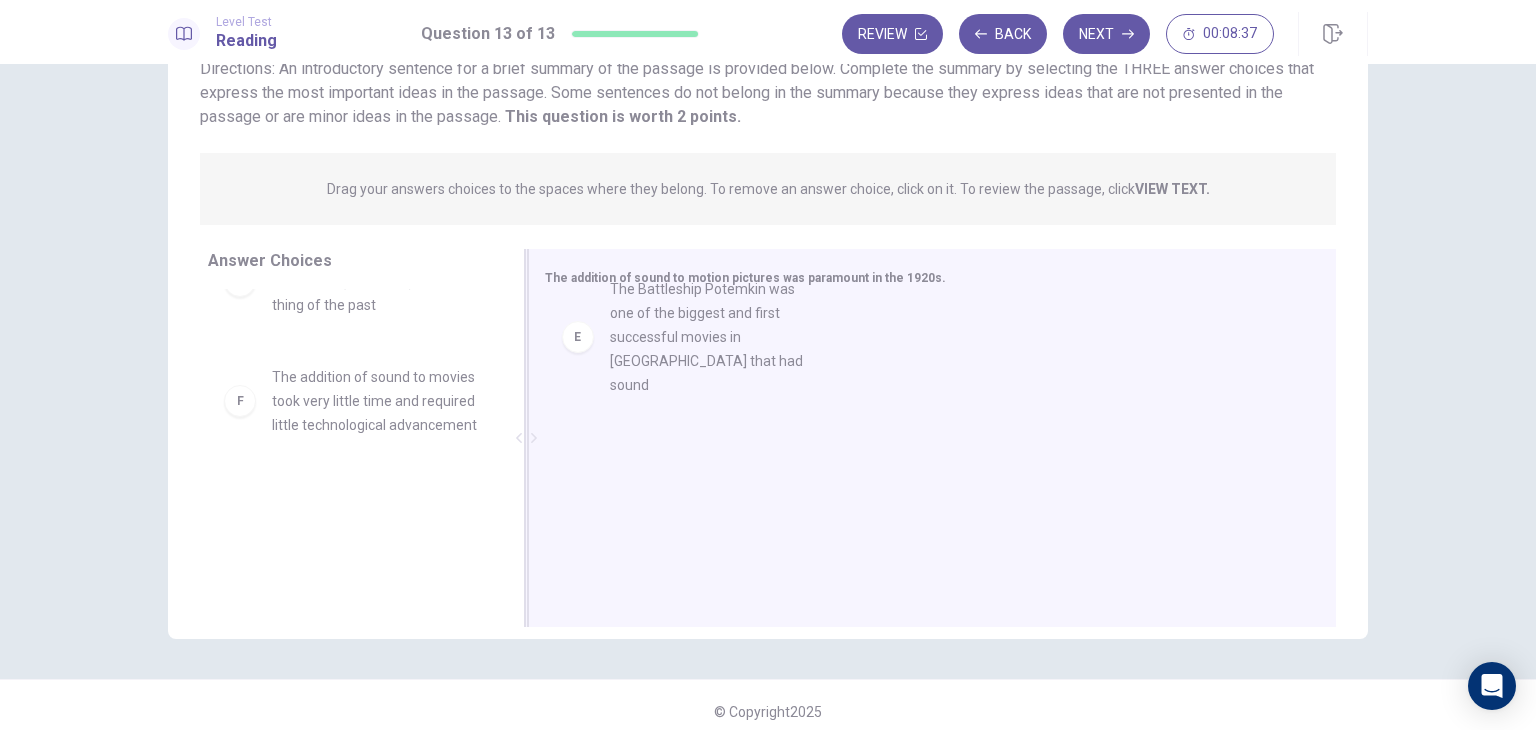 drag, startPoint x: 237, startPoint y: 417, endPoint x: 589, endPoint y: 337, distance: 360.97644 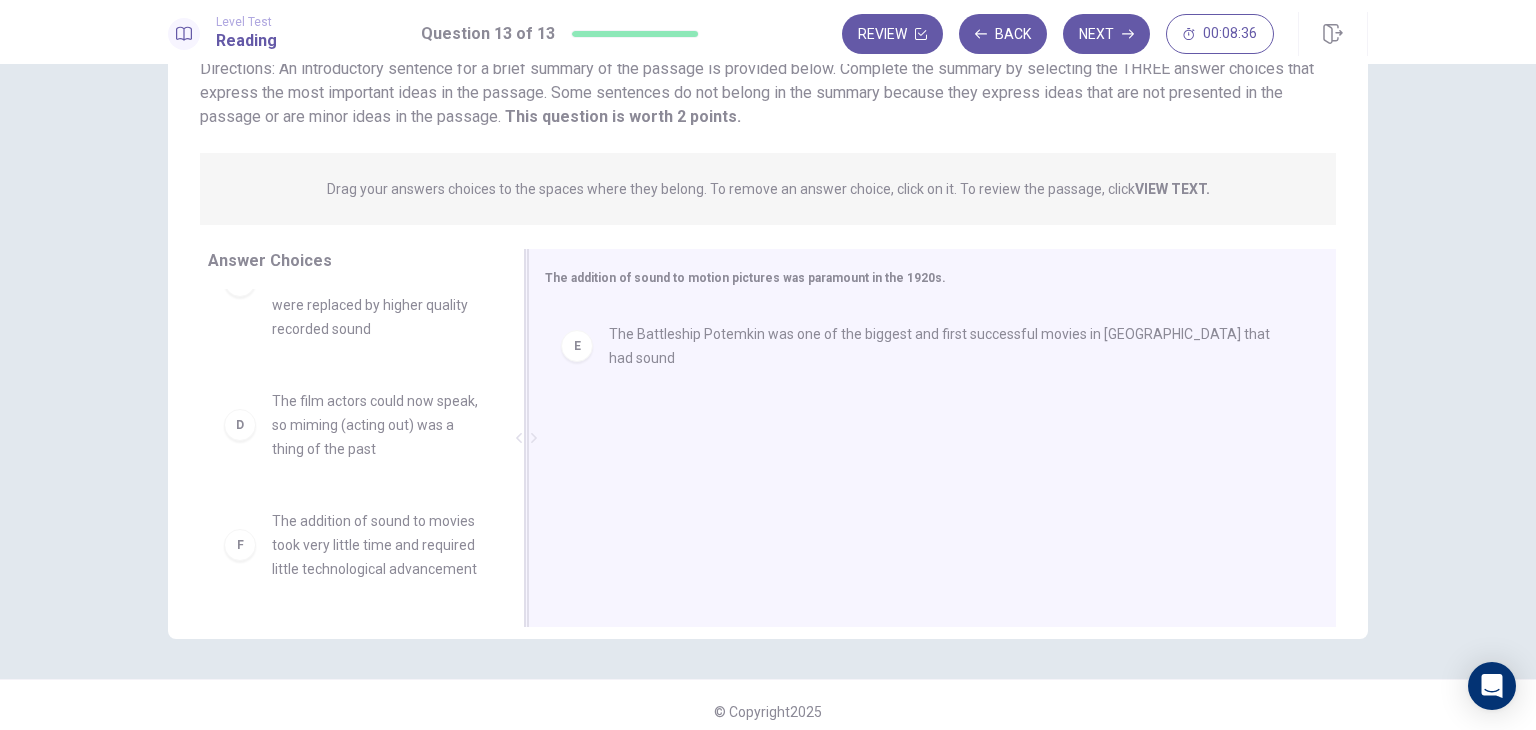 scroll, scrollTop: 396, scrollLeft: 0, axis: vertical 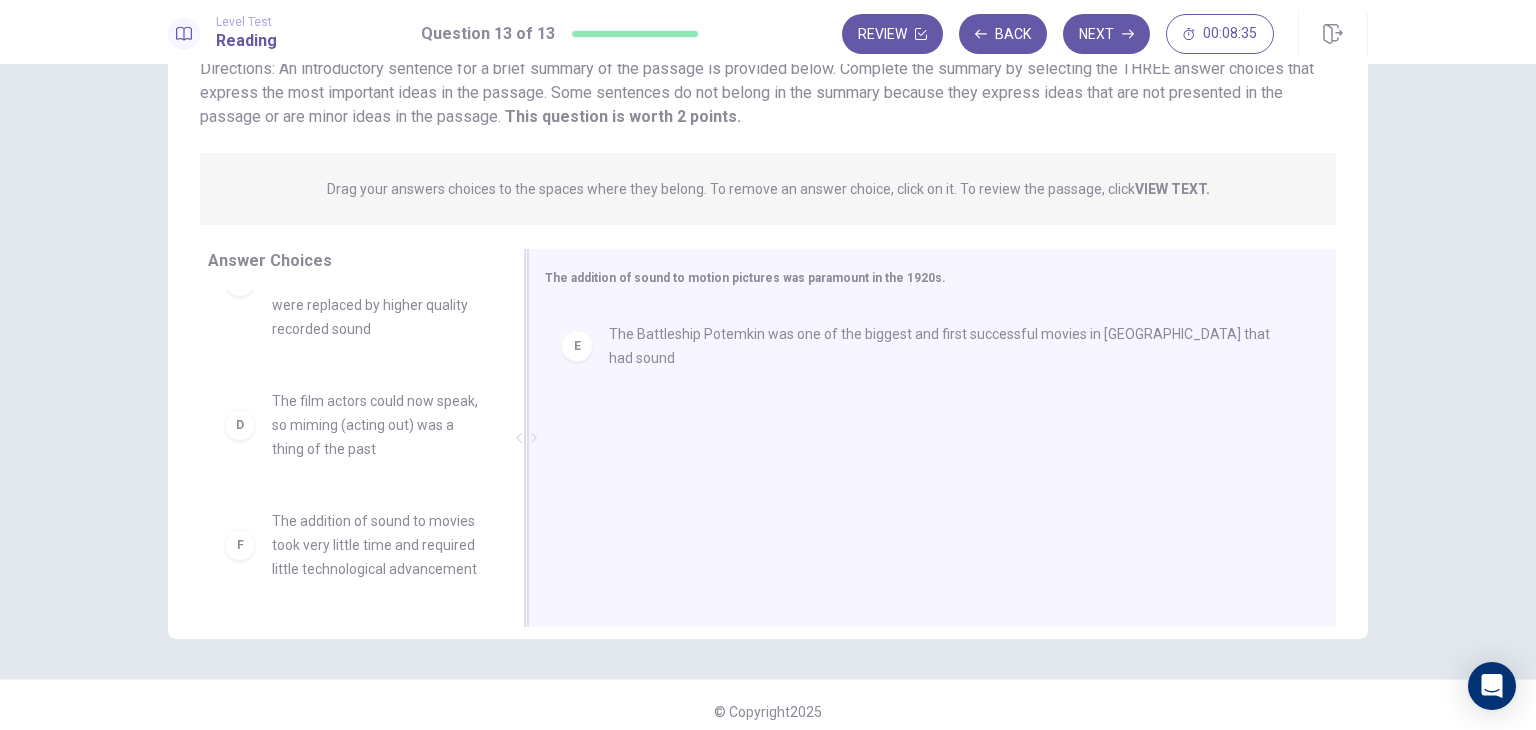 click on "E The Battleship Potemkin was one of the biggest and first successful movies in [GEOGRAPHIC_DATA] that had sound" at bounding box center [924, 346] 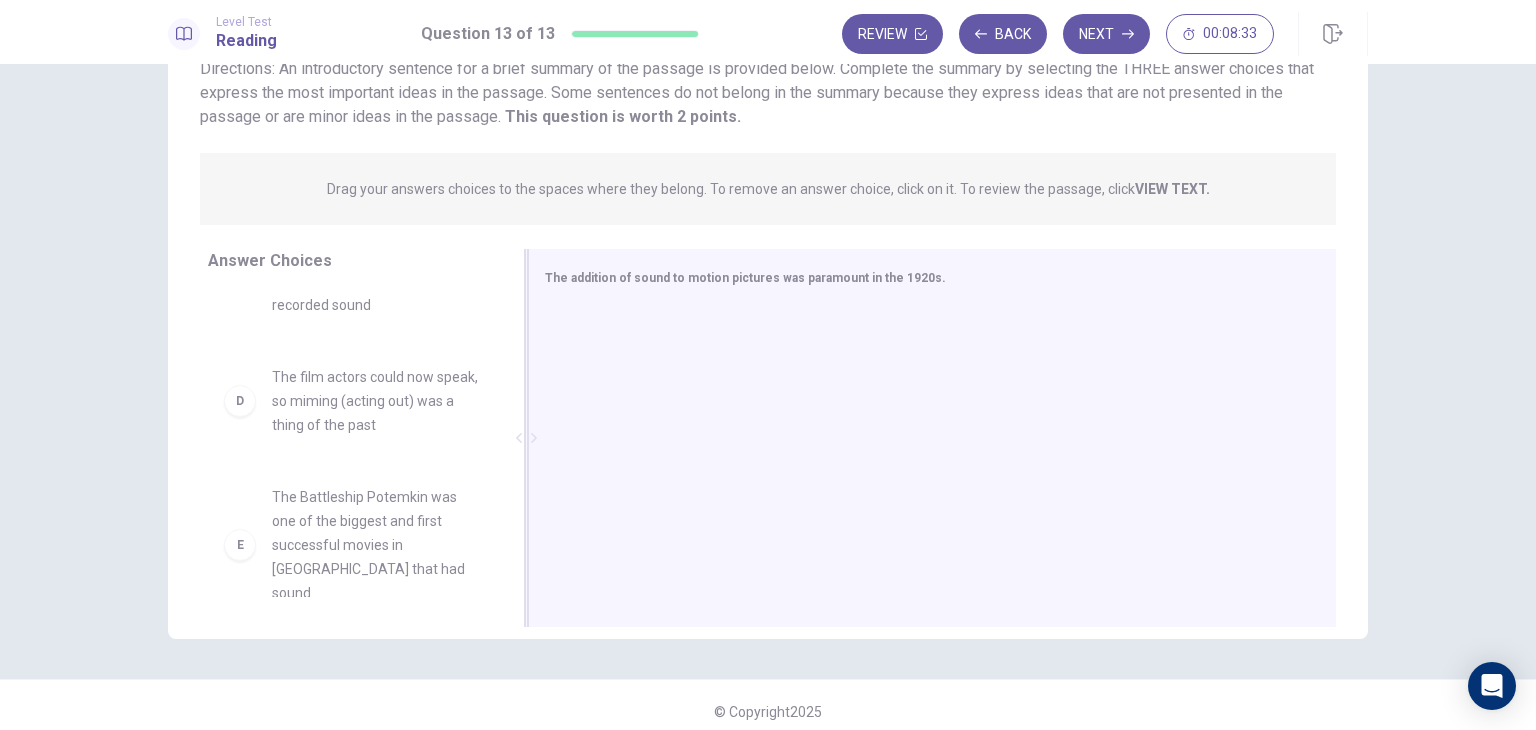 scroll, scrollTop: 396, scrollLeft: 0, axis: vertical 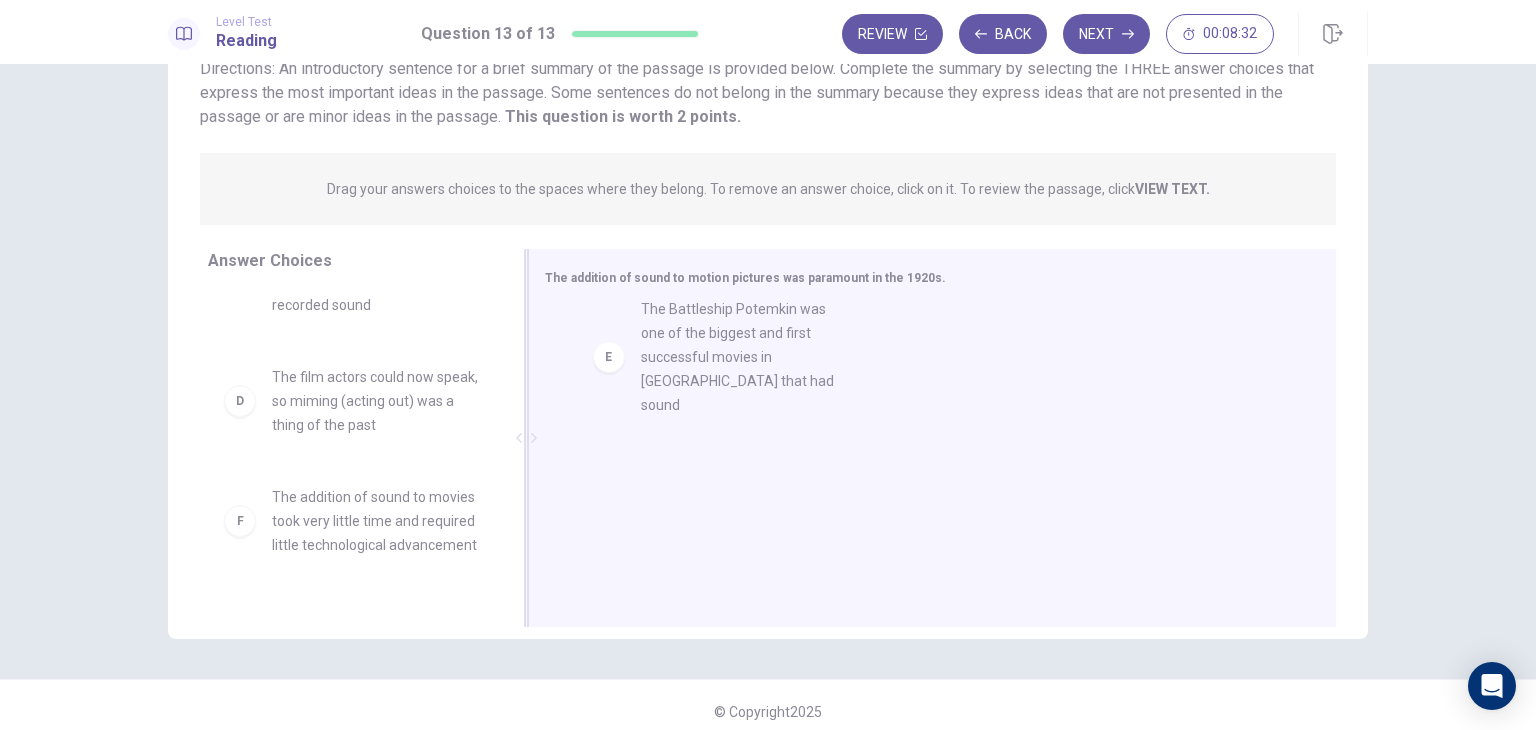 drag, startPoint x: 249, startPoint y: 551, endPoint x: 637, endPoint y: 355, distance: 434.69528 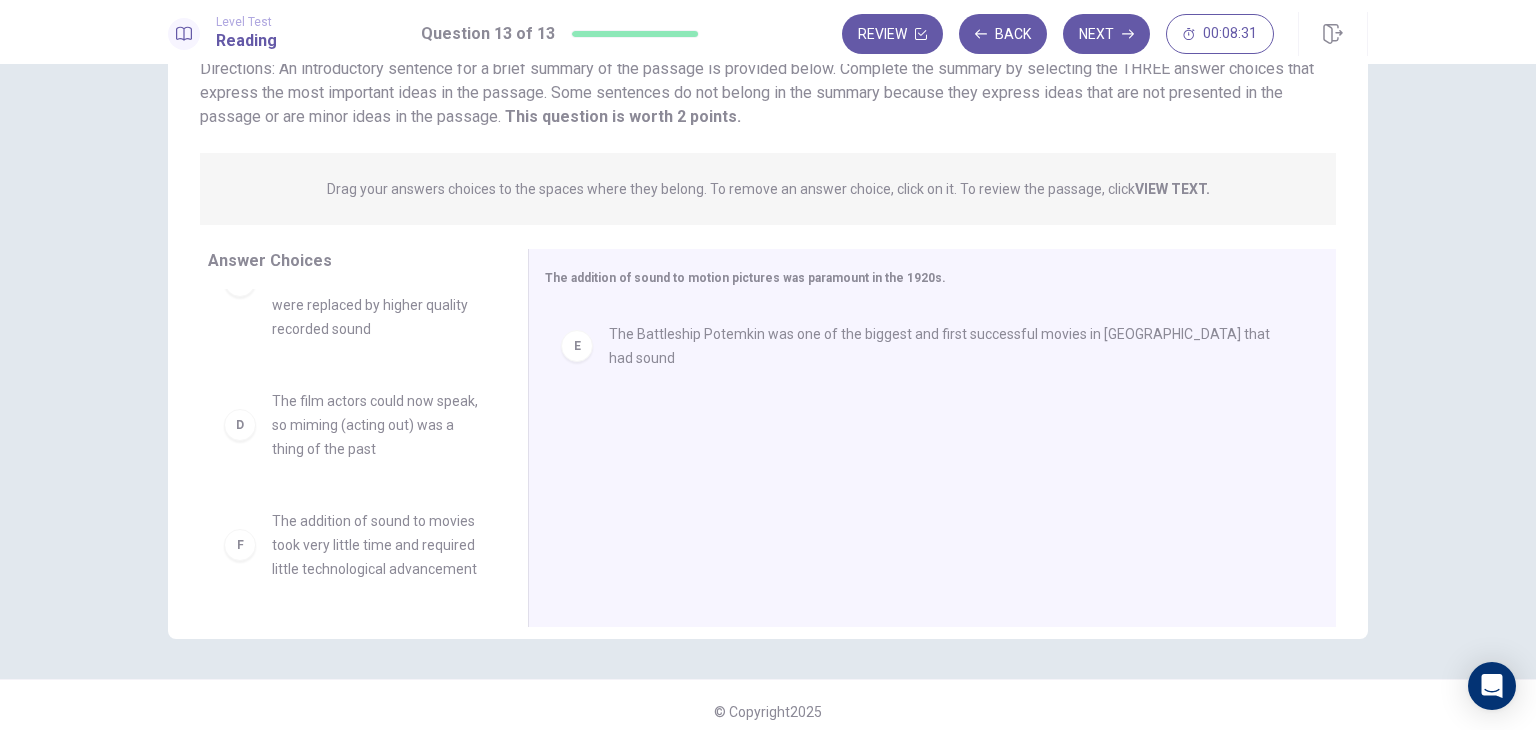scroll, scrollTop: 396, scrollLeft: 0, axis: vertical 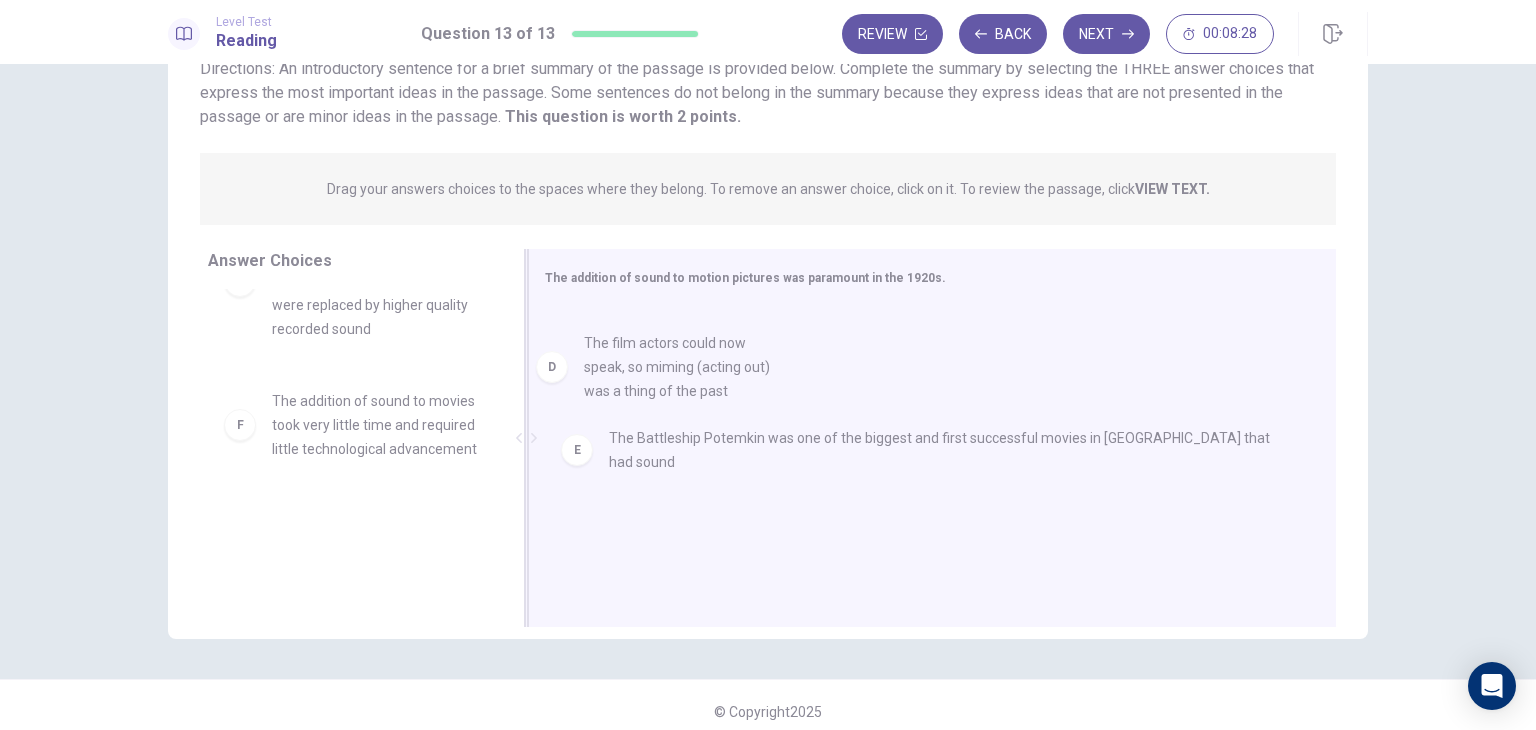 drag, startPoint x: 260, startPoint y: 403, endPoint x: 589, endPoint y: 369, distance: 330.75217 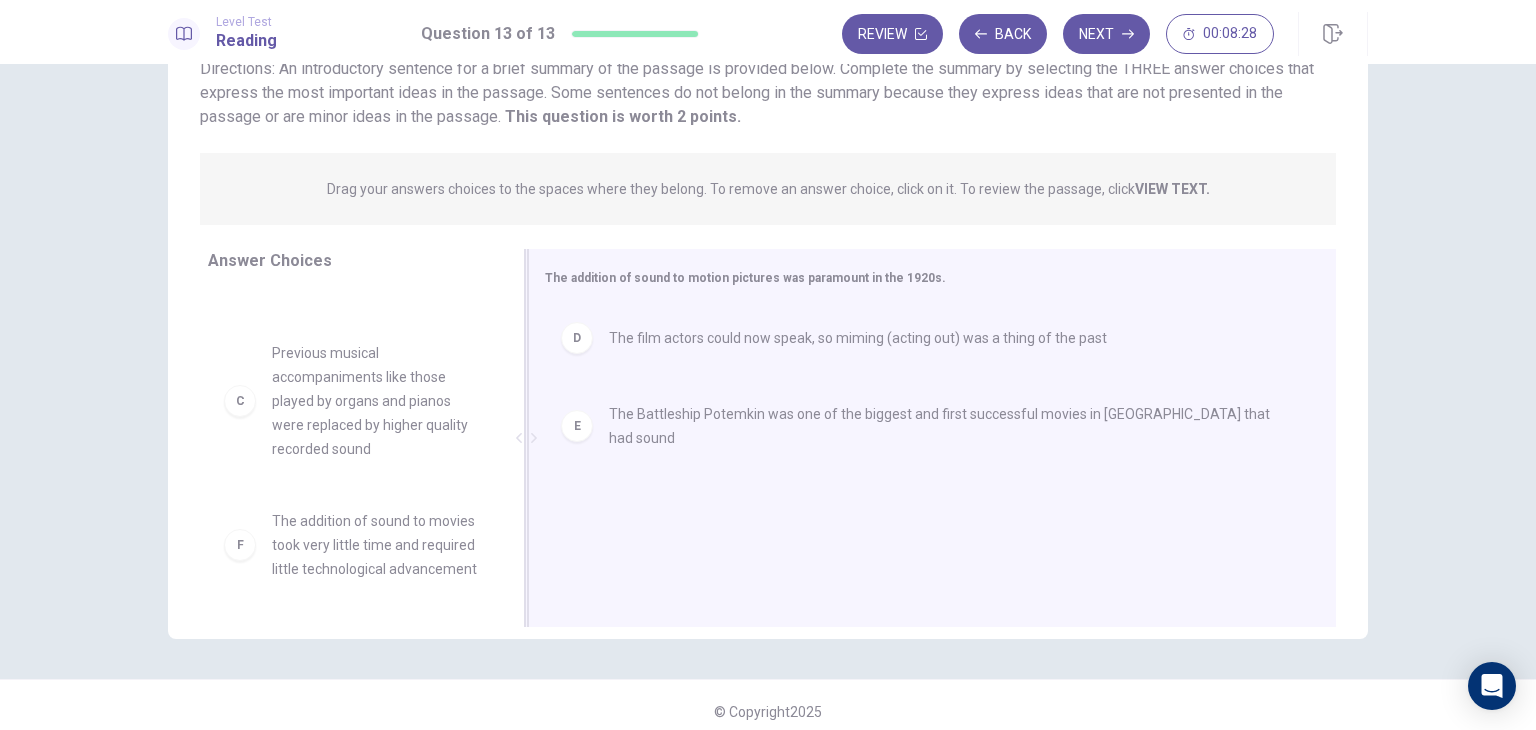 scroll, scrollTop: 276, scrollLeft: 0, axis: vertical 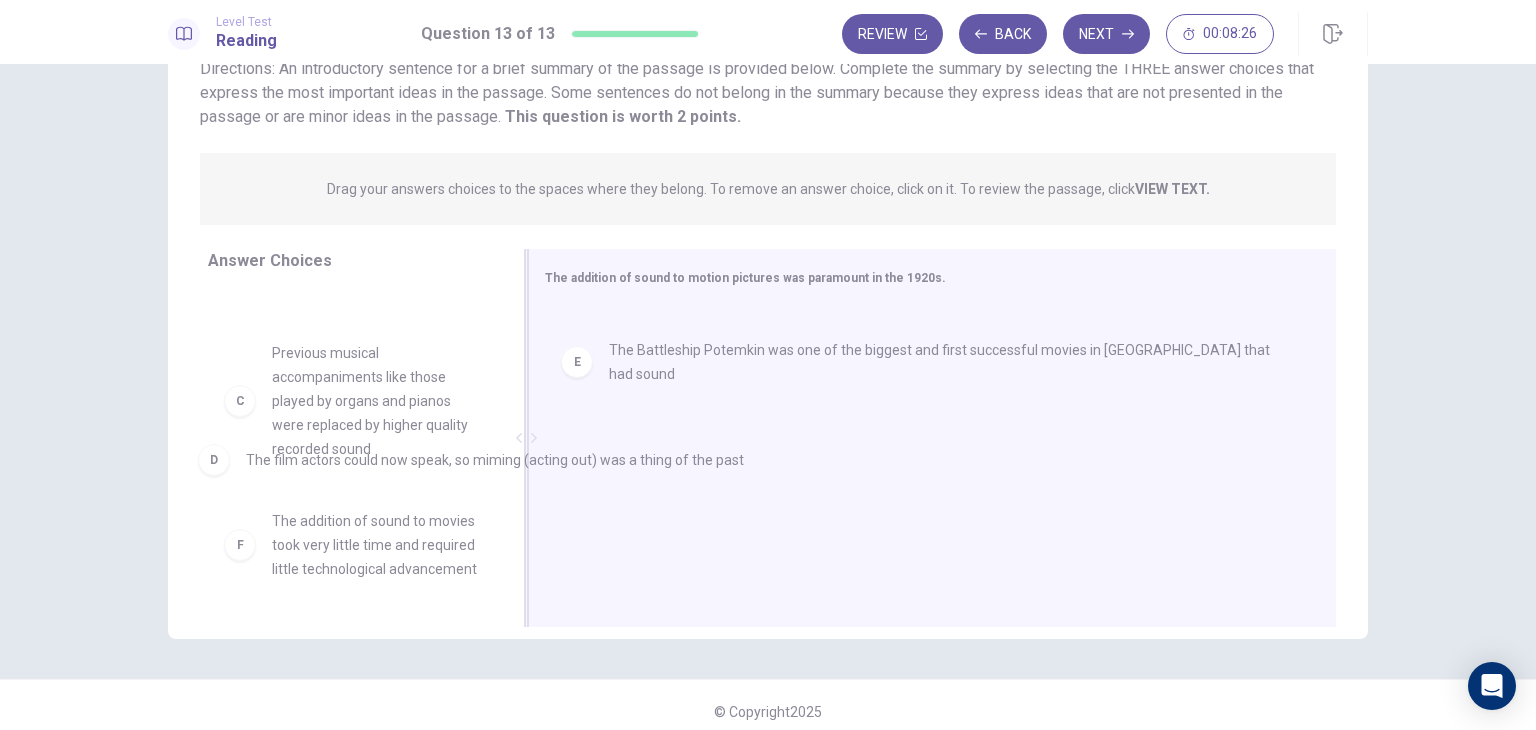 drag, startPoint x: 576, startPoint y: 357, endPoint x: 196, endPoint y: 491, distance: 402.93423 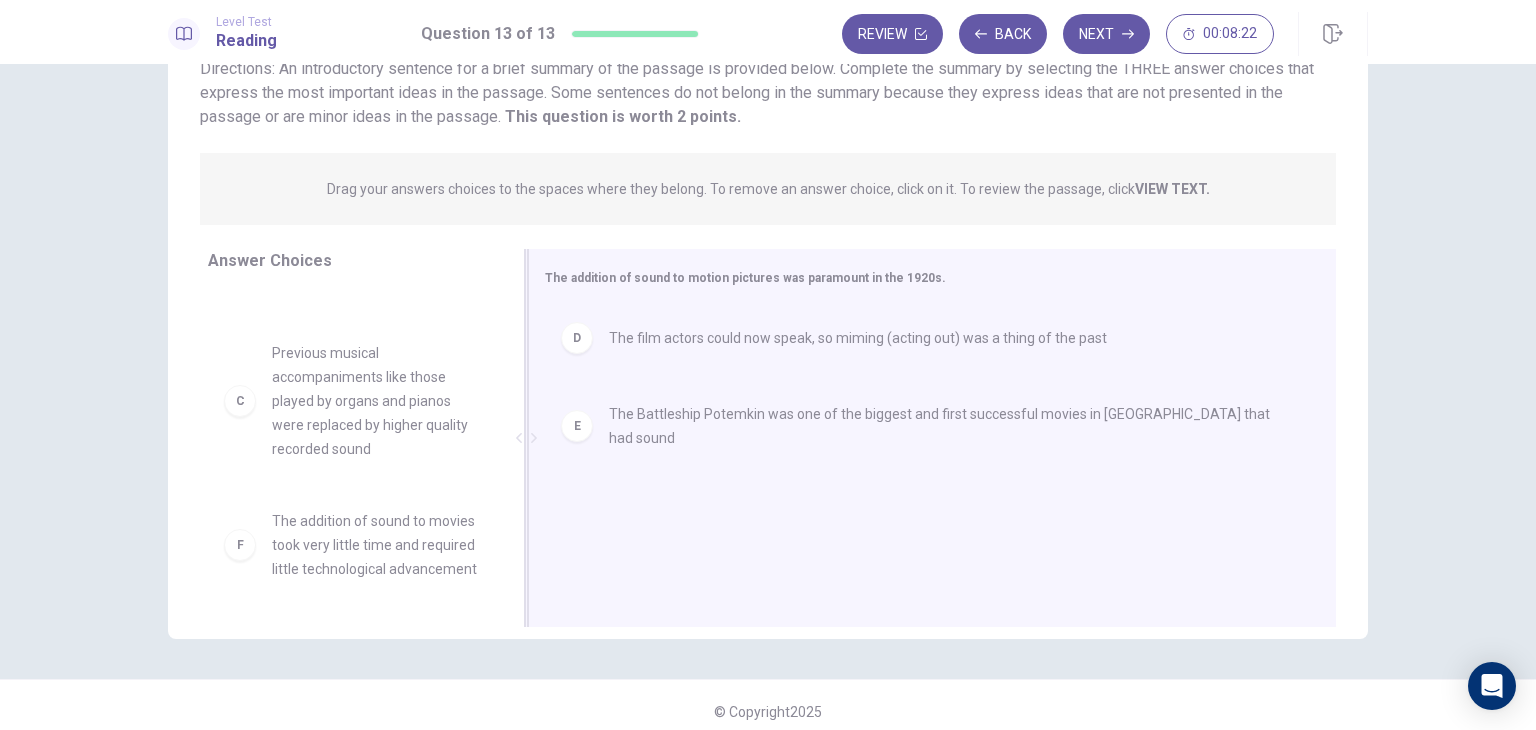click on "D The film actors could now speak, so miming (acting out) was a thing of the past" at bounding box center (924, 338) 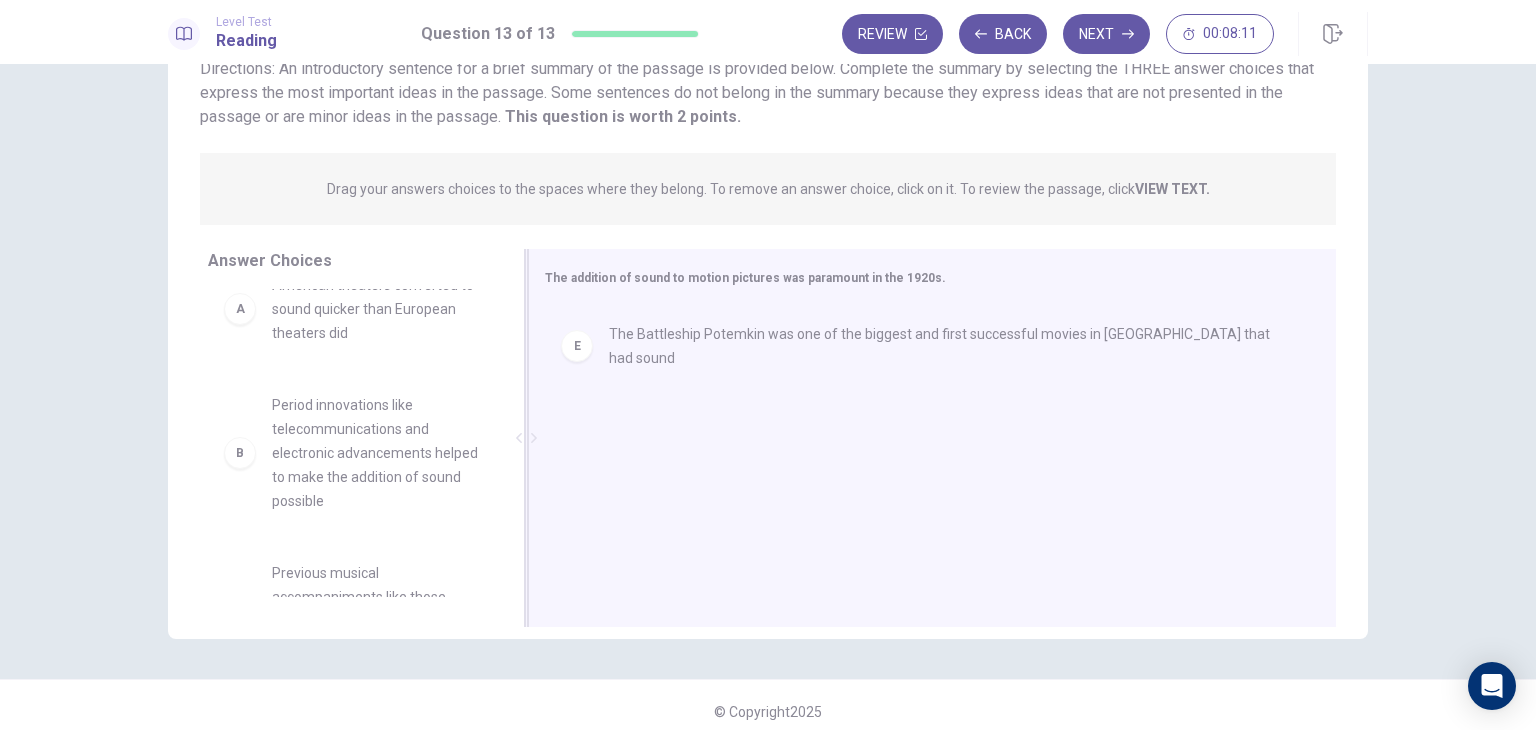 scroll, scrollTop: 0, scrollLeft: 0, axis: both 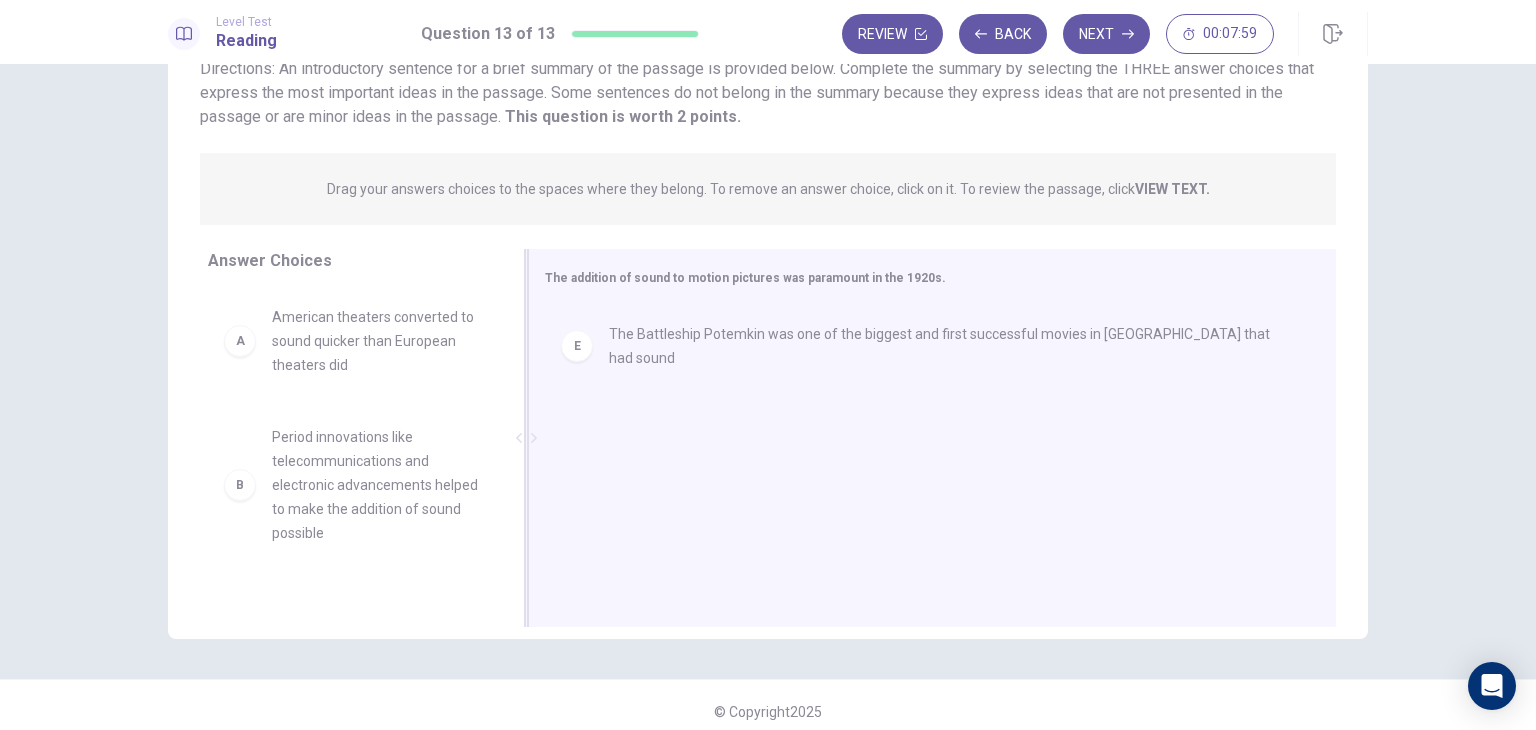 click on "The Battleship Potemkin was one of the biggest and first successful movies in [GEOGRAPHIC_DATA] that had sound" at bounding box center (948, 346) 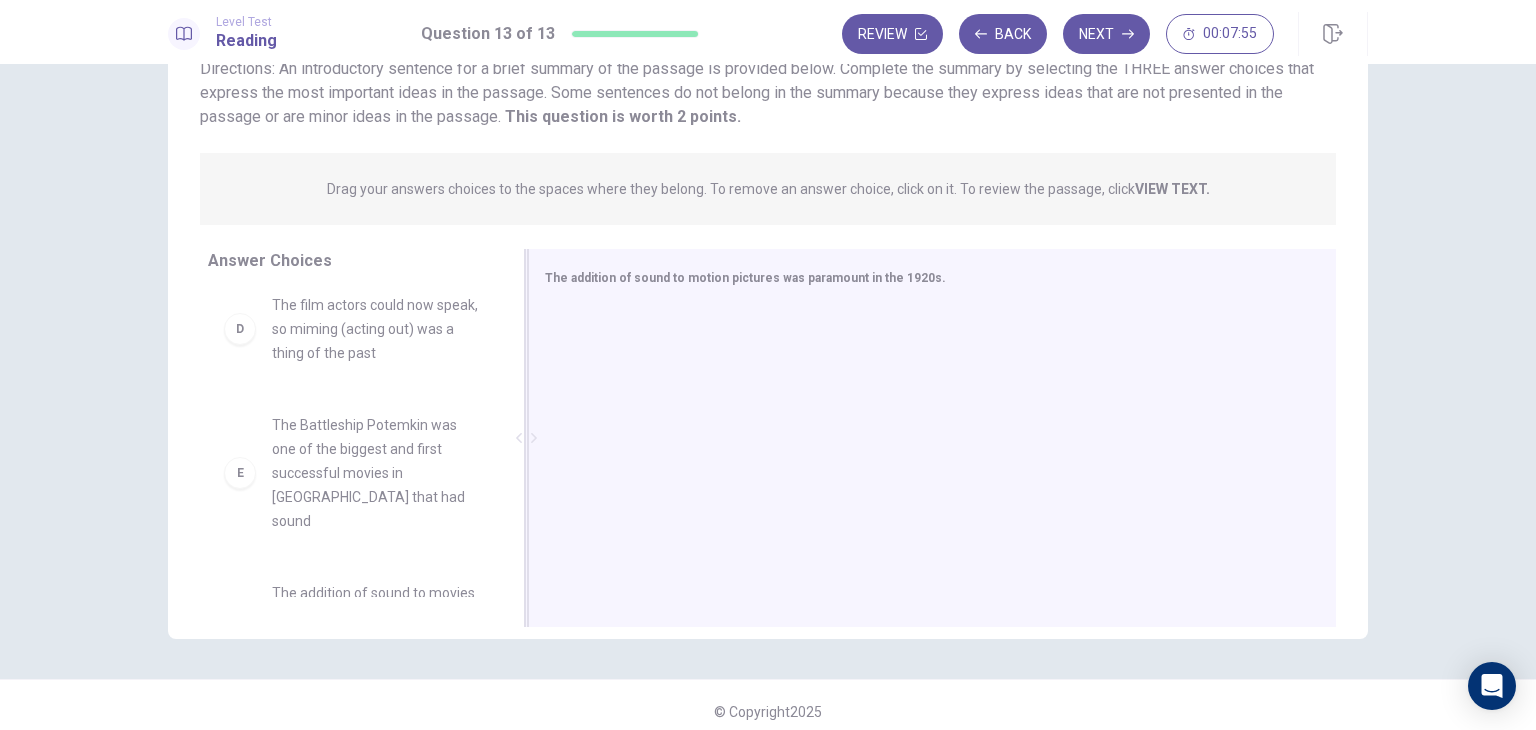 scroll, scrollTop: 540, scrollLeft: 0, axis: vertical 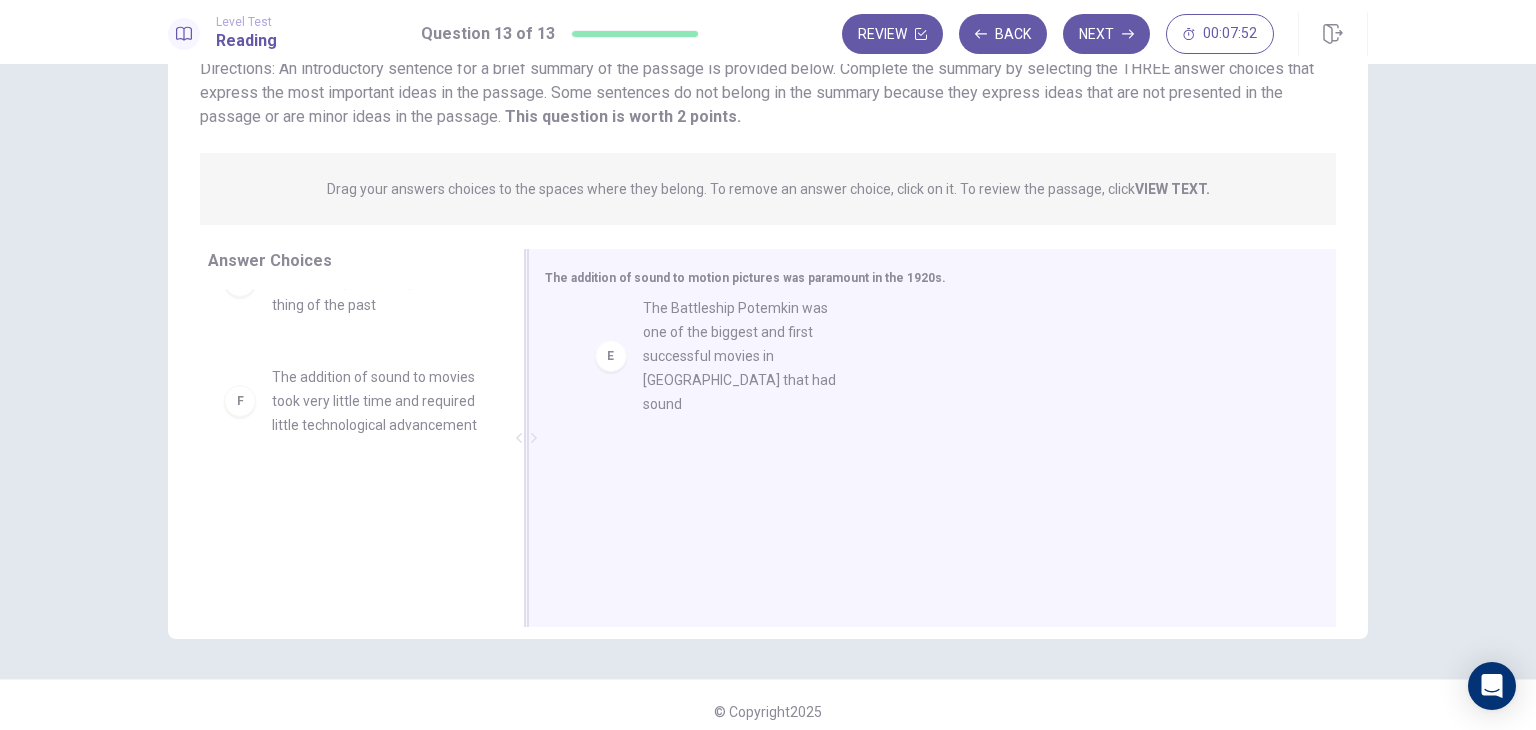 drag, startPoint x: 236, startPoint y: 405, endPoint x: 620, endPoint y: 360, distance: 386.62772 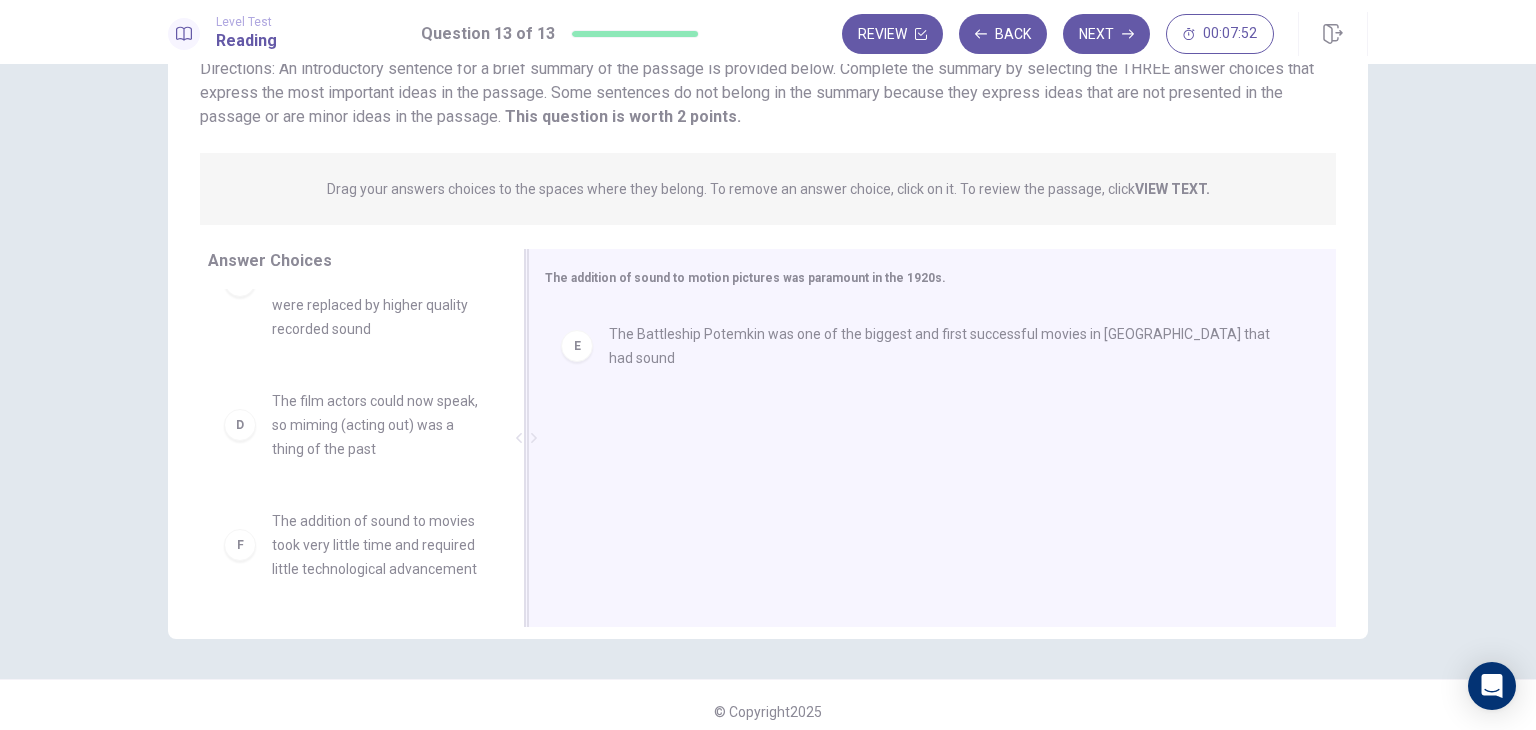 scroll, scrollTop: 396, scrollLeft: 0, axis: vertical 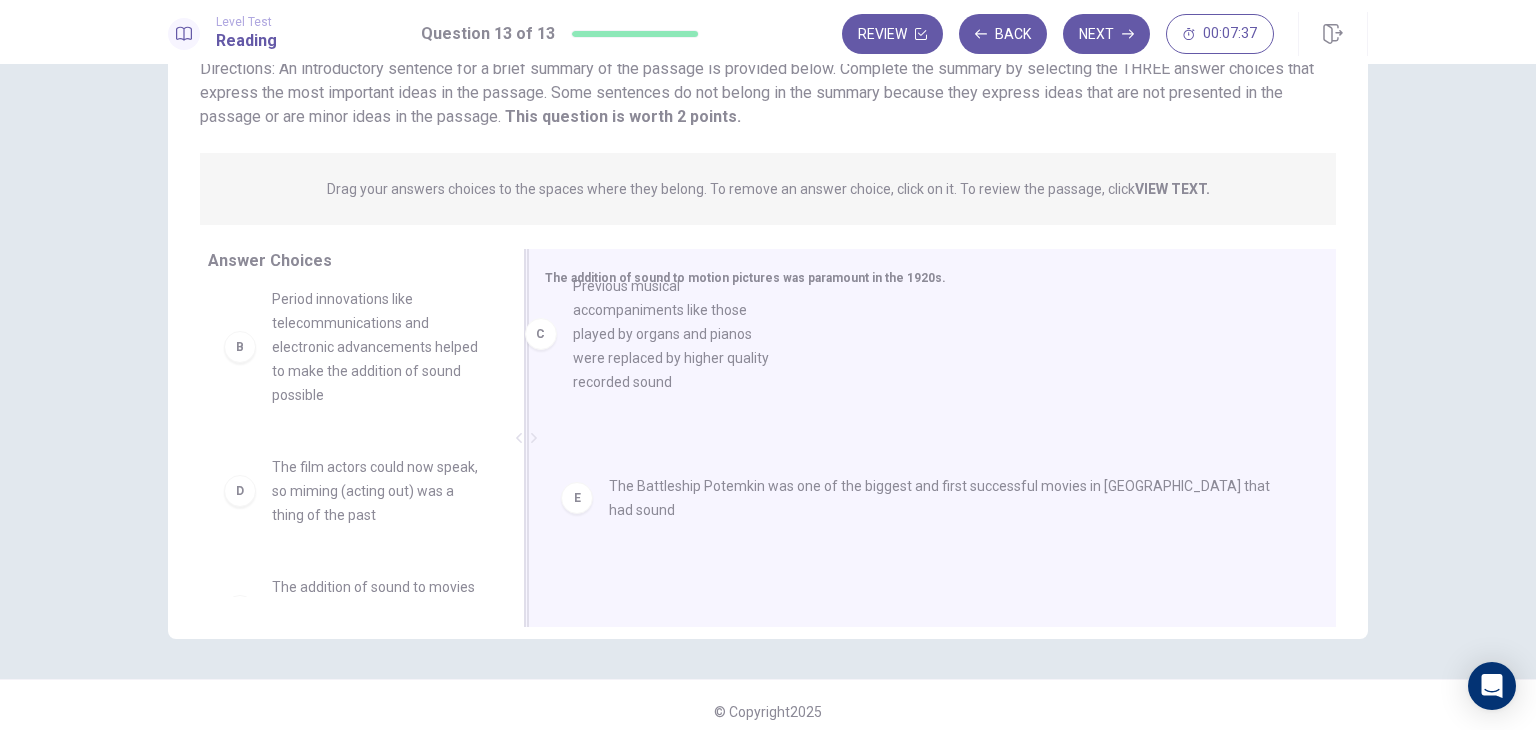 drag, startPoint x: 248, startPoint y: 504, endPoint x: 584, endPoint y: 302, distance: 392.04593 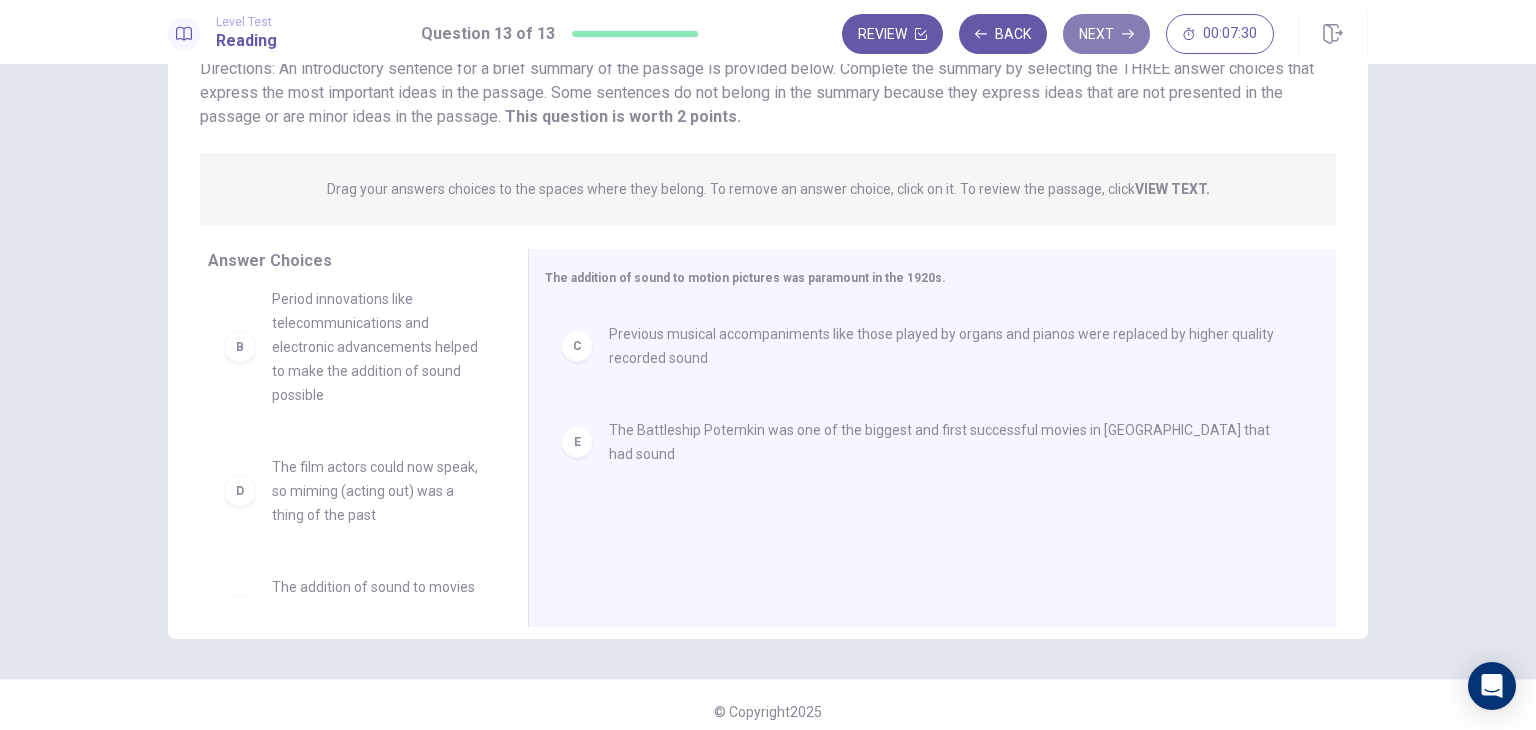 click 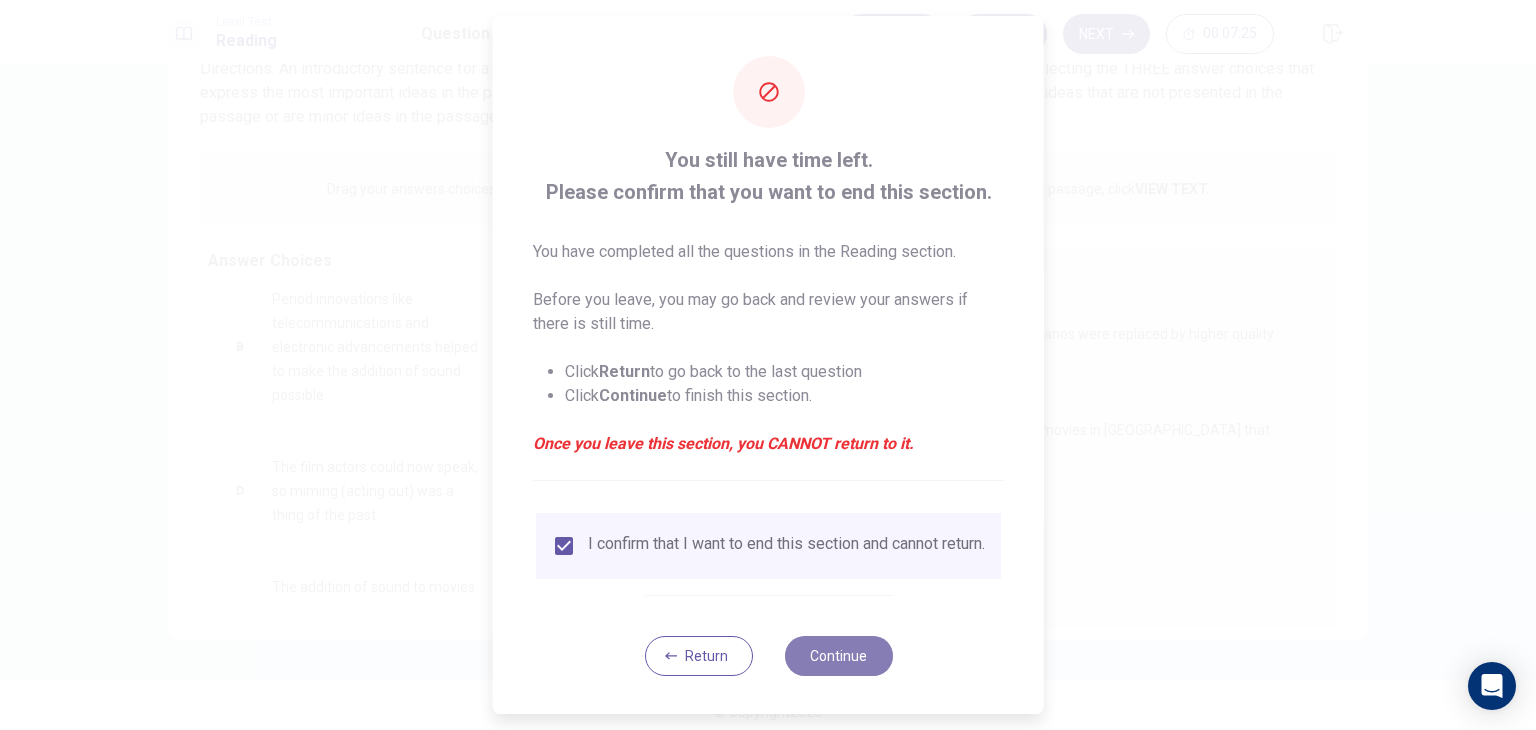 click on "Continue" at bounding box center [838, 656] 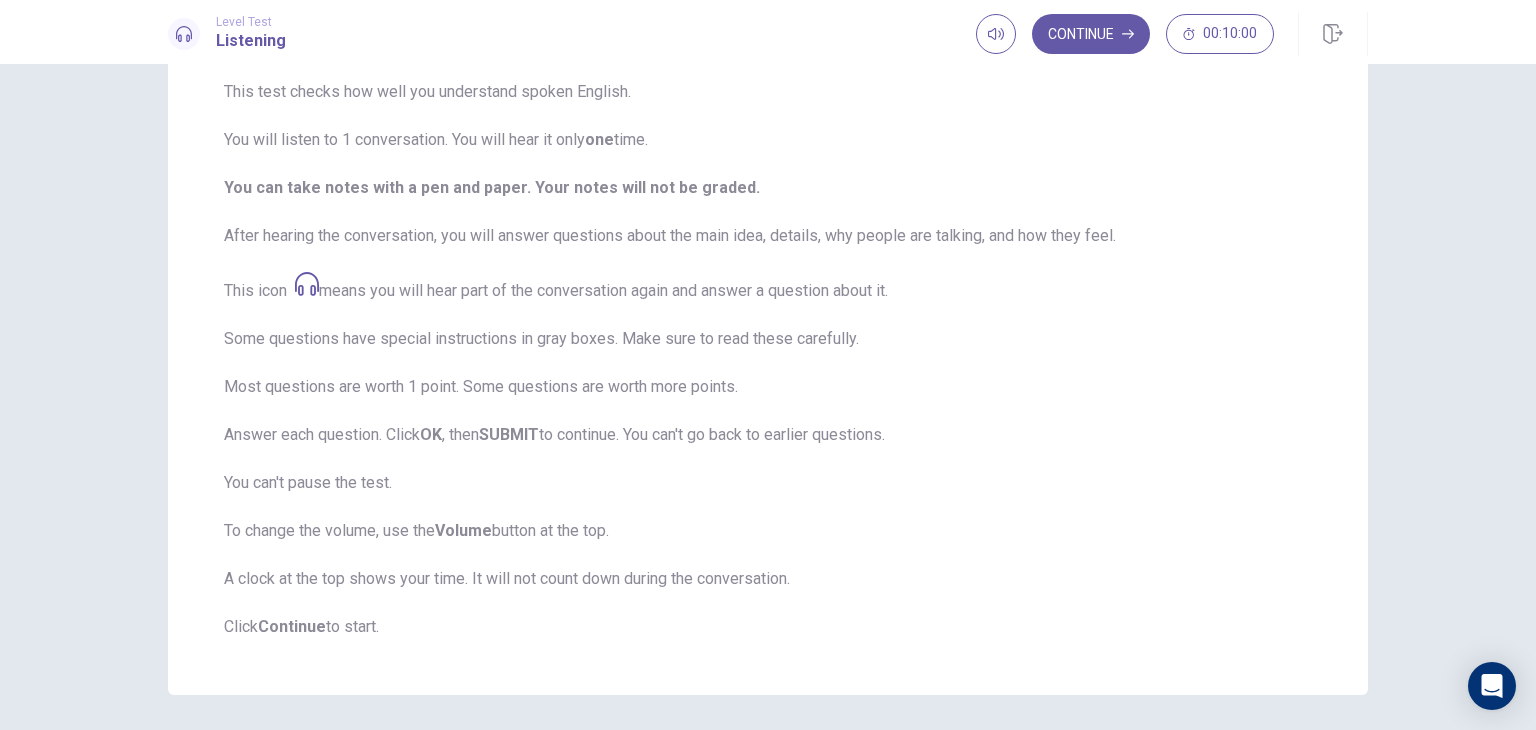 click on "Continue" at bounding box center [292, 626] 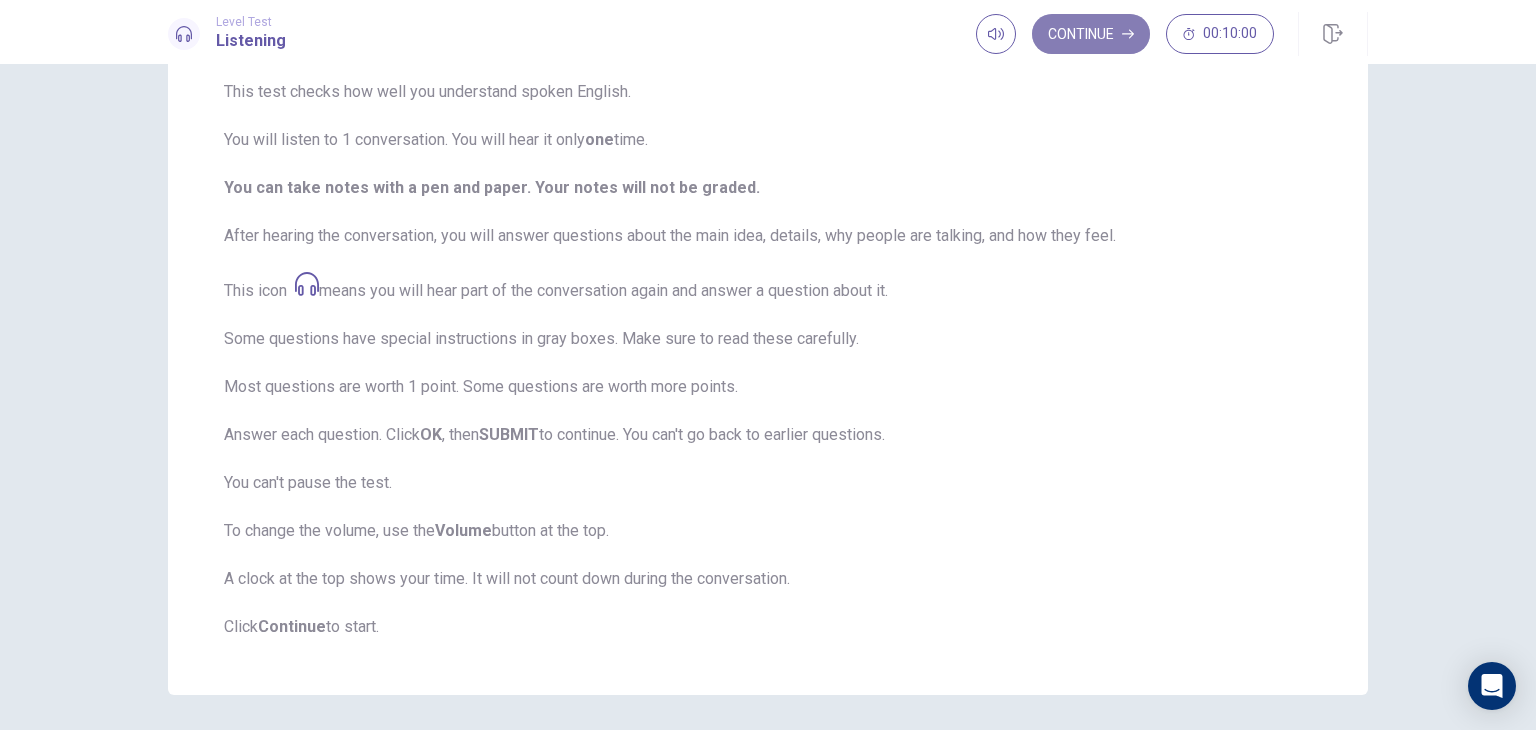 click on "Continue" at bounding box center [1091, 34] 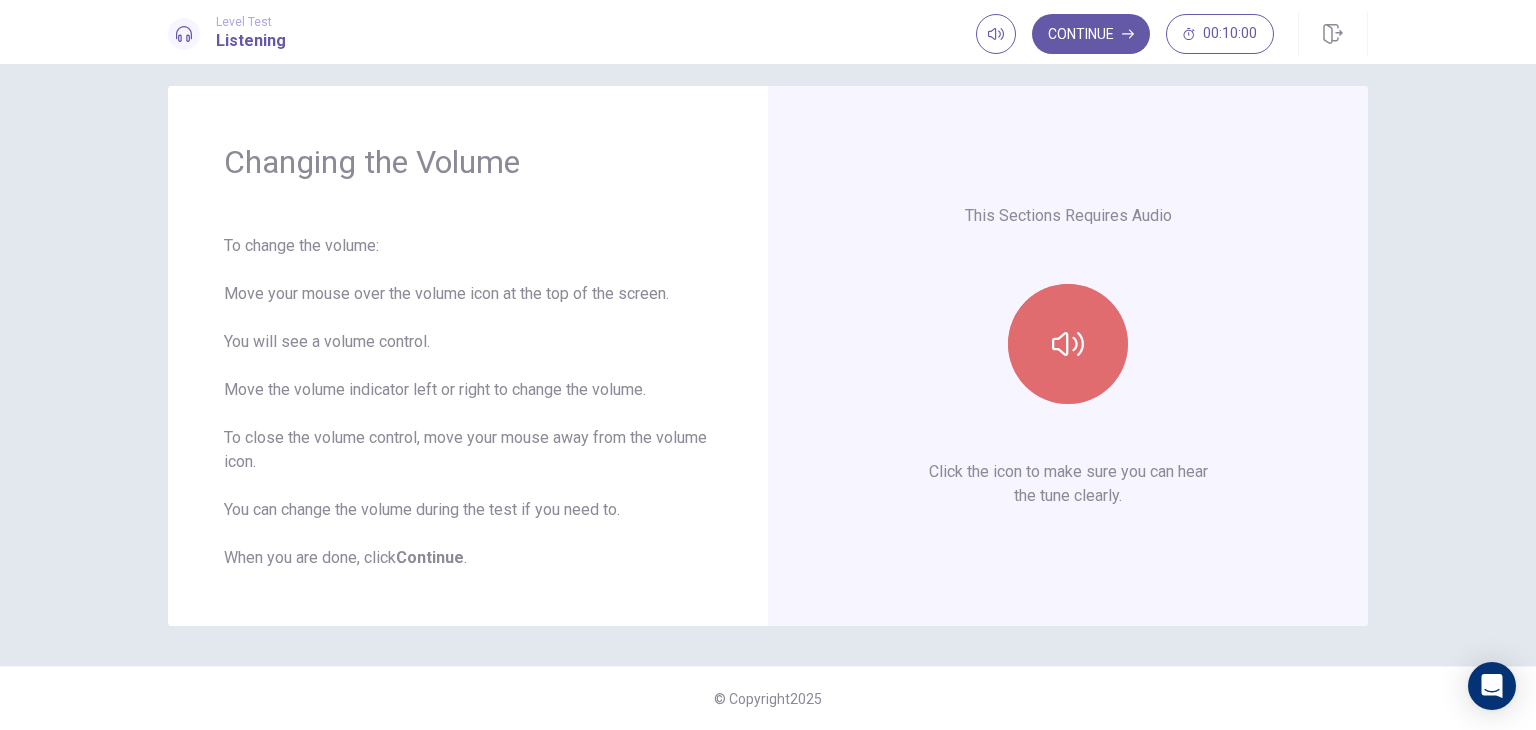 click 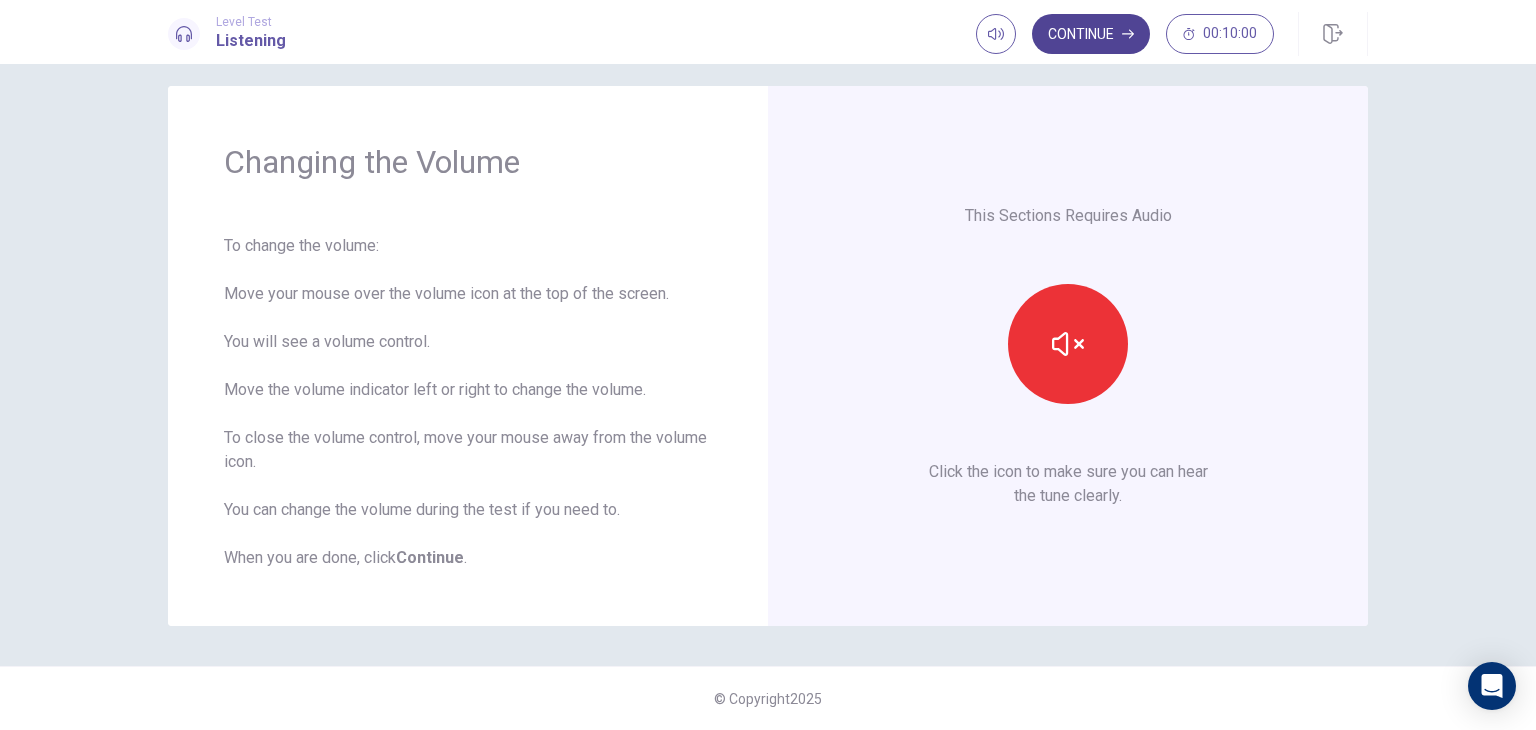 click on "Continue" at bounding box center [1091, 34] 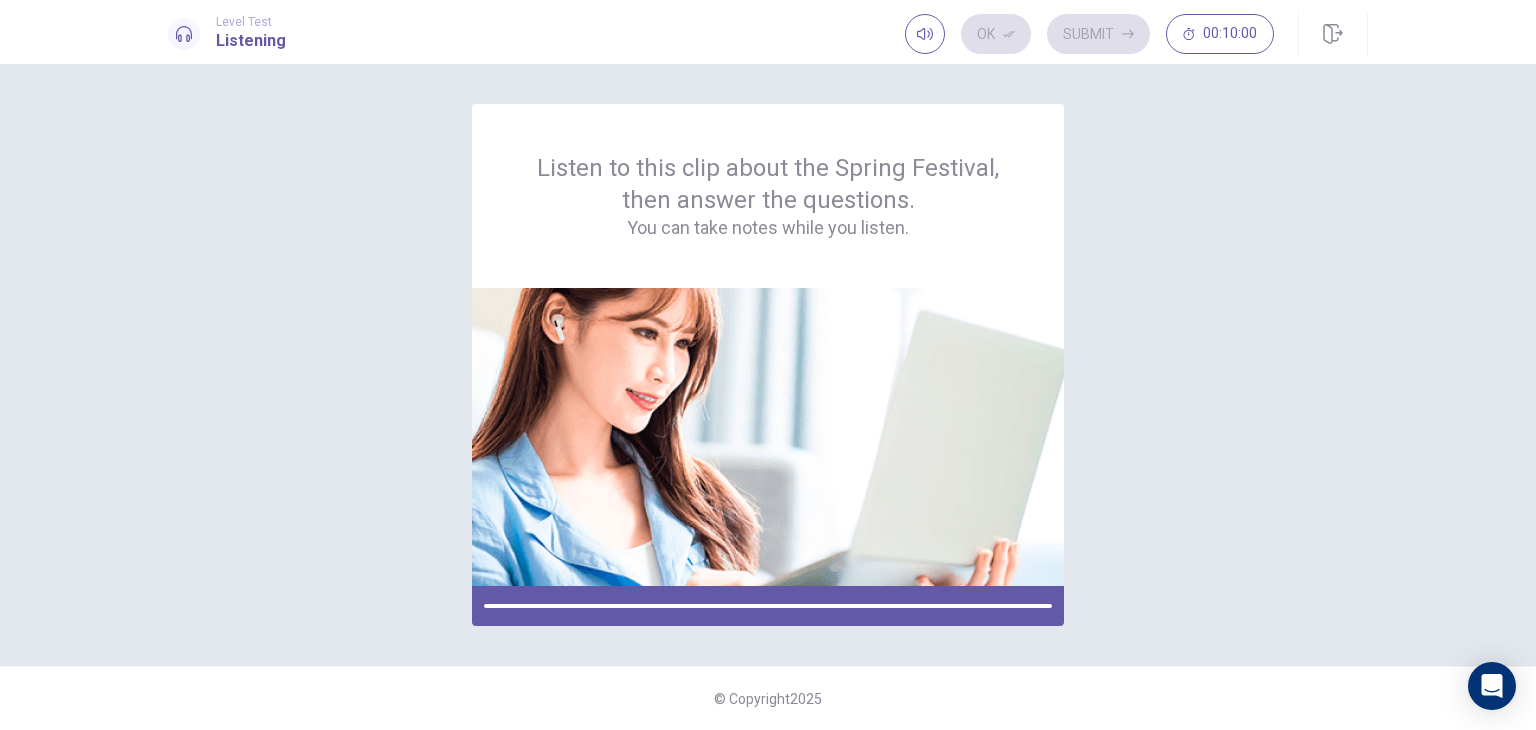 scroll, scrollTop: 0, scrollLeft: 0, axis: both 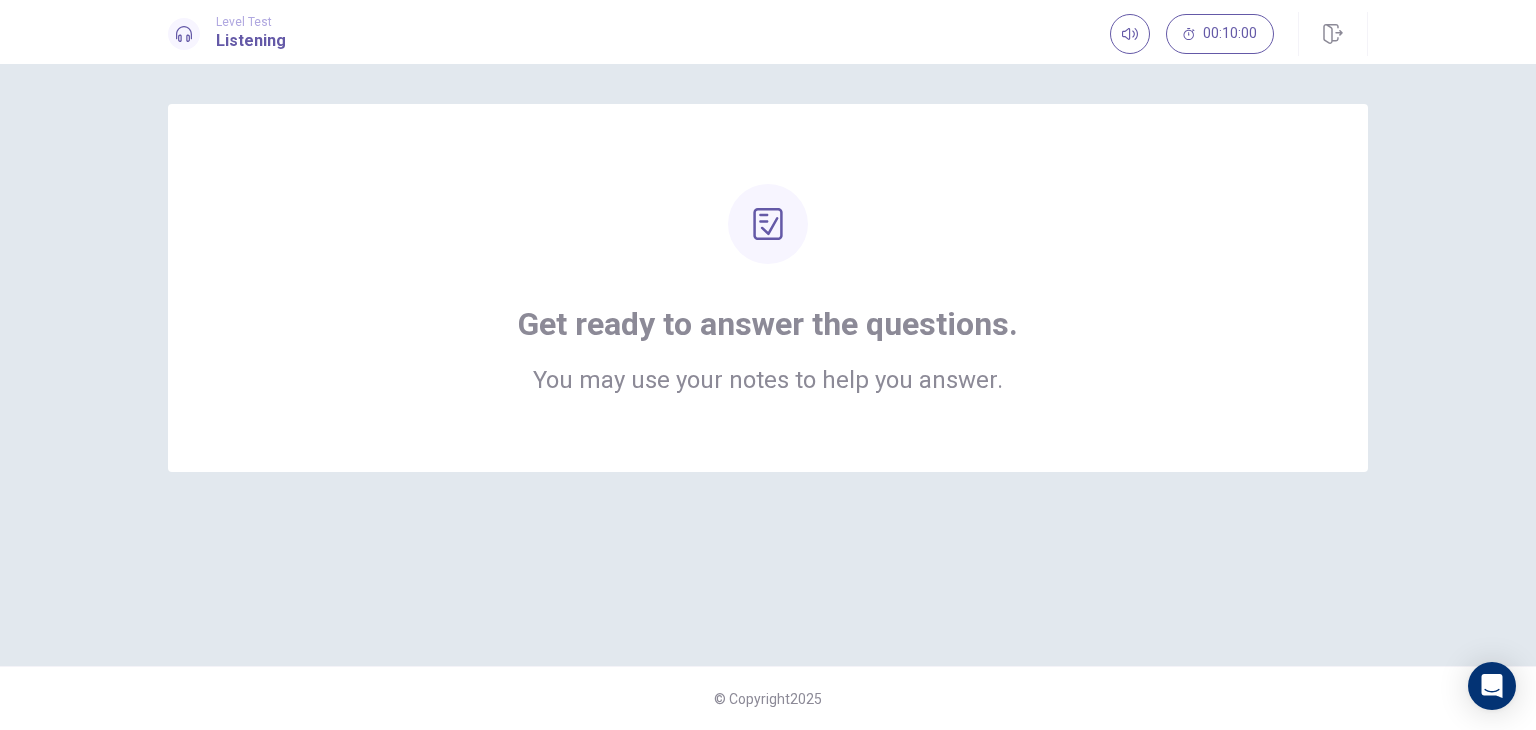 click on "You may use your notes to help you answer." at bounding box center (768, 380) 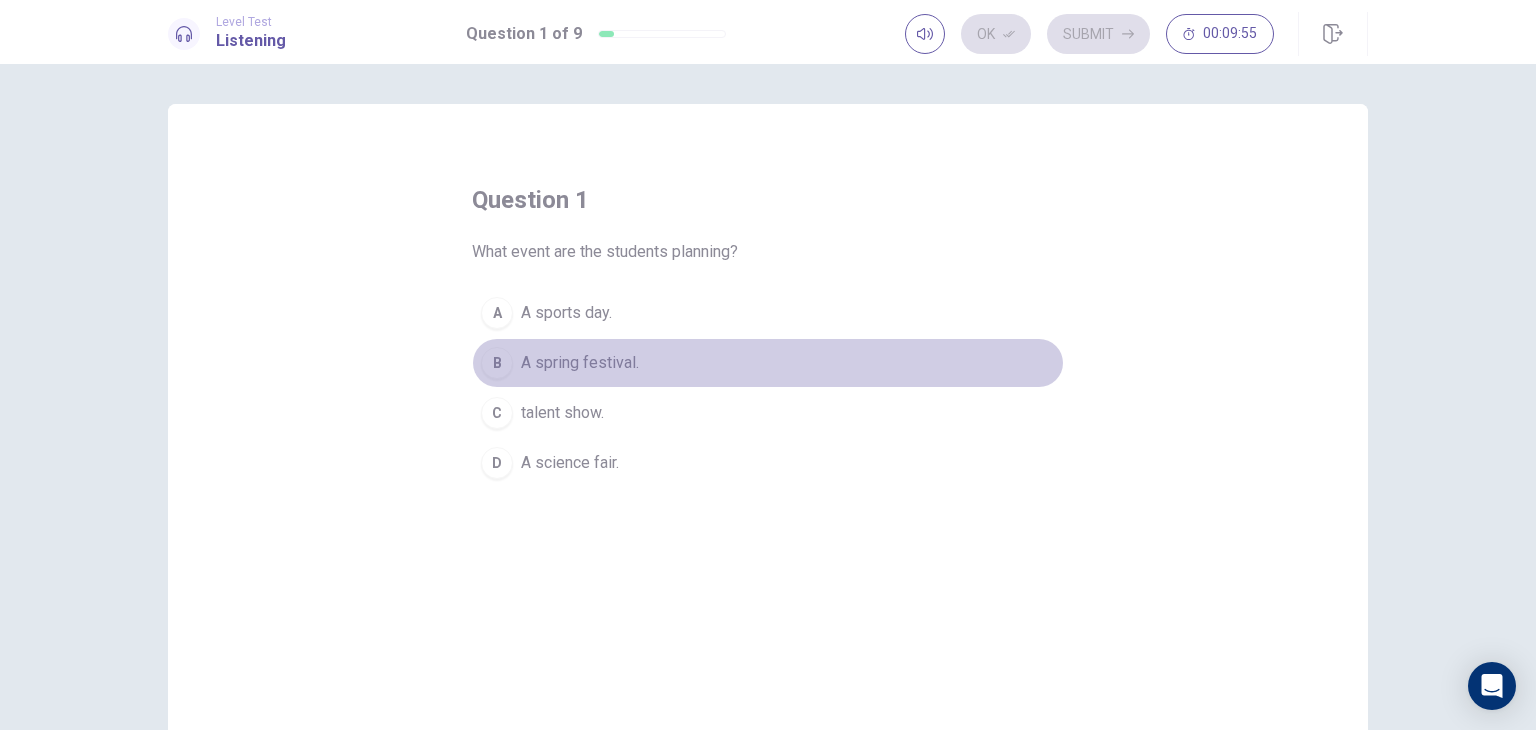 click on "B" at bounding box center [497, 363] 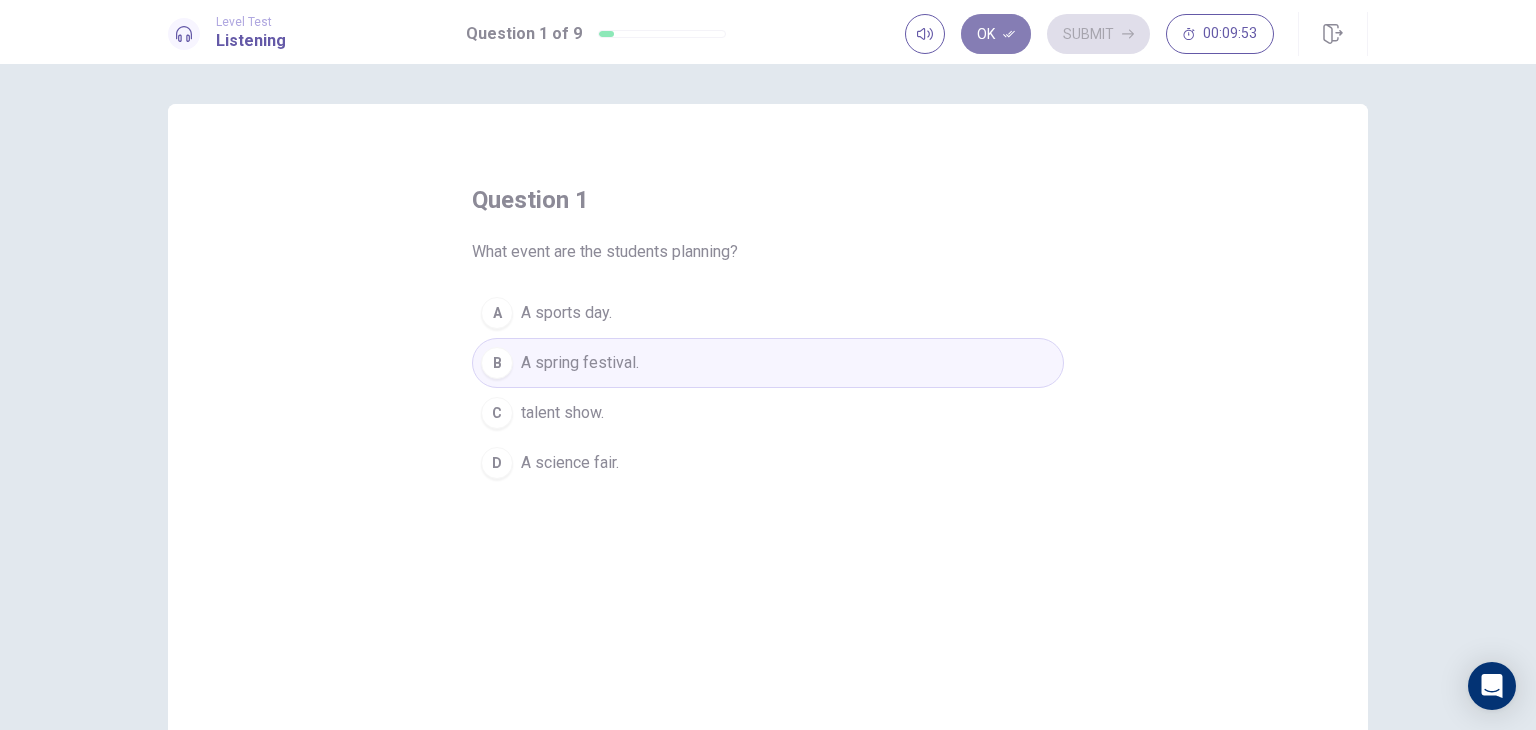 click on "Ok" at bounding box center (996, 34) 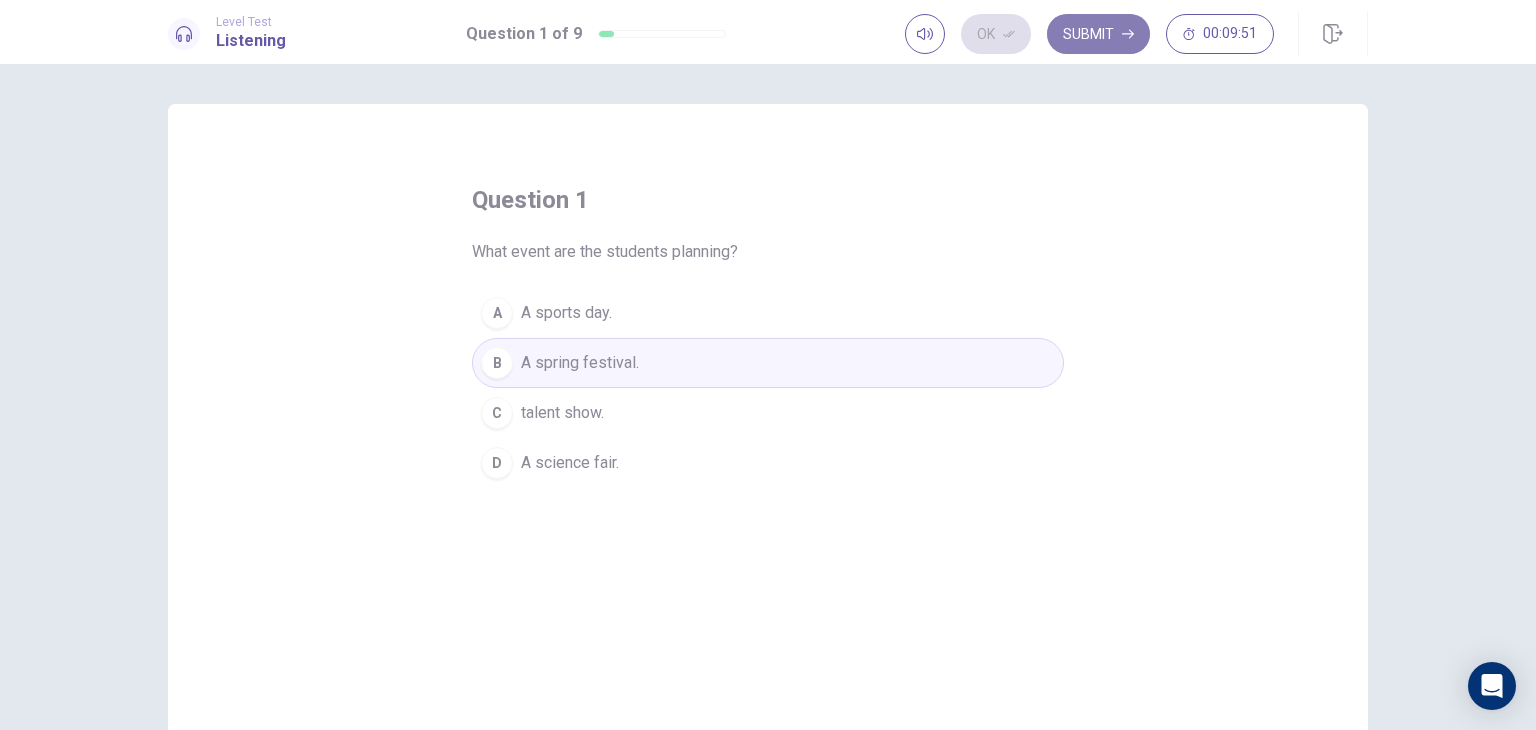 click on "Submit" at bounding box center [1098, 34] 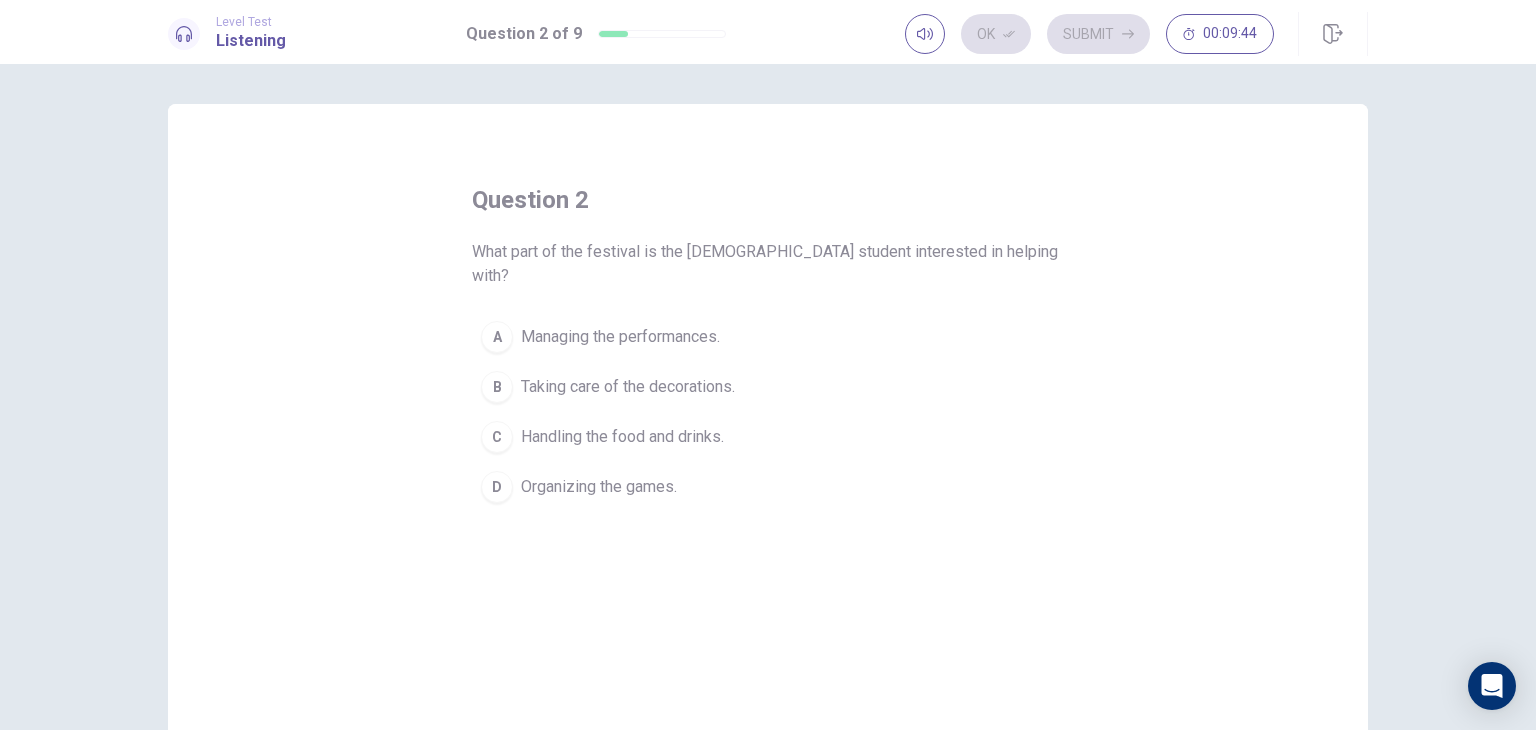 click on "D" at bounding box center [497, 487] 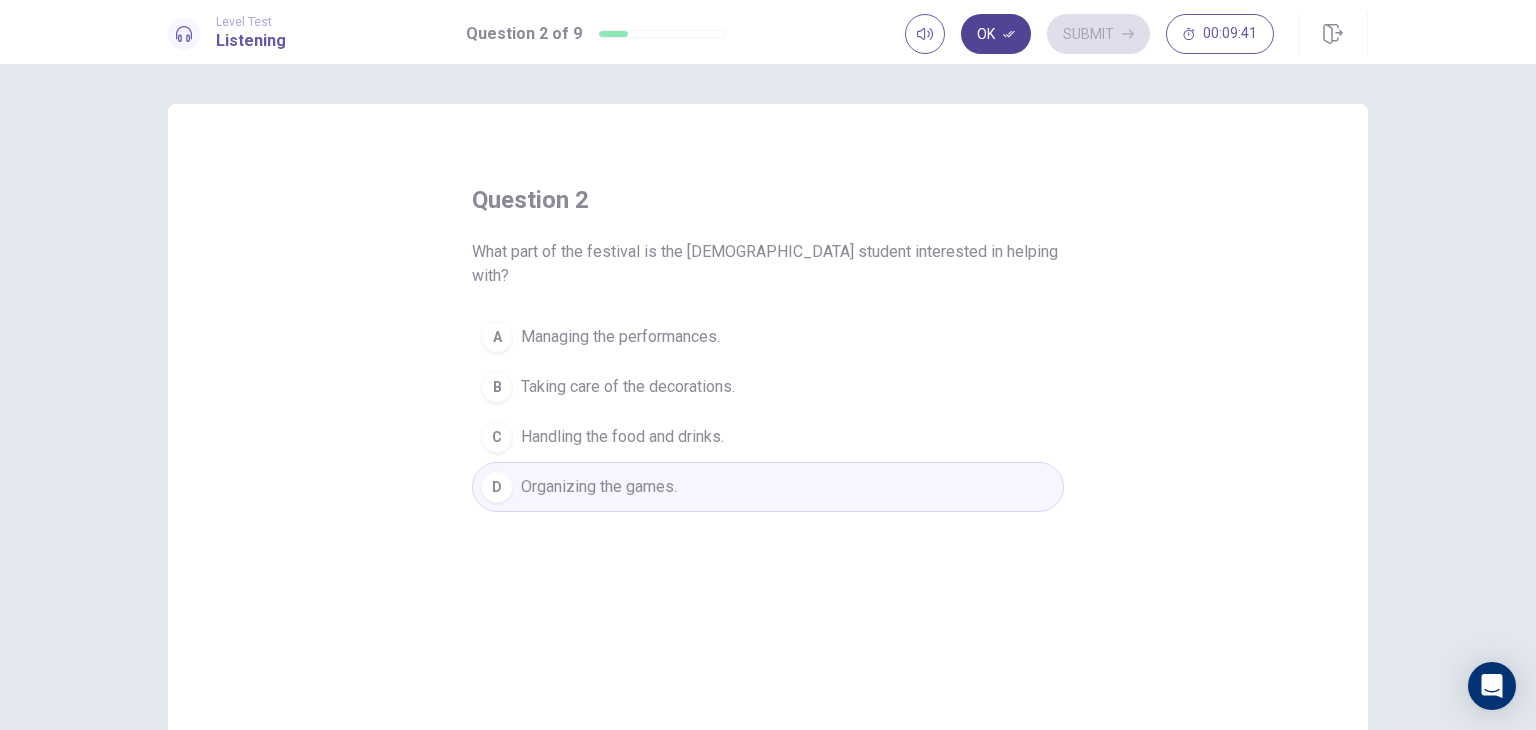 click on "Ok" at bounding box center (996, 34) 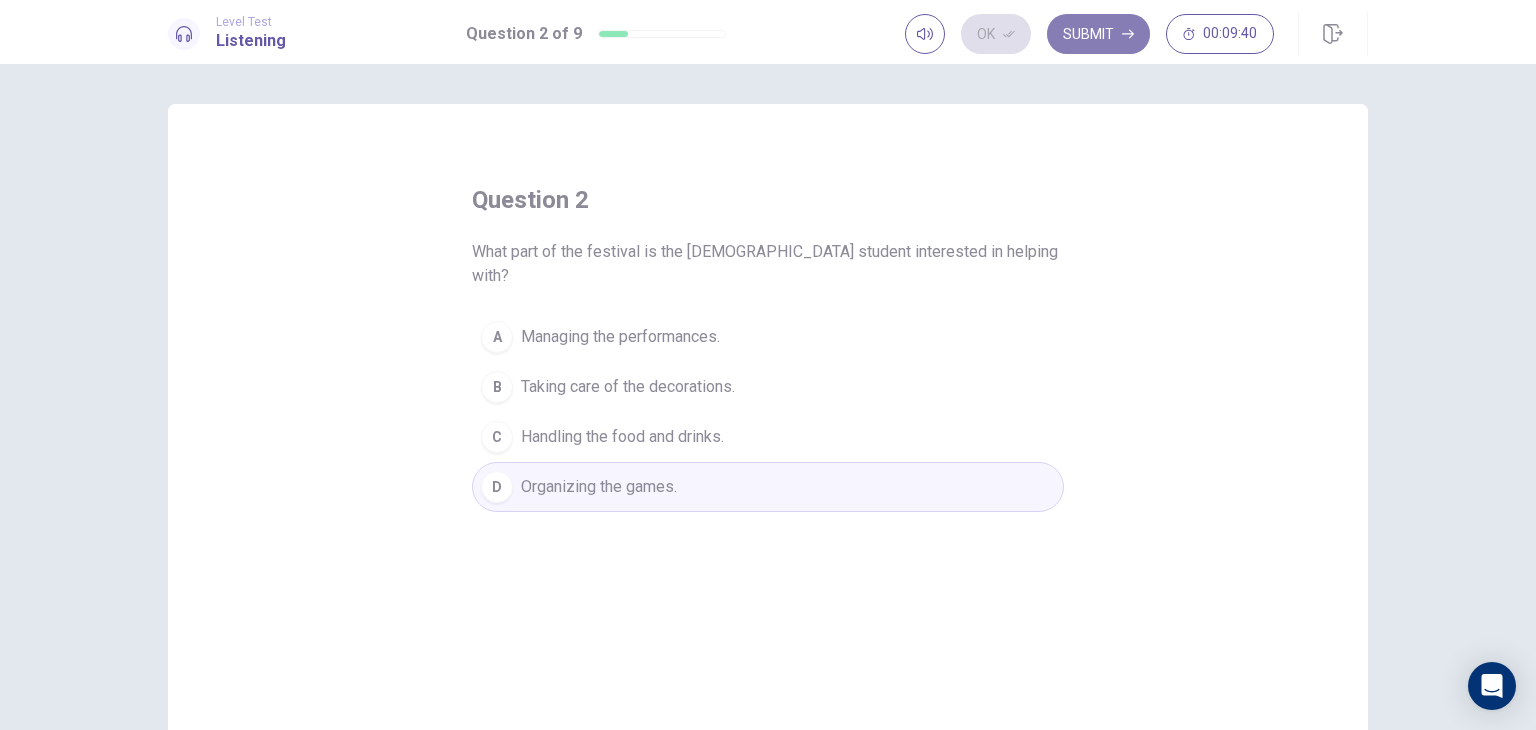 click on "Submit" at bounding box center (1098, 34) 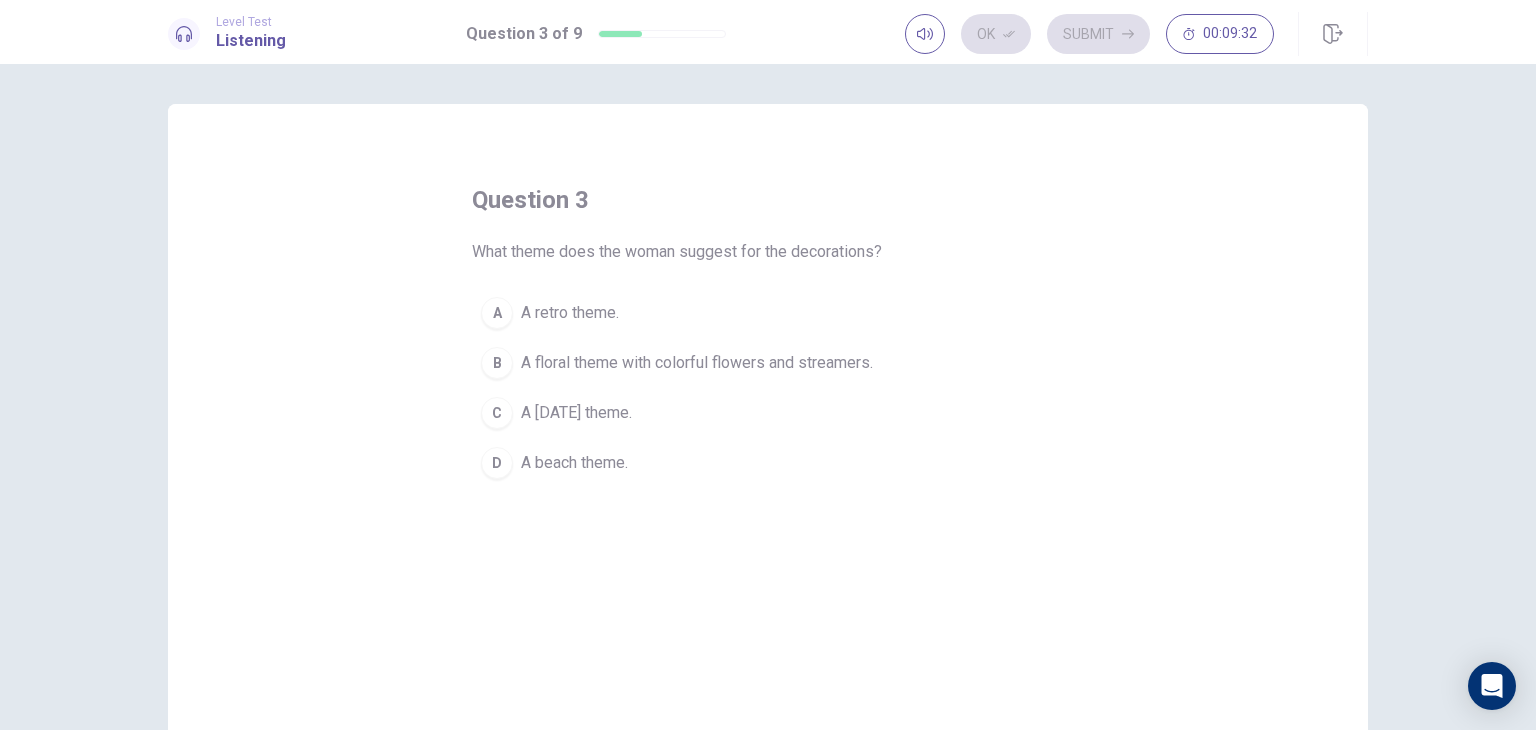 click on "A retro theme." at bounding box center [570, 313] 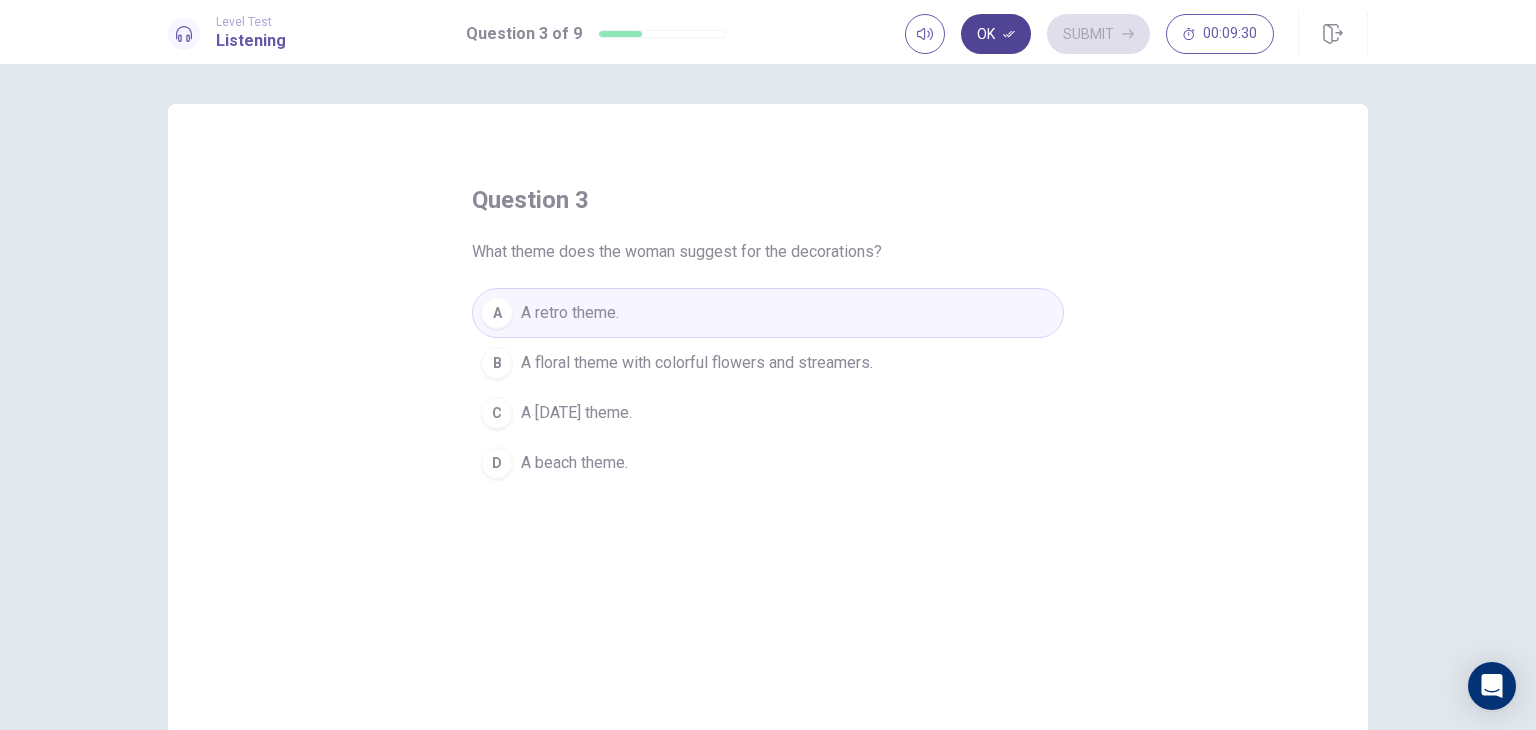 click on "Ok" at bounding box center (996, 34) 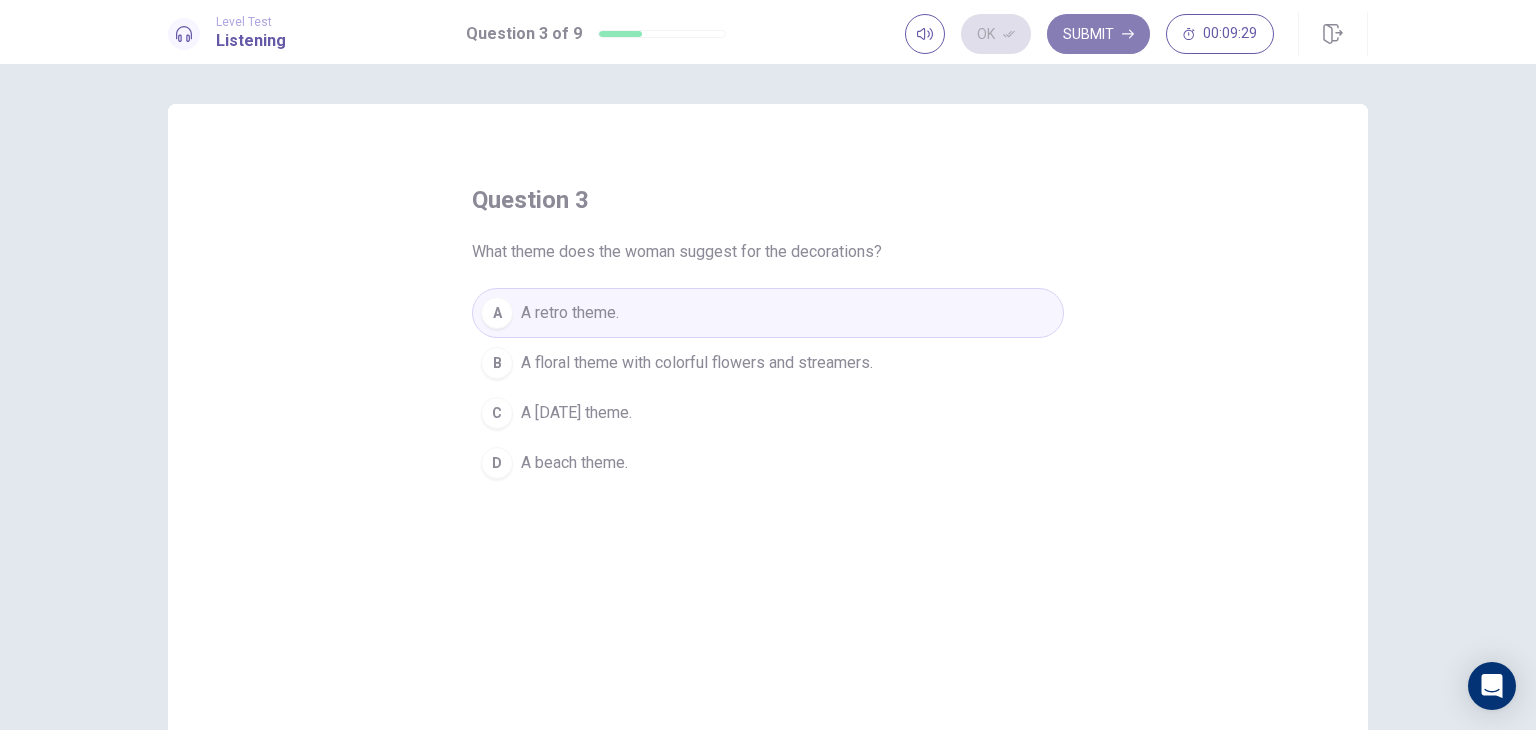 click on "Submit" at bounding box center (1098, 34) 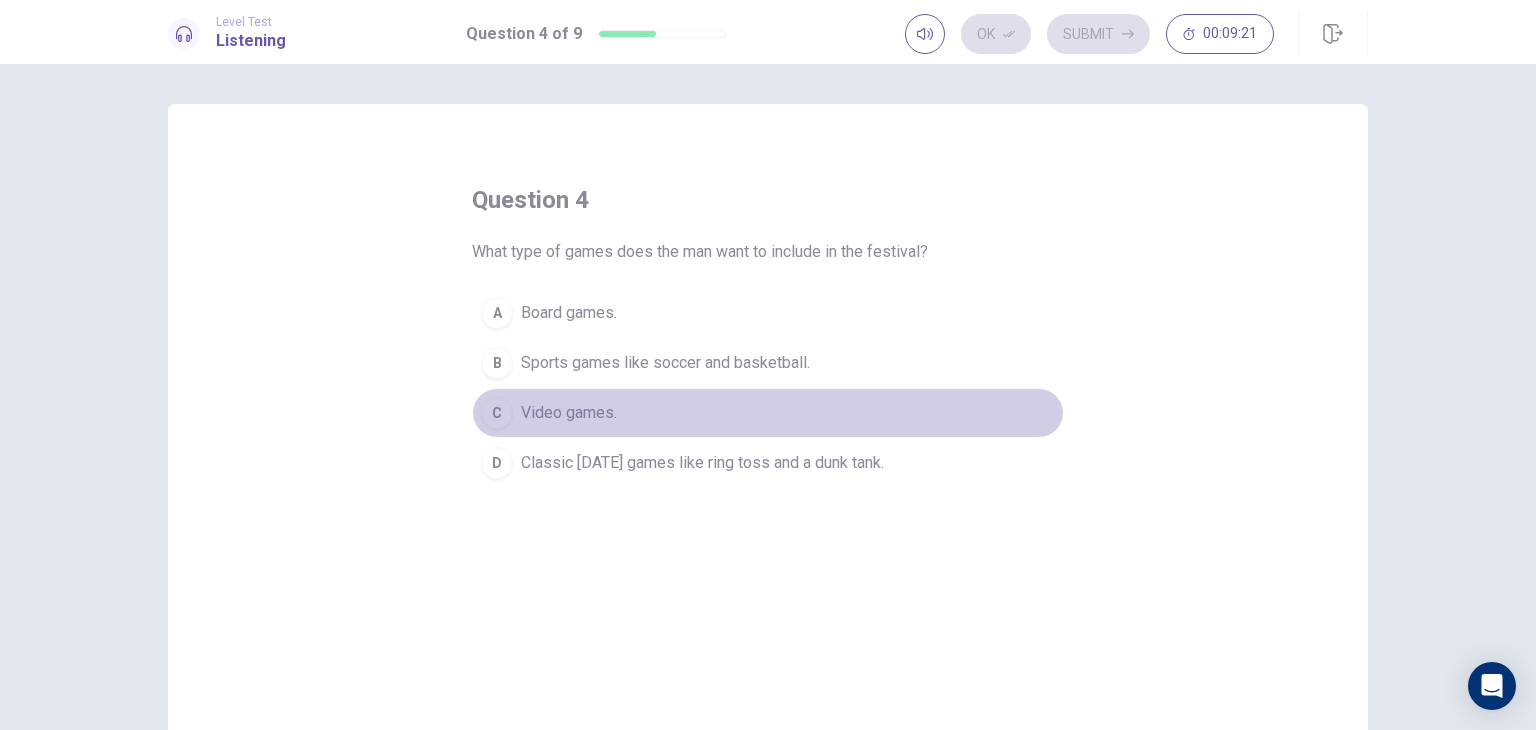 click on "C Video games." at bounding box center [768, 413] 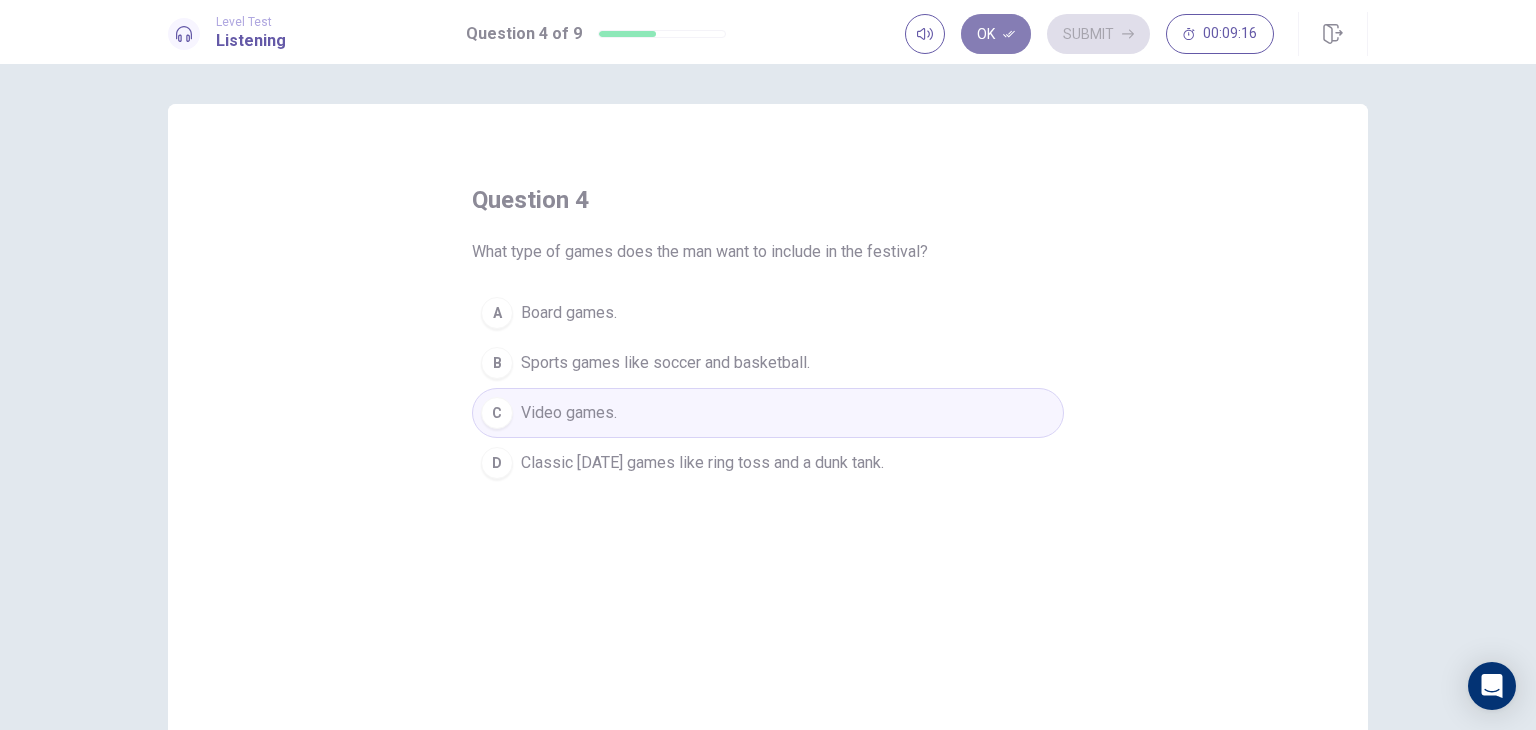 click on "Ok" at bounding box center [996, 34] 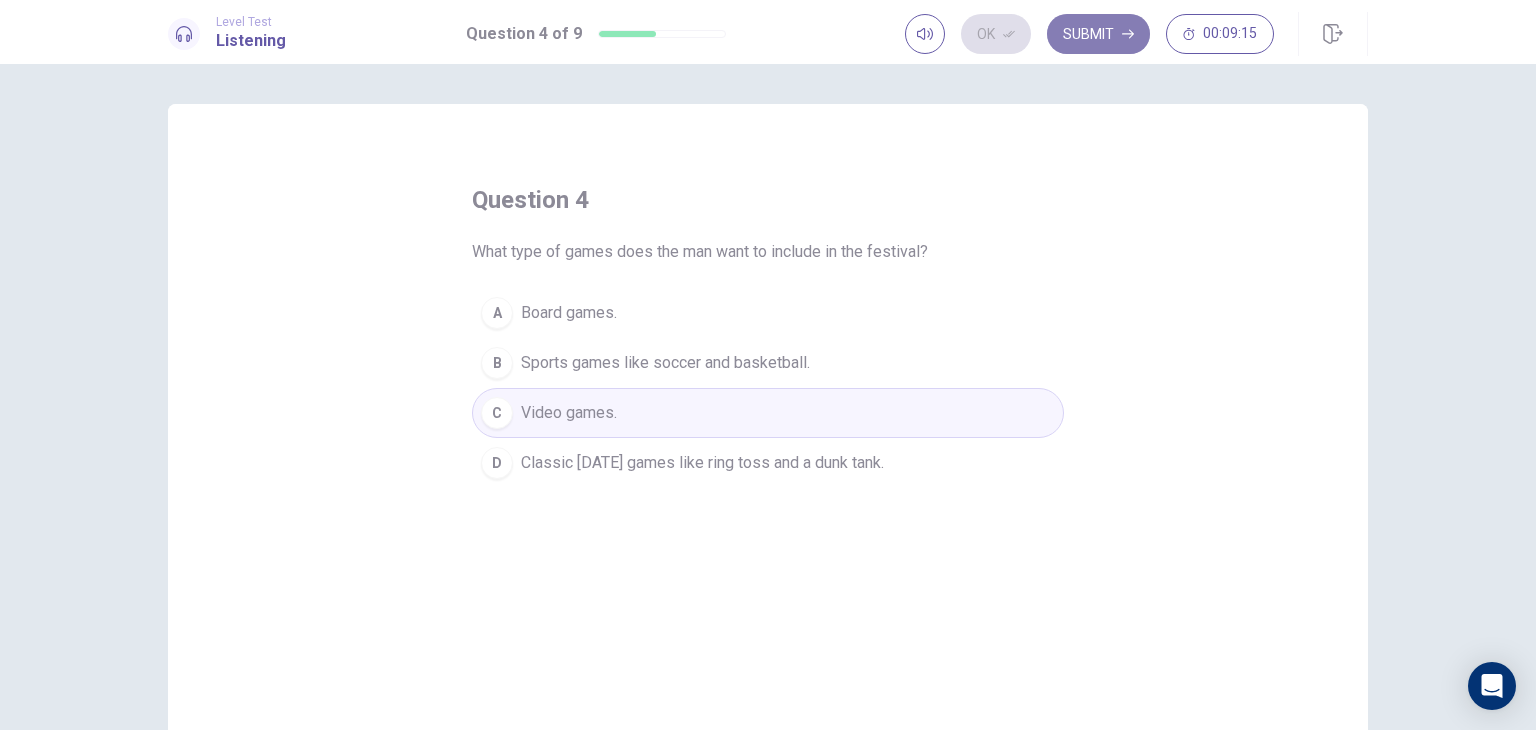 click 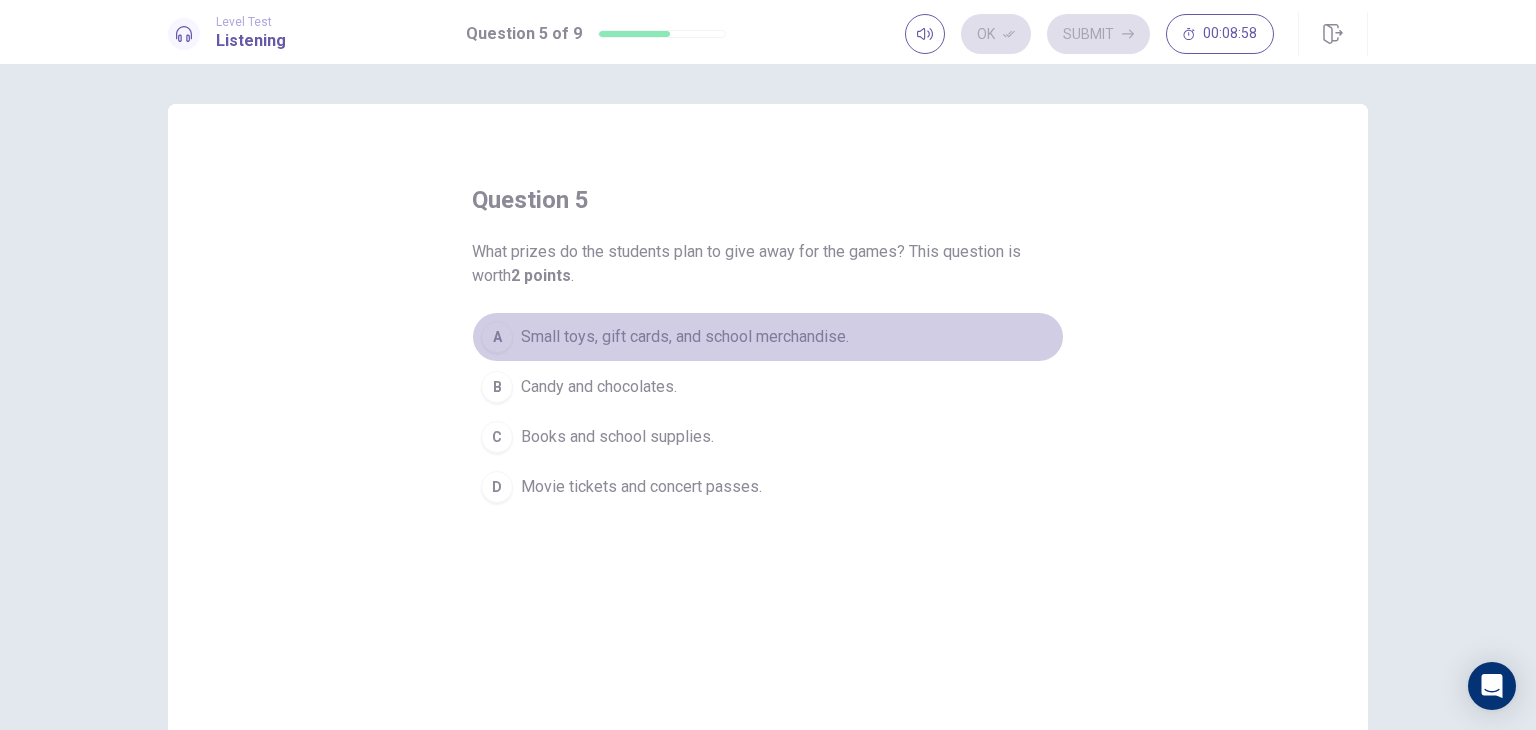 click on "A Small toys, gift cards, and school merchandise." at bounding box center (768, 337) 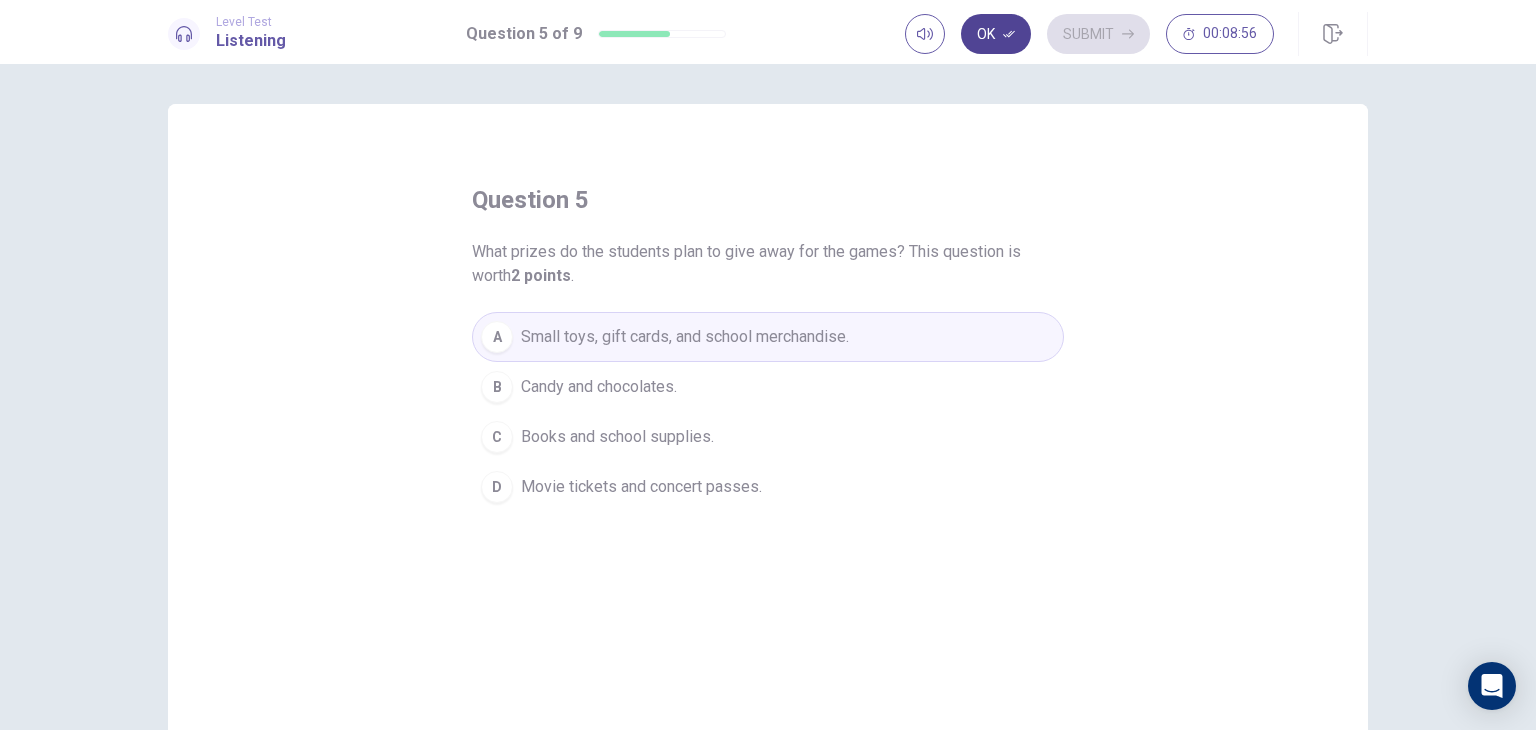 click 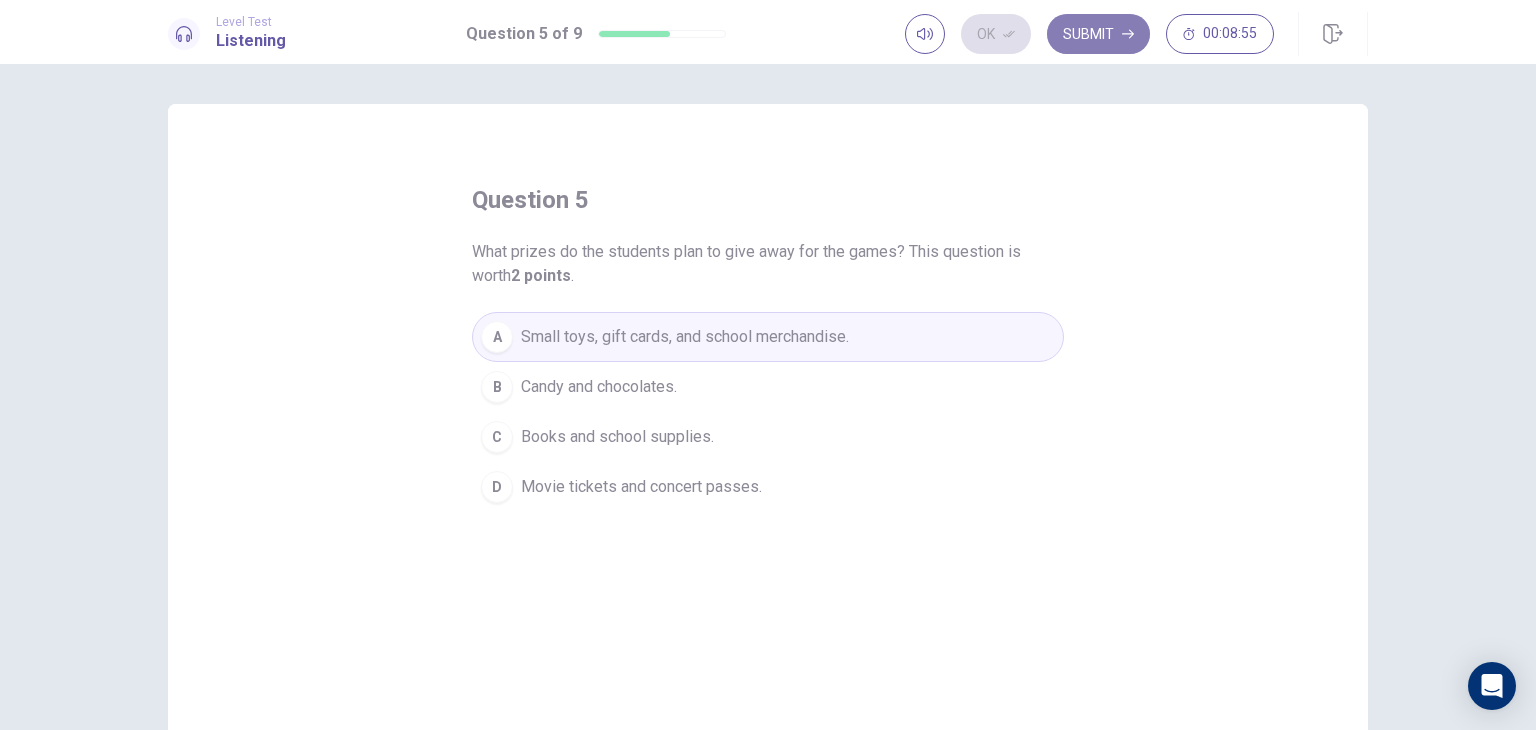 click on "Submit" at bounding box center (1098, 34) 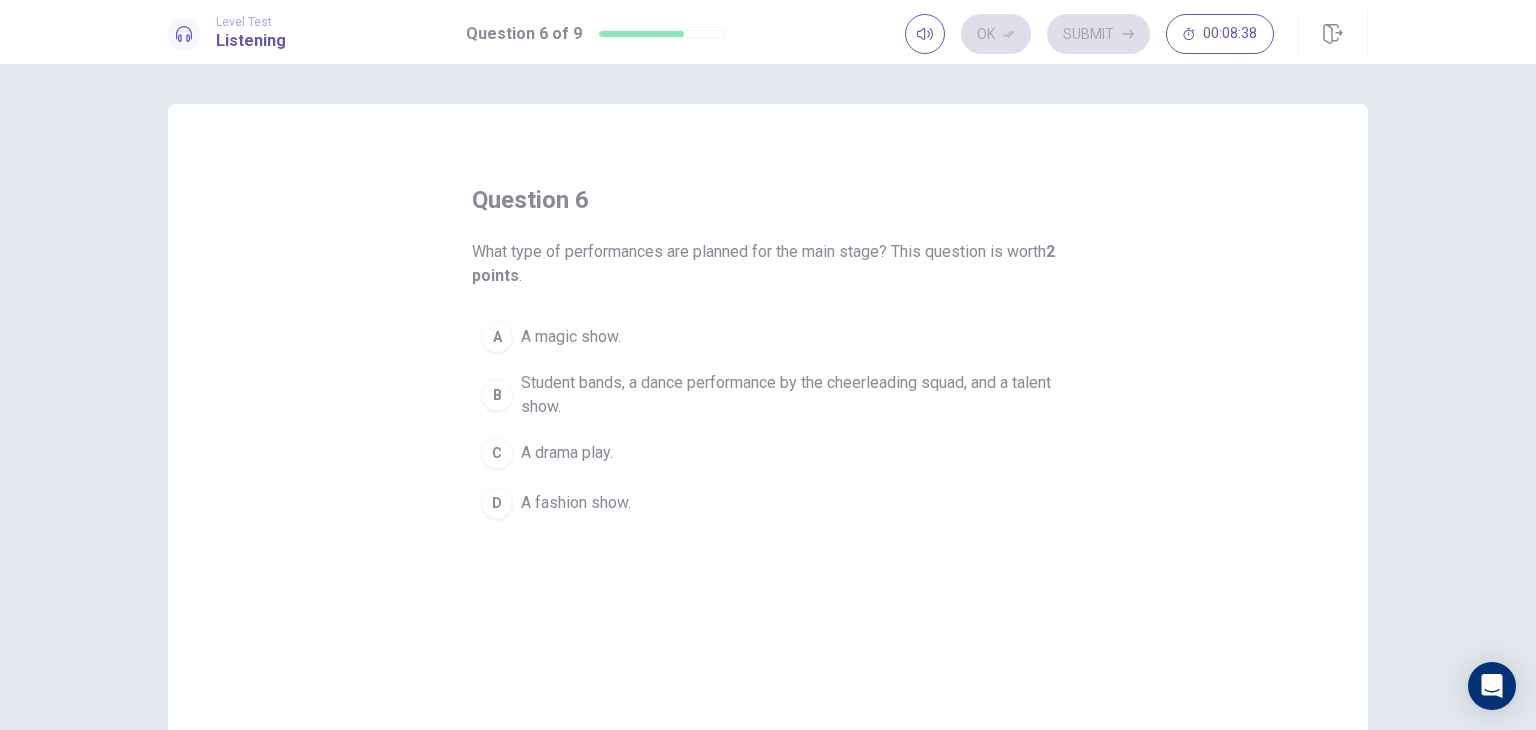 click on "D A fashion show." at bounding box center [768, 503] 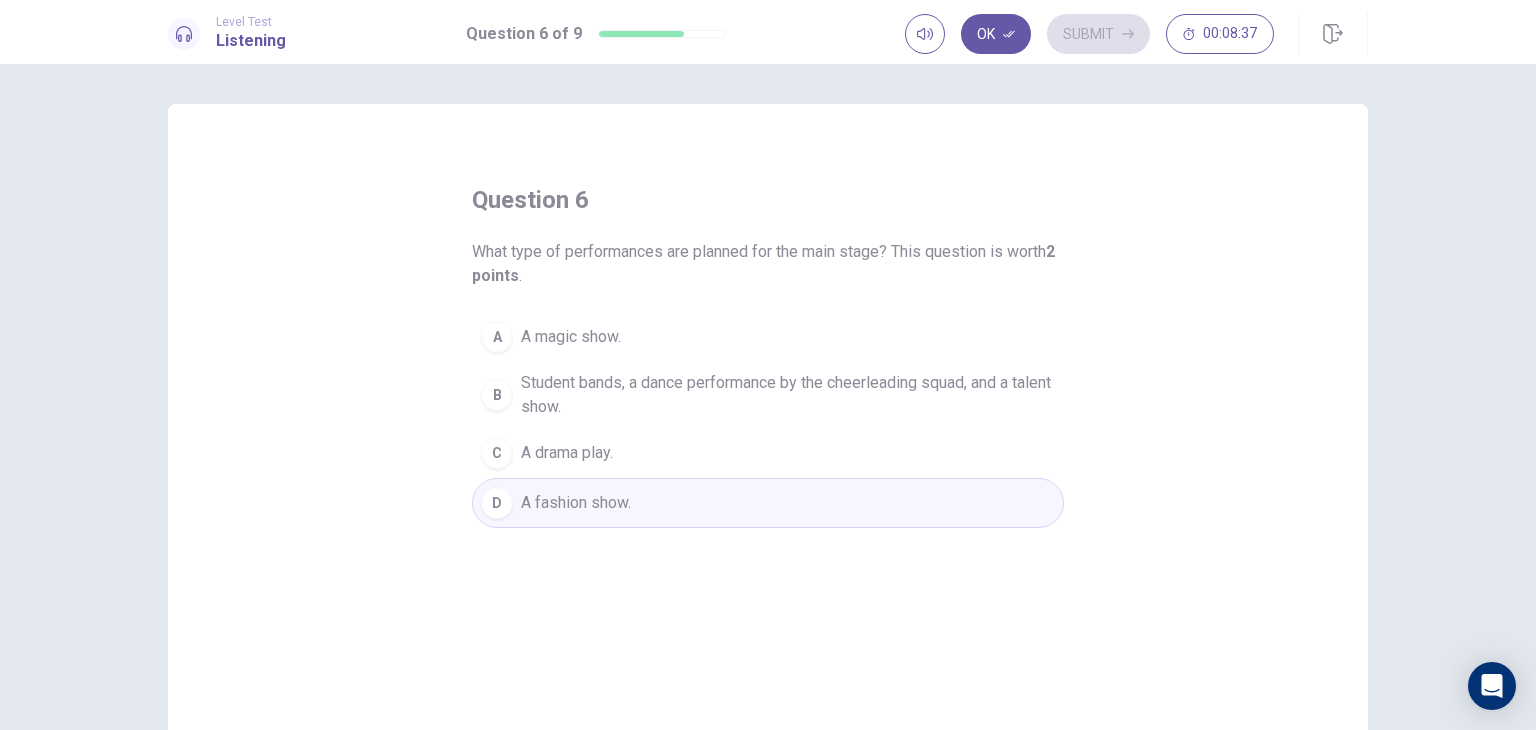 click on "A A magic show." at bounding box center [768, 337] 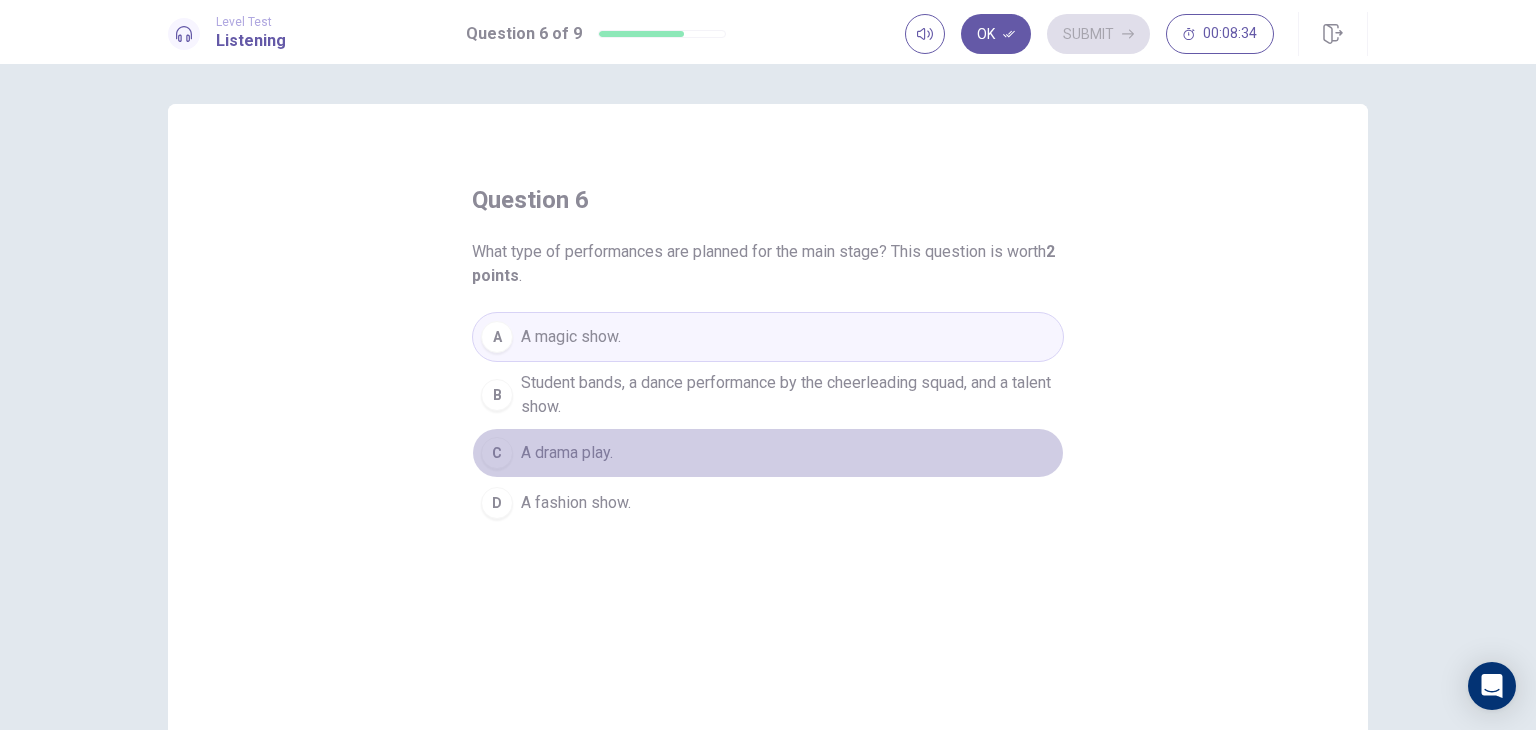 click on "C" at bounding box center (497, 453) 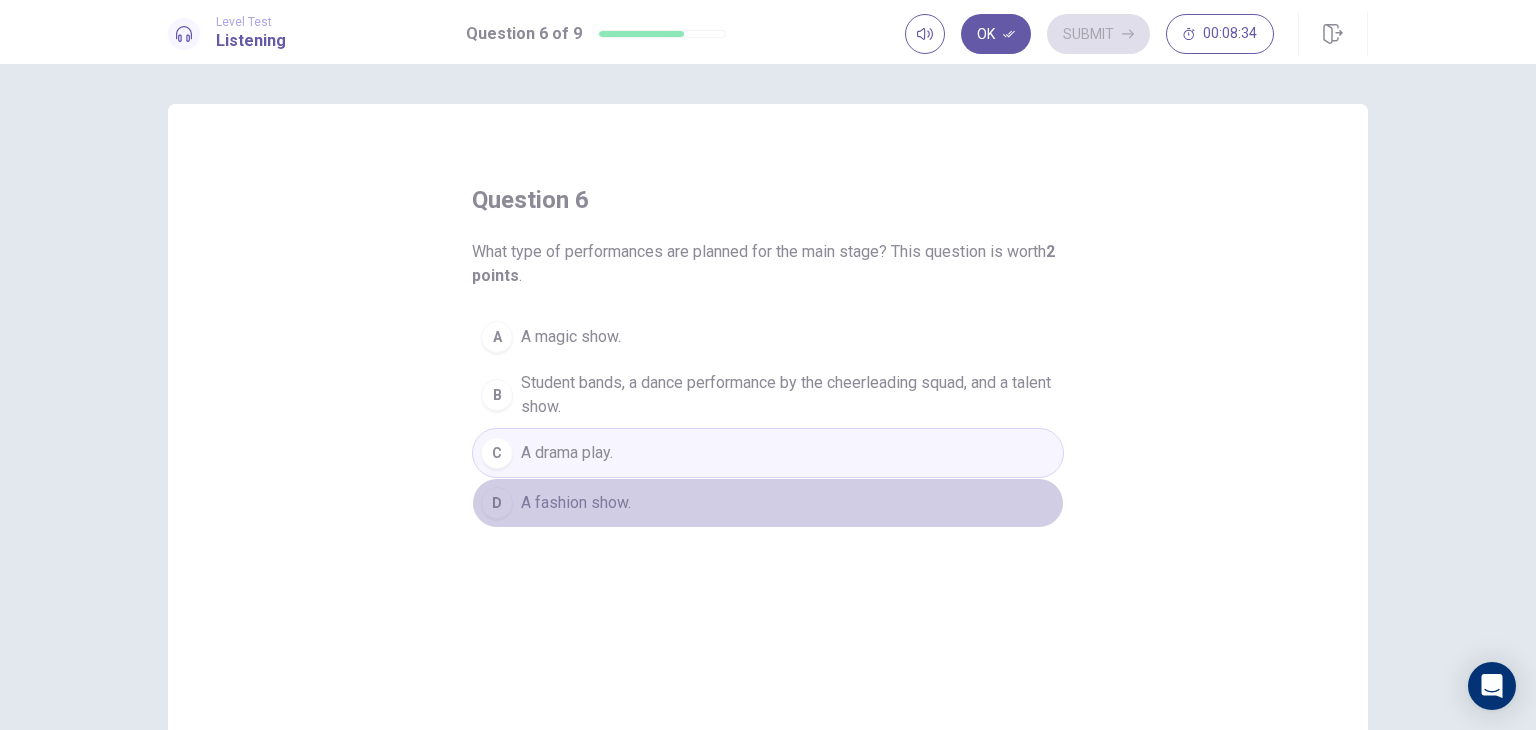 click on "D" at bounding box center (497, 503) 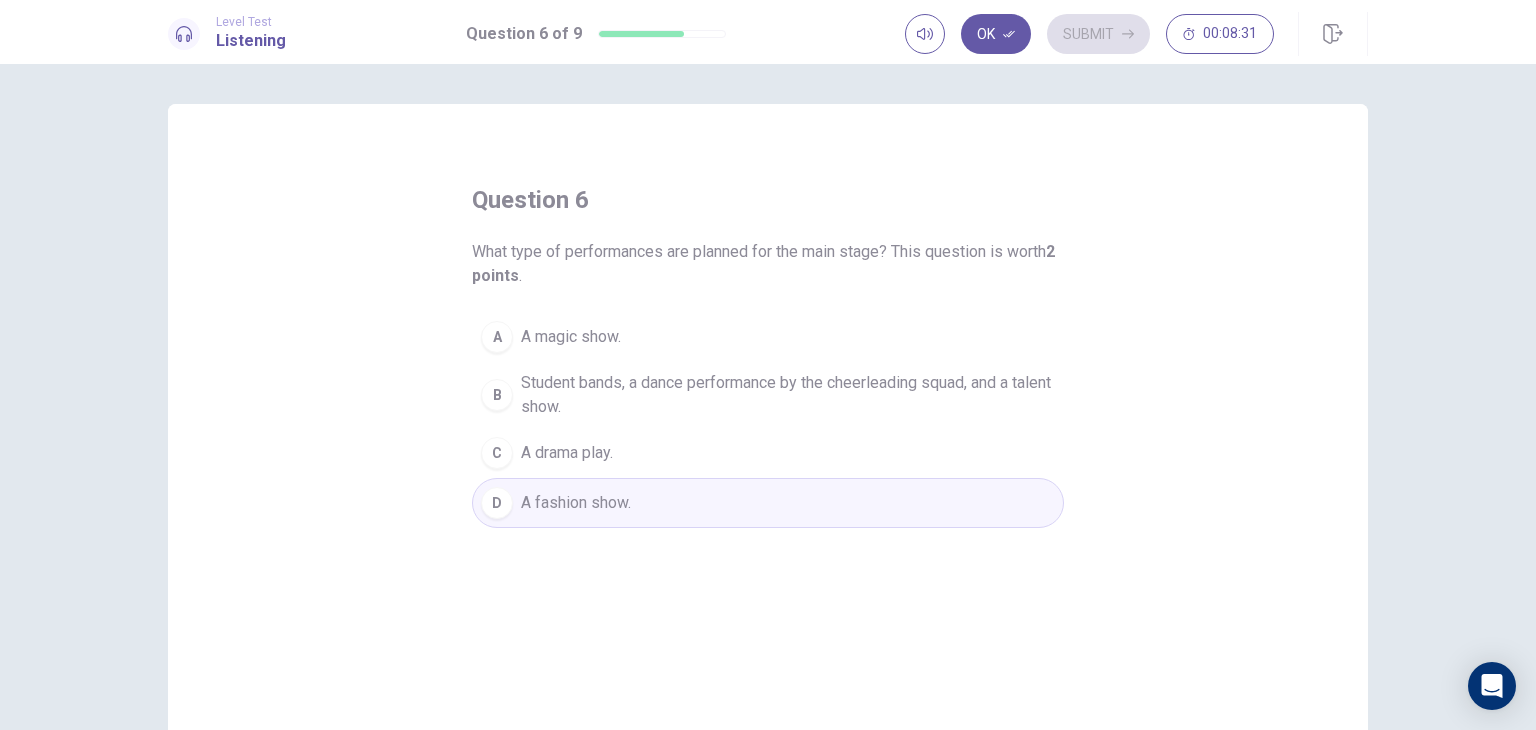 click on "B Student bands, a dance performance by the cheerleading squad, and a talent show." at bounding box center [768, 395] 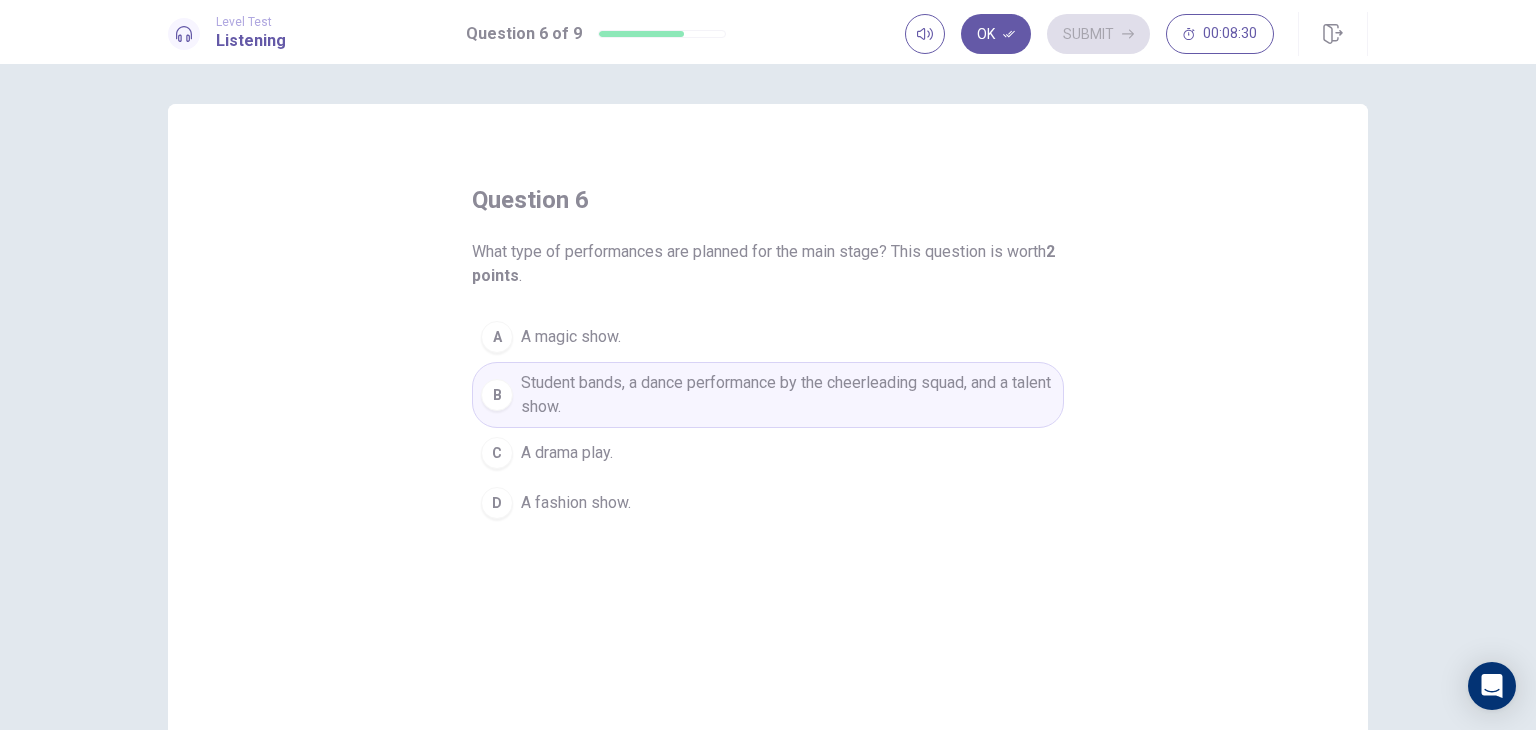 click on "Ok Submit 00:08:30" at bounding box center (1136, 34) 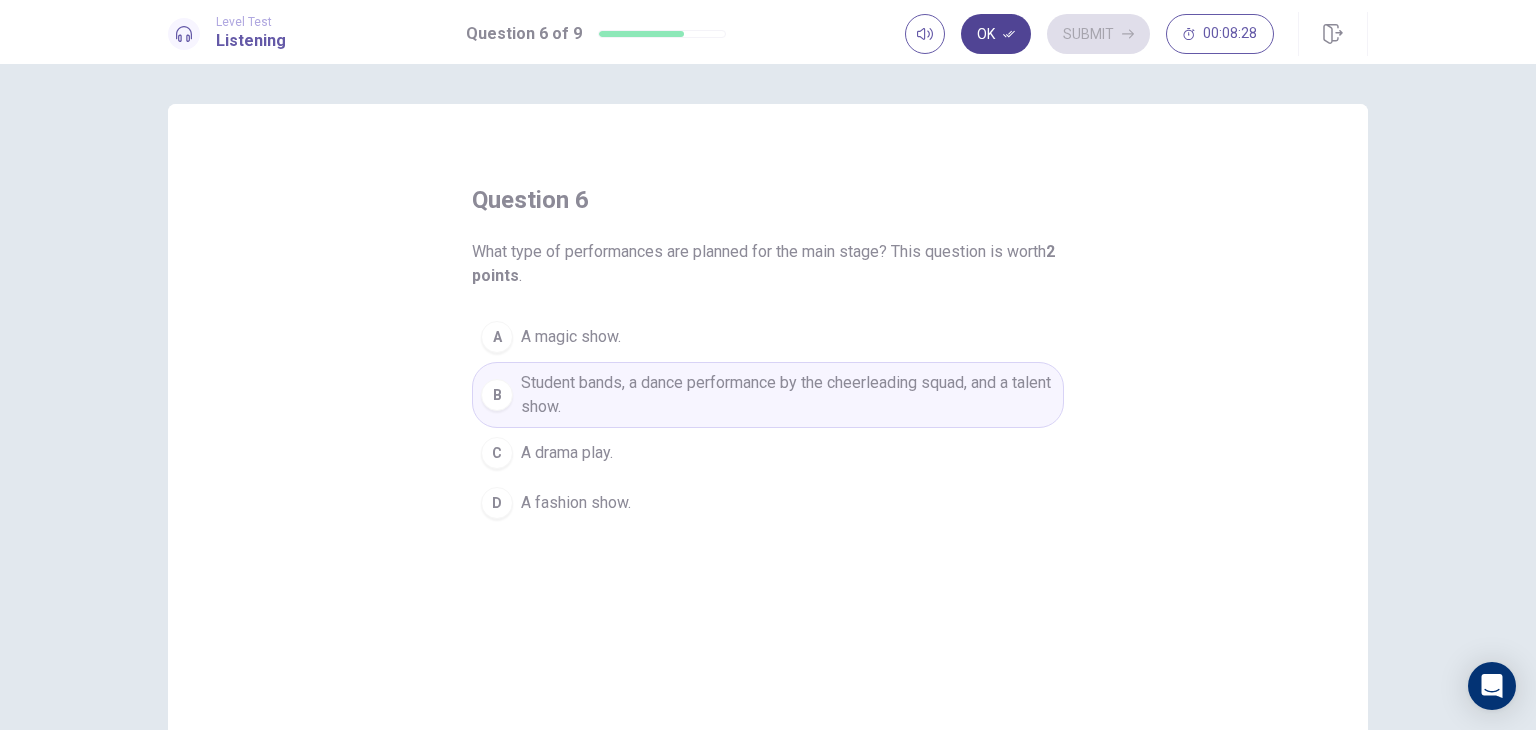 click on "Ok" at bounding box center (996, 34) 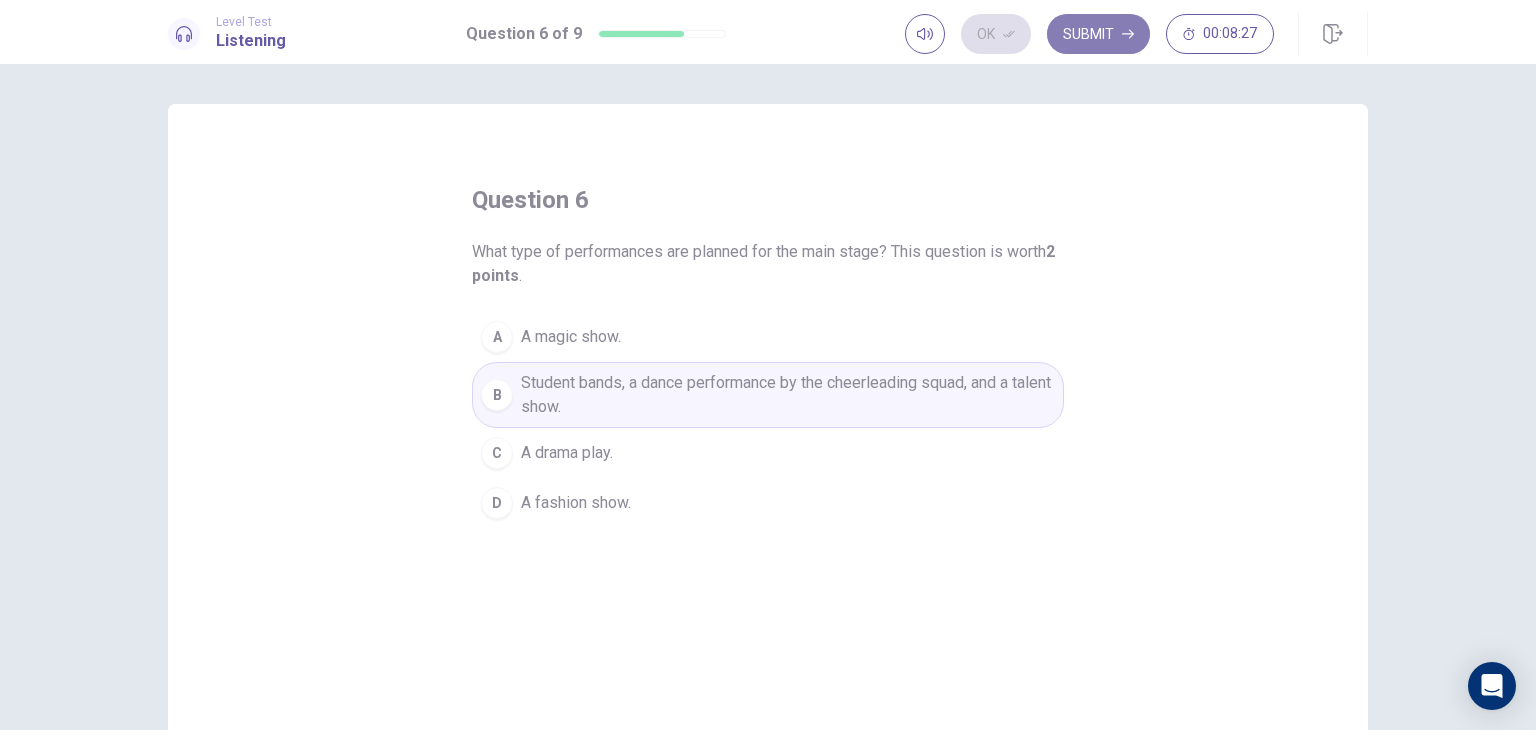 click on "Submit" at bounding box center [1098, 34] 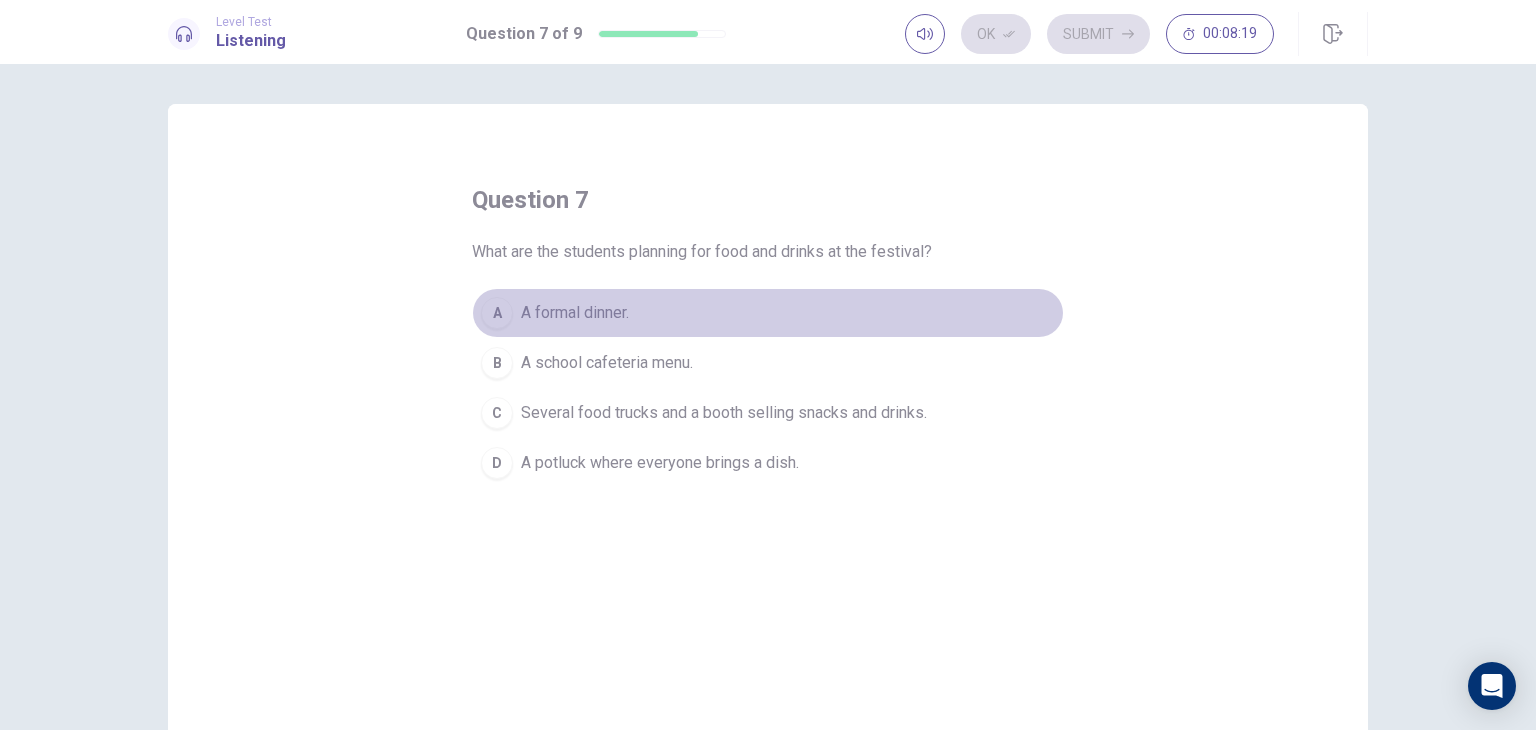 click on "A" at bounding box center (497, 313) 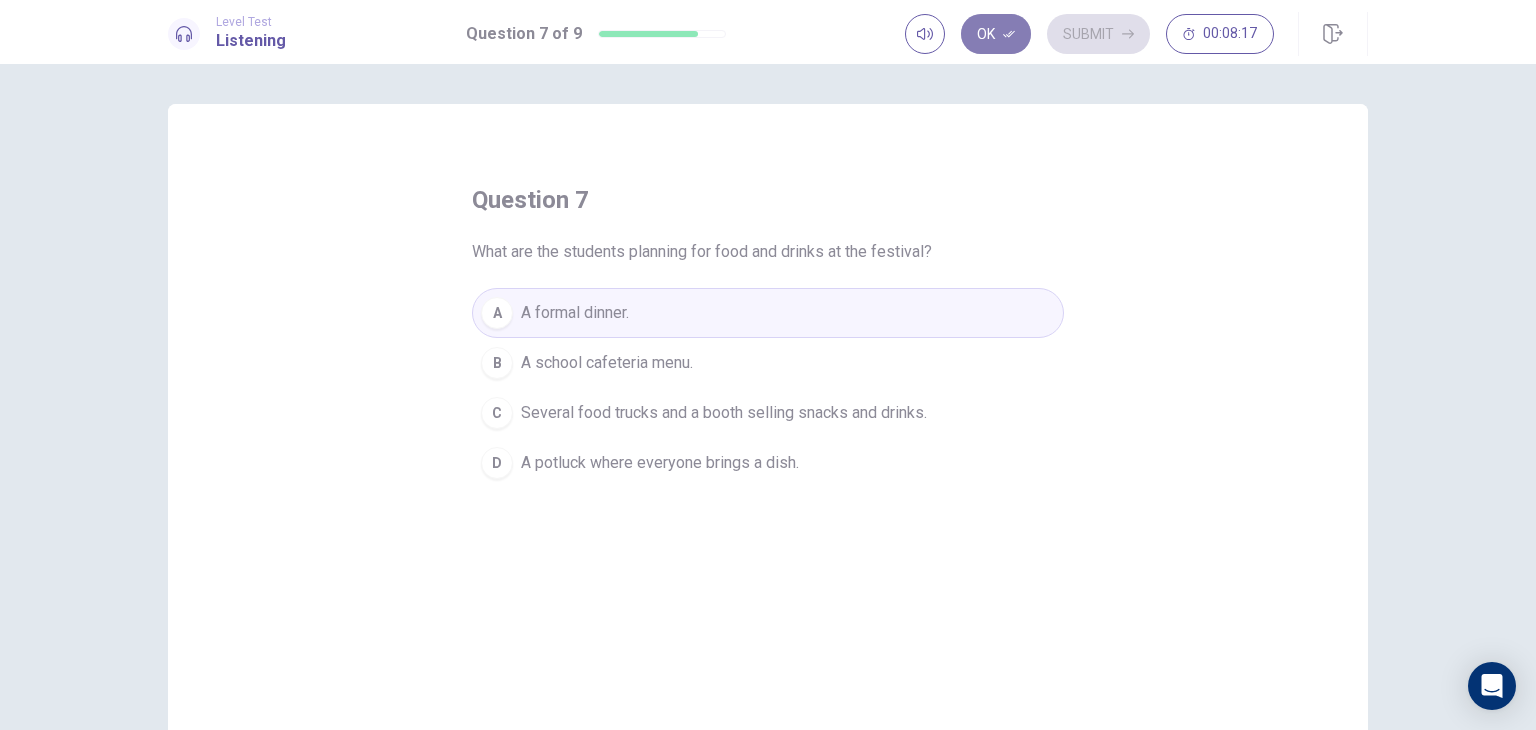 click 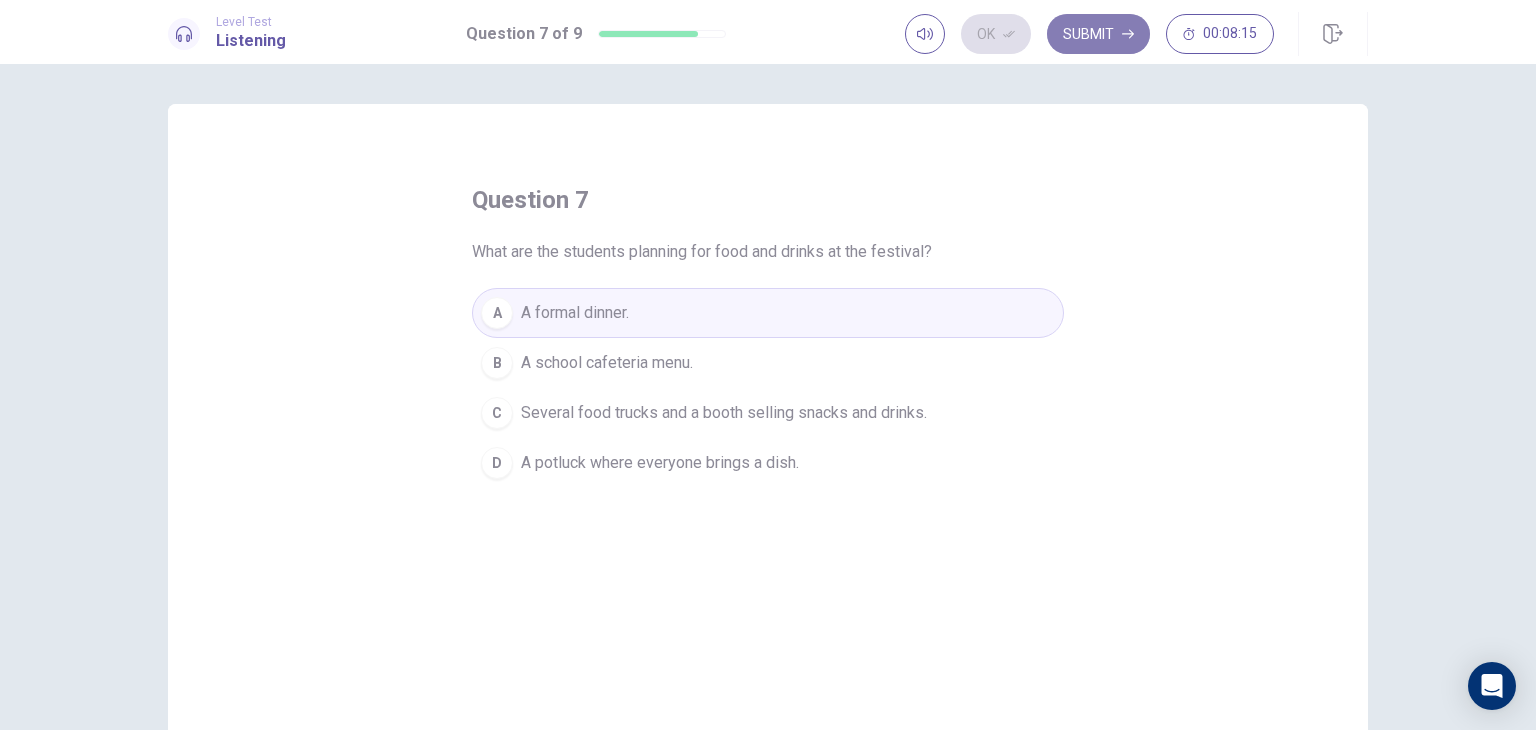 click on "Submit" at bounding box center [1098, 34] 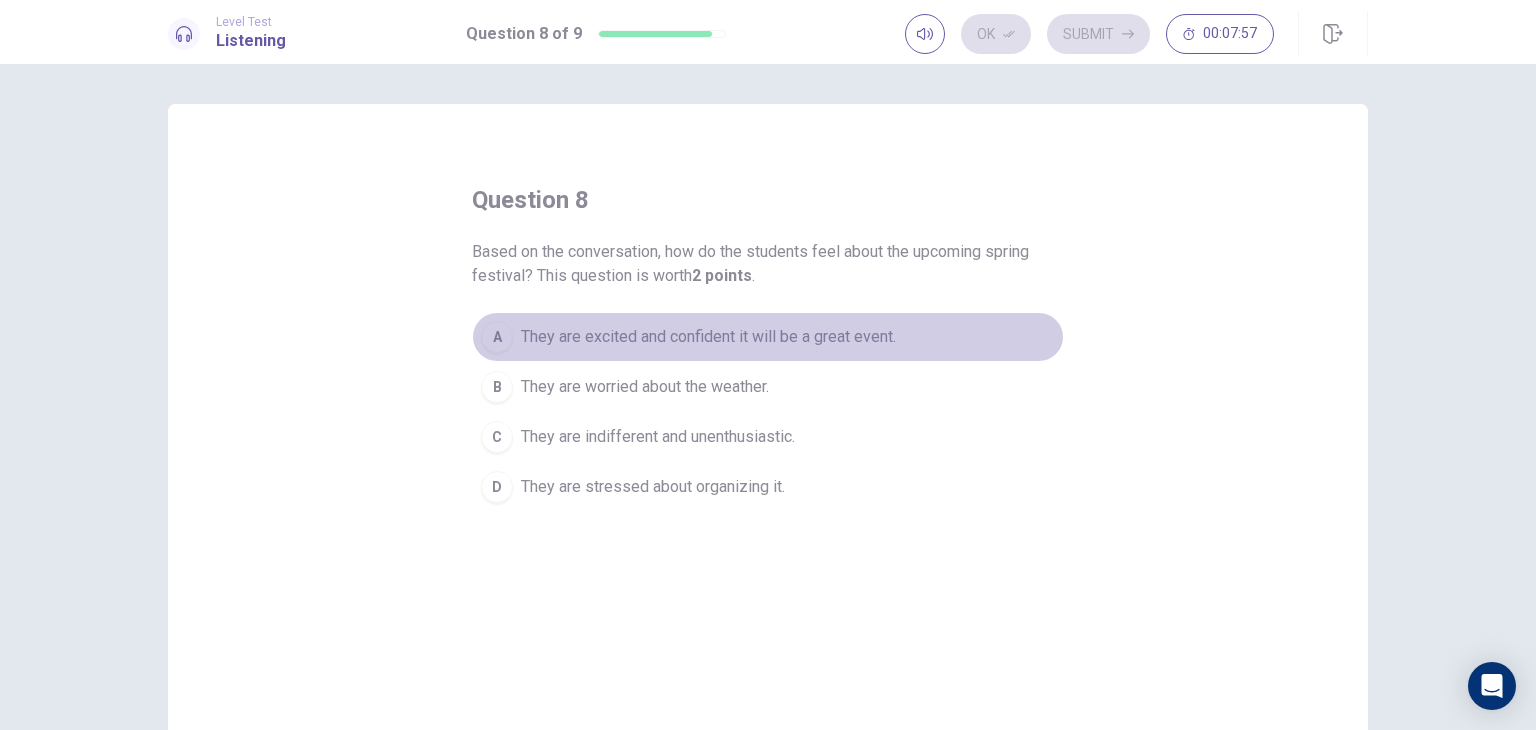 click on "A" at bounding box center (497, 337) 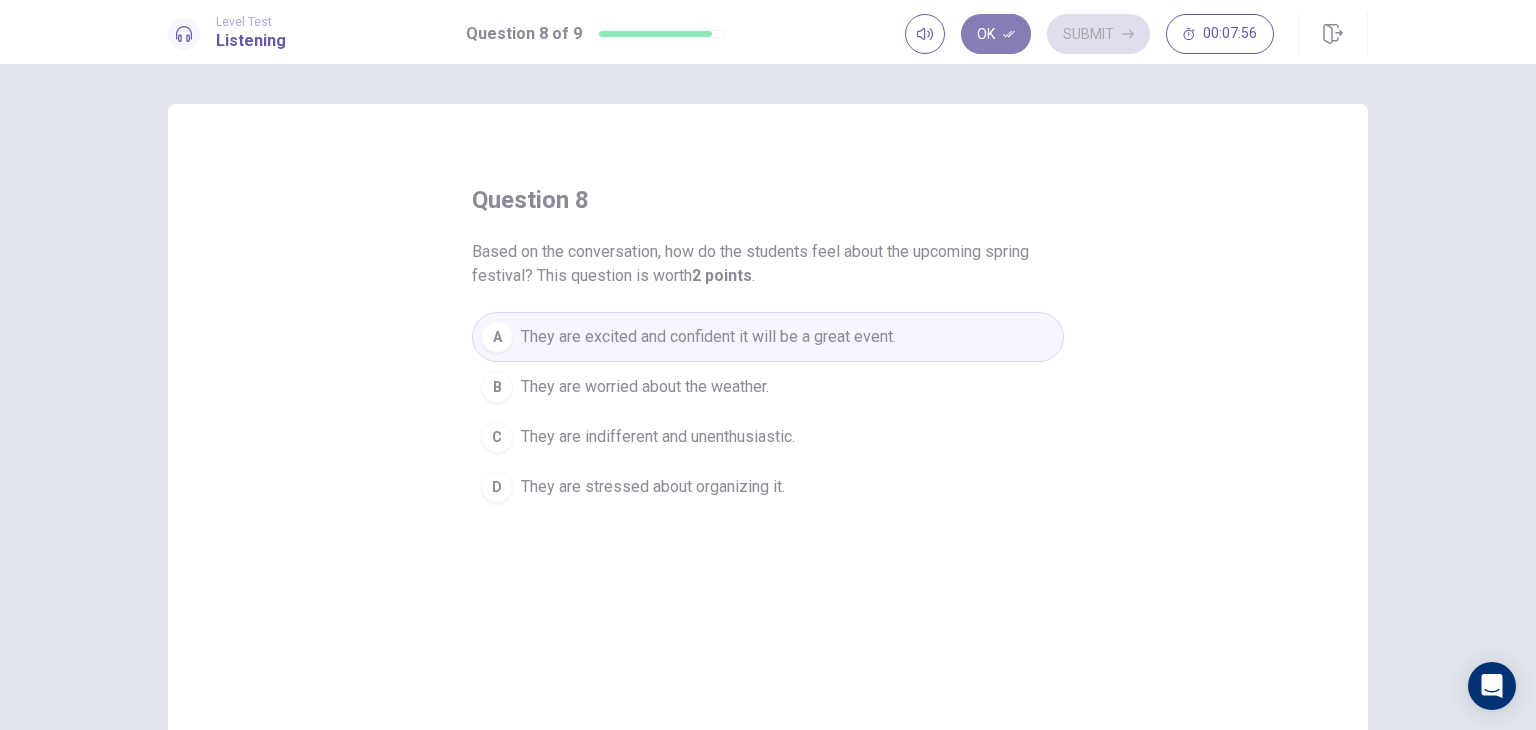click on "Ok" at bounding box center [996, 34] 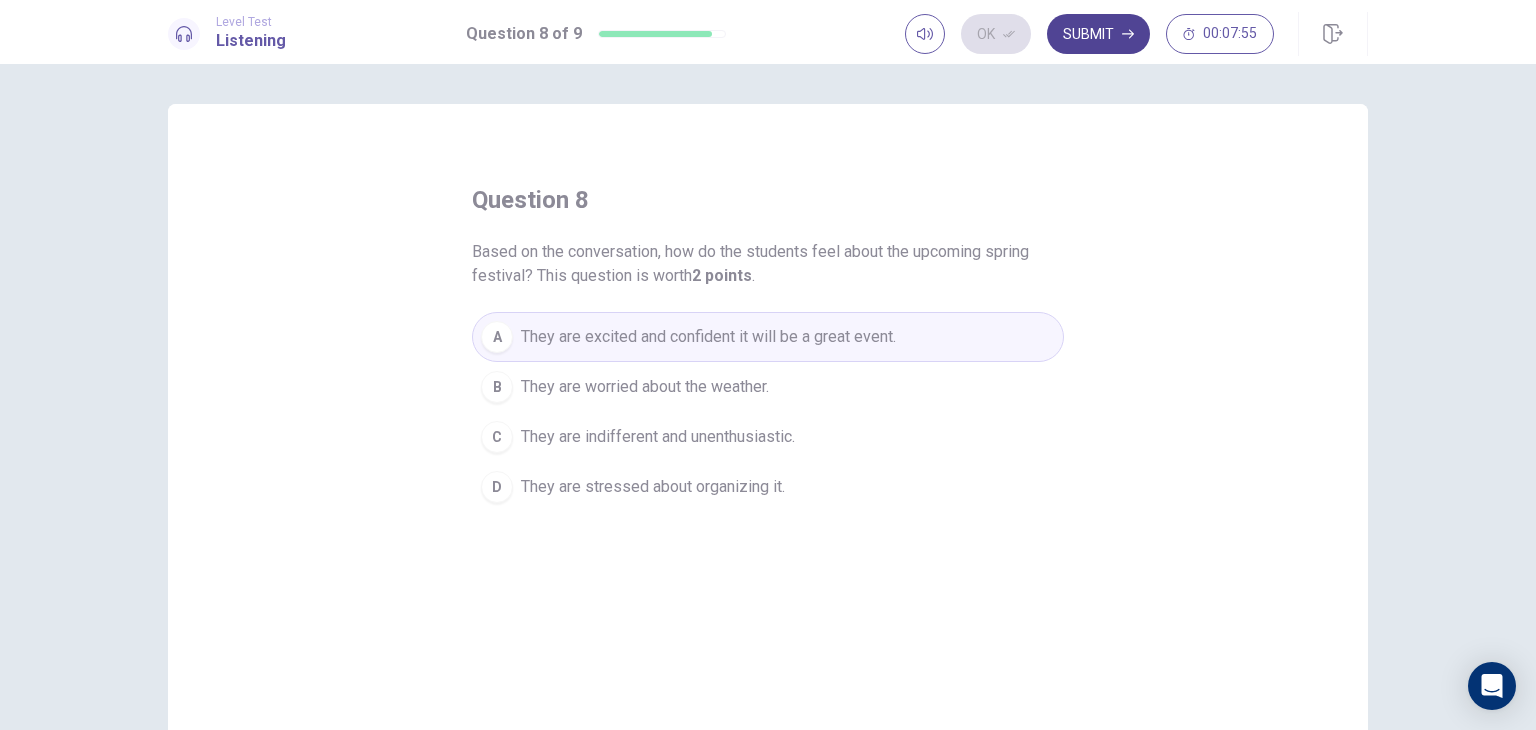 click on "Submit" at bounding box center (1098, 34) 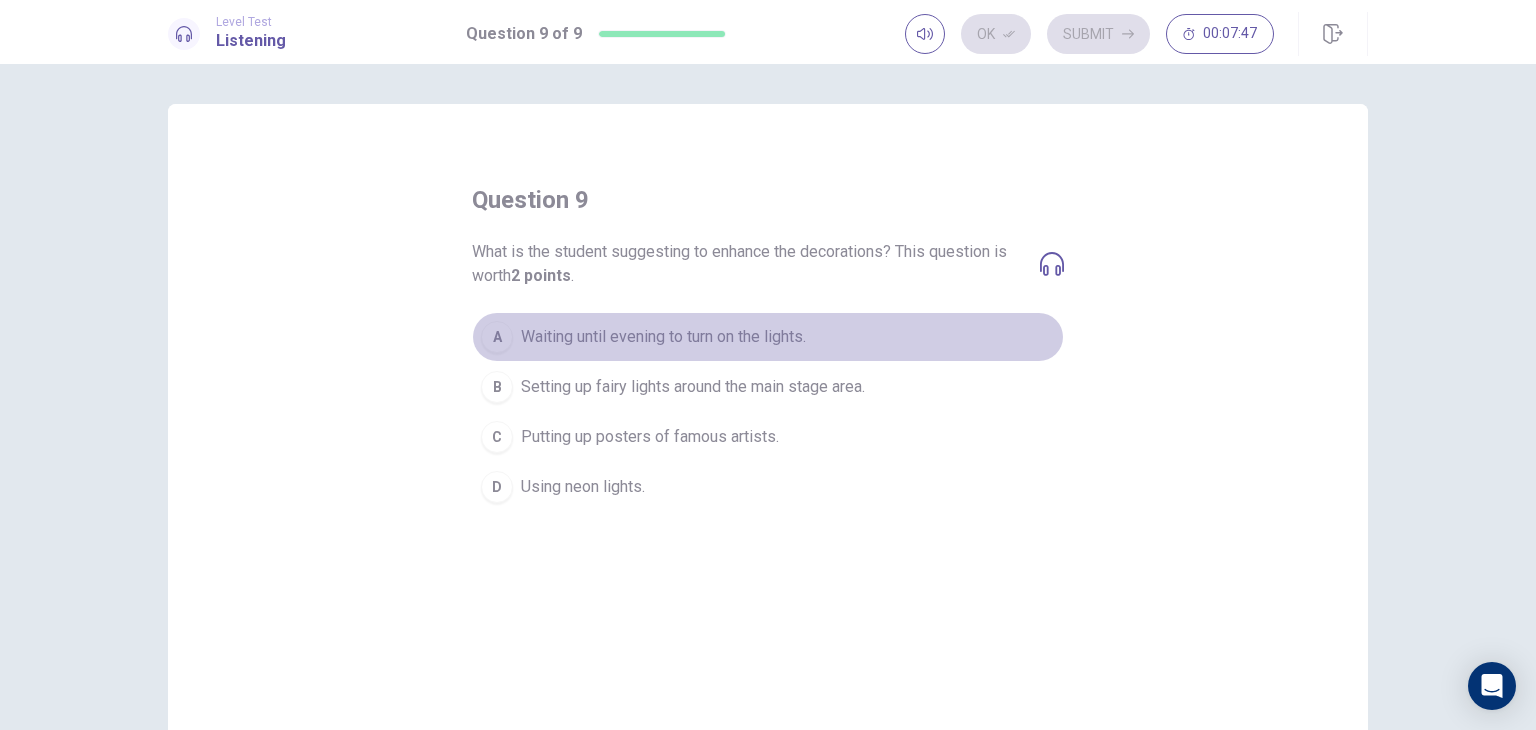 click on "A" at bounding box center [497, 337] 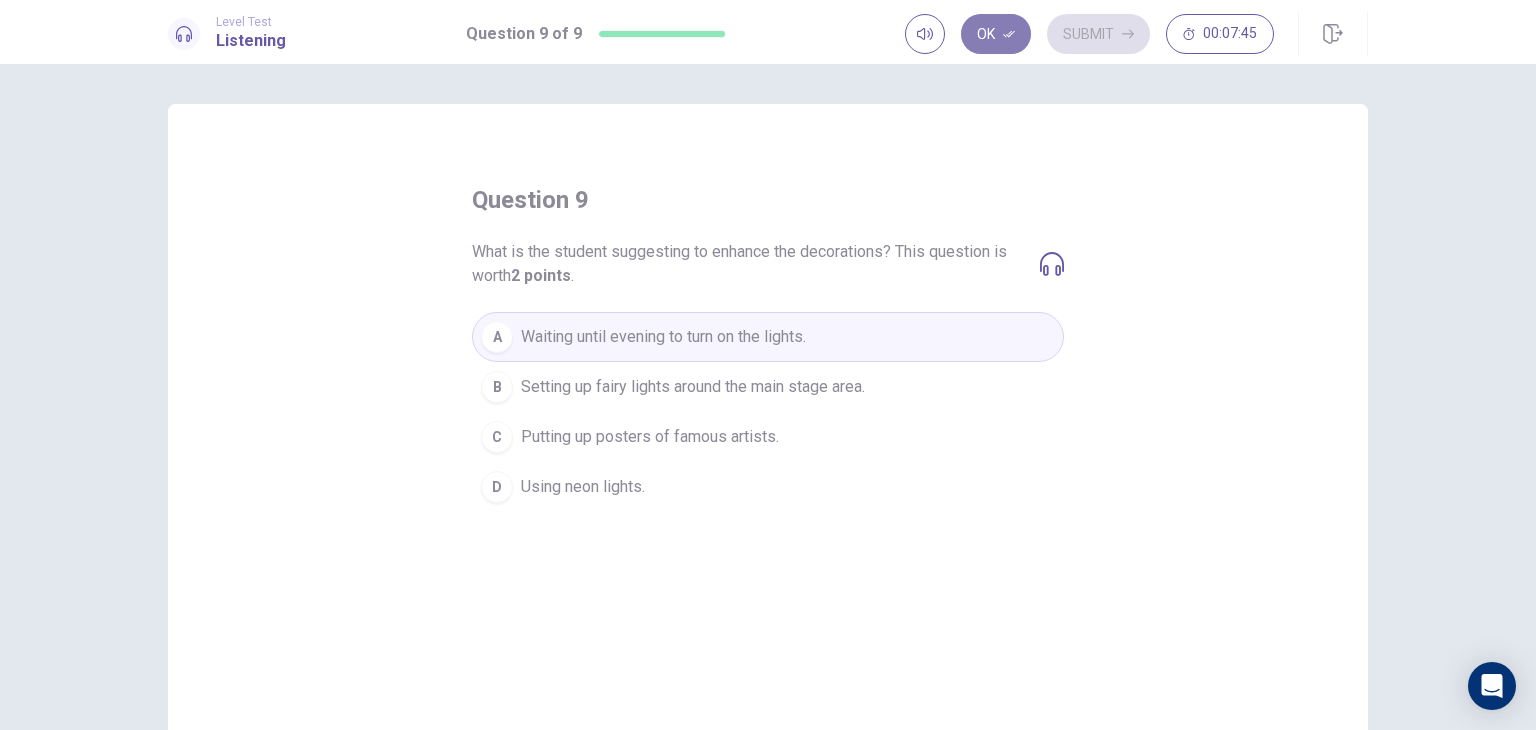click on "Ok" at bounding box center (996, 34) 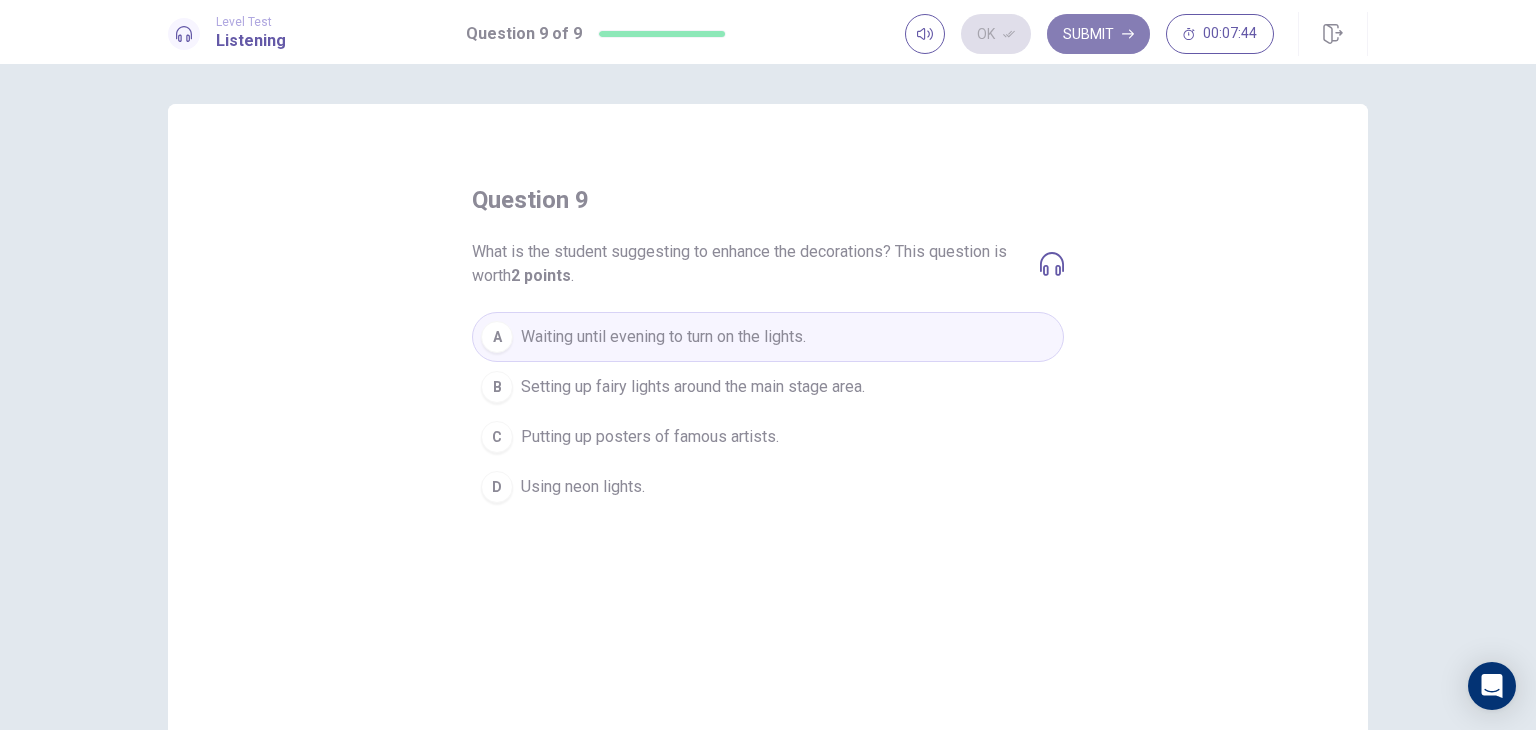 click on "Submit" at bounding box center [1098, 34] 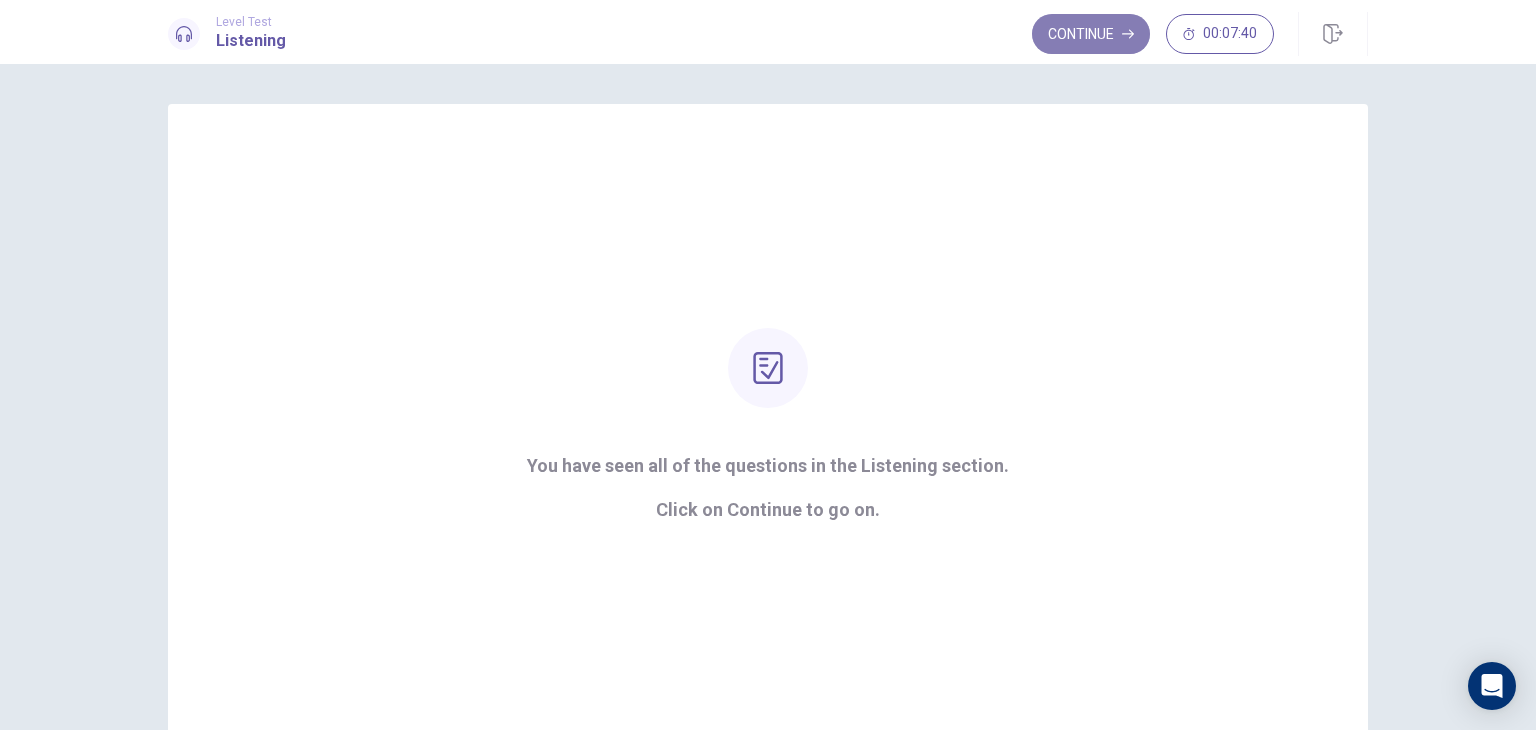click on "Continue" at bounding box center (1091, 34) 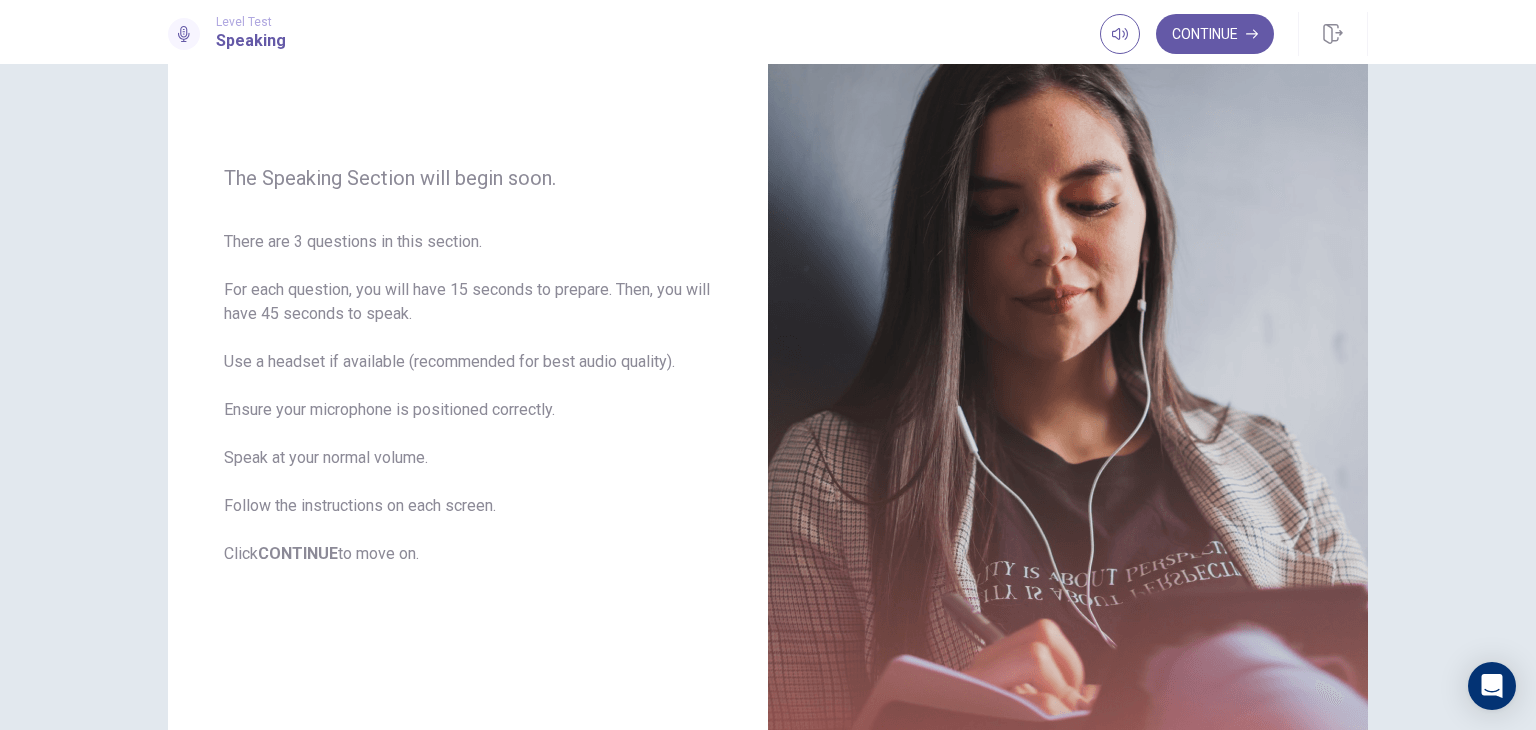 scroll, scrollTop: 275, scrollLeft: 0, axis: vertical 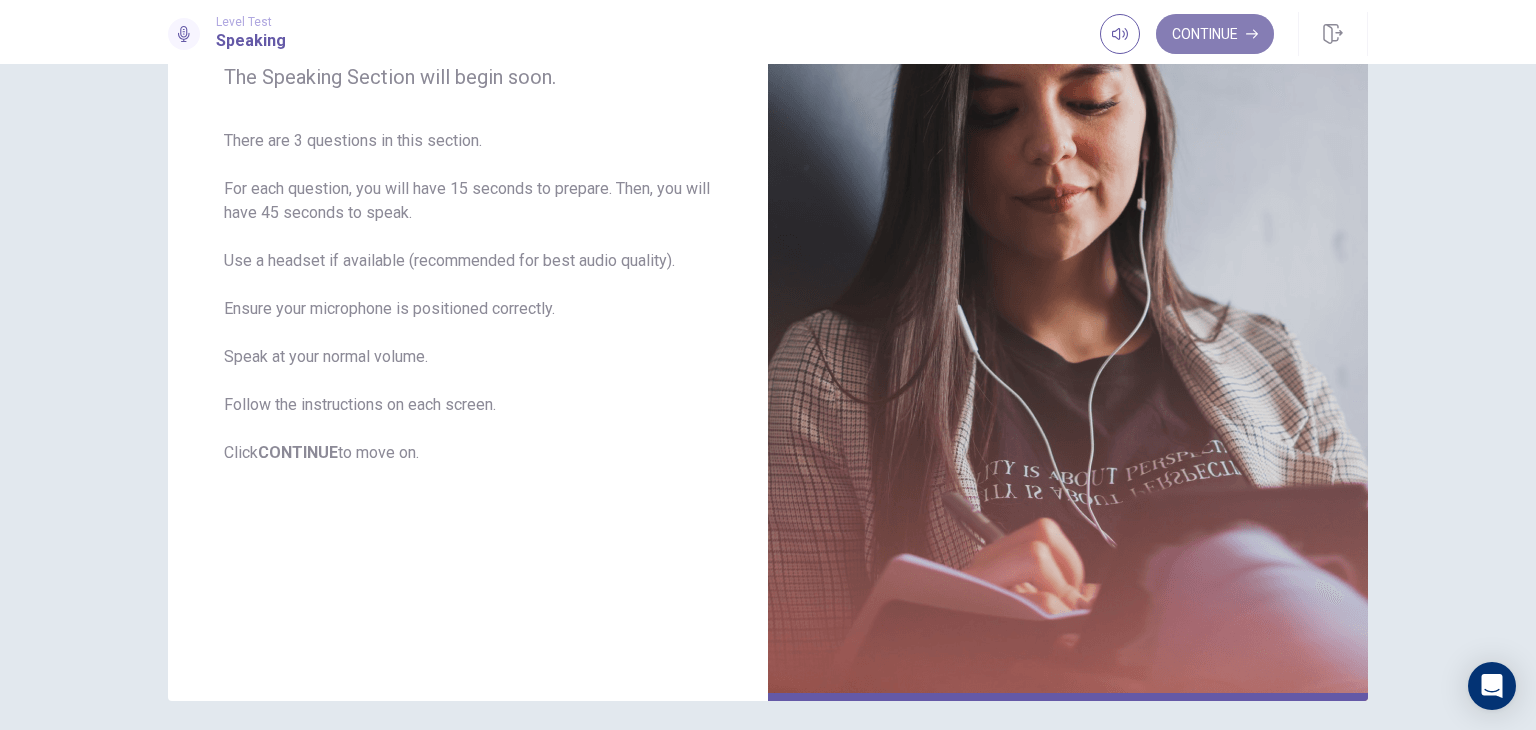 click on "Continue" at bounding box center (1215, 34) 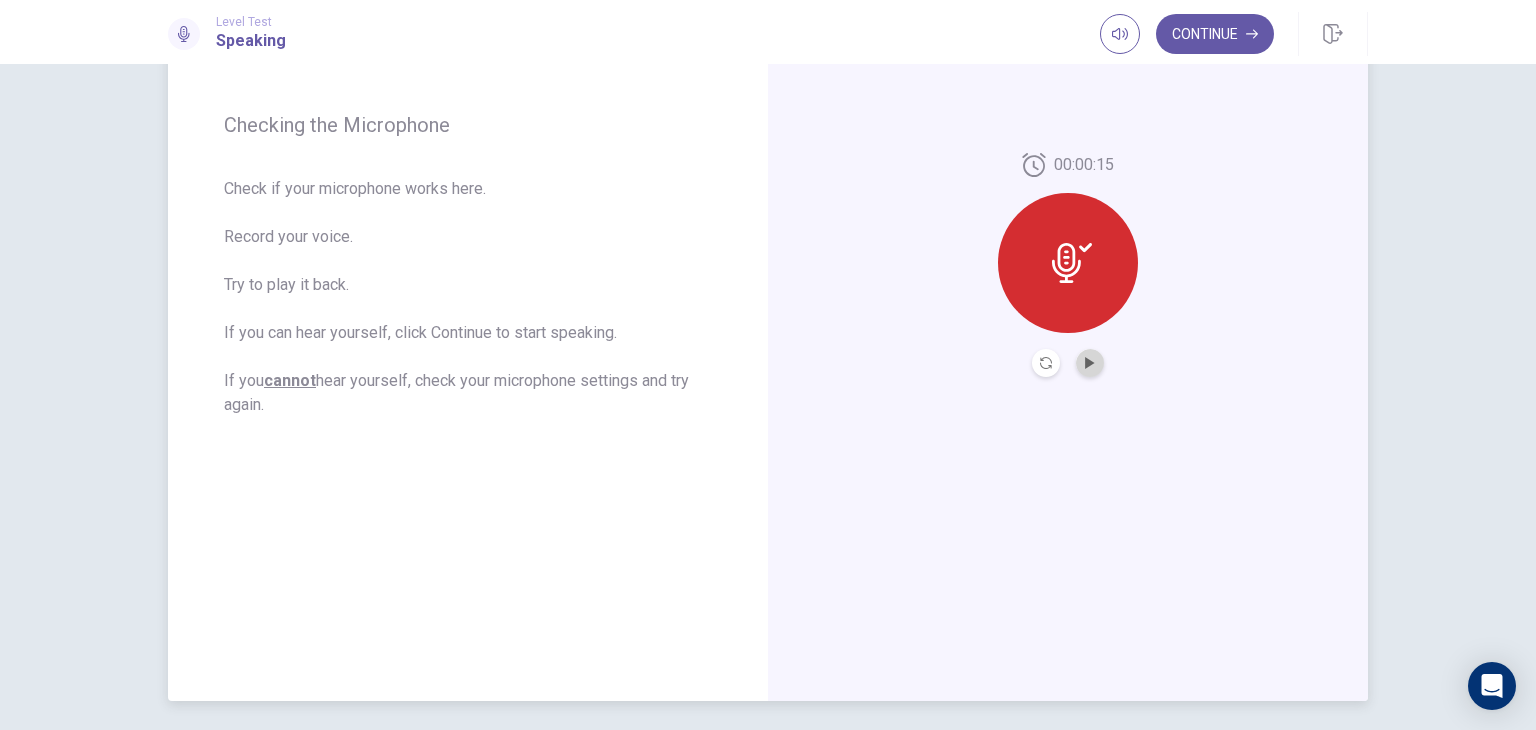 click at bounding box center (1090, 363) 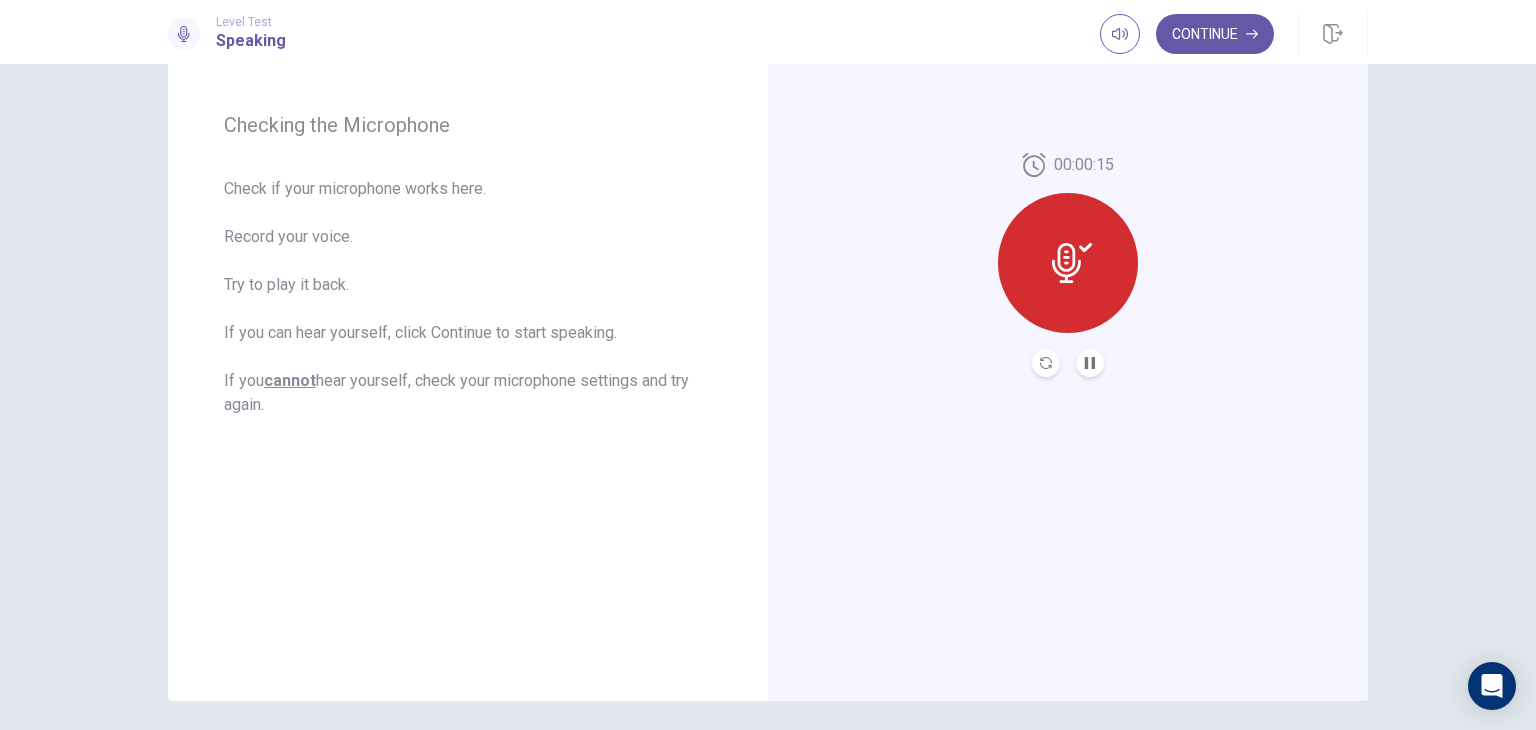 scroll, scrollTop: 240, scrollLeft: 0, axis: vertical 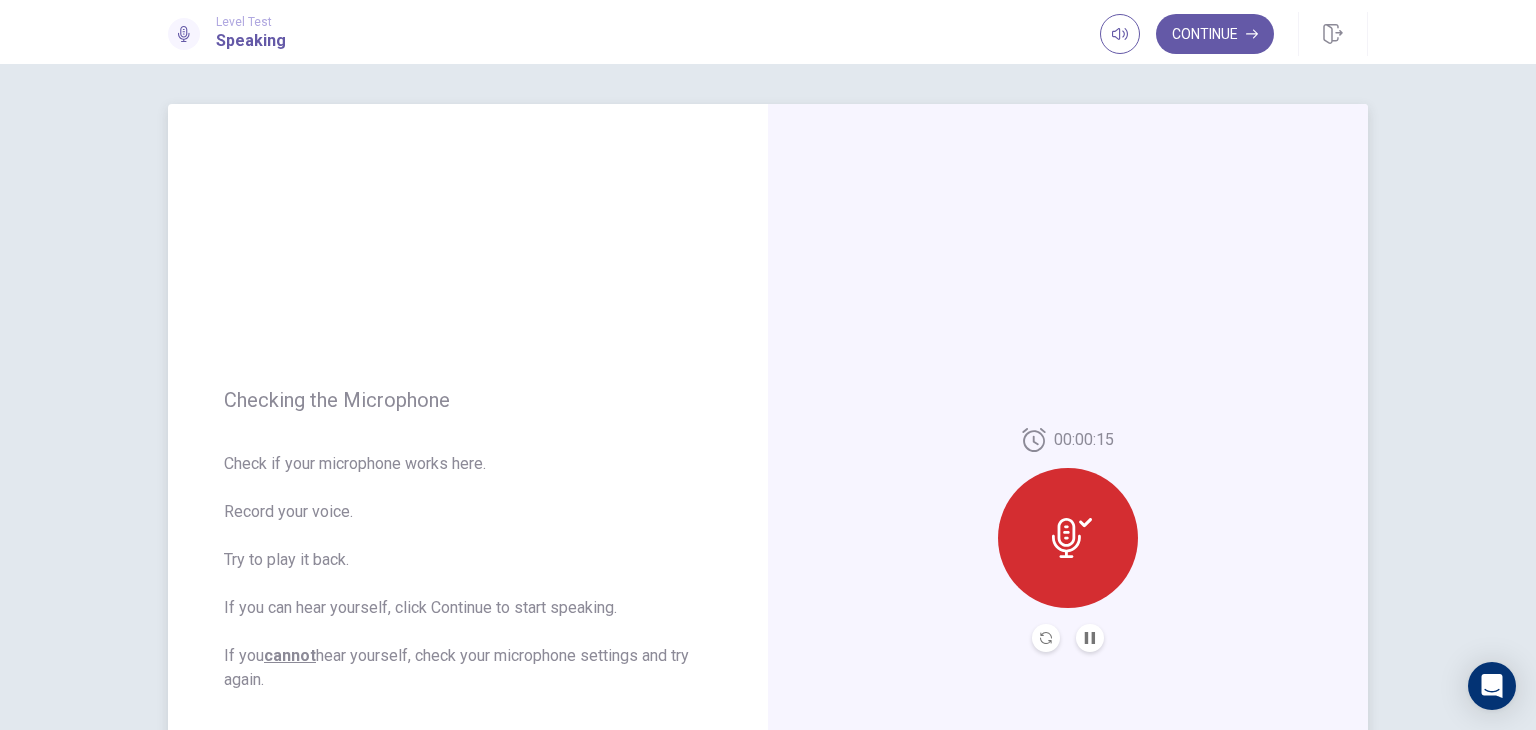 click 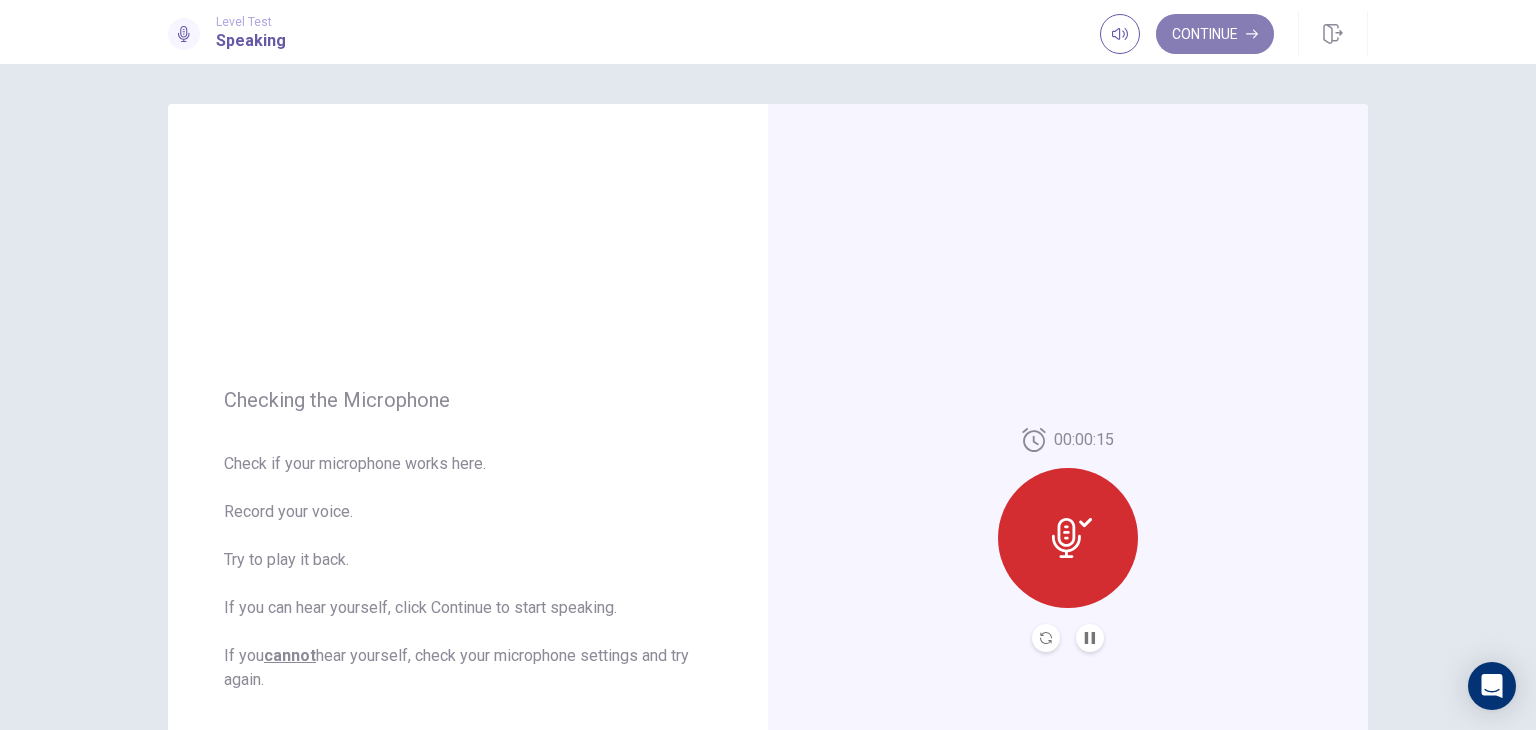 click on "Continue" at bounding box center [1215, 34] 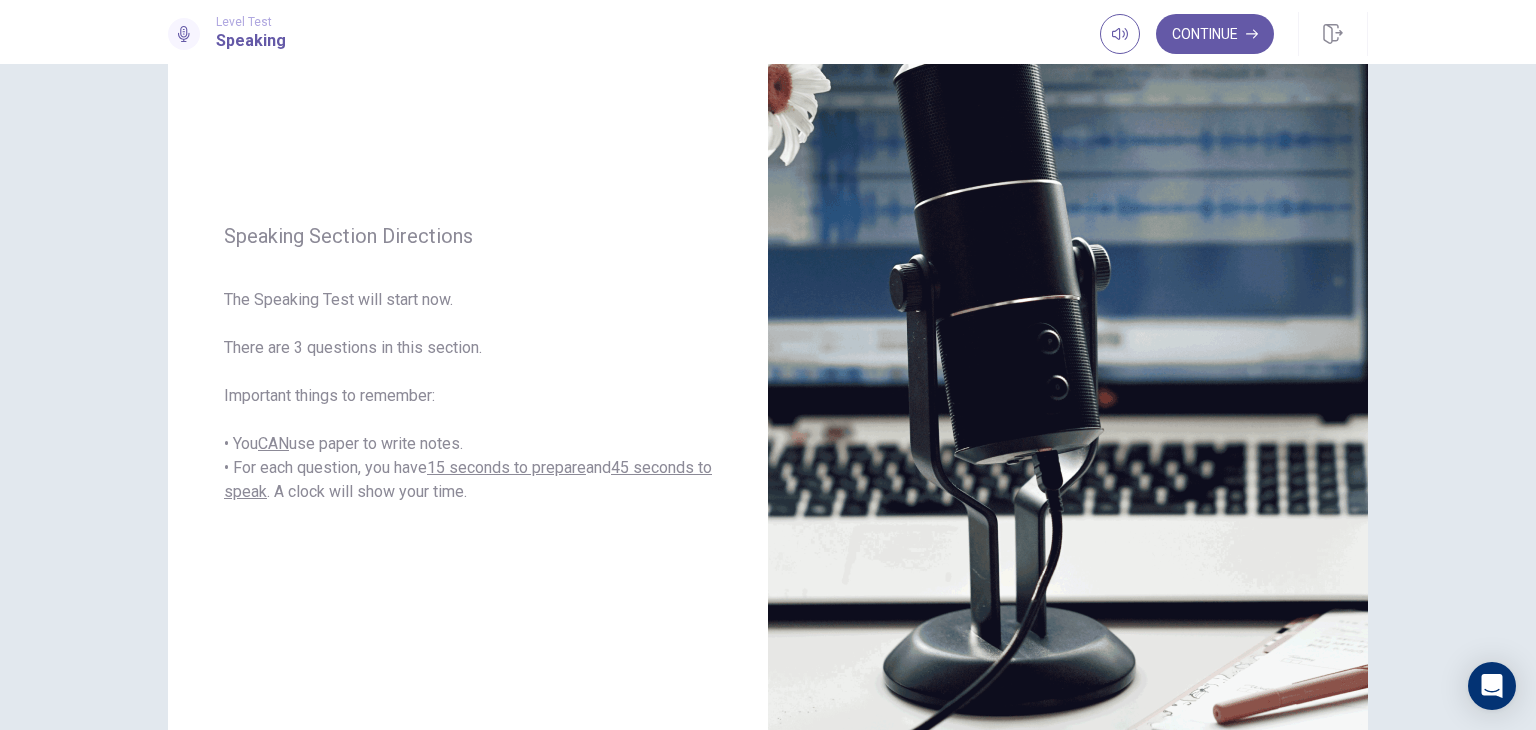 scroll, scrollTop: 168, scrollLeft: 0, axis: vertical 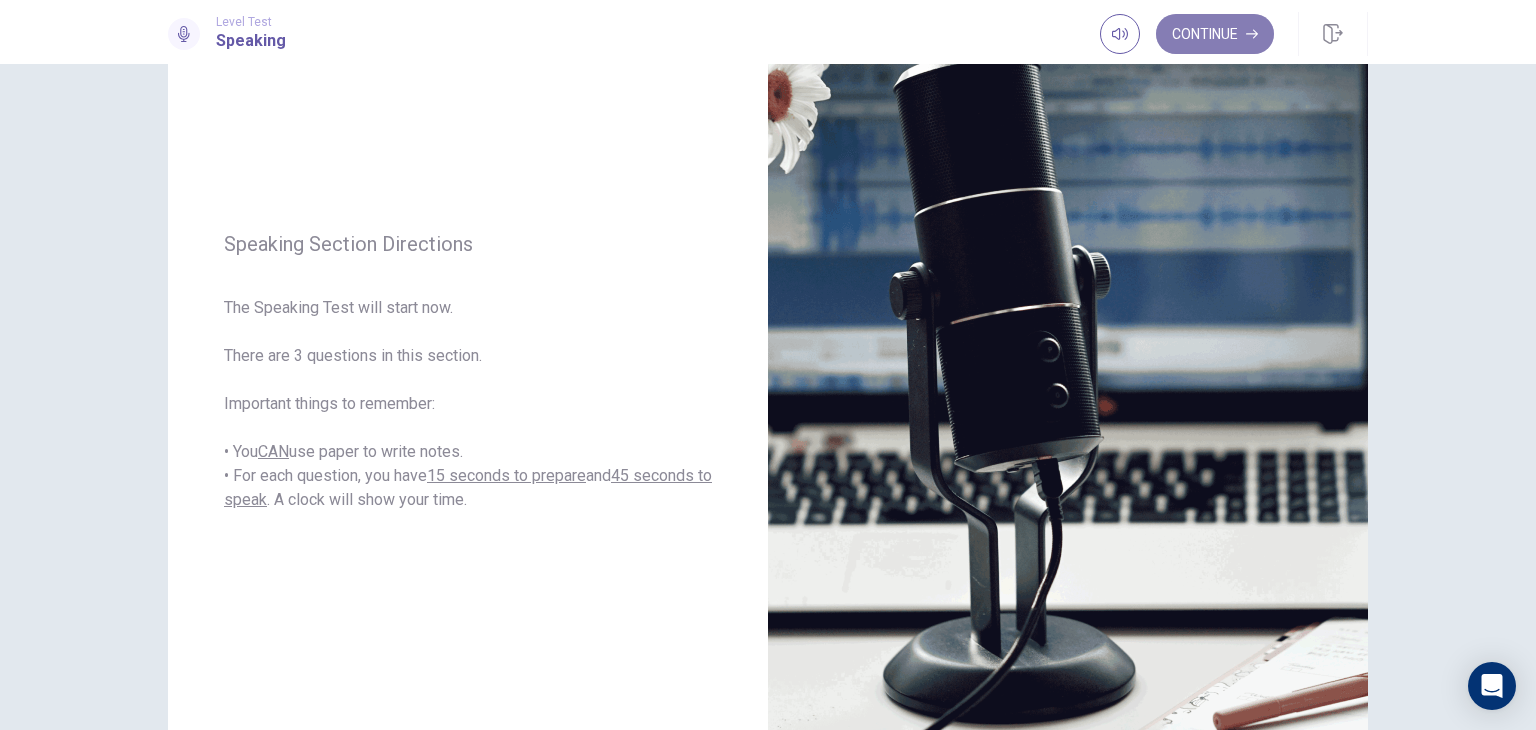 click on "Continue" at bounding box center [1215, 34] 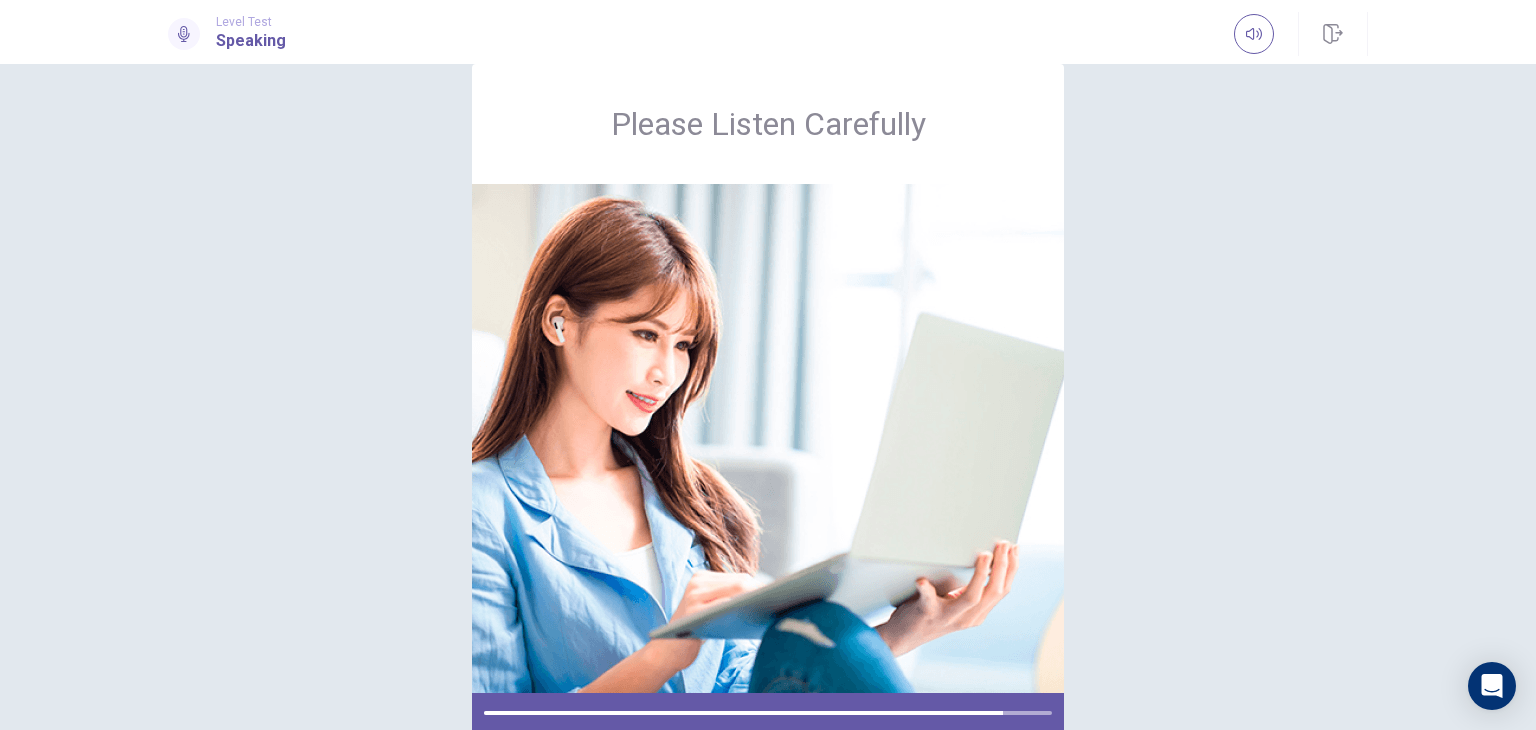 scroll, scrollTop: 43, scrollLeft: 0, axis: vertical 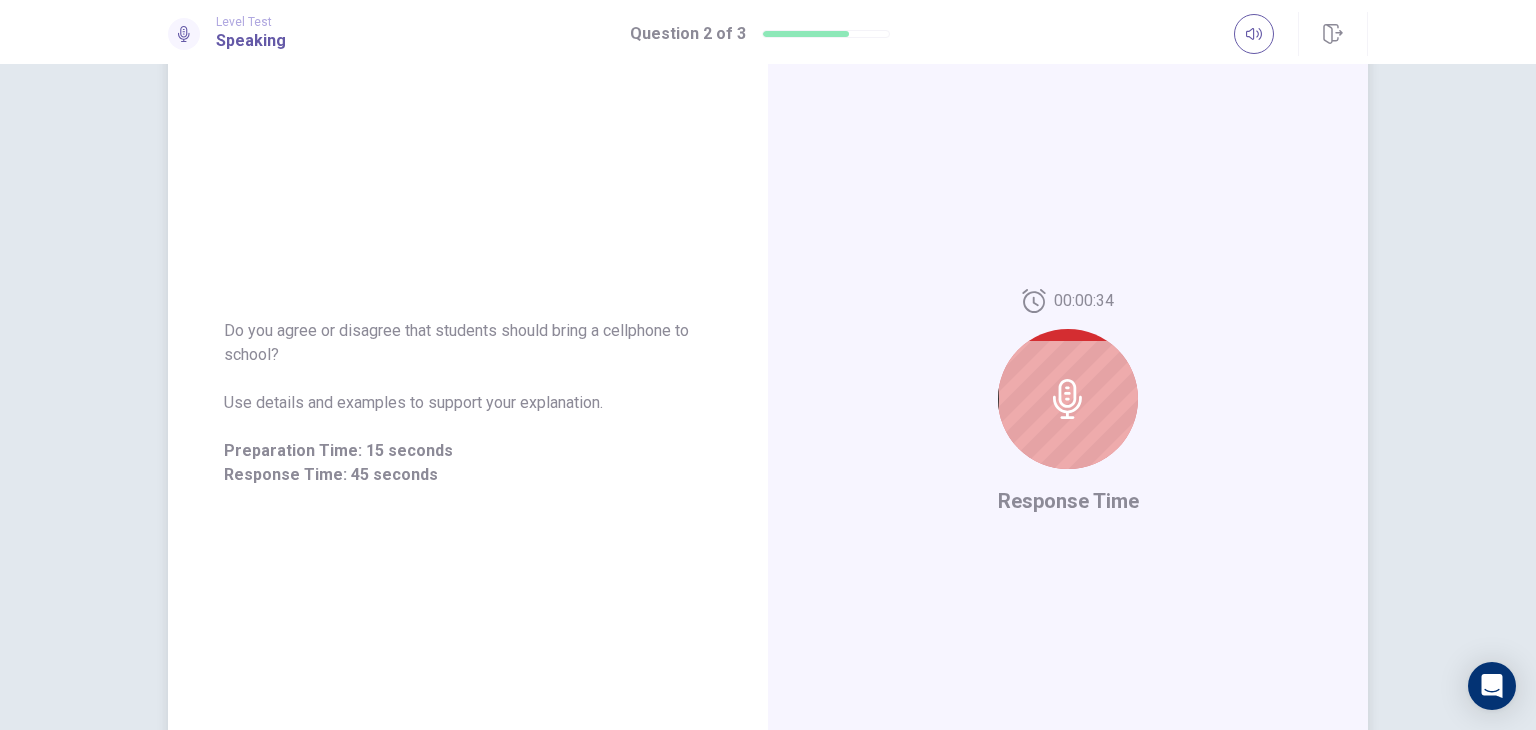click at bounding box center [1068, 399] 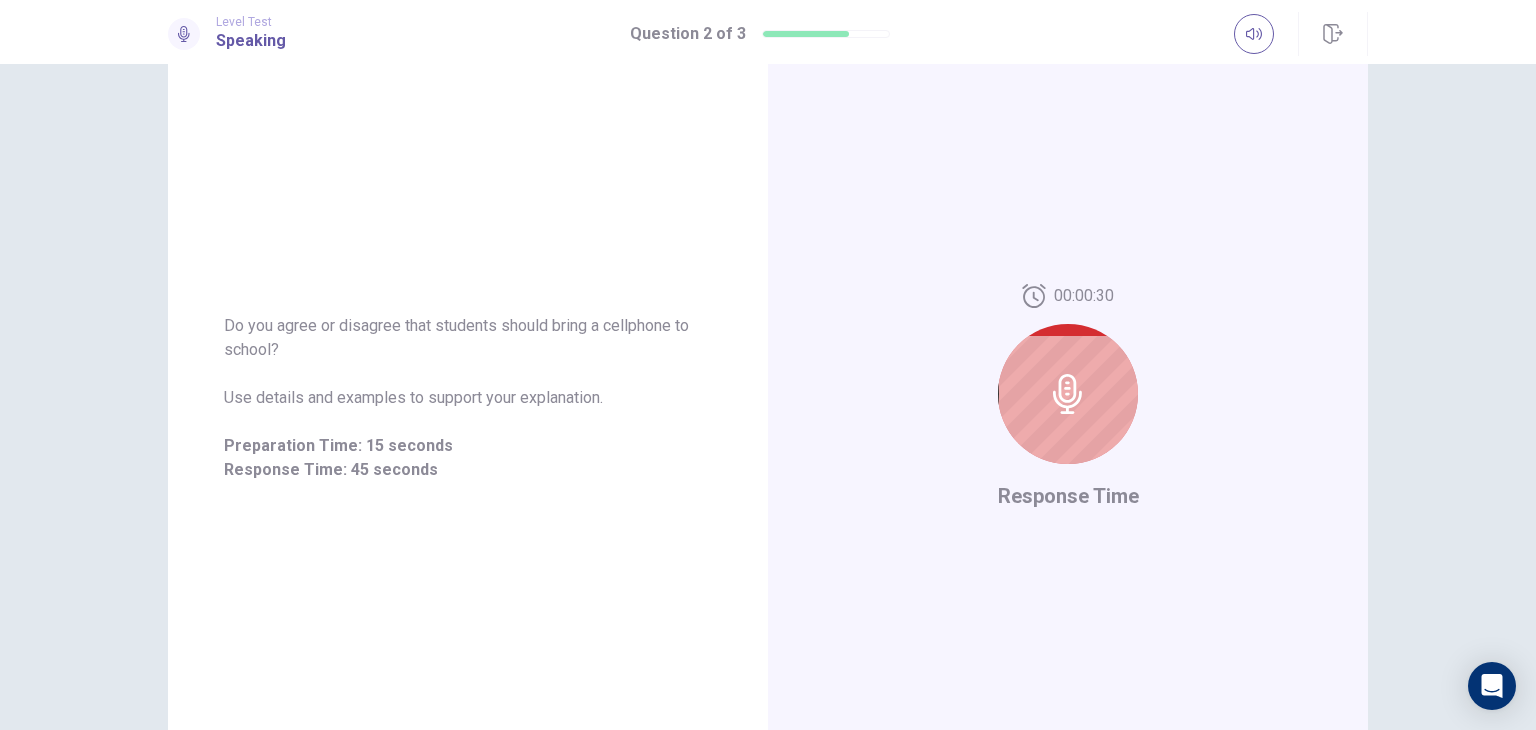 scroll, scrollTop: 141, scrollLeft: 0, axis: vertical 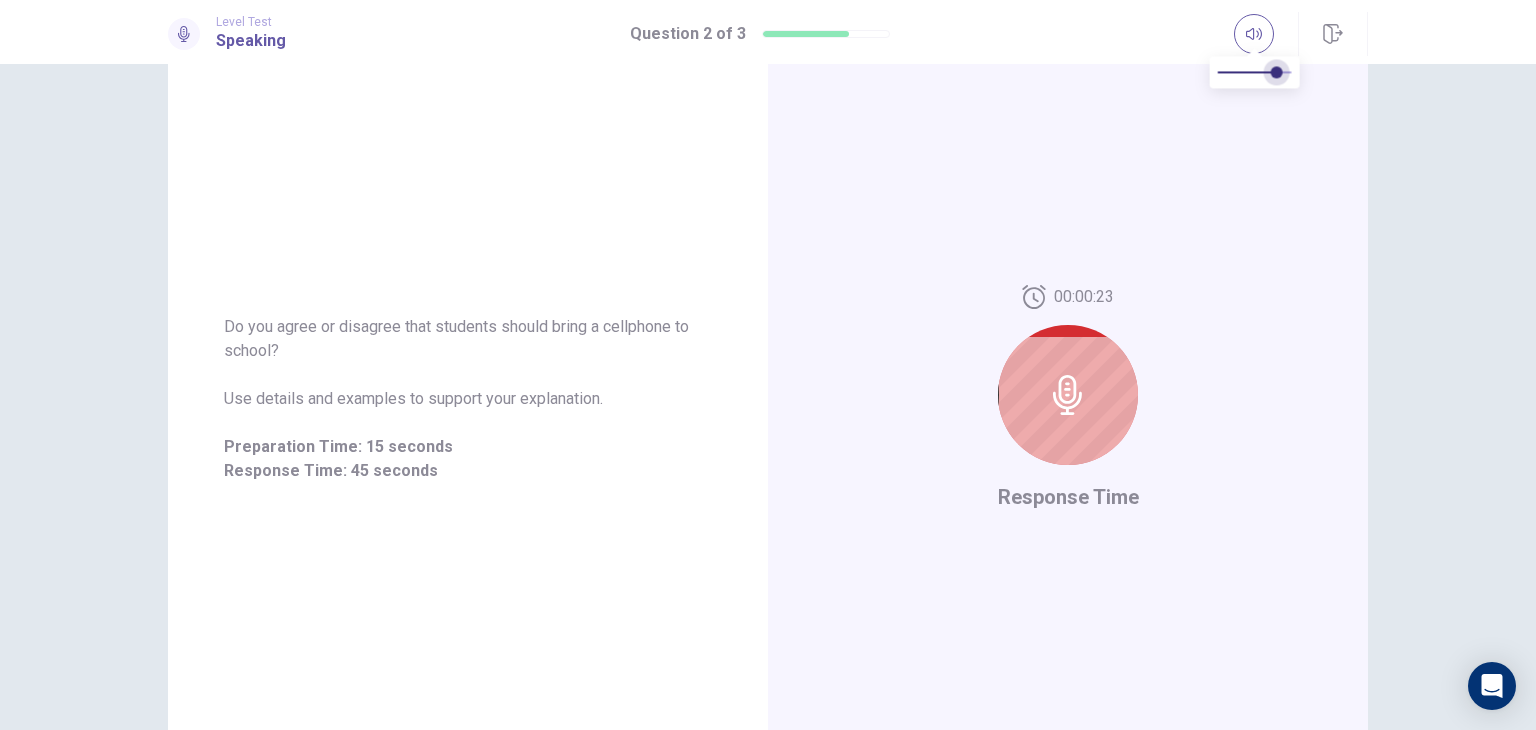type on "*" 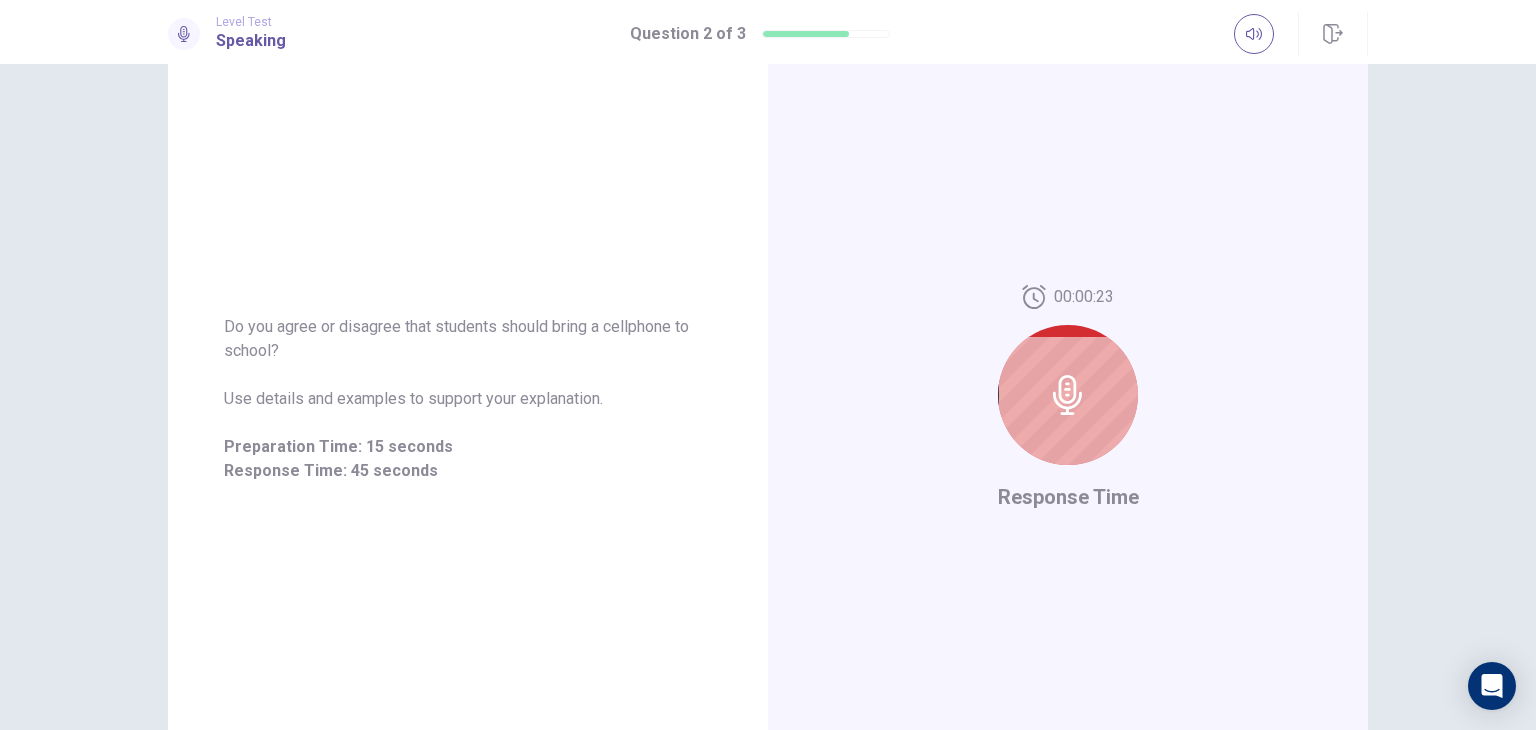 drag, startPoint x: 1280, startPoint y: 78, endPoint x: 1428, endPoint y: 137, distance: 159.3267 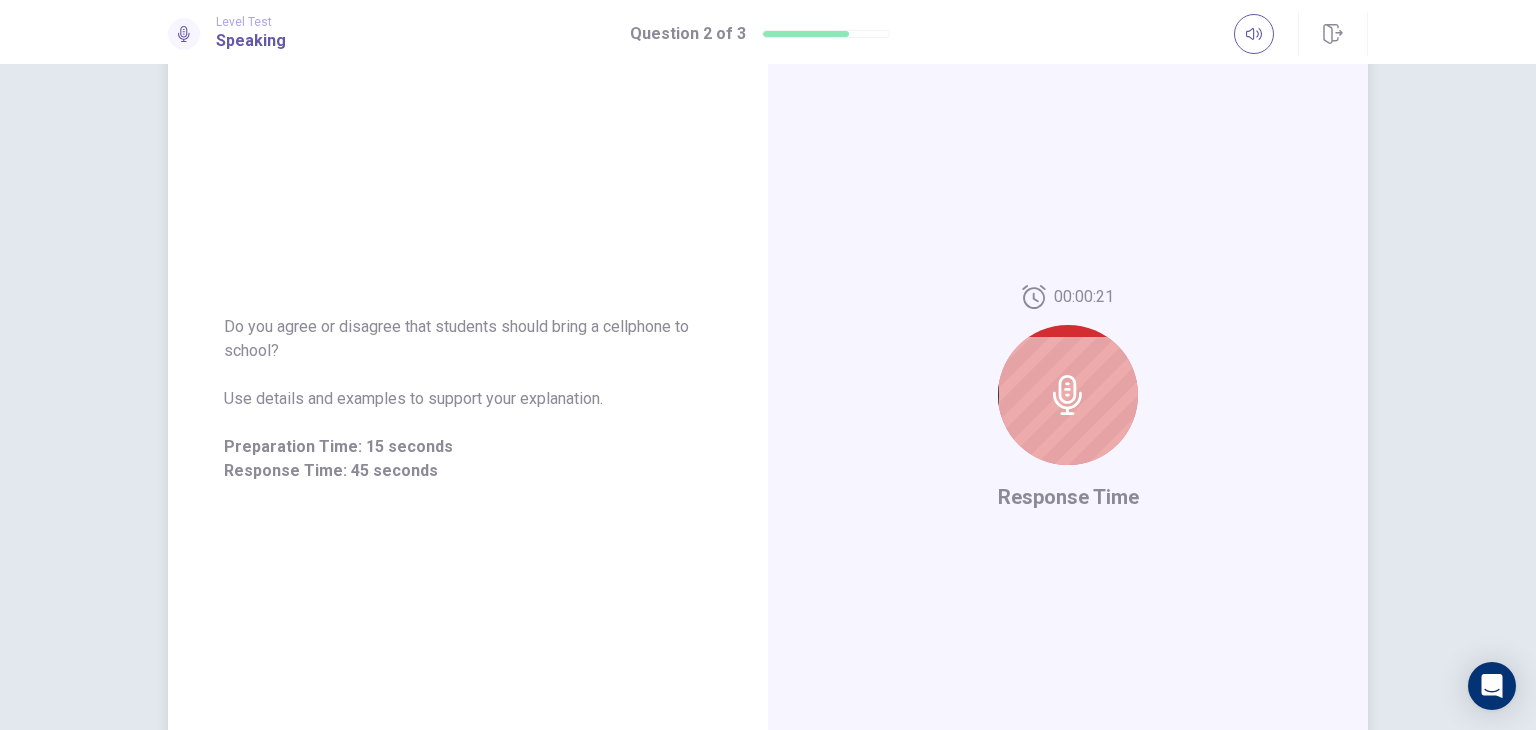 click at bounding box center [1068, 395] 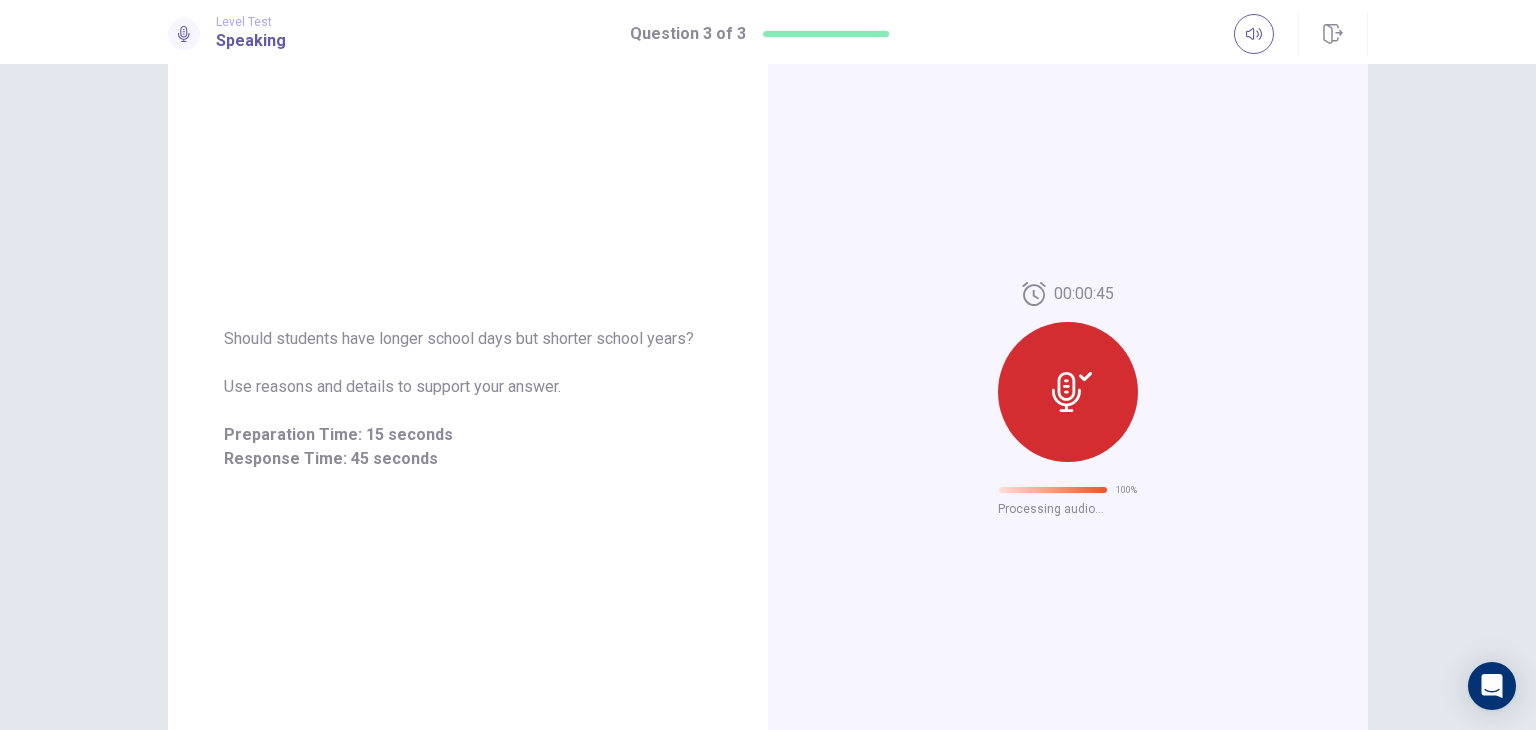 scroll, scrollTop: 0, scrollLeft: 0, axis: both 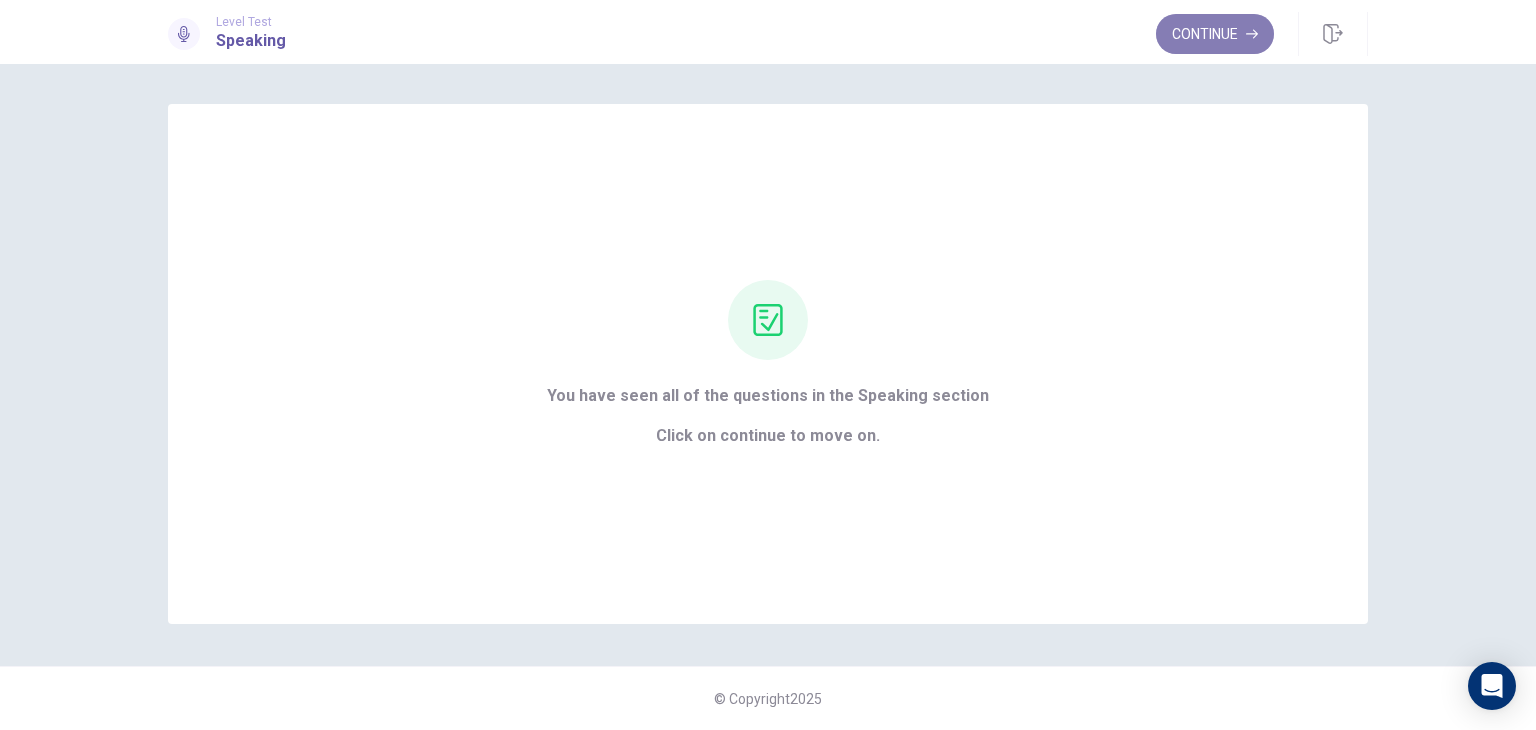 click on "Continue" at bounding box center [1215, 34] 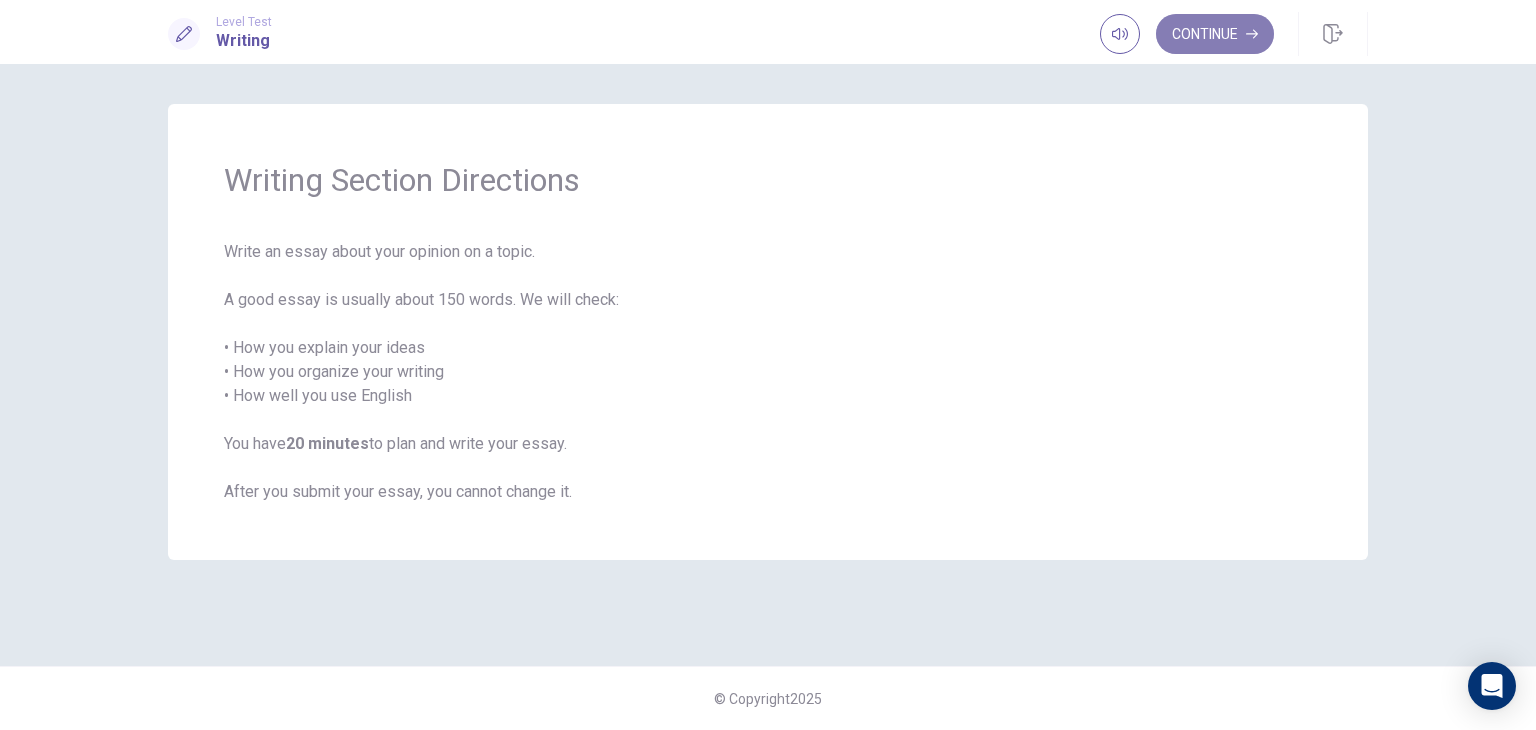 click on "Continue" at bounding box center (1215, 34) 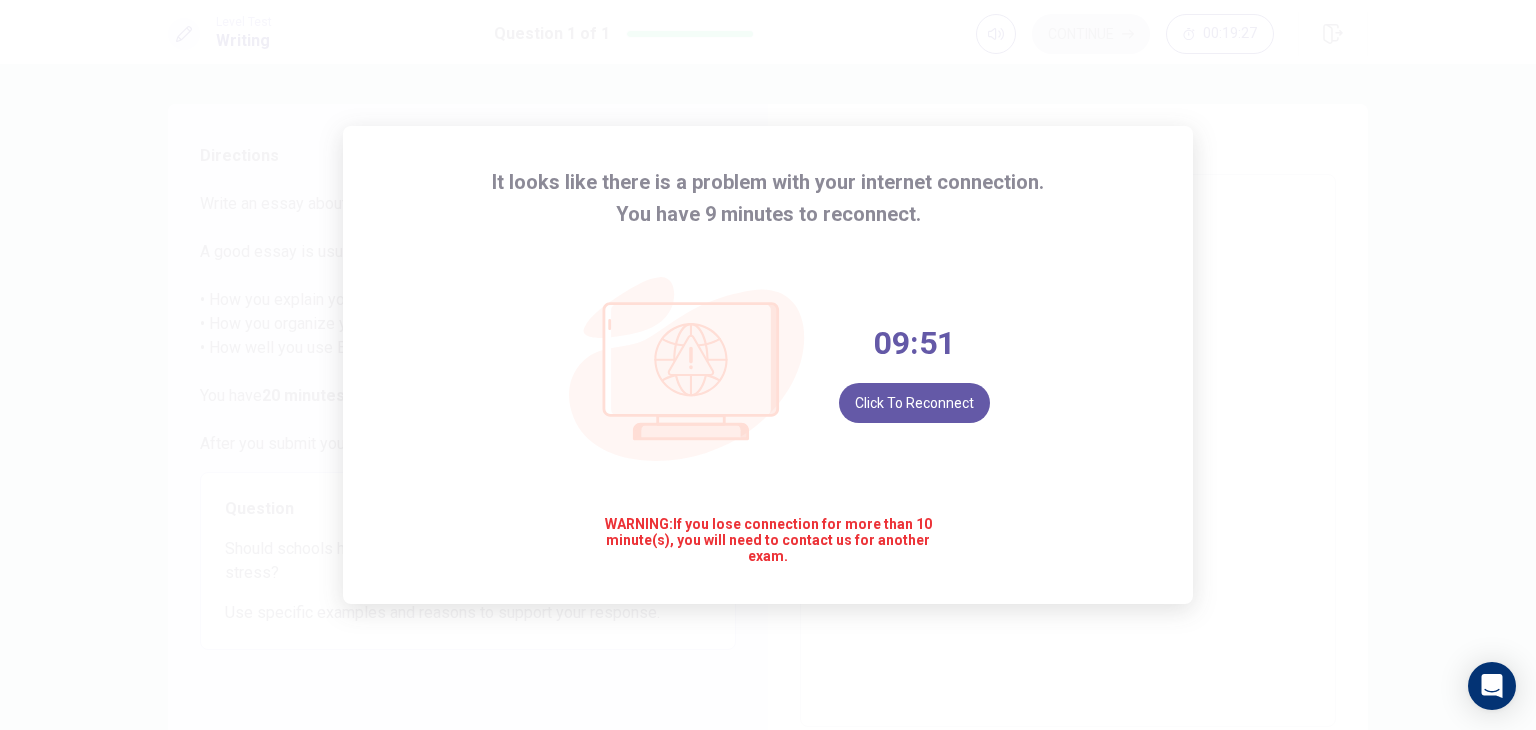 click on "It looks like there is a problem with your internet connection. You have 9 minutes to reconnect. 09:51 Click to reconnect WARNING:  If you lose connection for more than 10 minute(s), you will need to contact us for another exam." at bounding box center [768, 365] 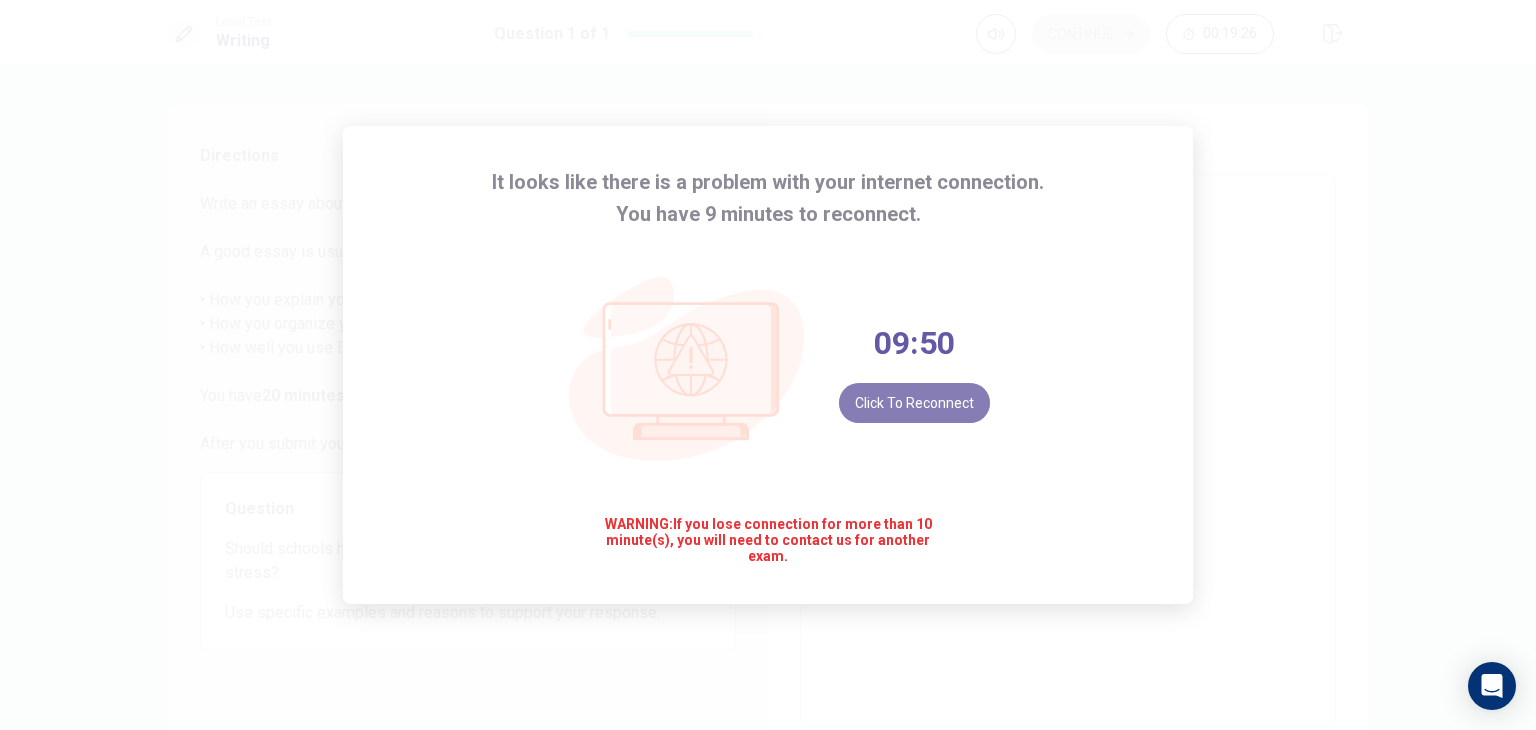click on "Click to reconnect" at bounding box center (914, 403) 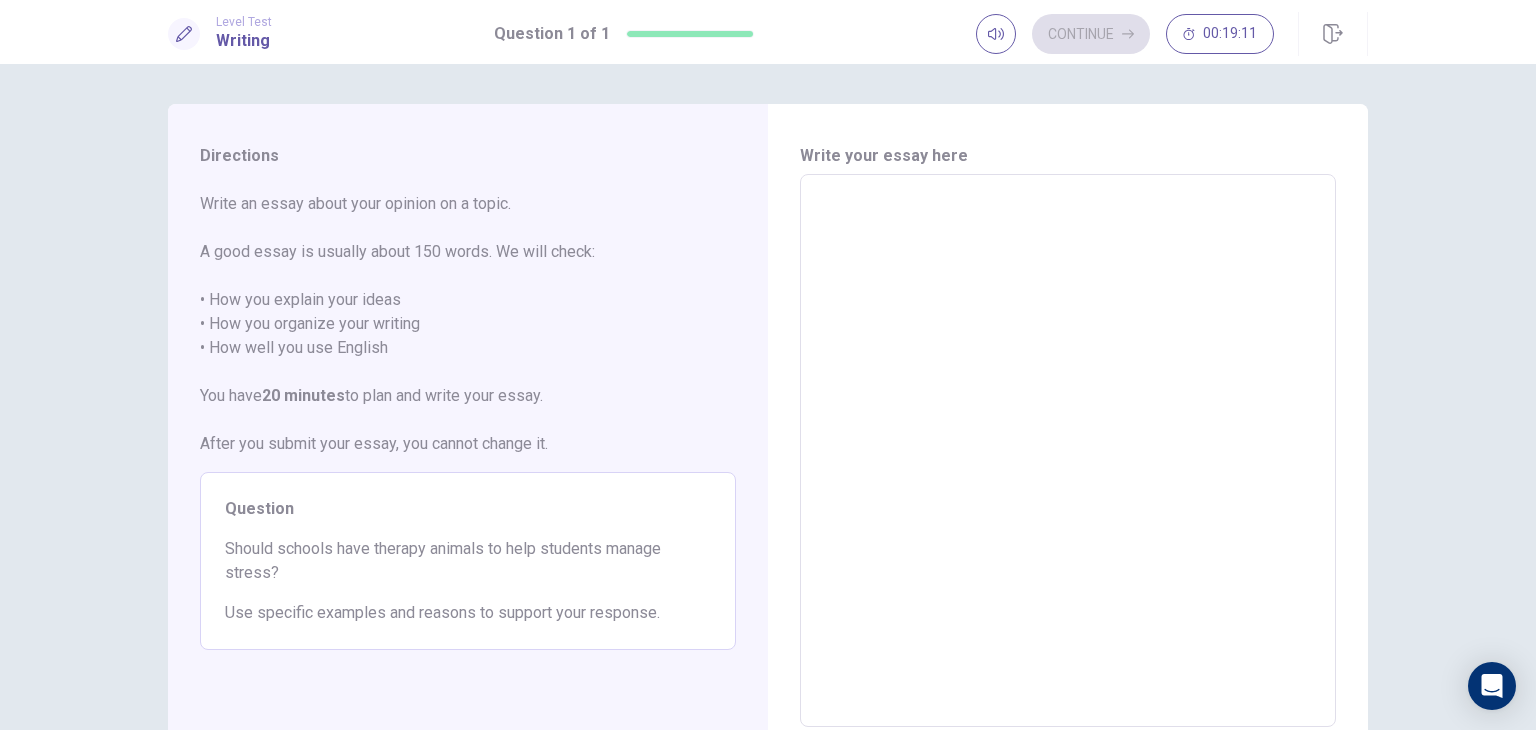 click at bounding box center [1068, 451] 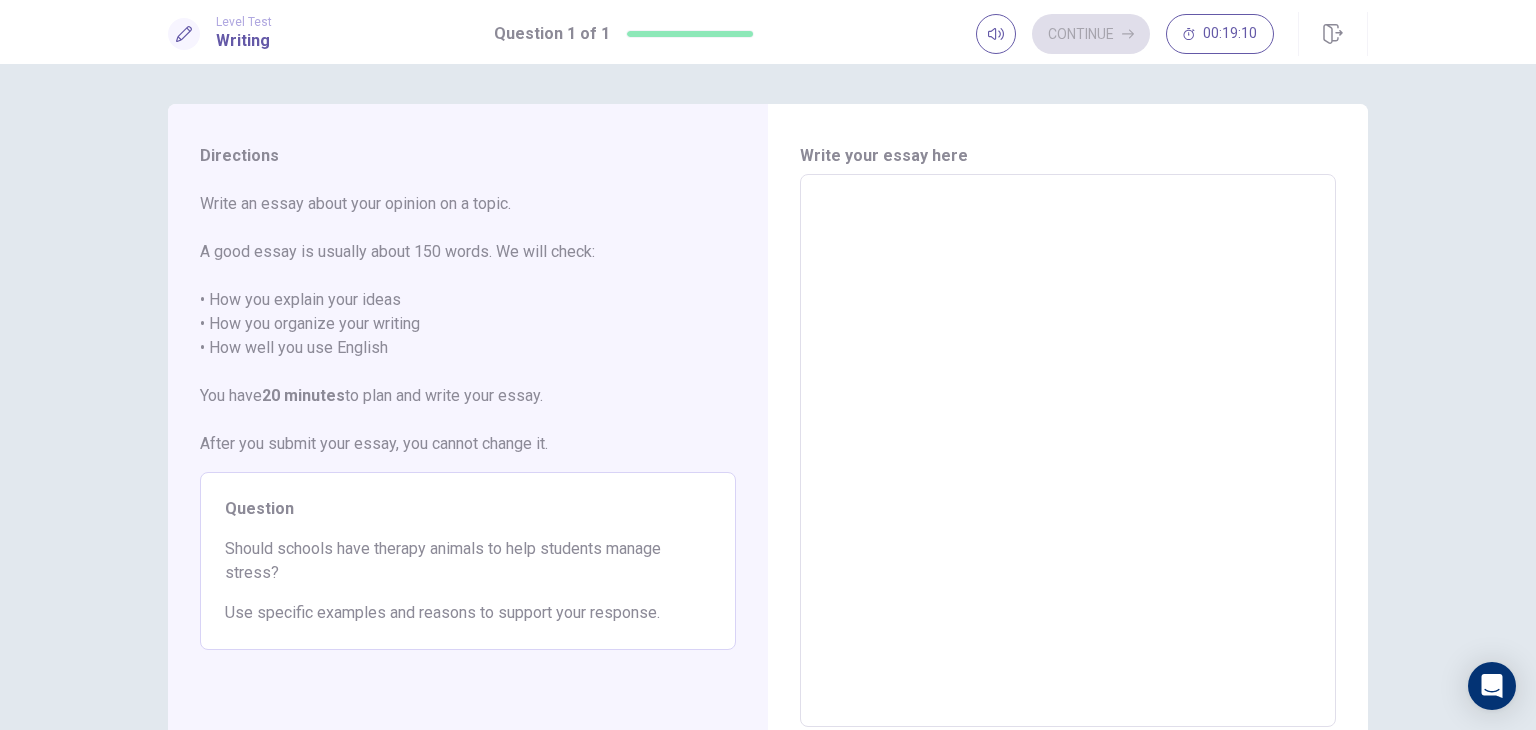 type on "*" 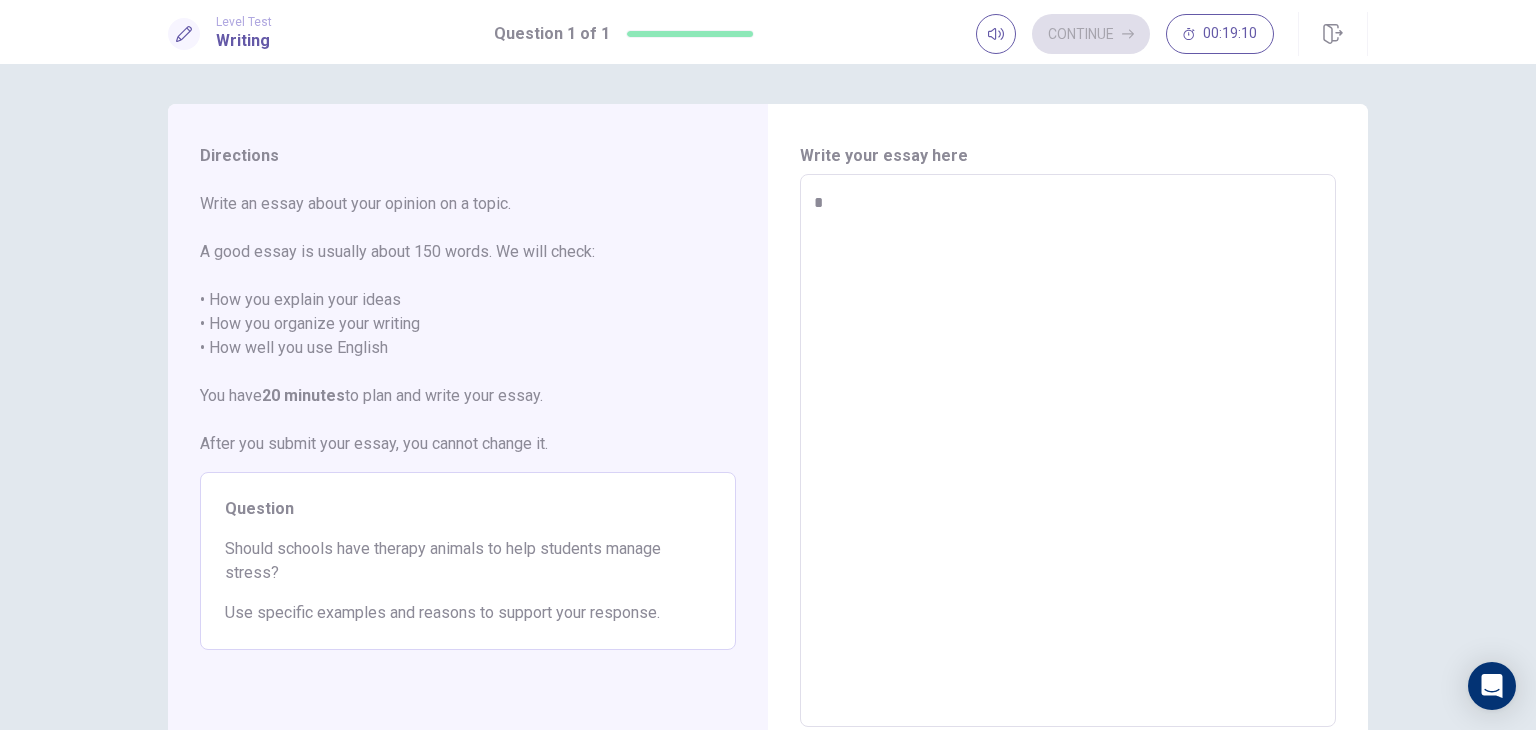 type on "*" 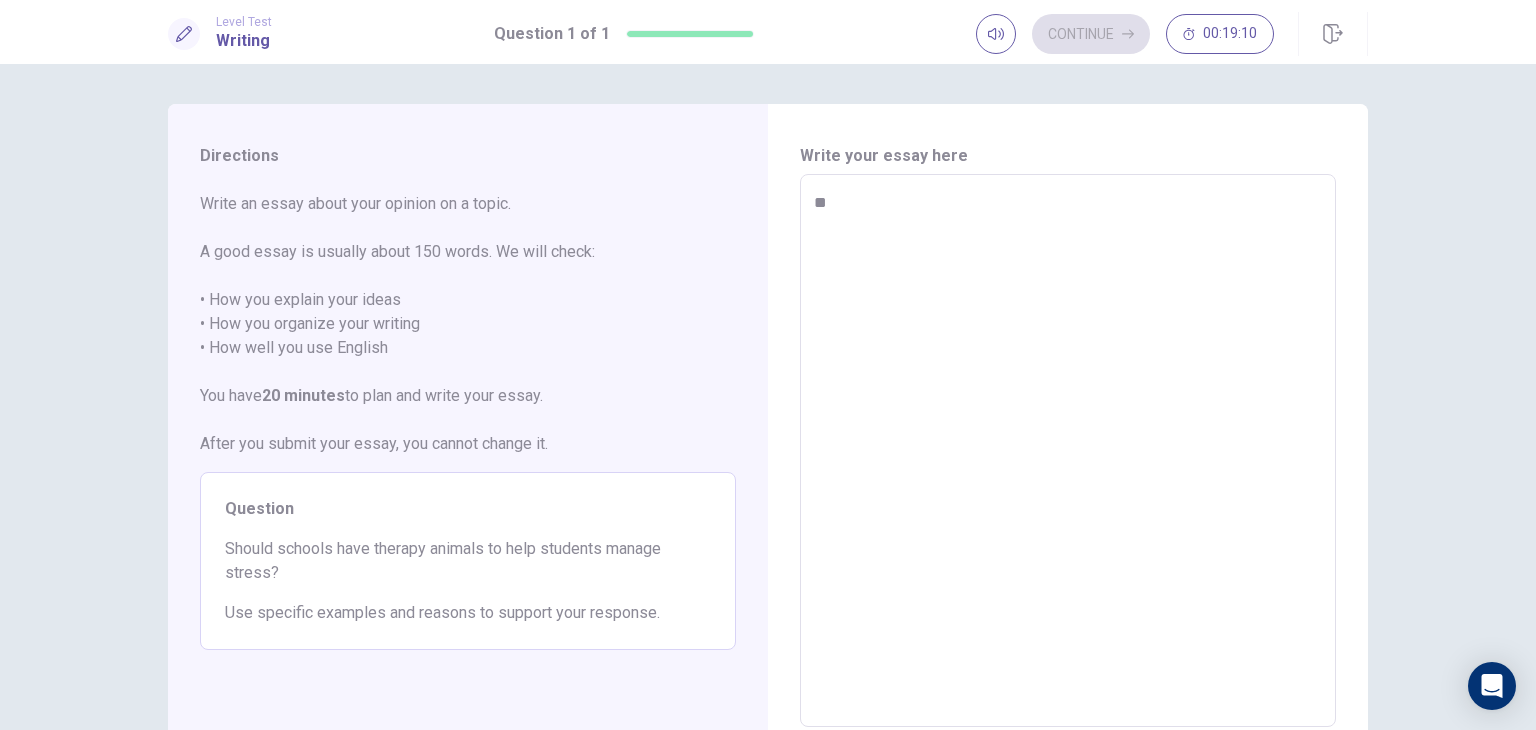 type on "*" 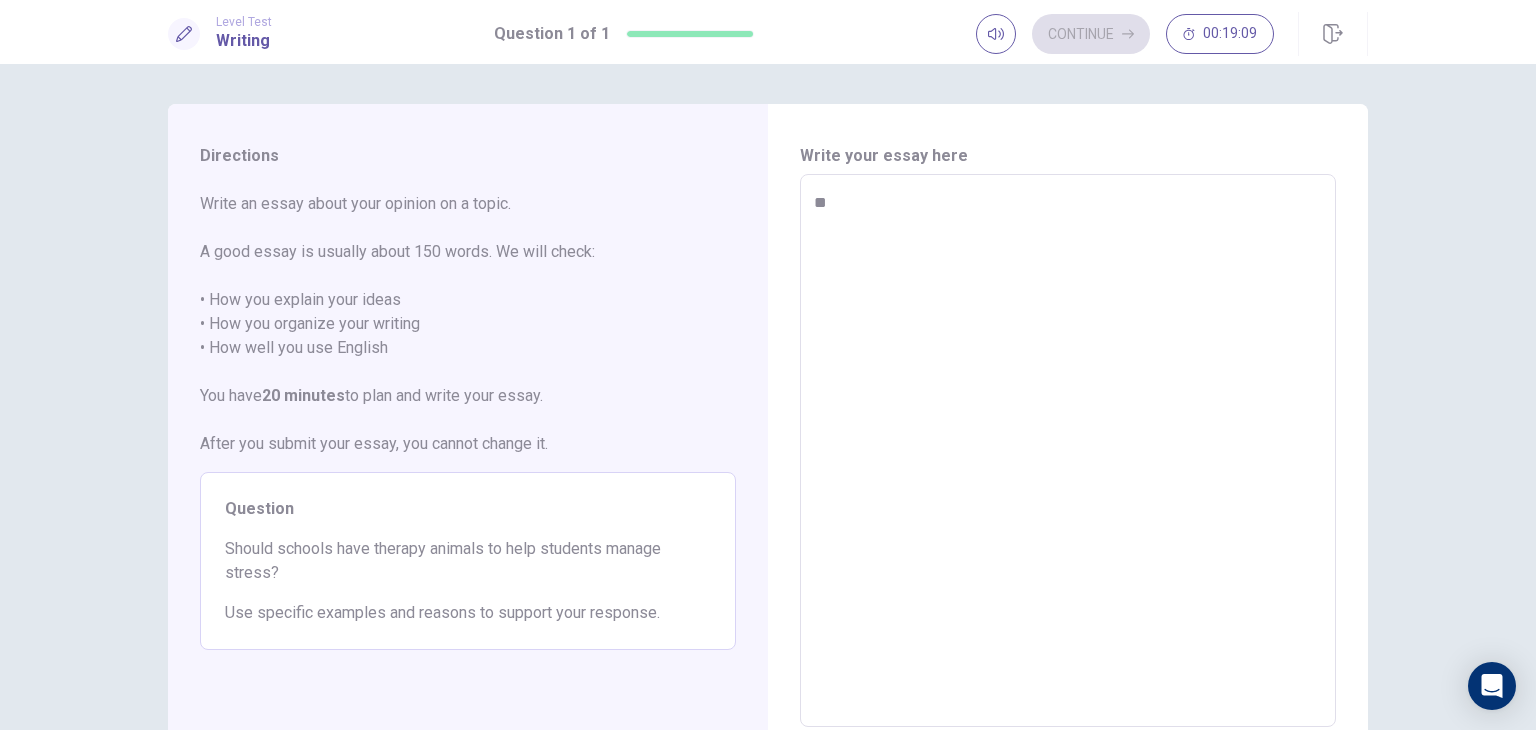 type on "***" 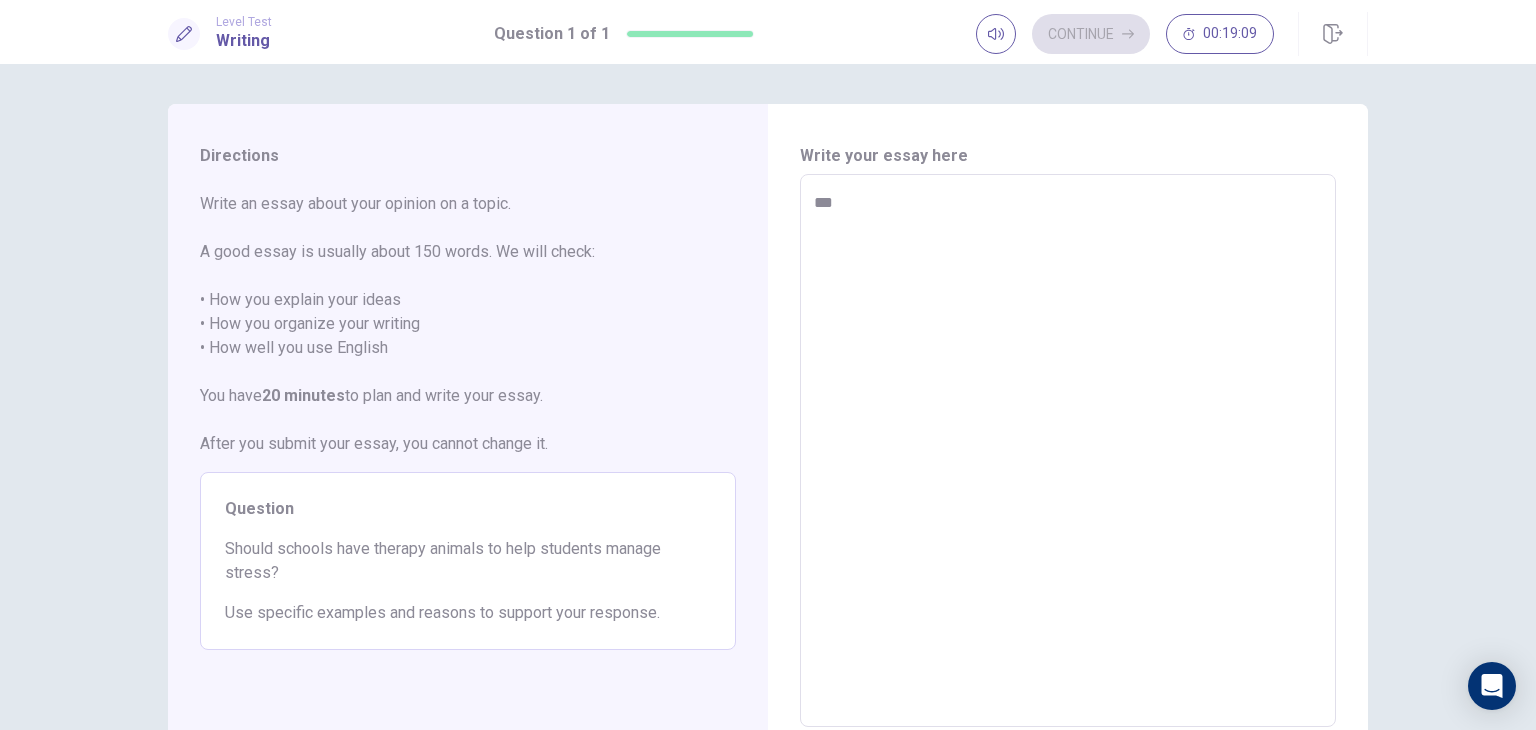 type on "*" 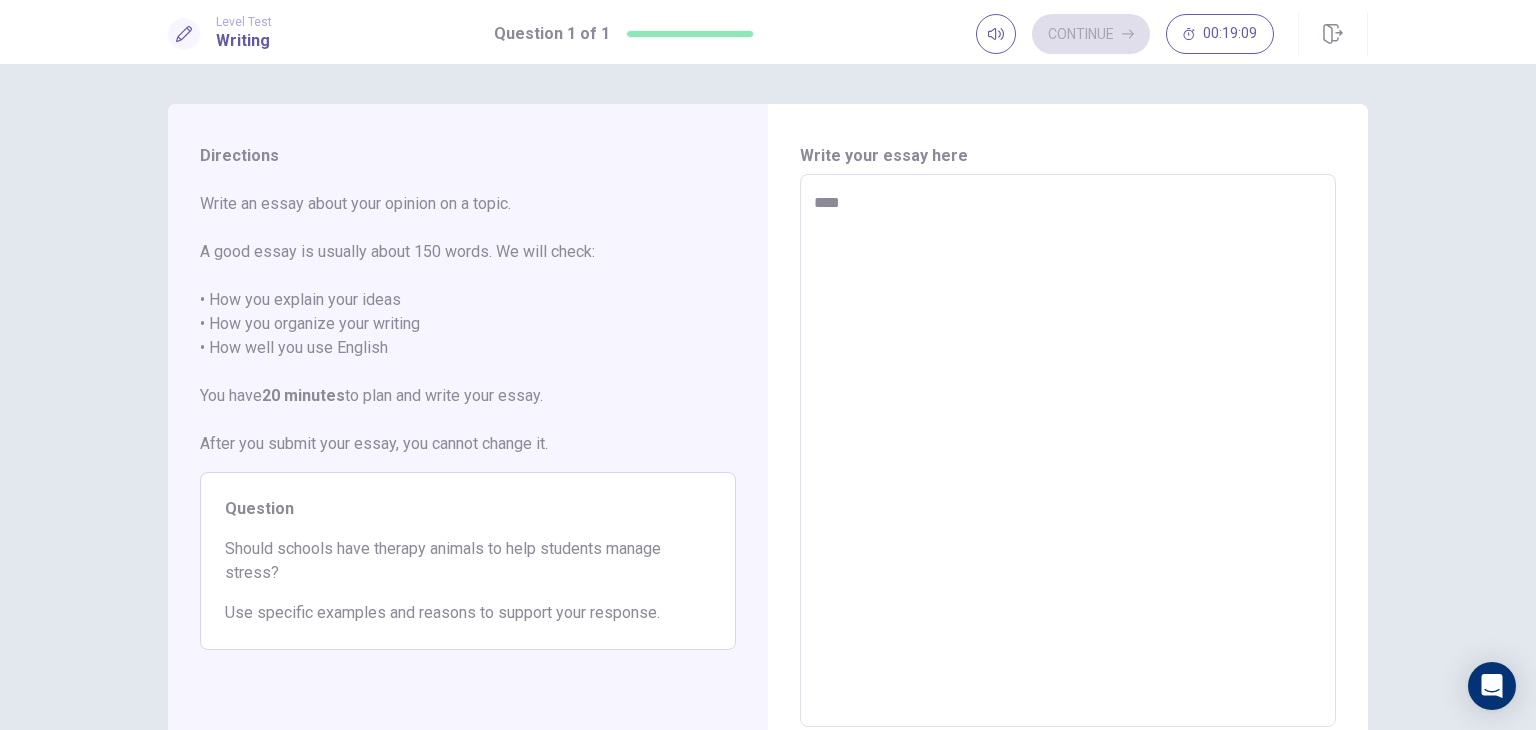 type on "*" 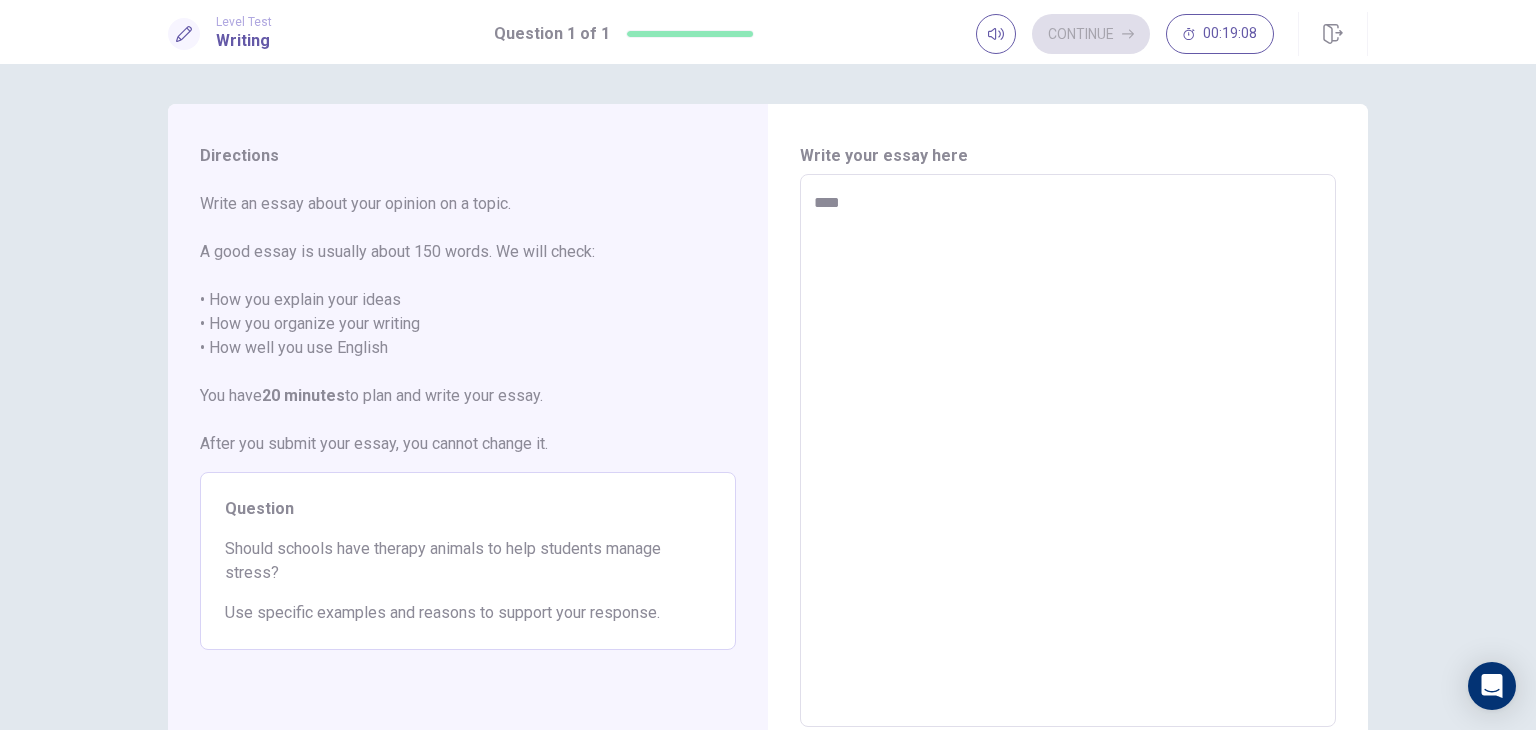 type on "*****" 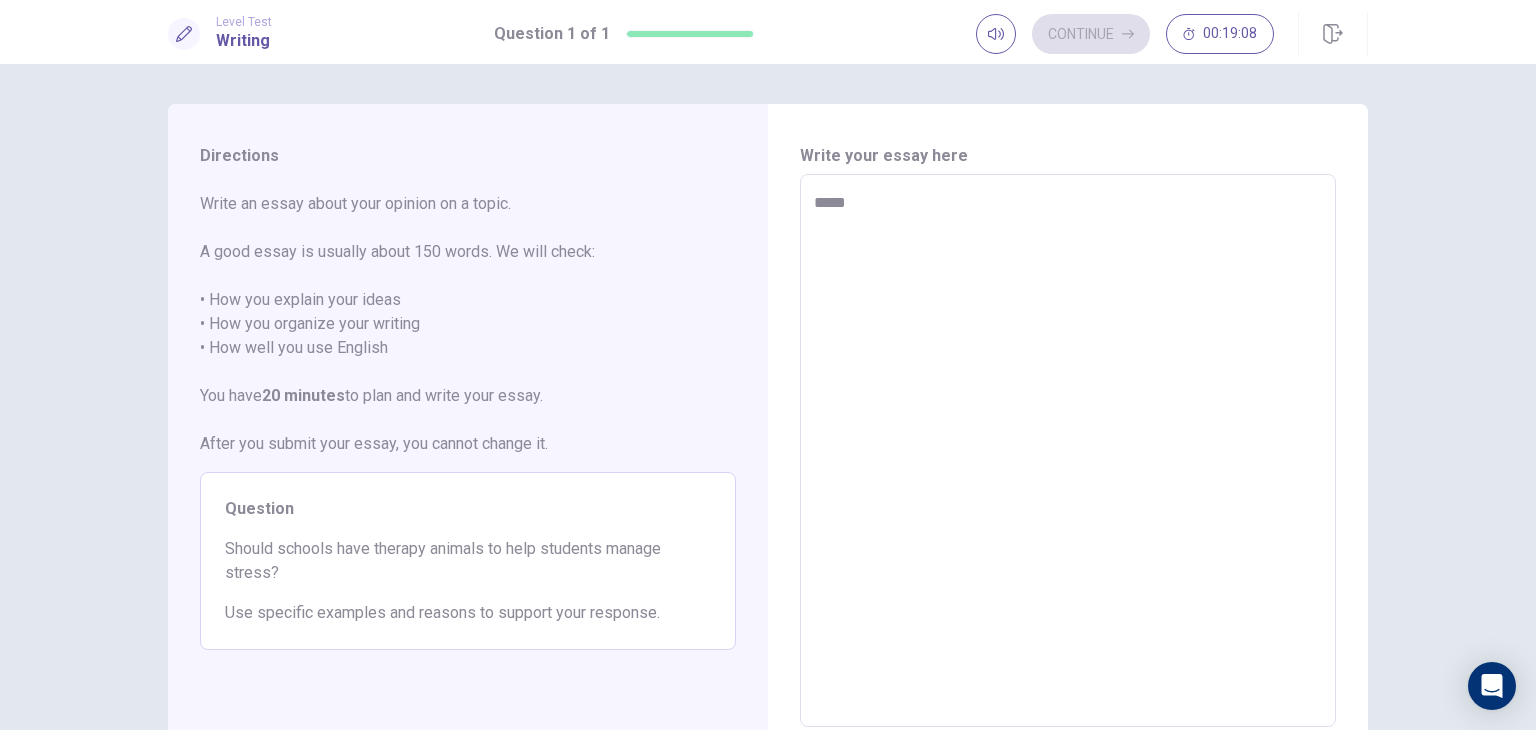 type on "*" 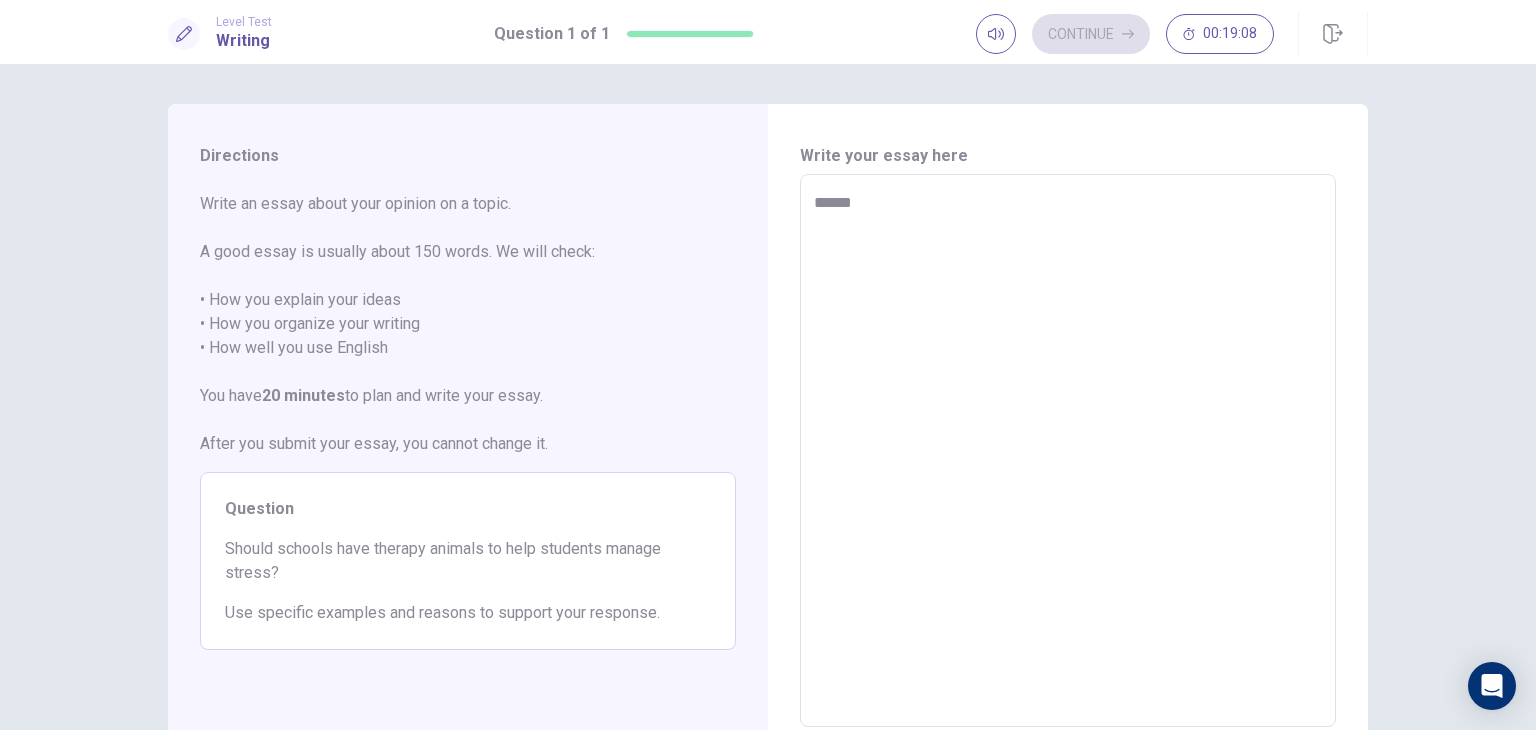 type on "*" 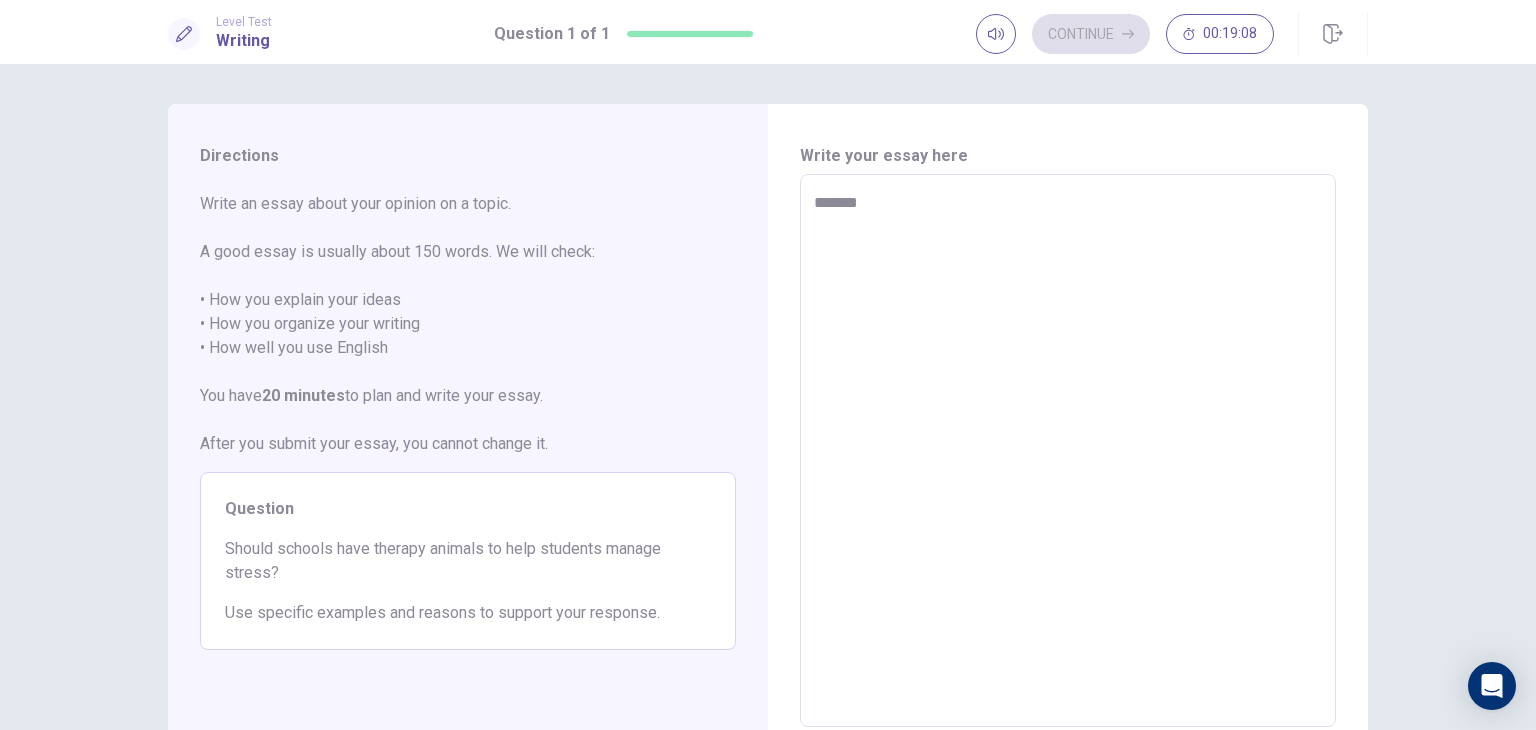 type on "*" 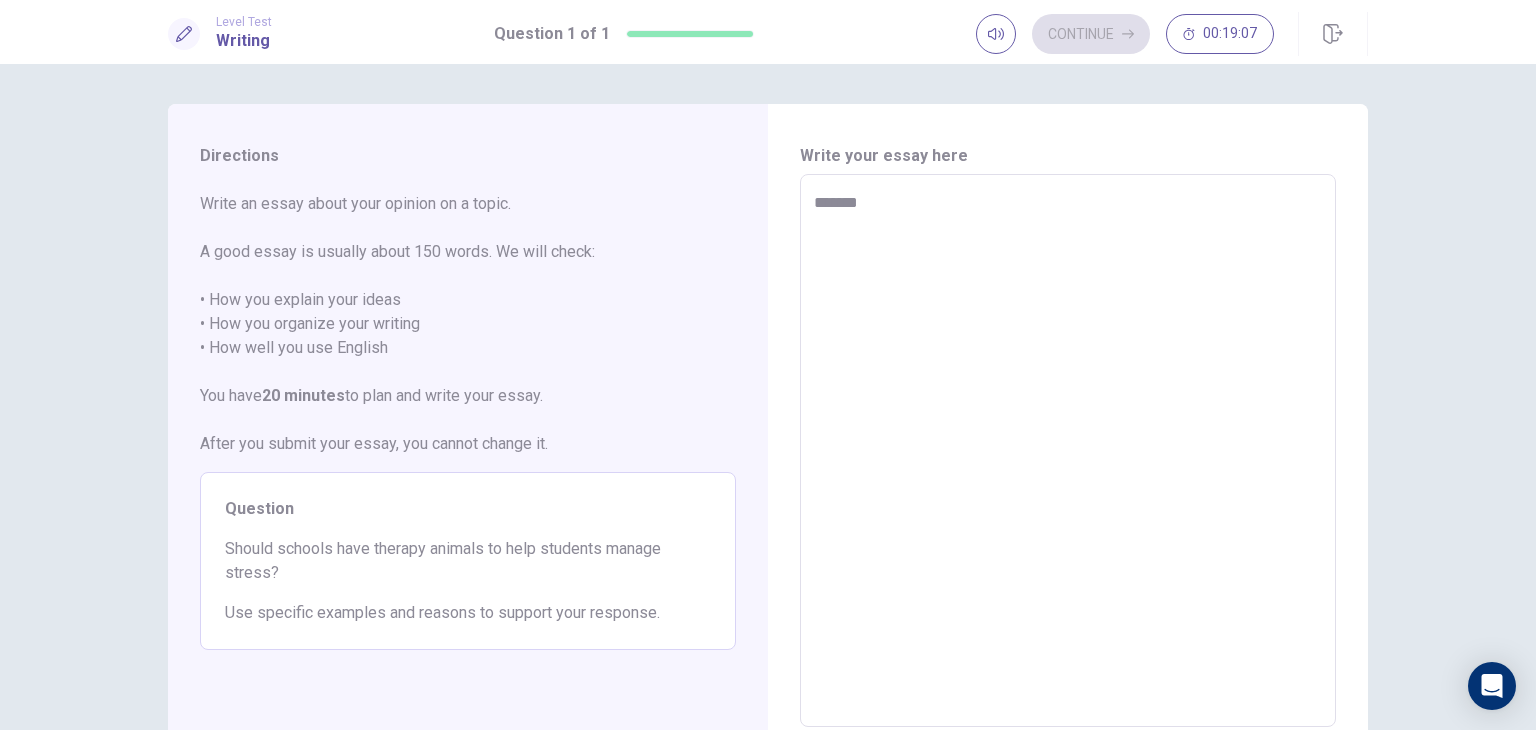 type on "********" 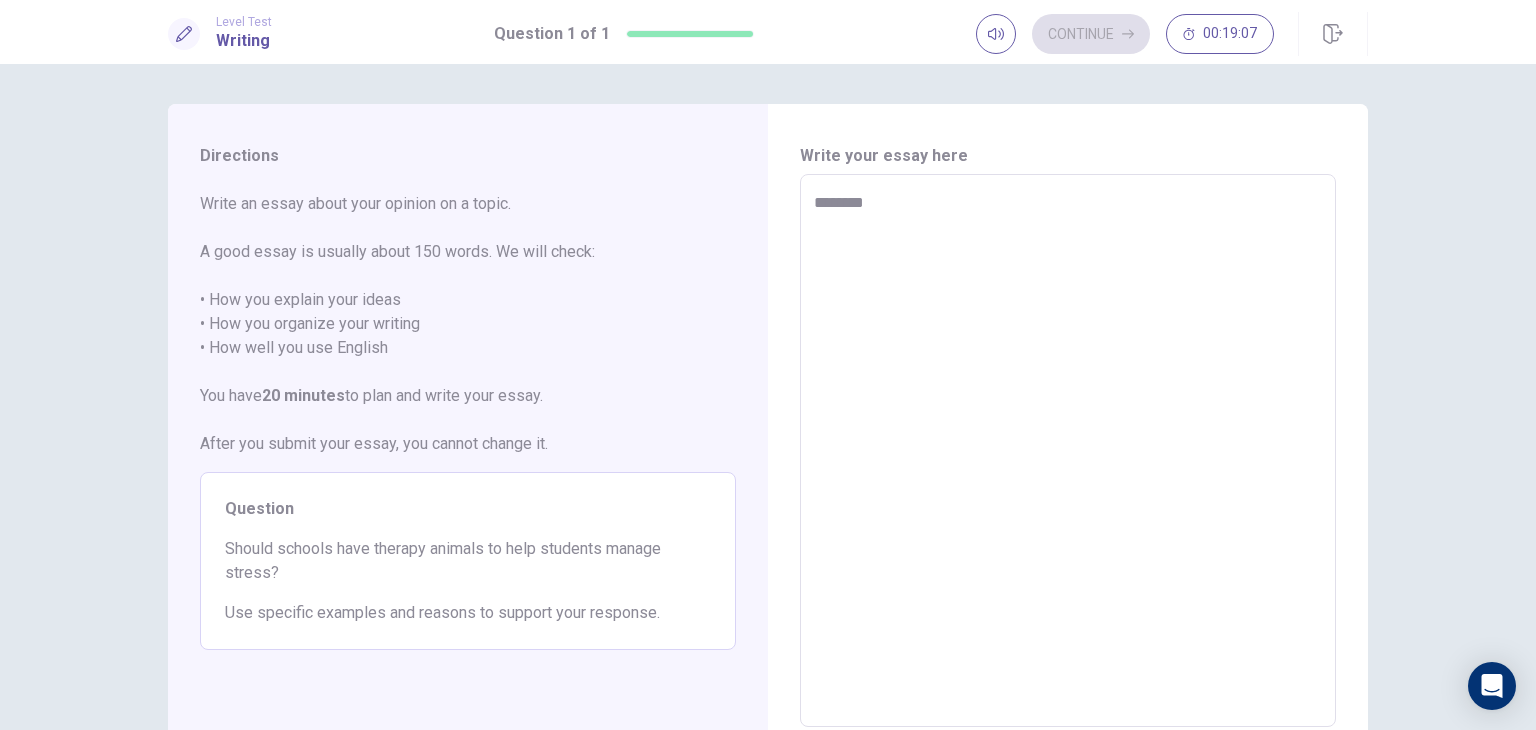 type on "*" 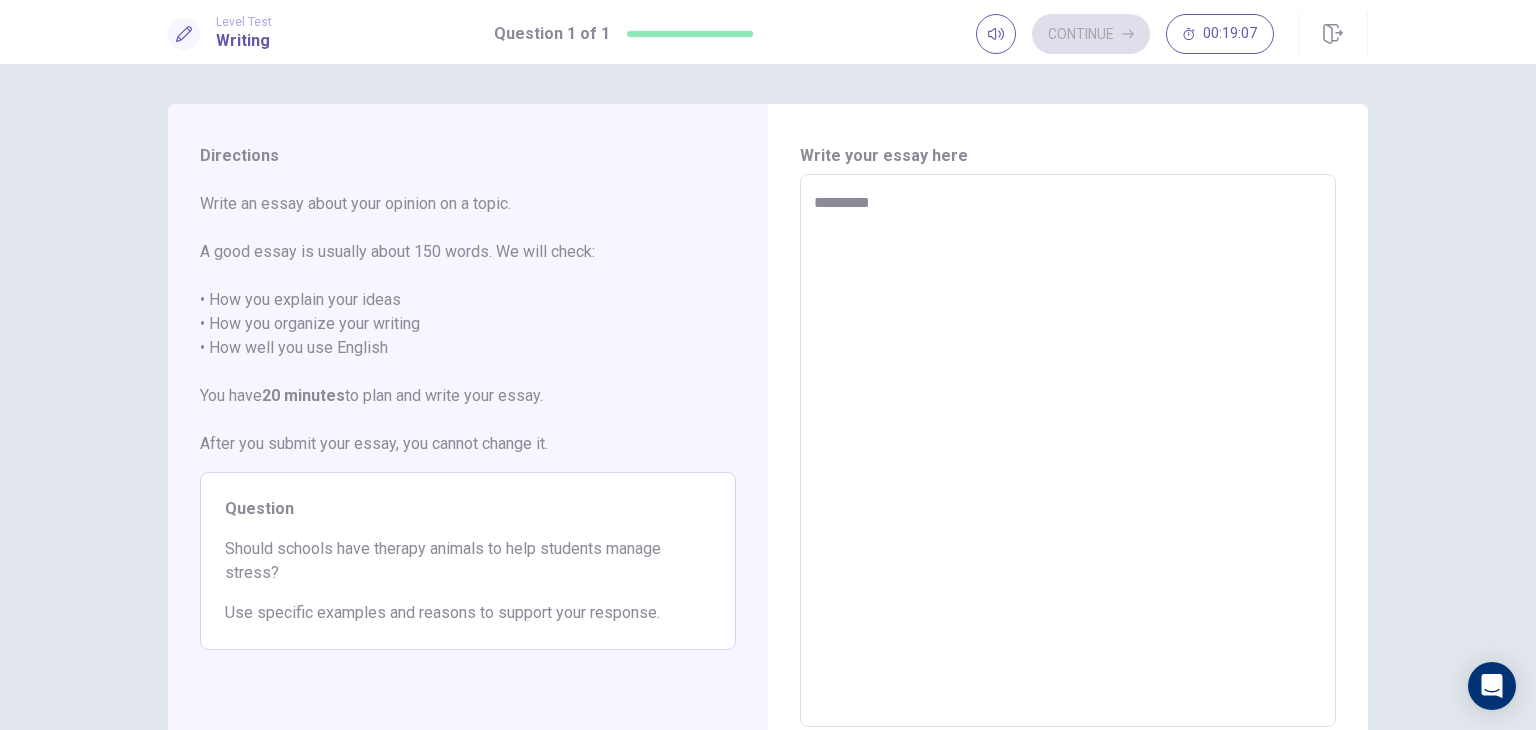 type on "*" 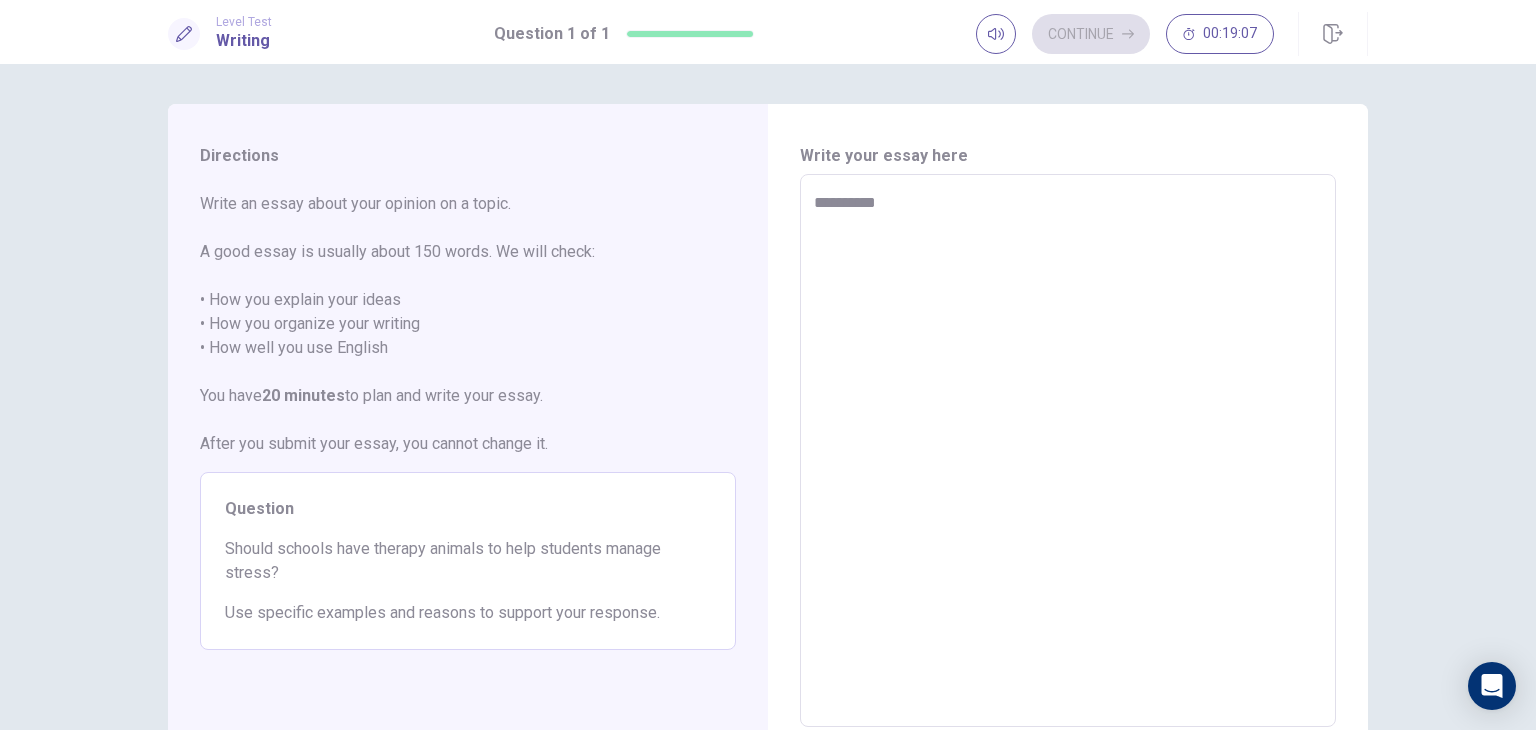 type on "*" 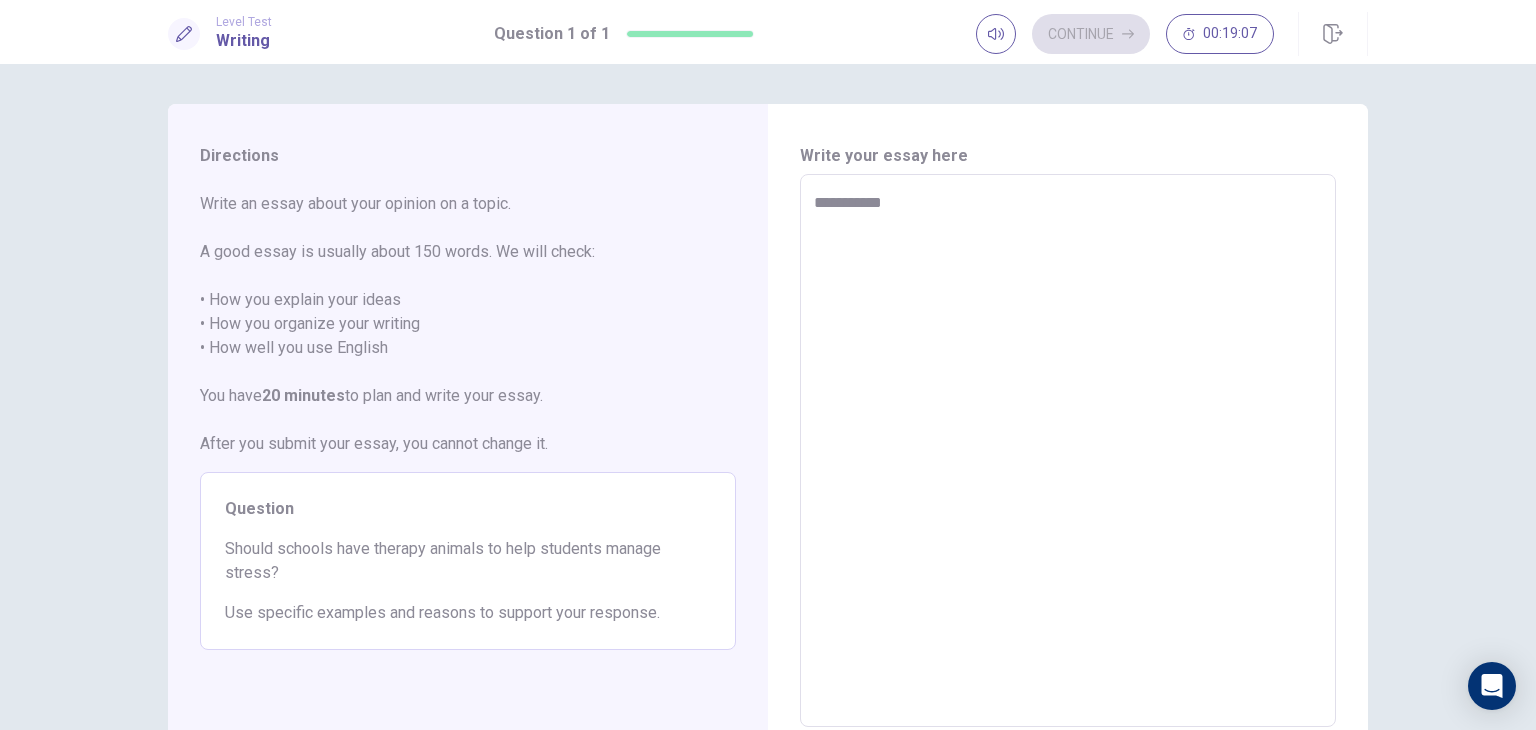 type on "*" 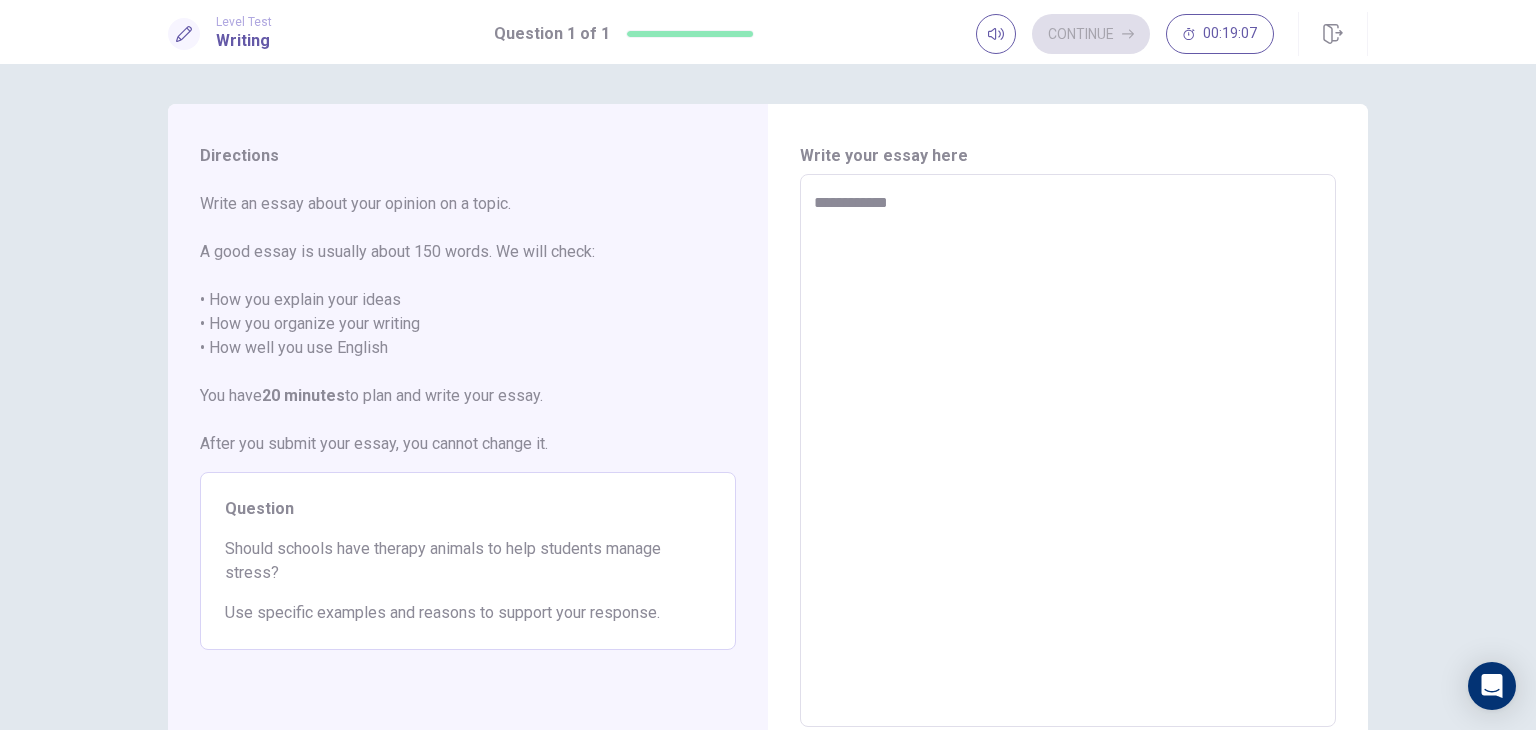 type on "*" 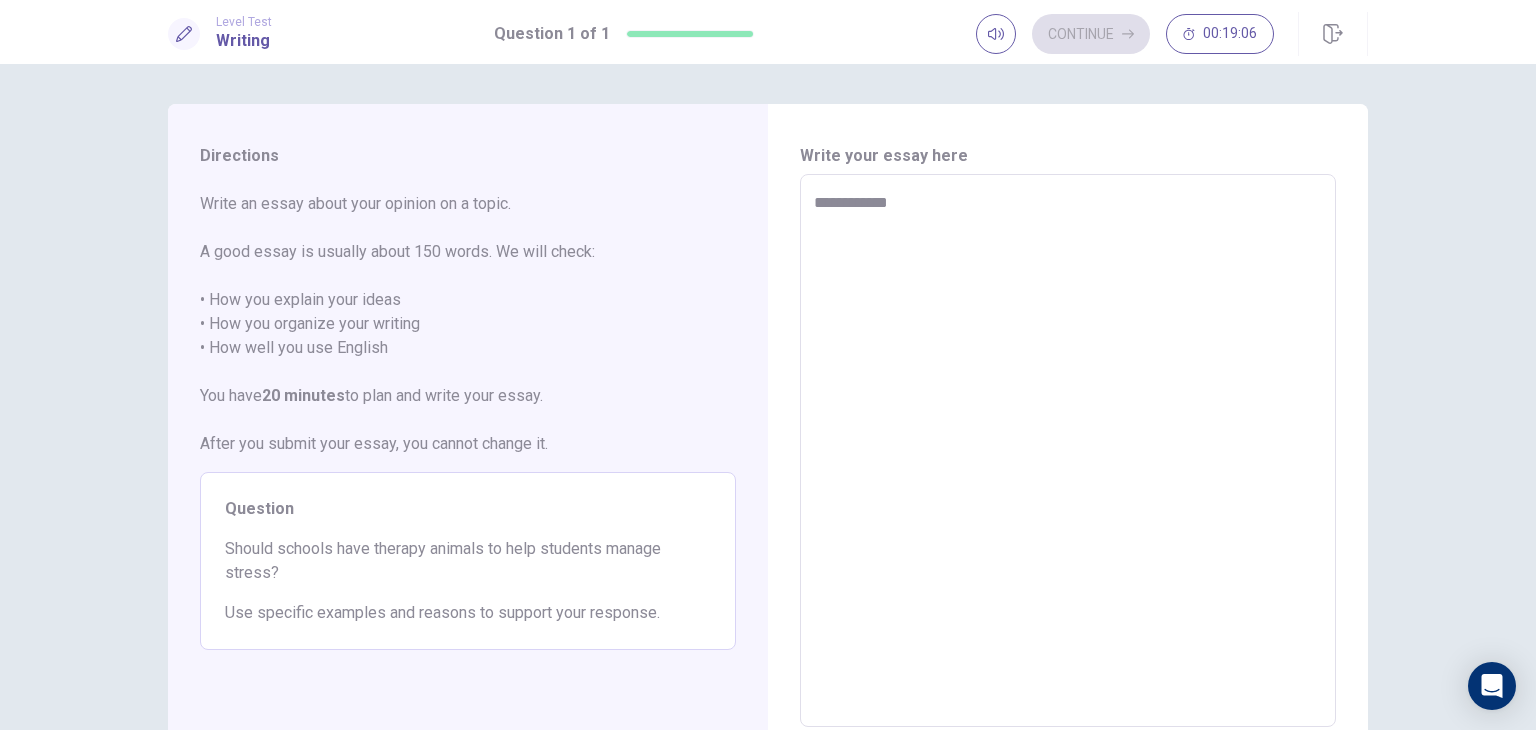 type on "**********" 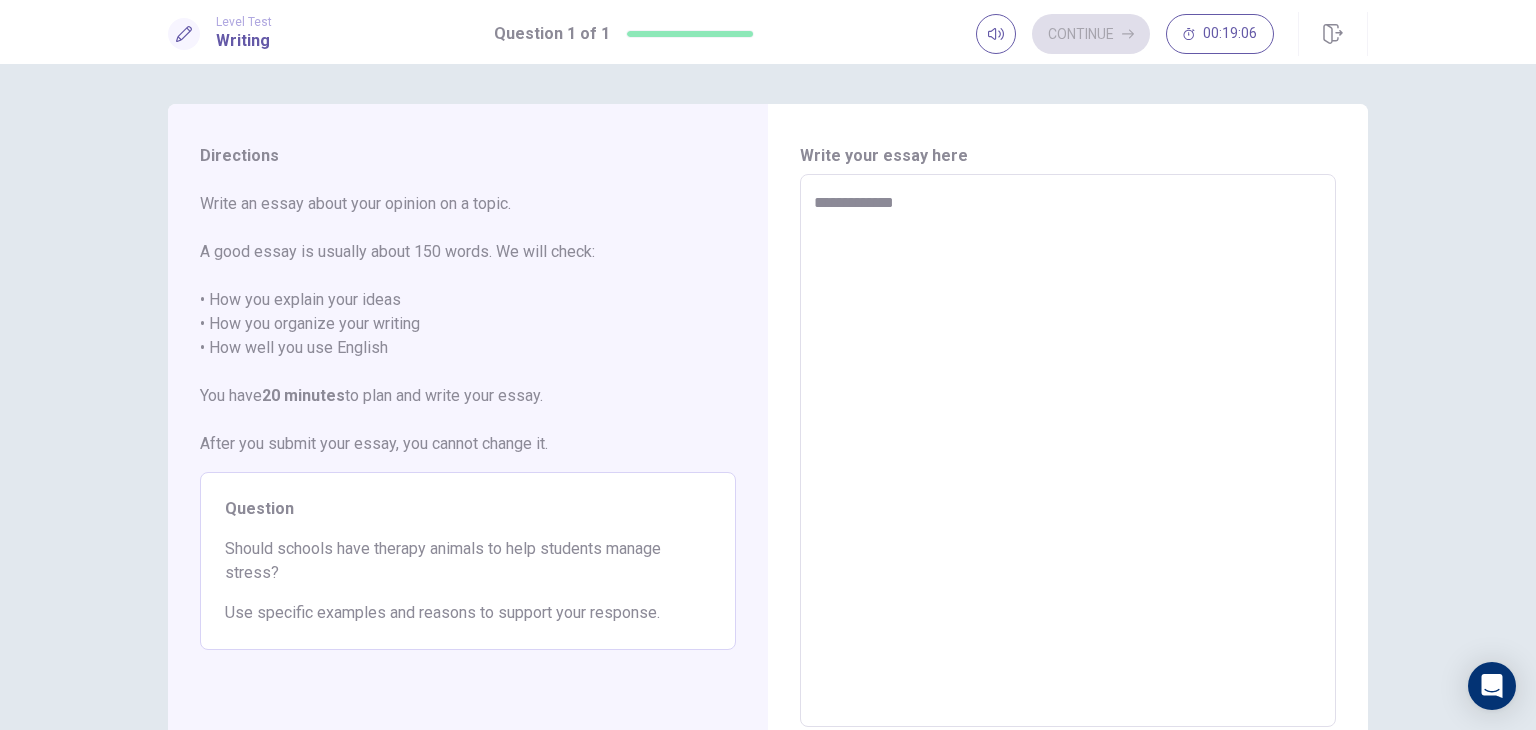 type on "*" 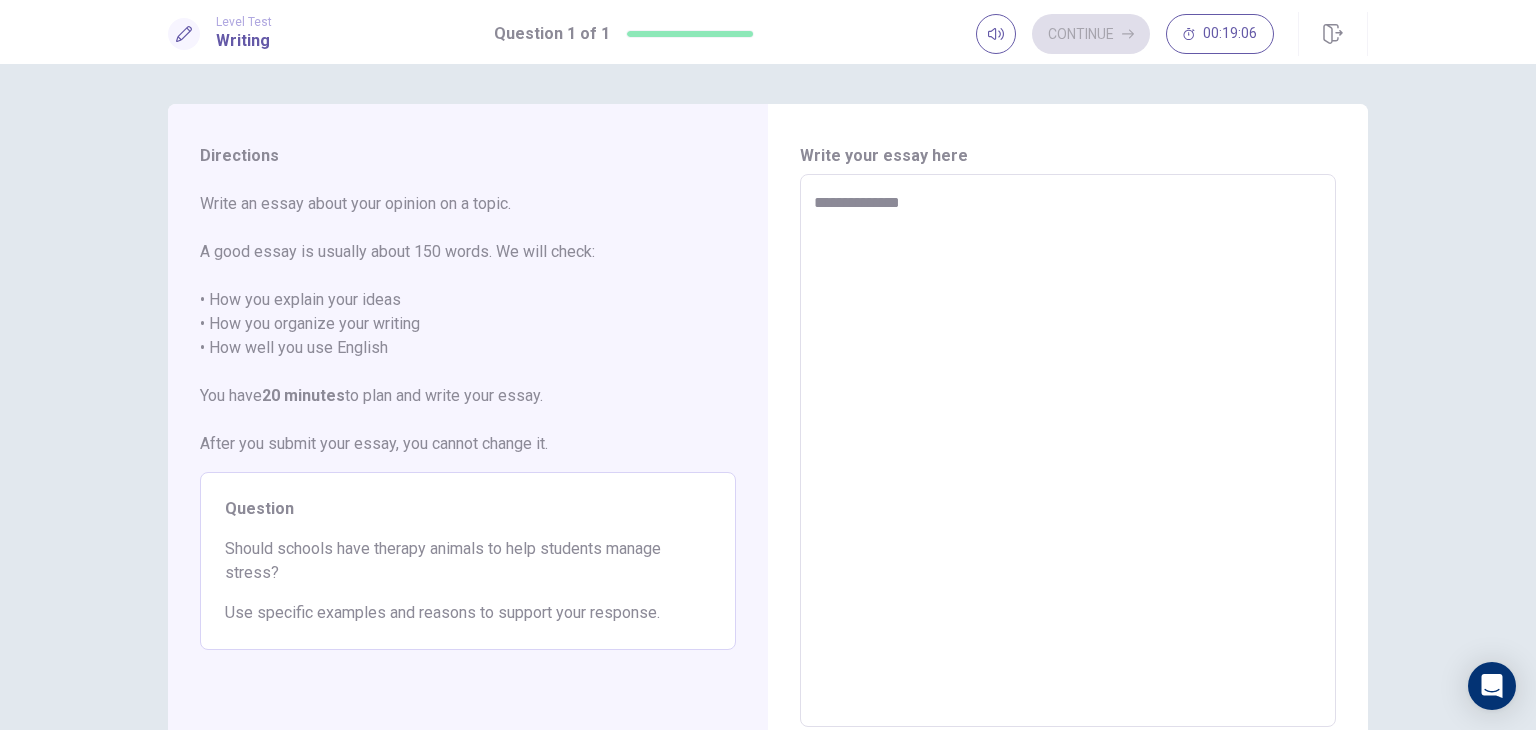 type on "*" 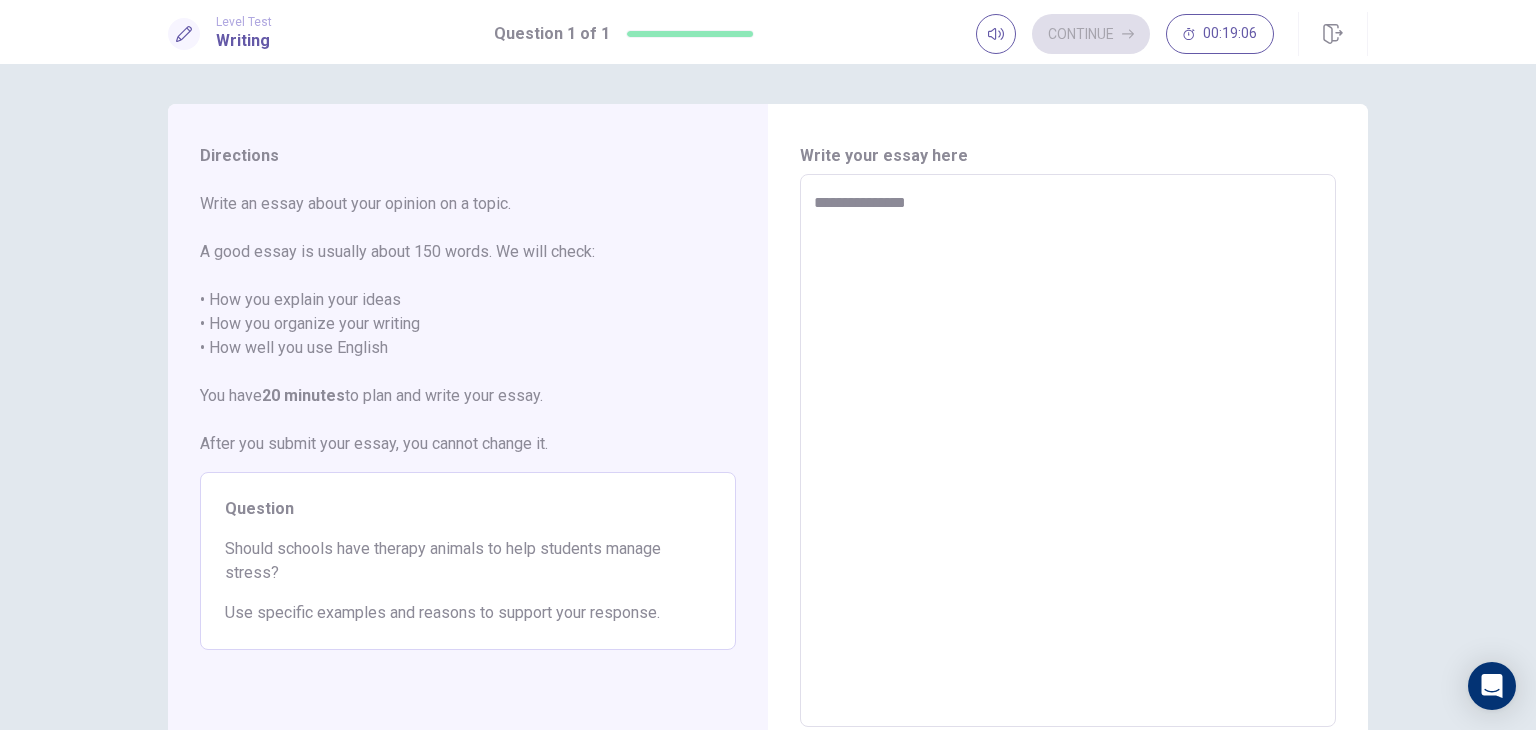 type on "*" 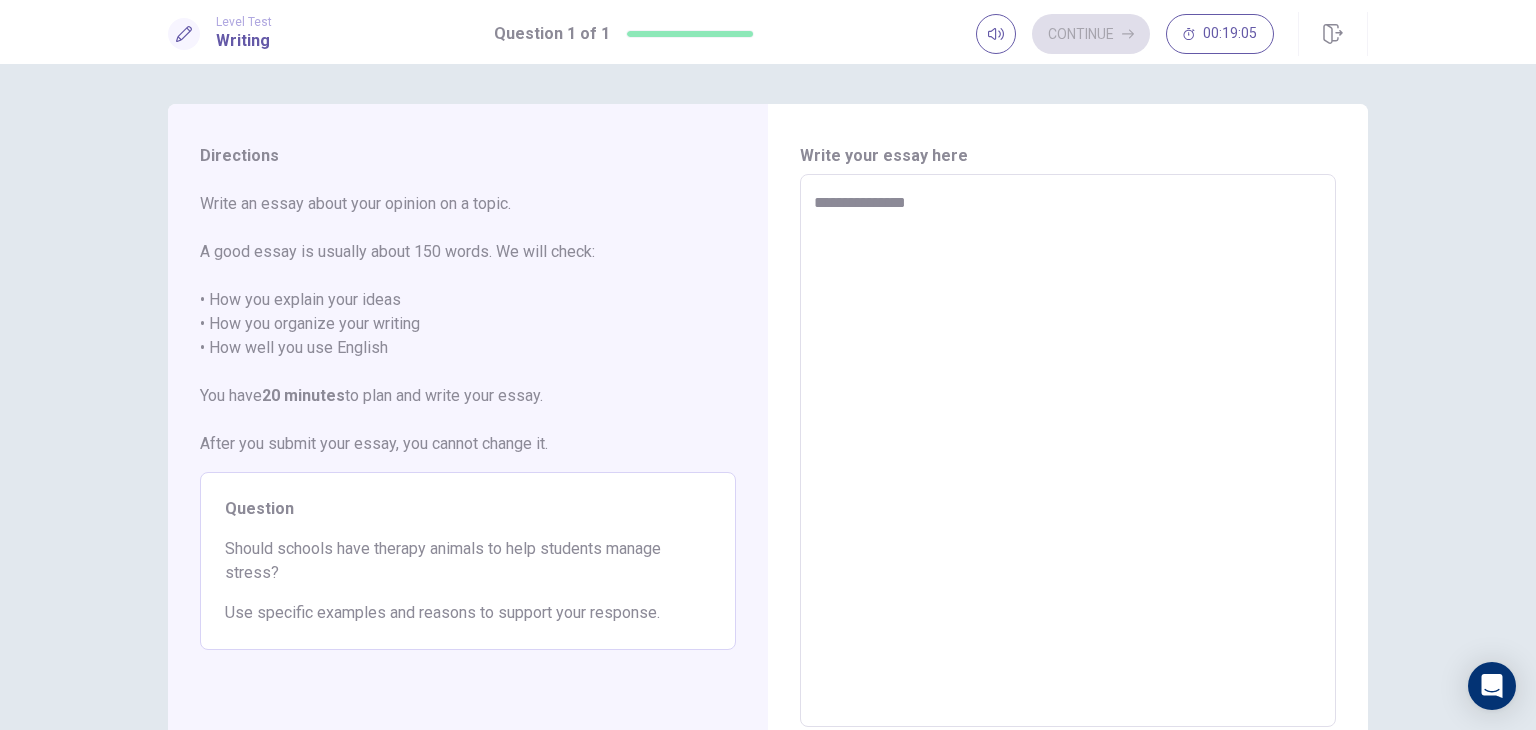 type on "**********" 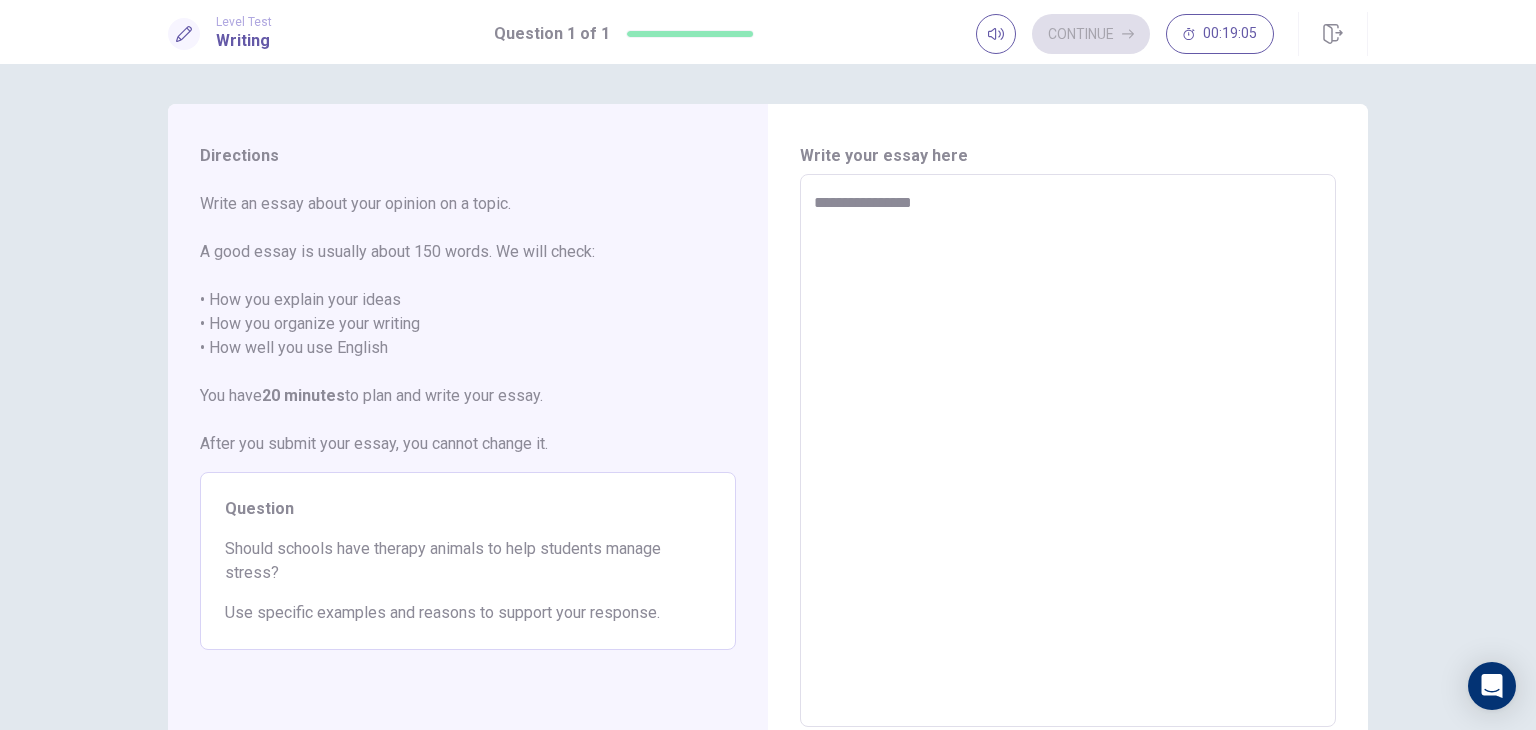 type on "*" 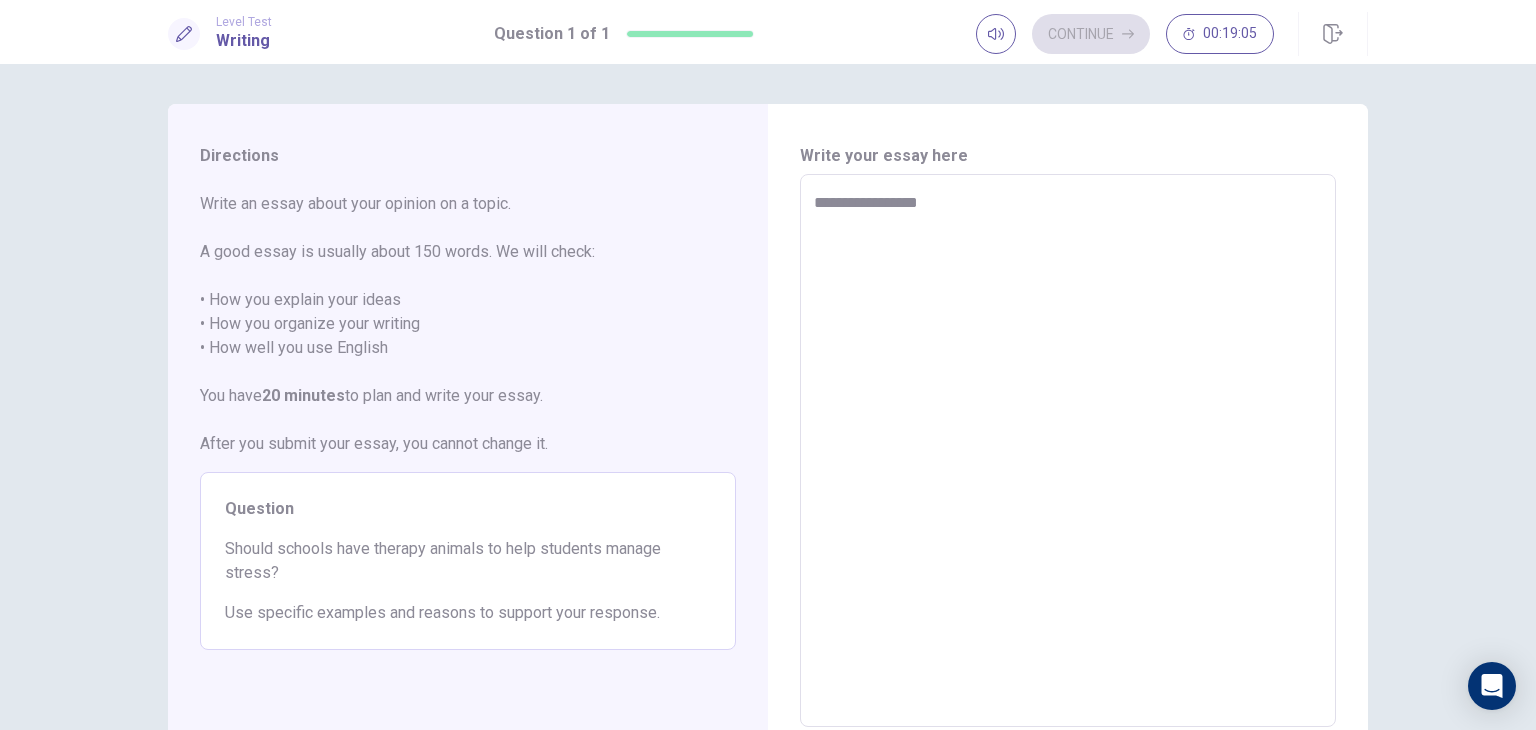 type on "*" 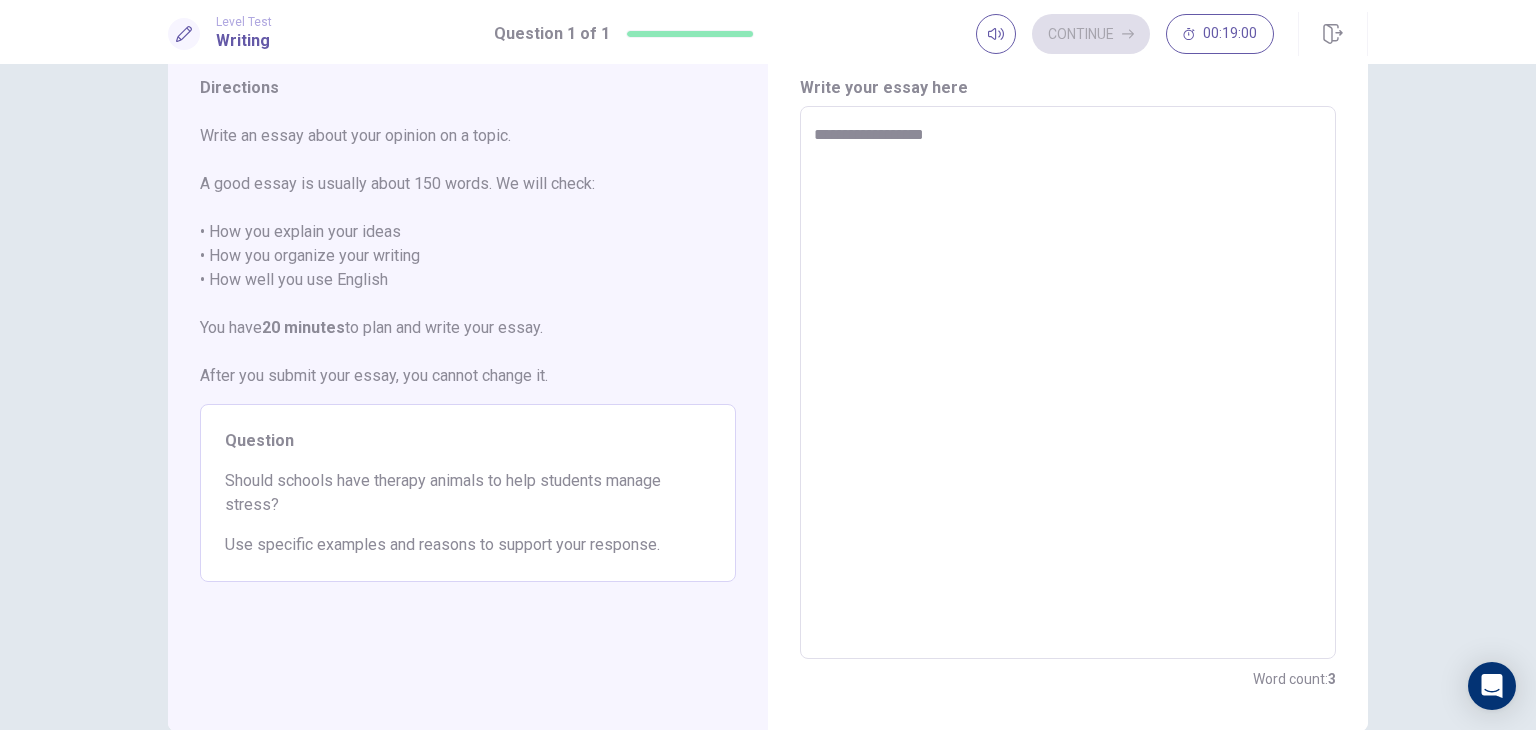 scroll, scrollTop: 71, scrollLeft: 0, axis: vertical 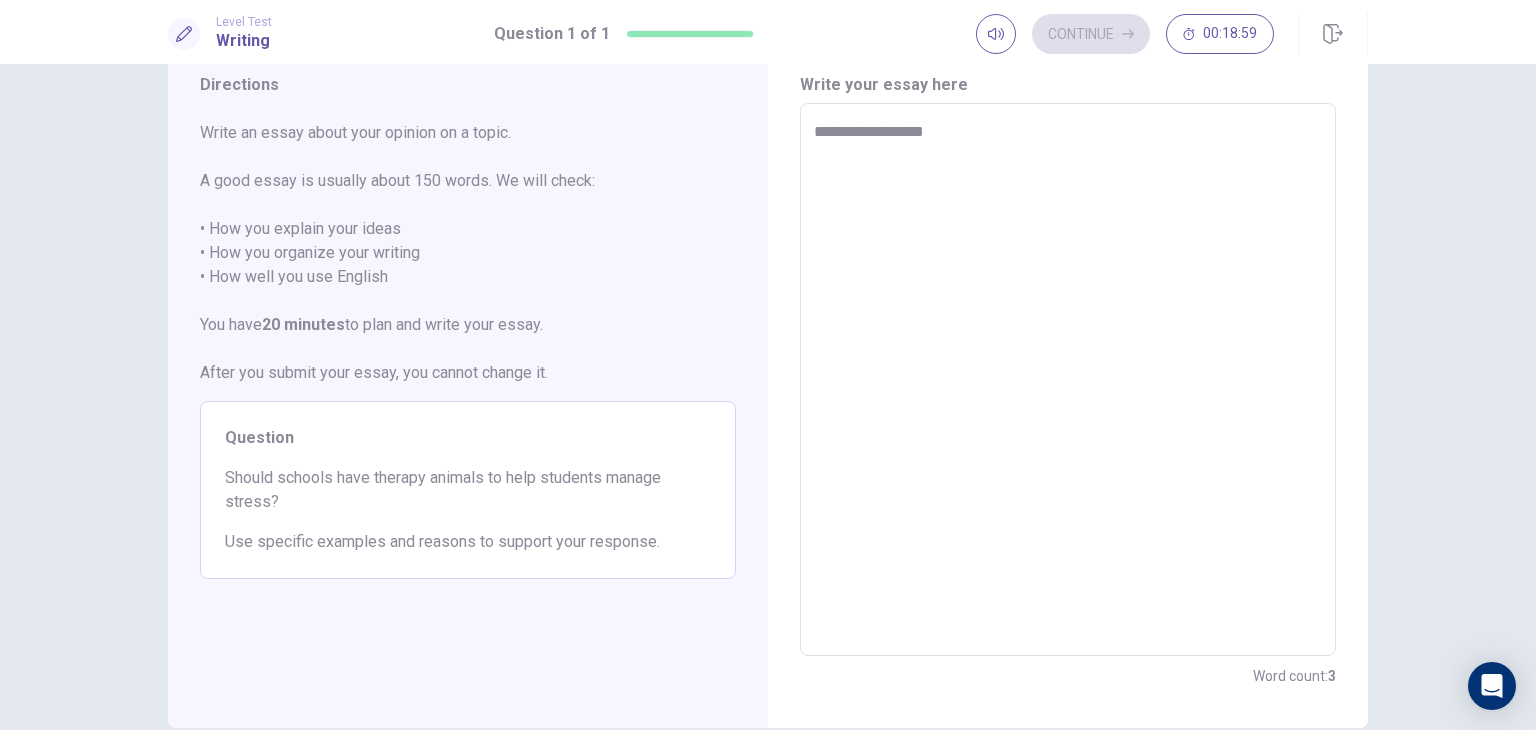 click on "**********" at bounding box center [1068, 380] 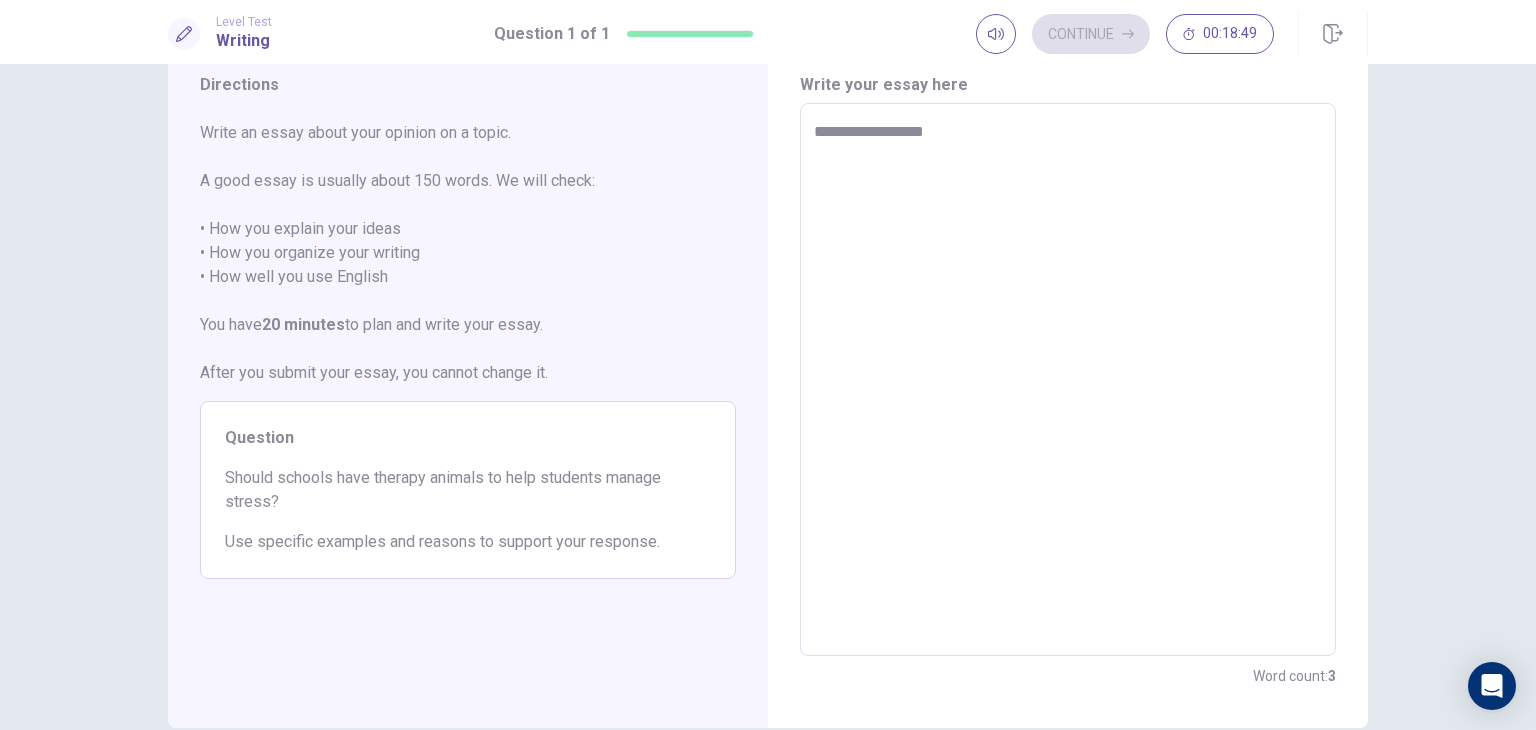 type on "*" 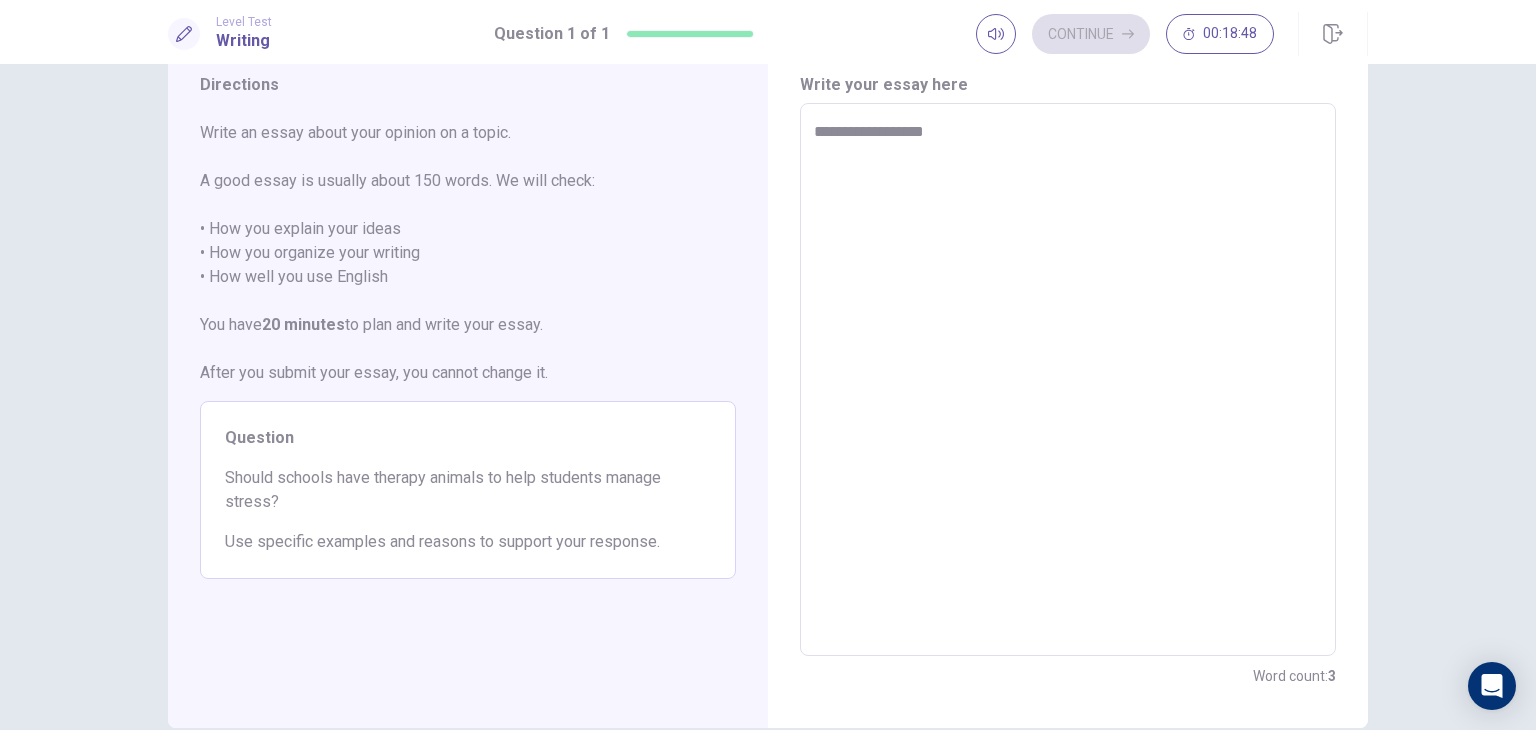 type on "**********" 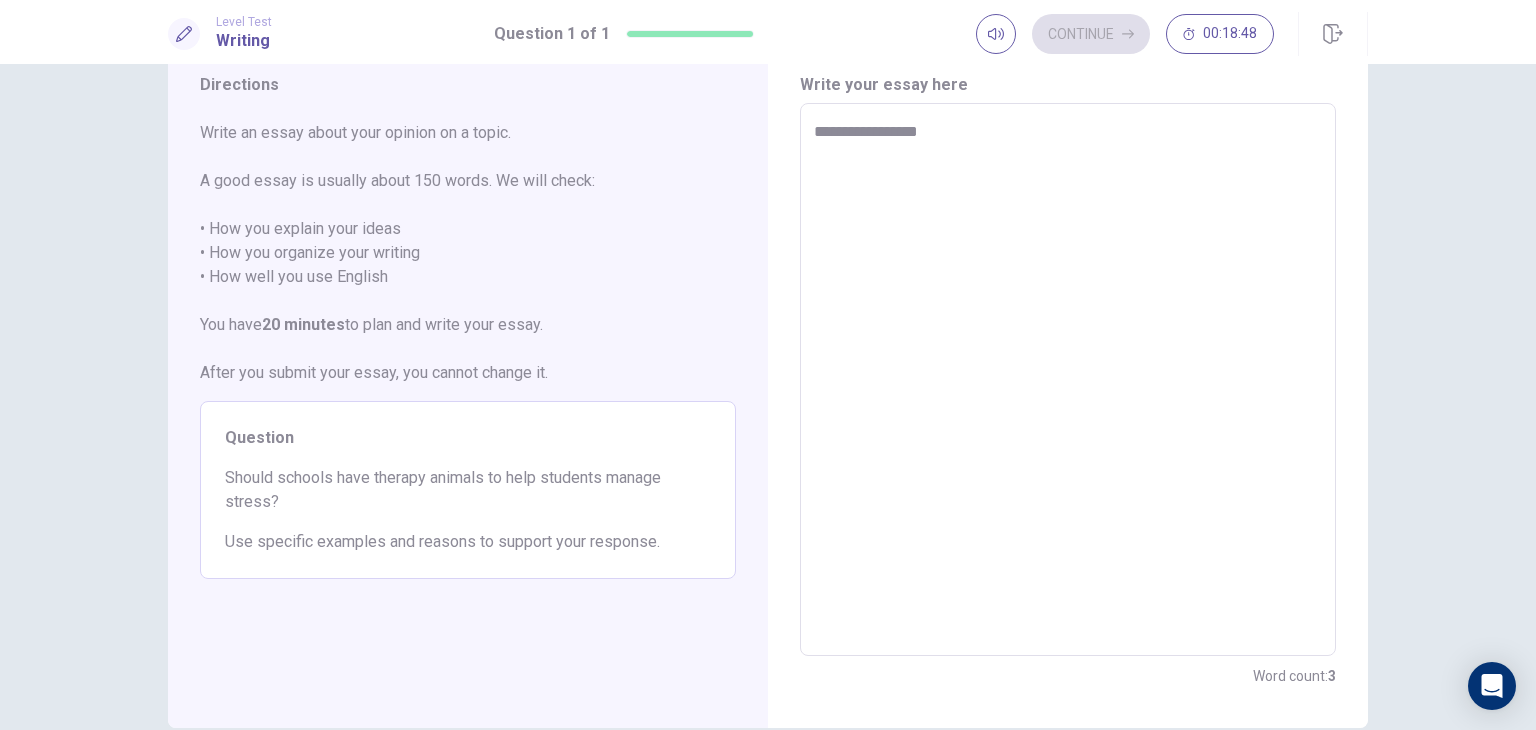 type on "*" 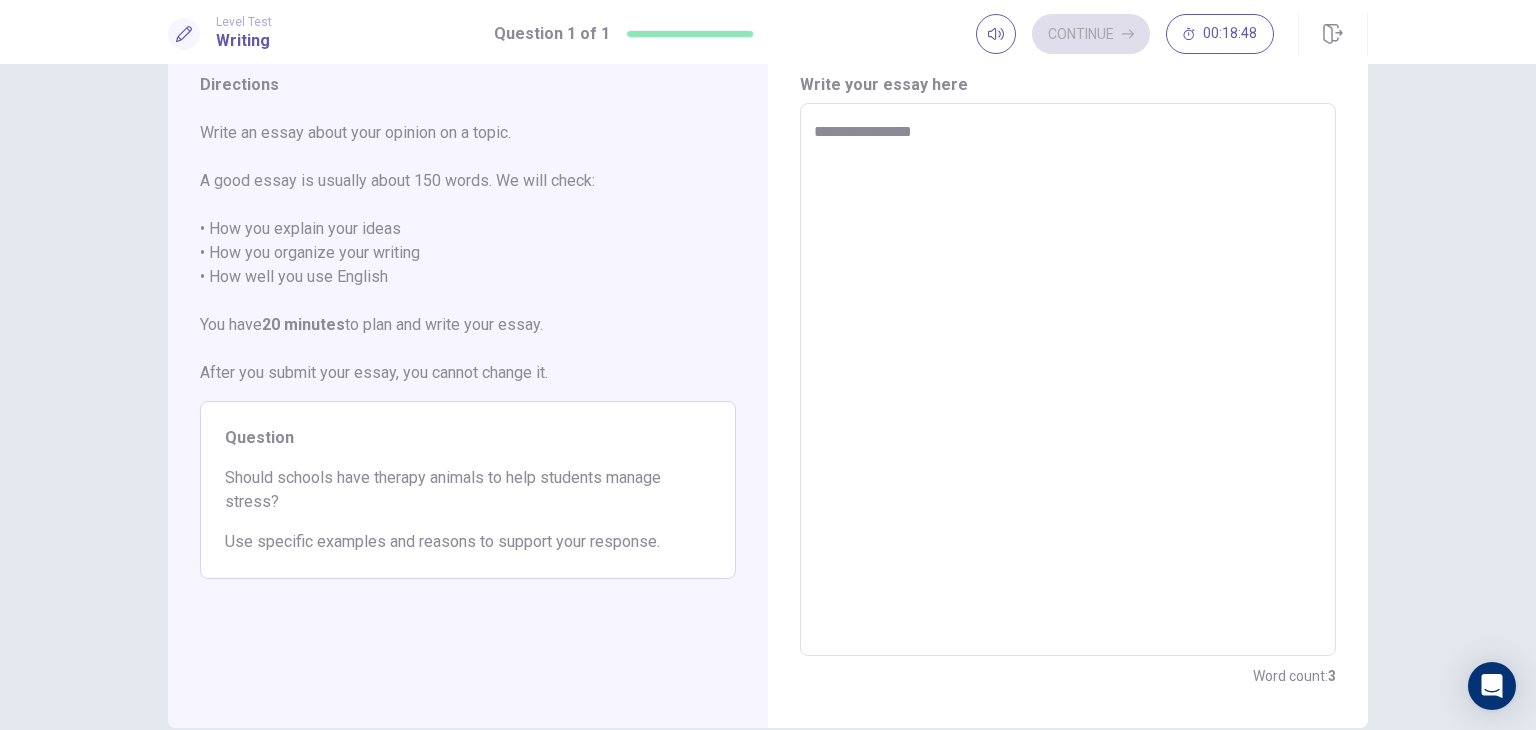 type on "*" 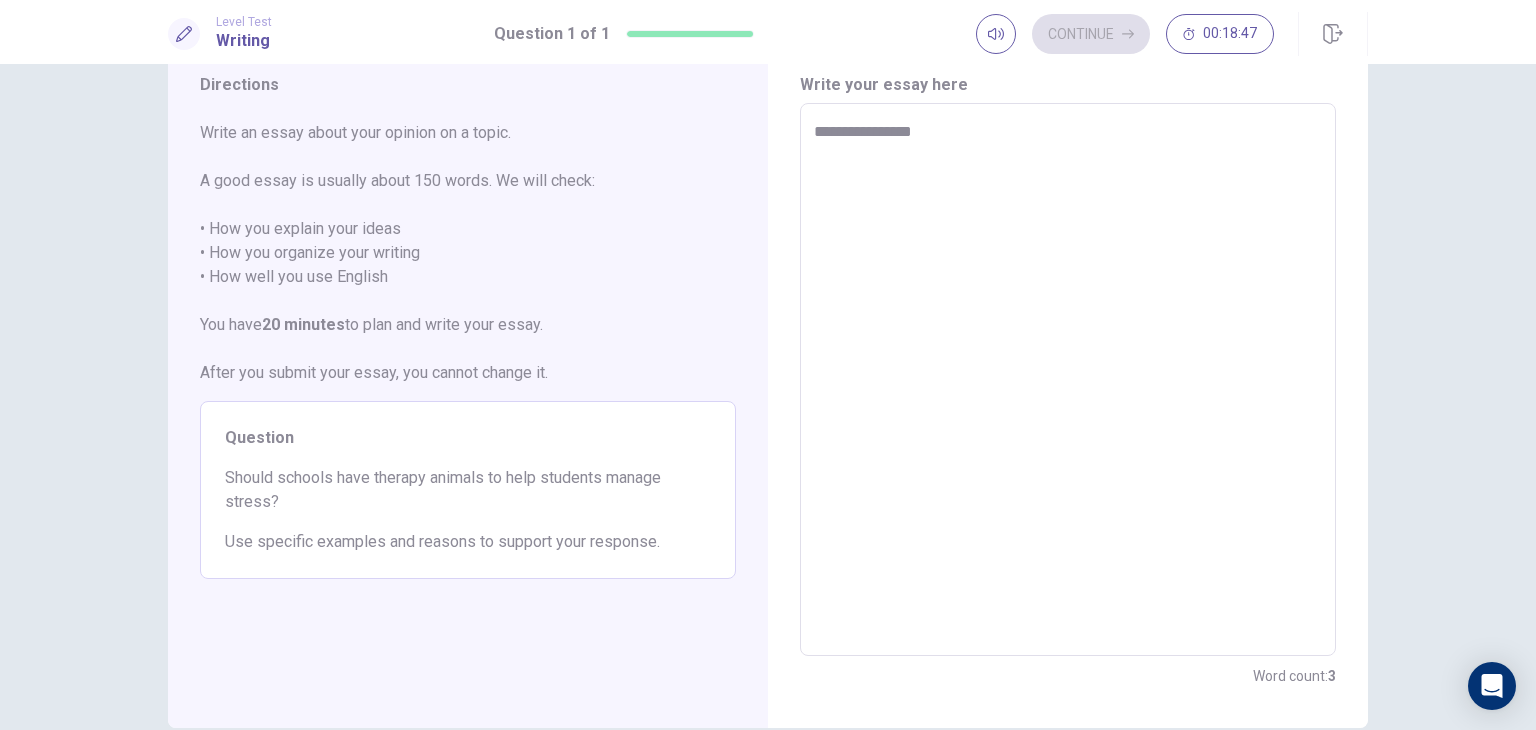 type on "**********" 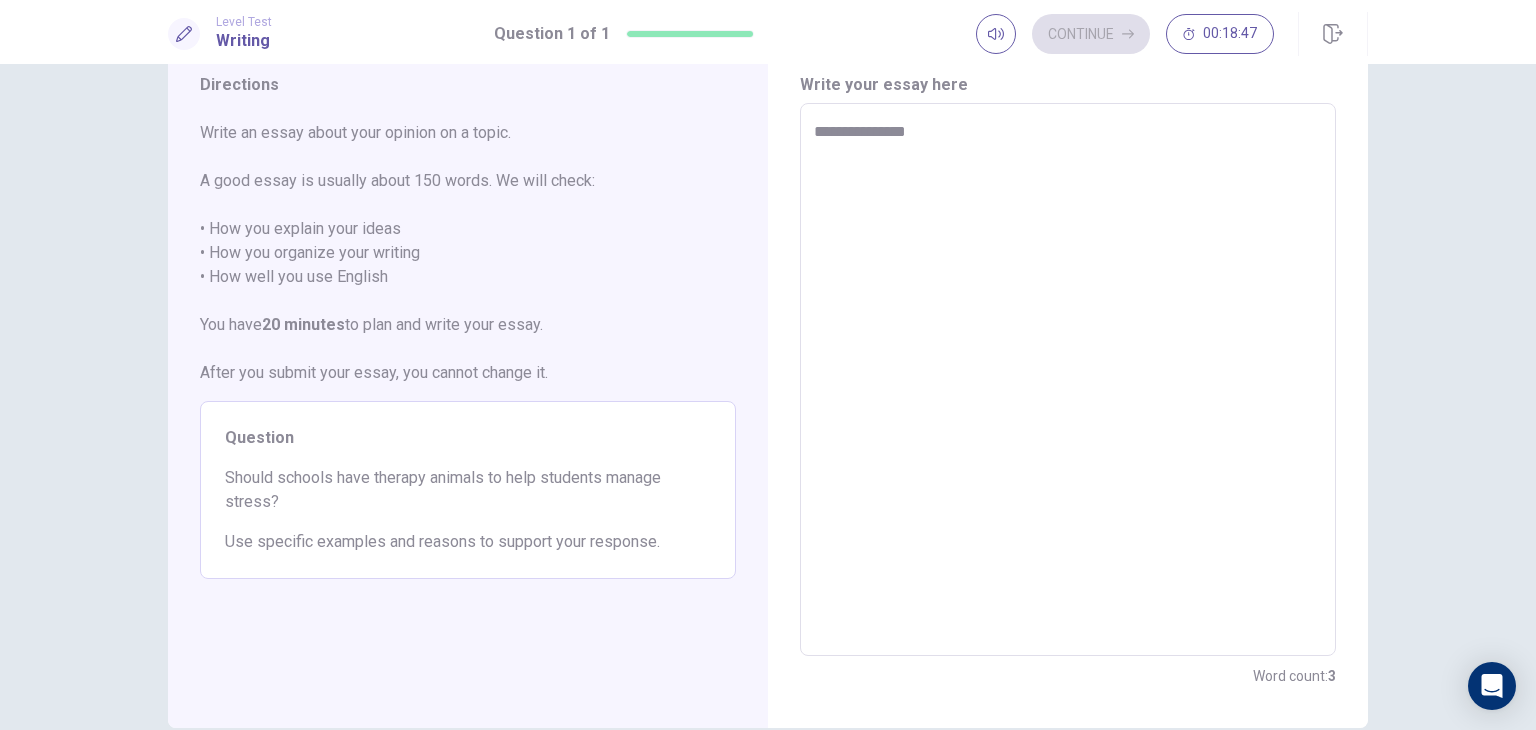 type on "*" 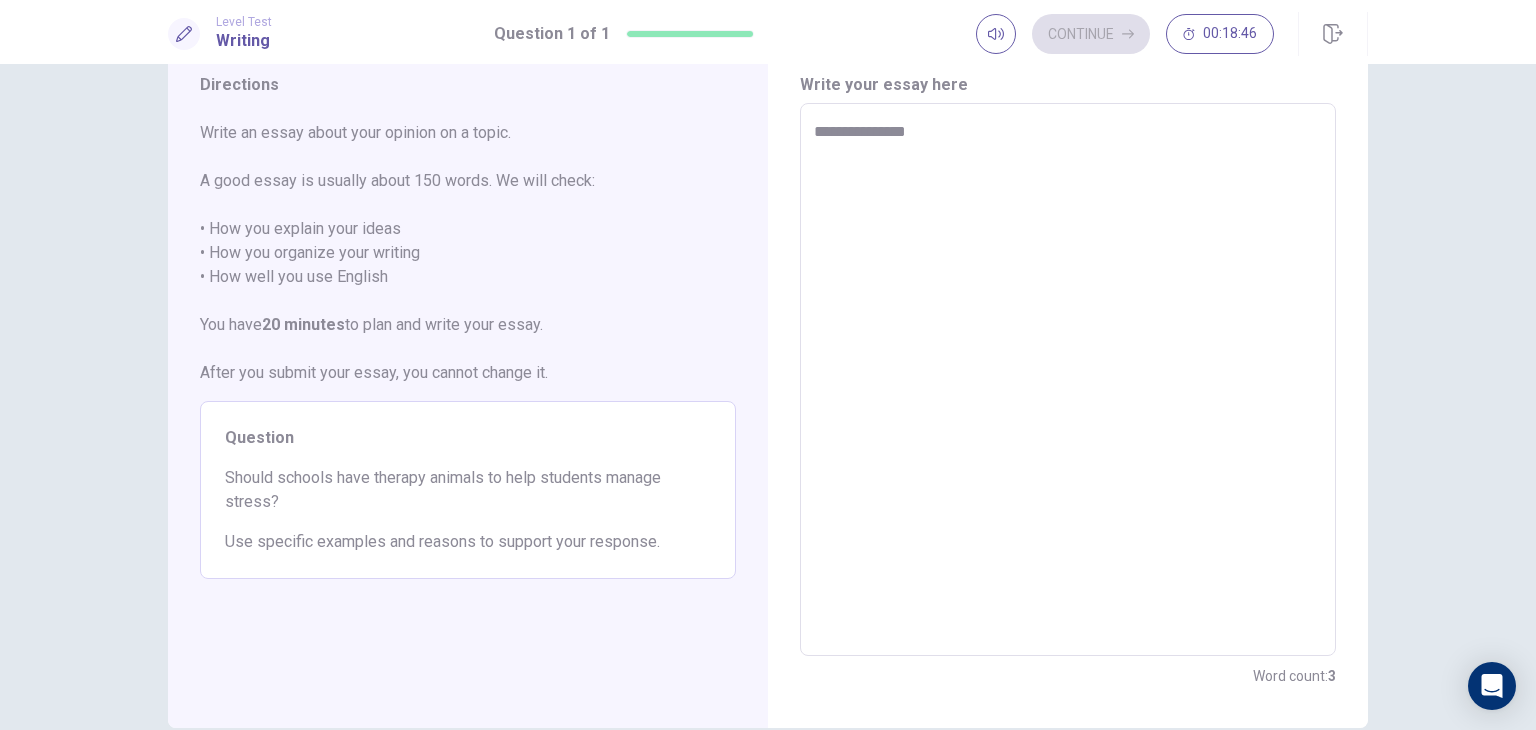 type on "**********" 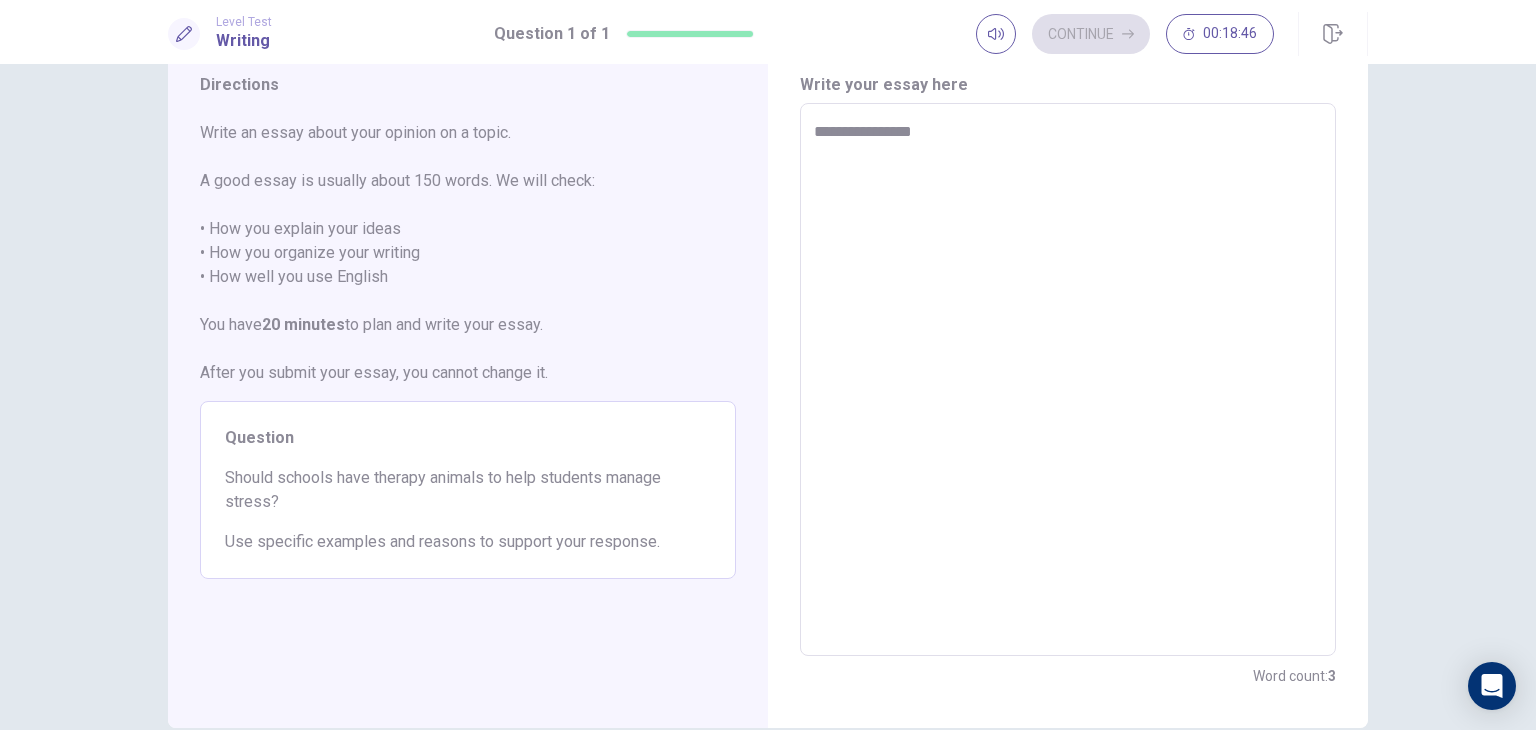 type on "*" 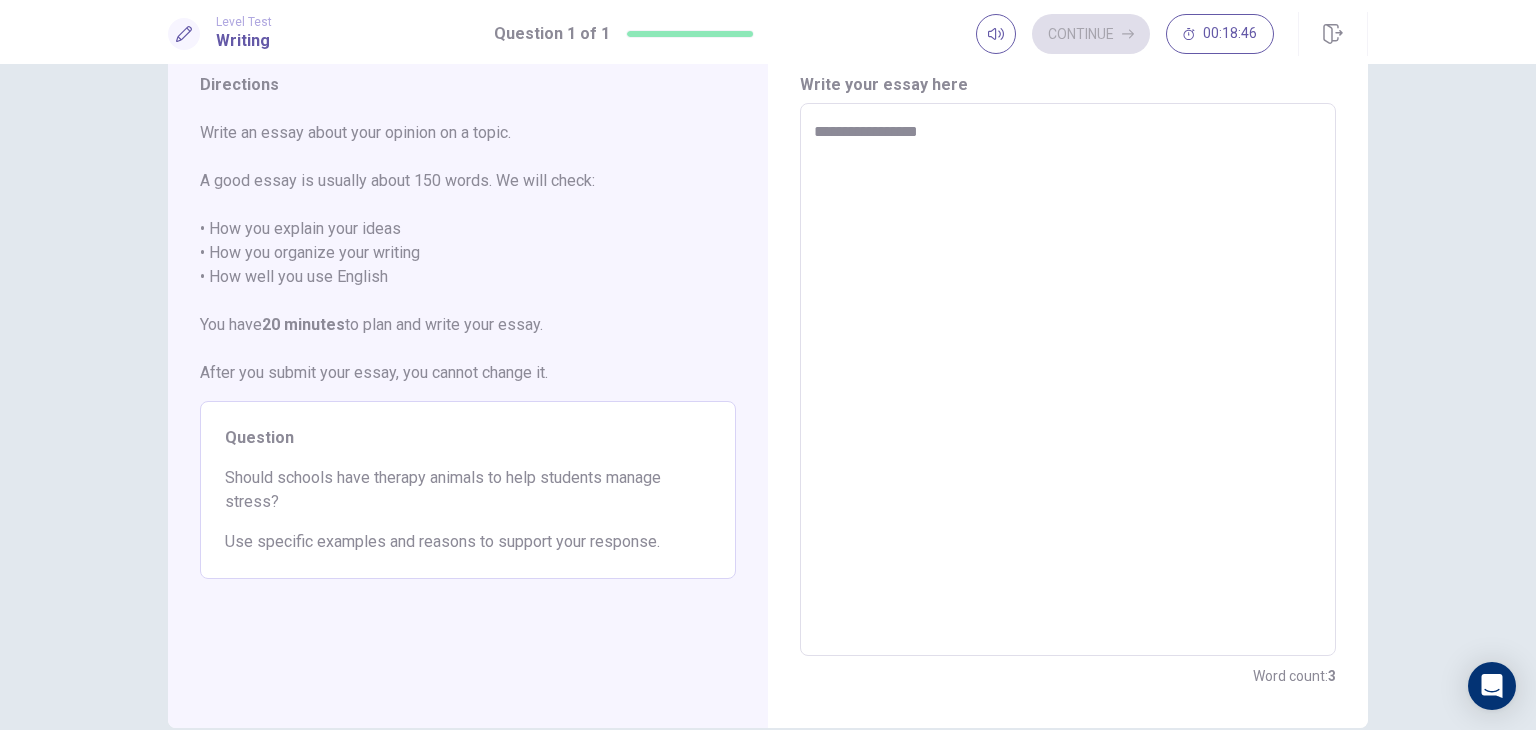type on "*" 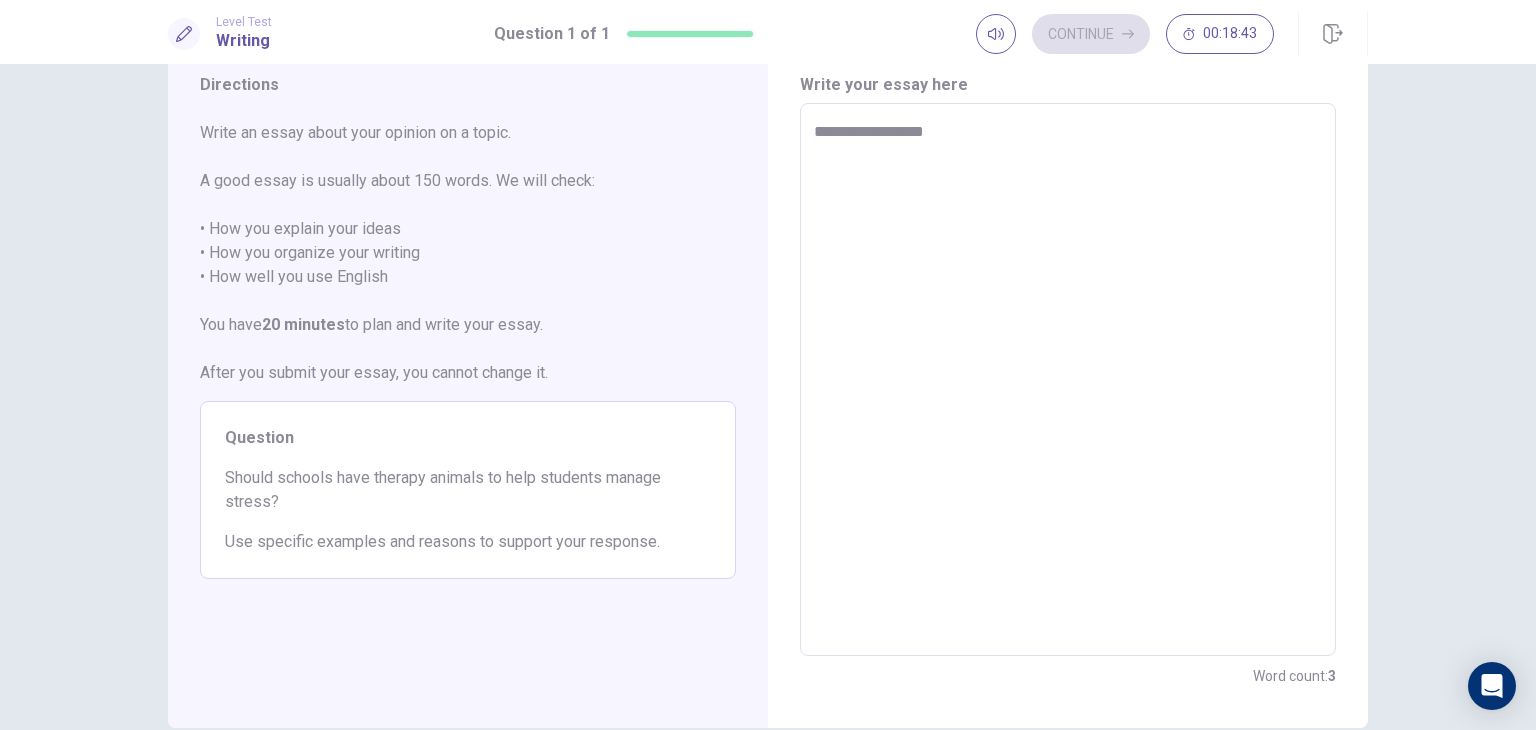 click on "**********" at bounding box center (1068, 380) 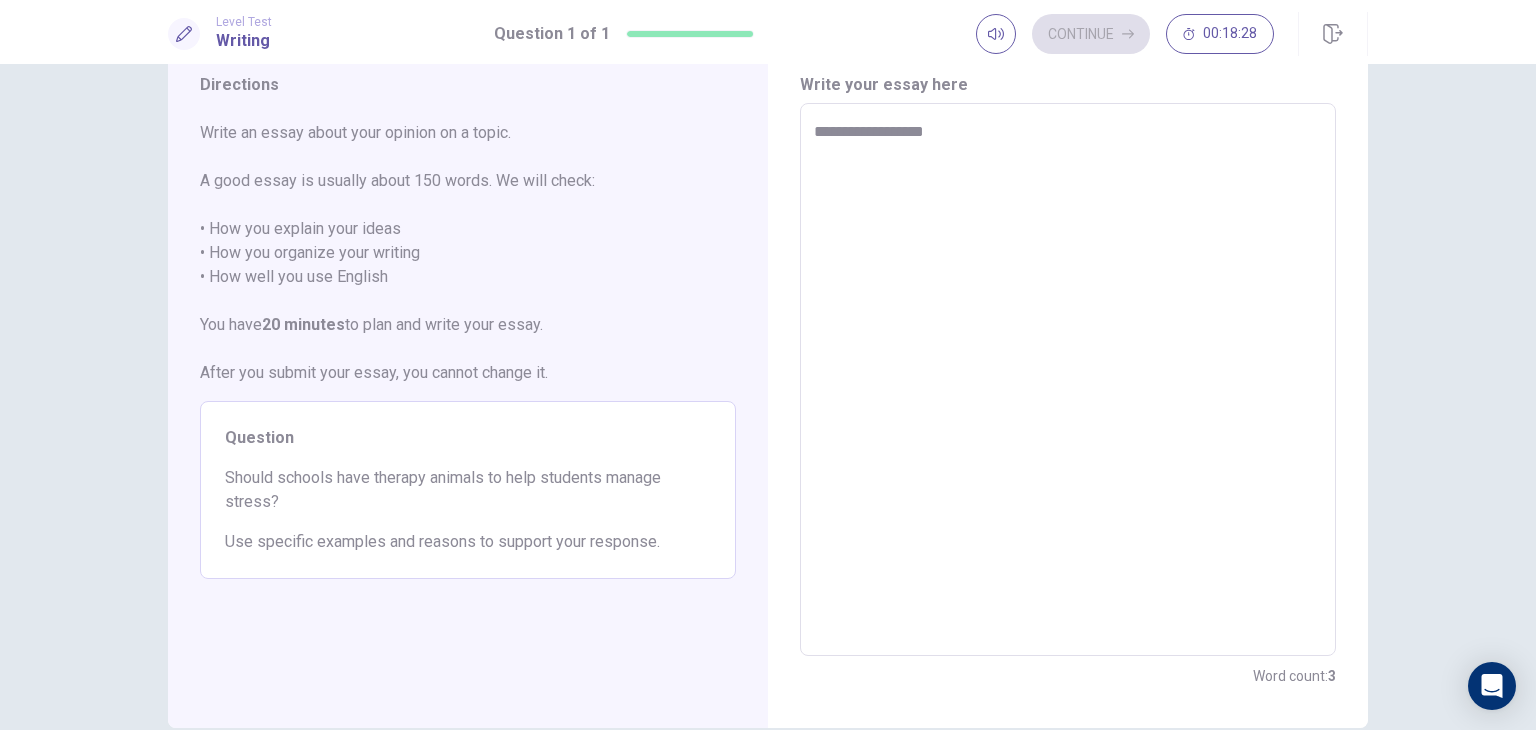 type on "*" 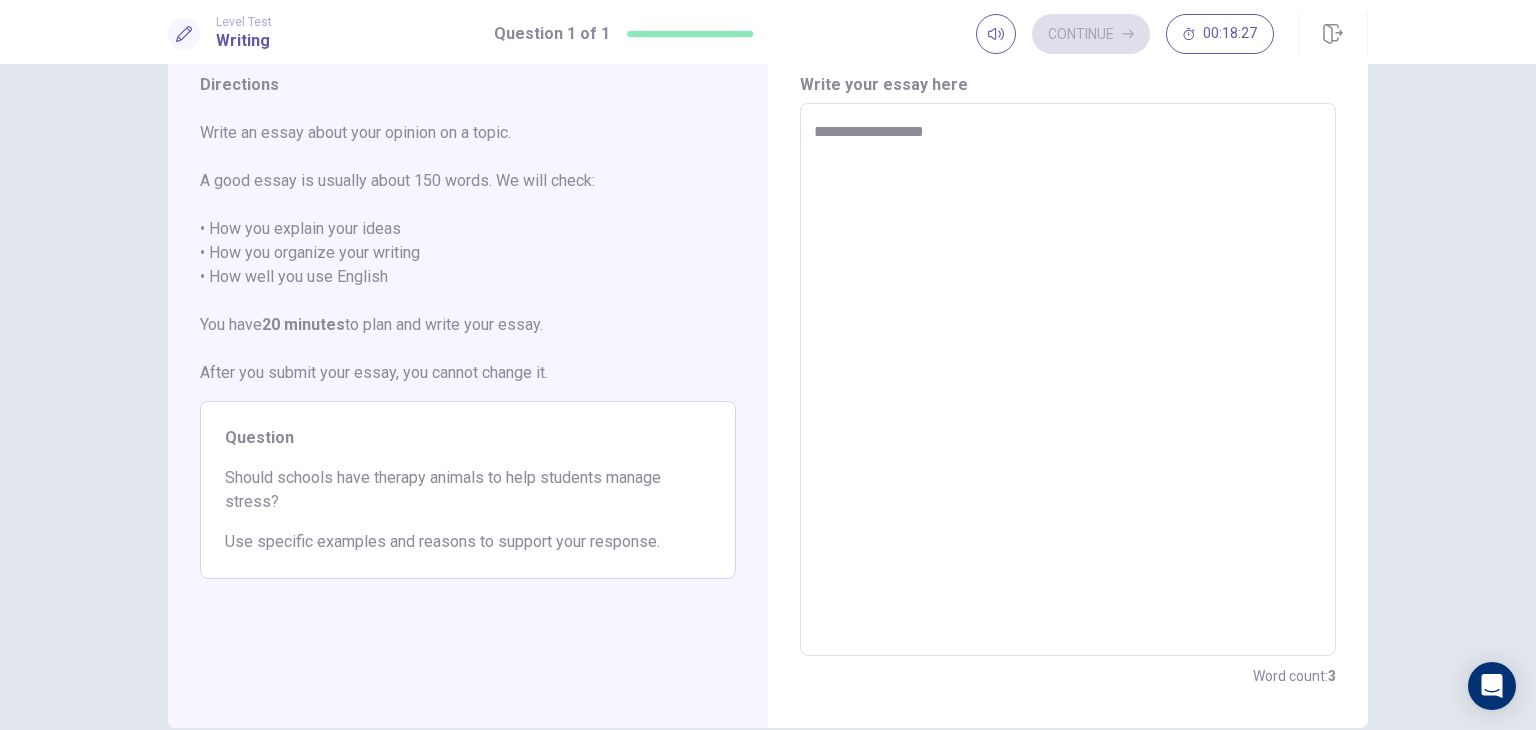 type on "**********" 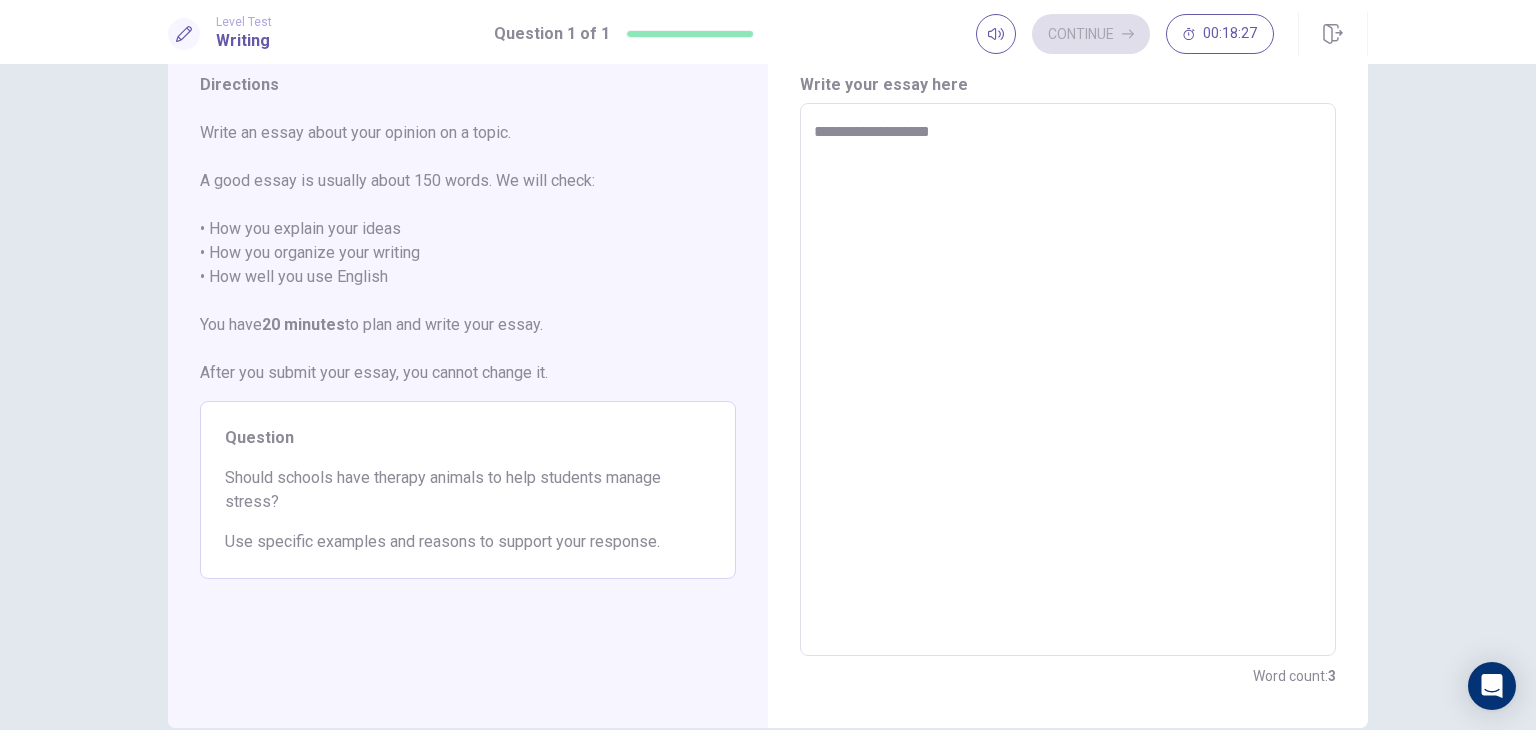 type on "*" 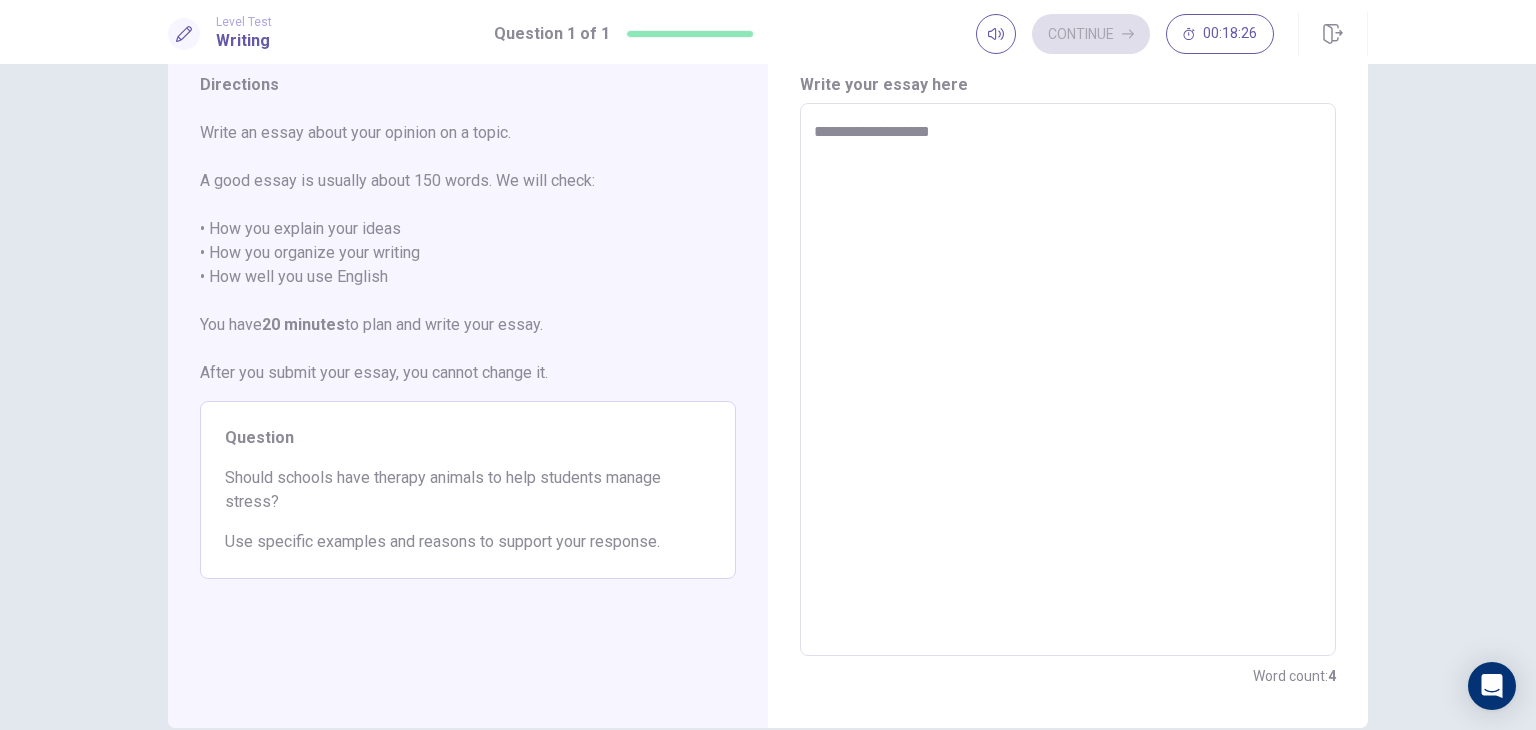 type on "**********" 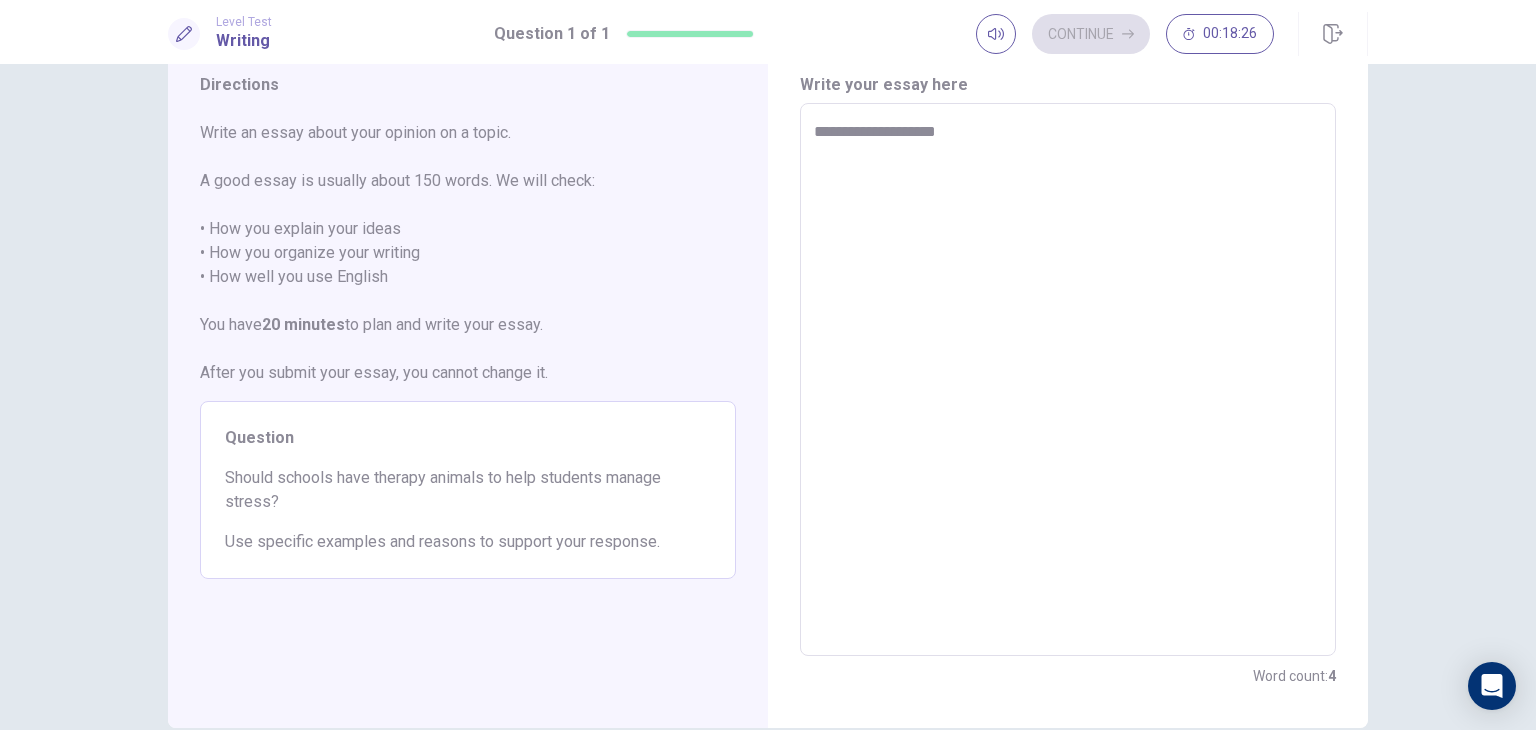 type on "*" 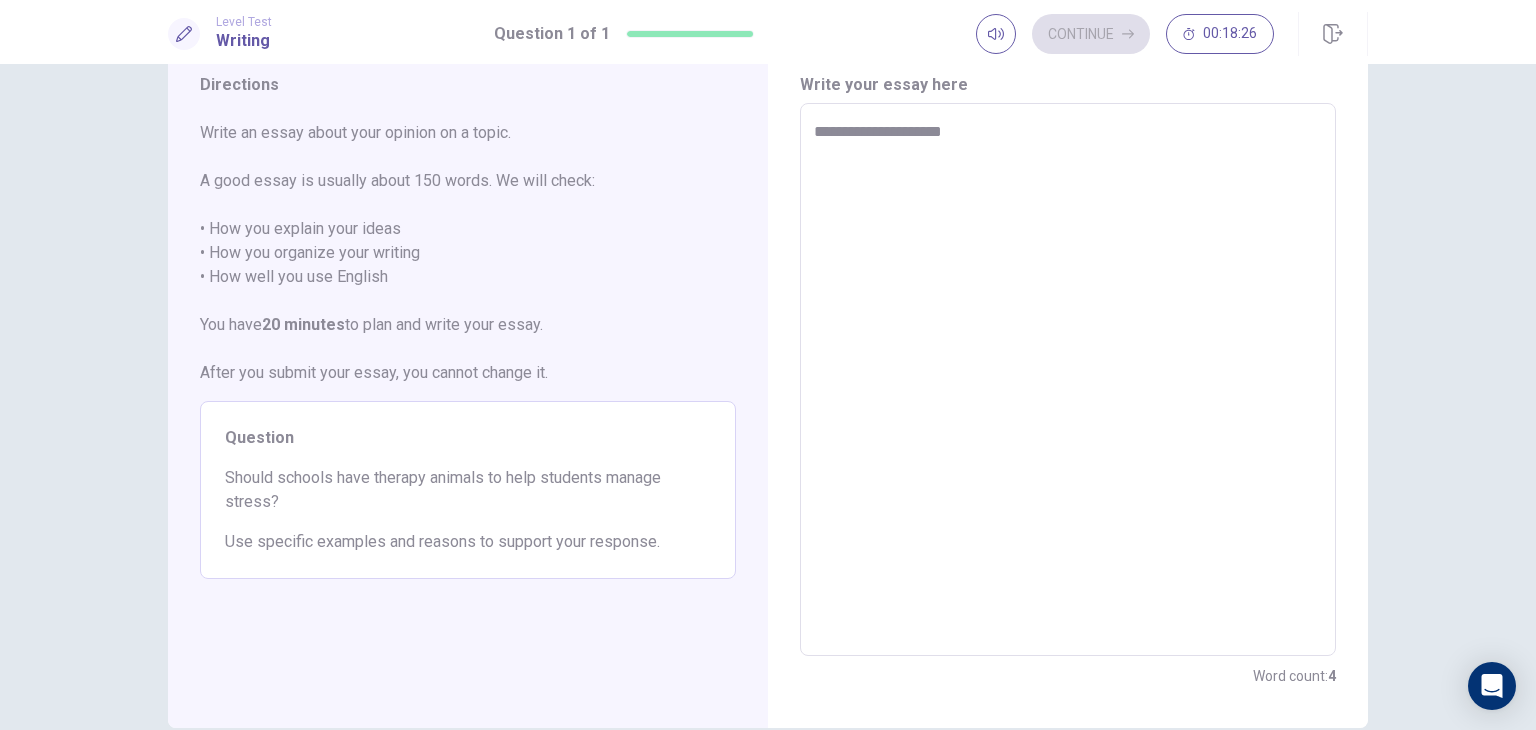 type on "*" 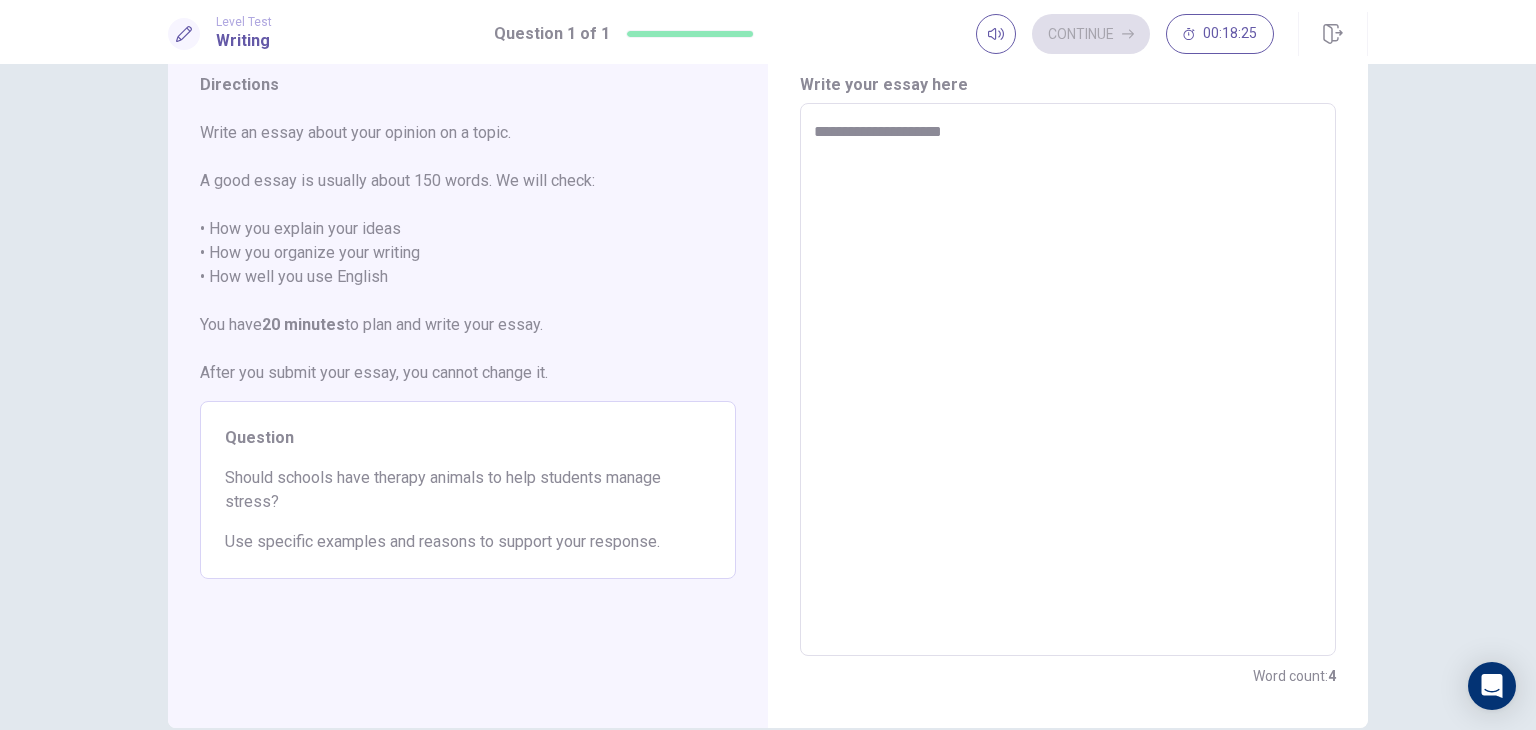type on "**********" 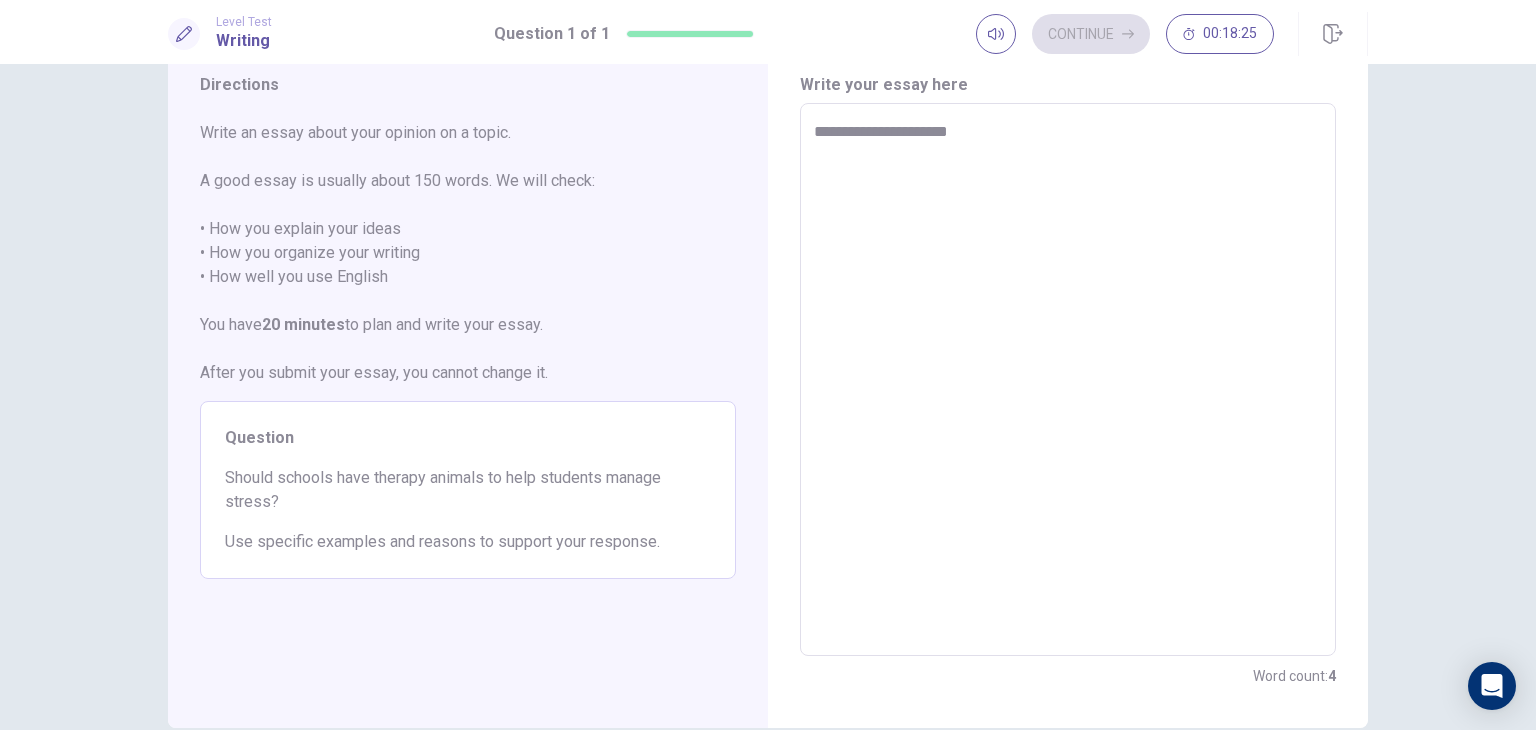 type on "*" 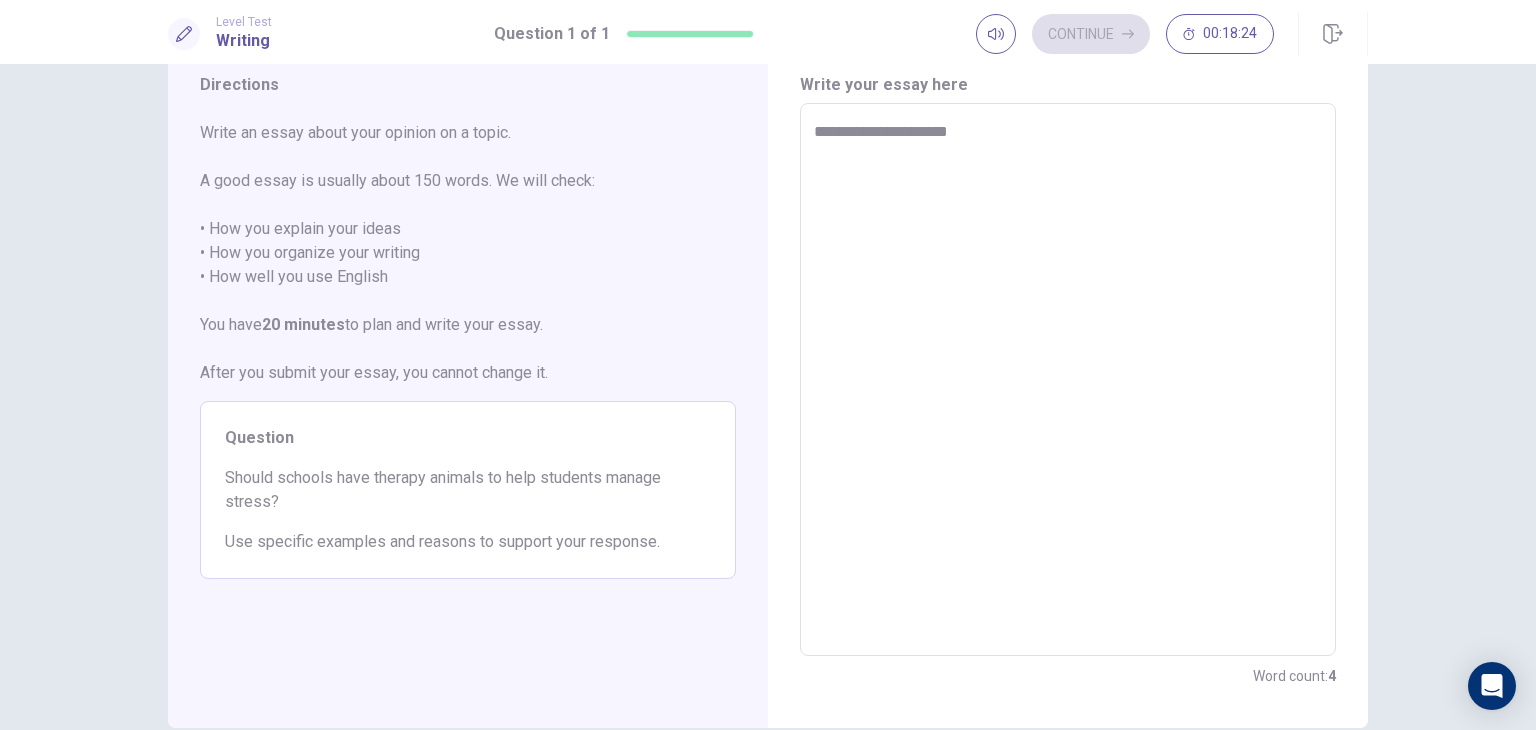 type on "**********" 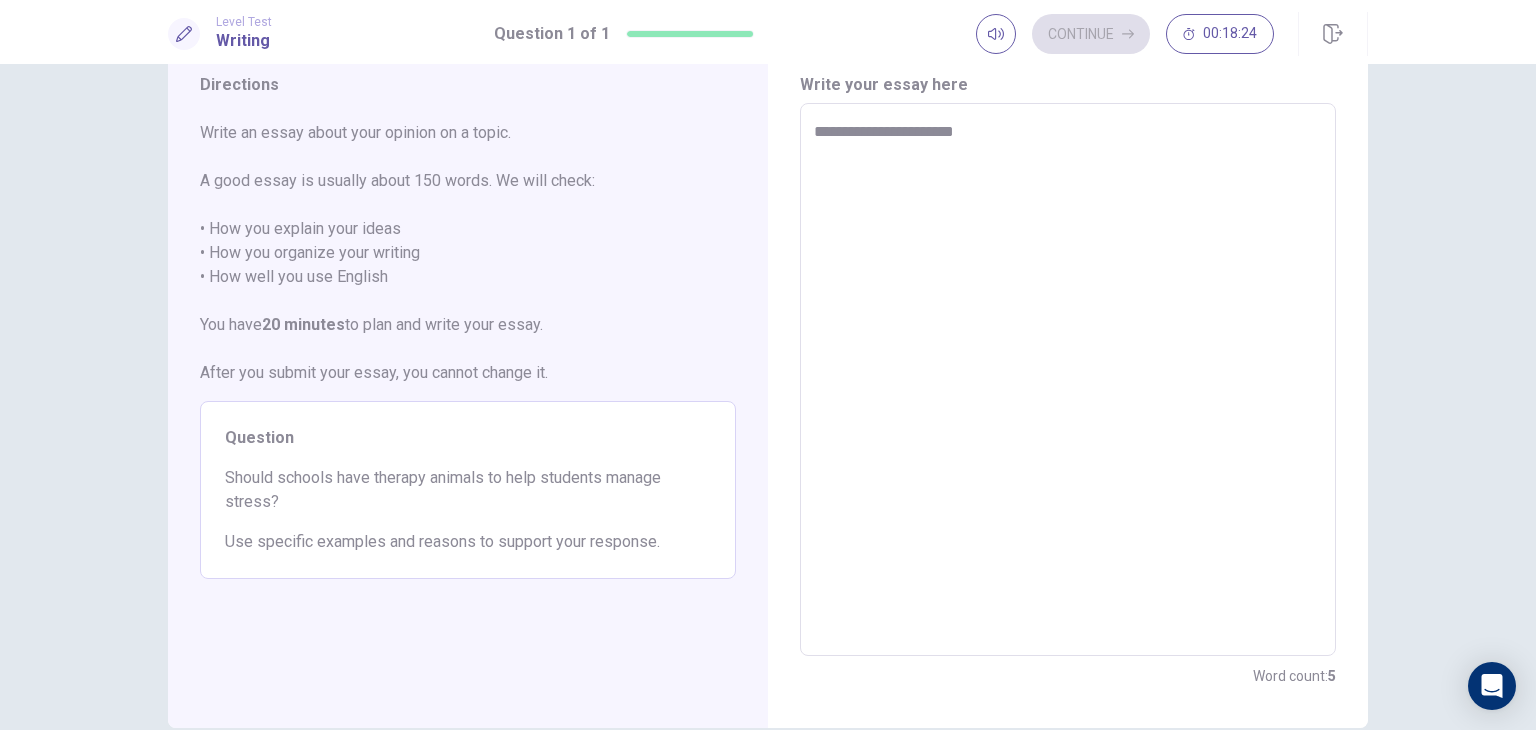type on "*" 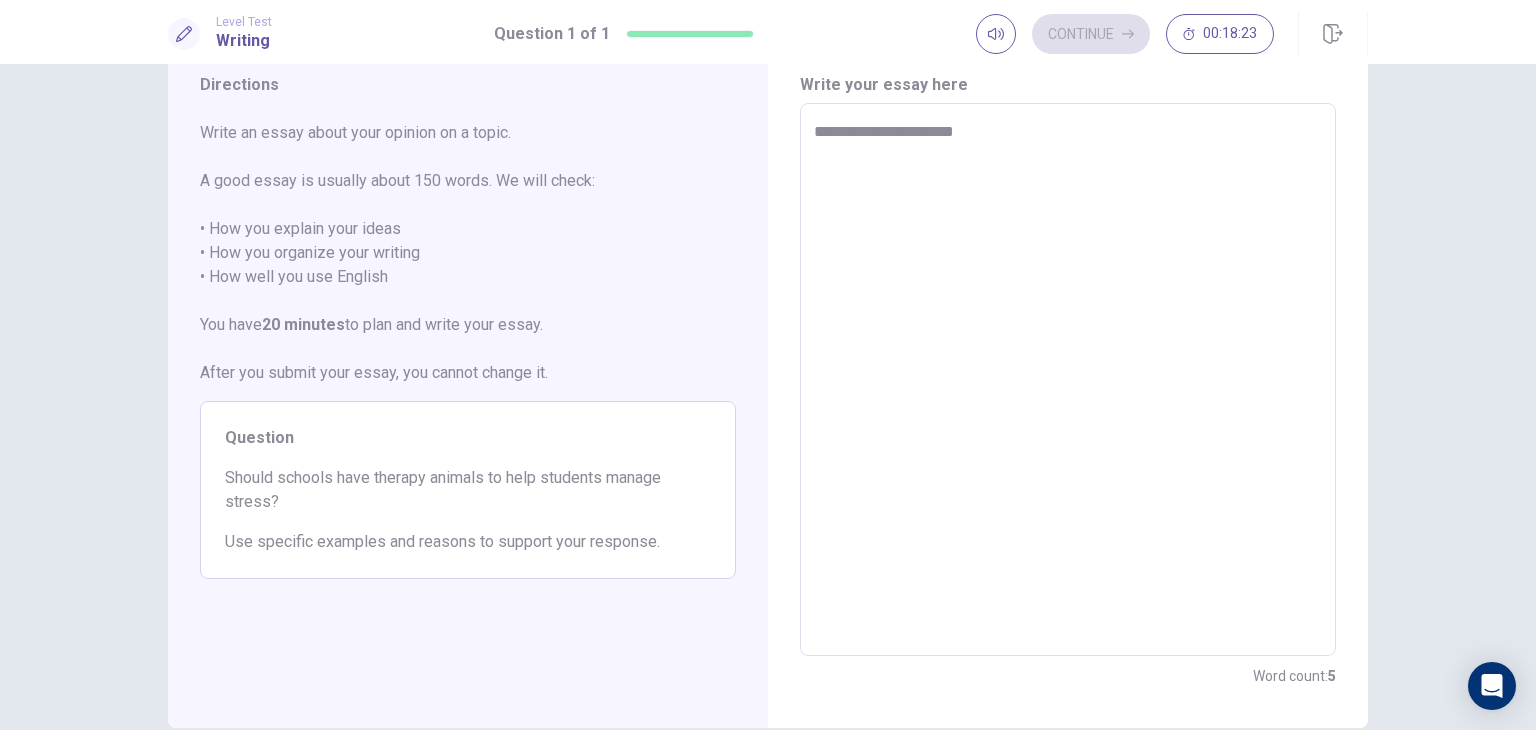 type on "**********" 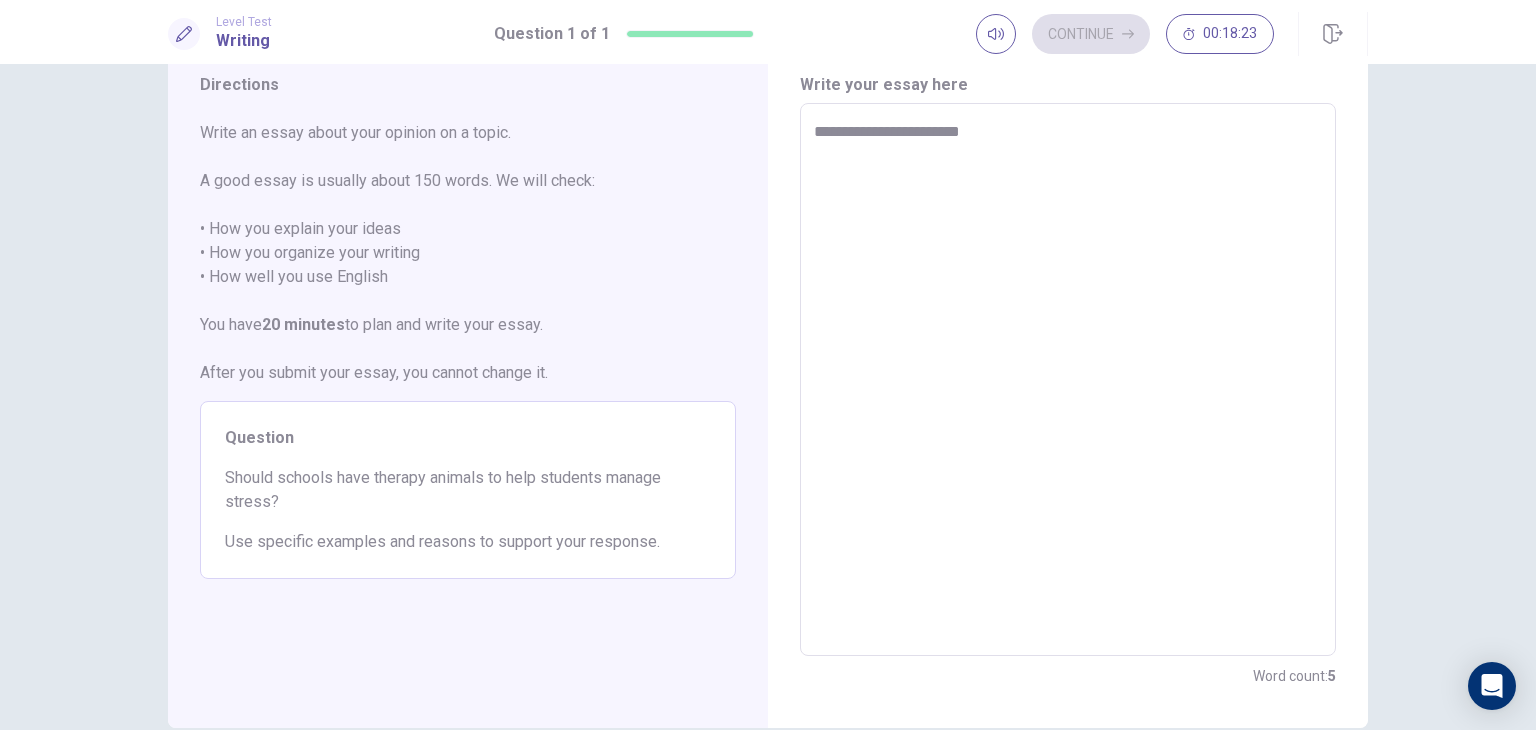type on "*" 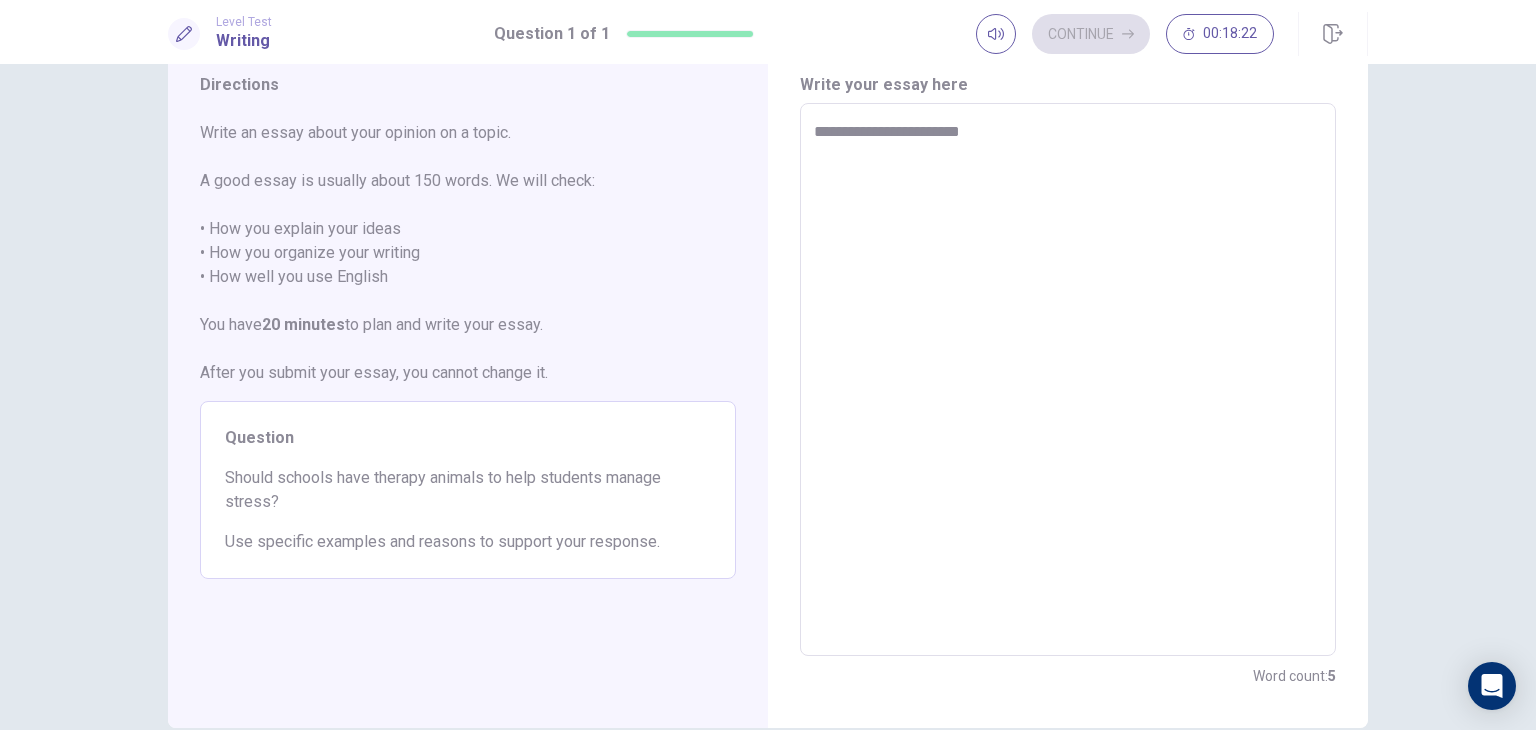 type on "**********" 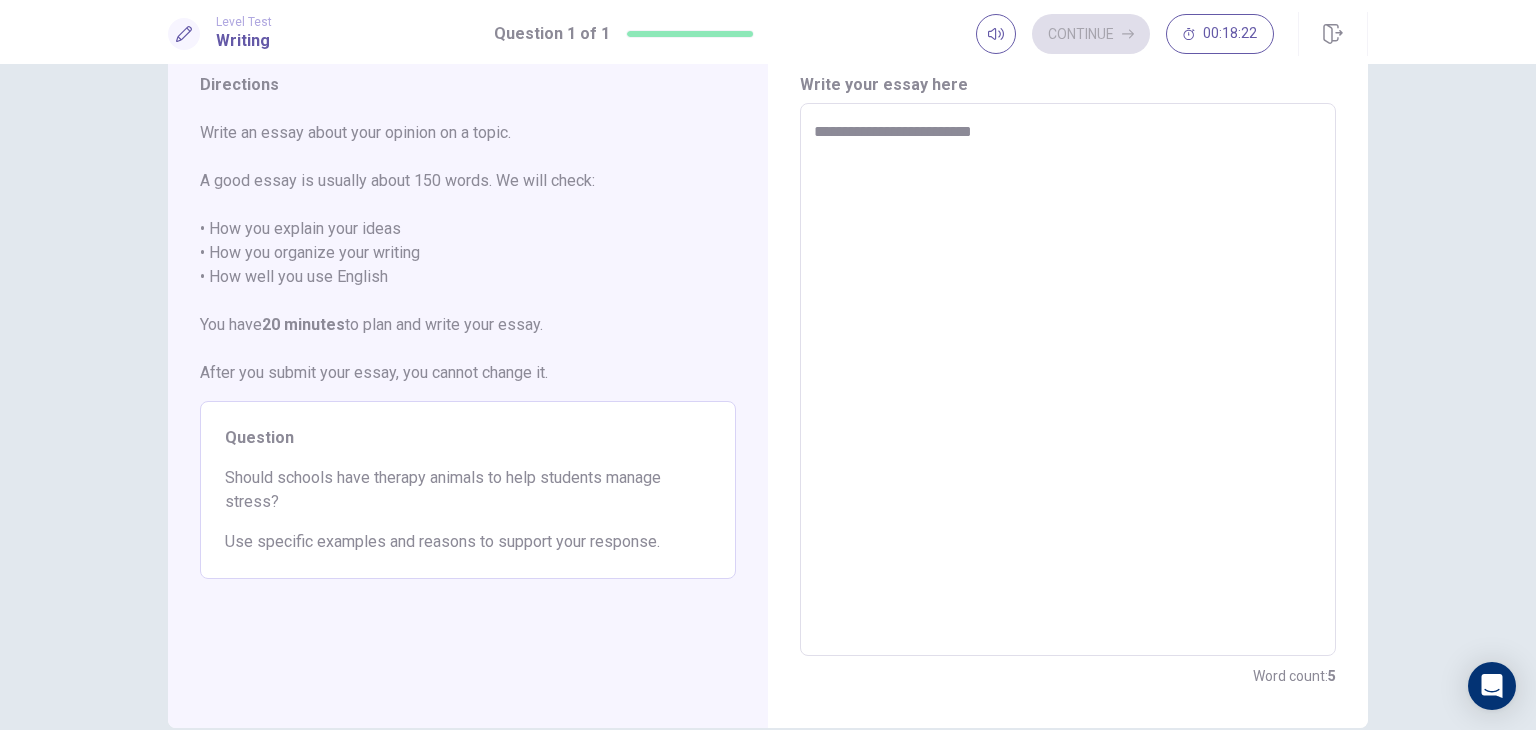 type on "*" 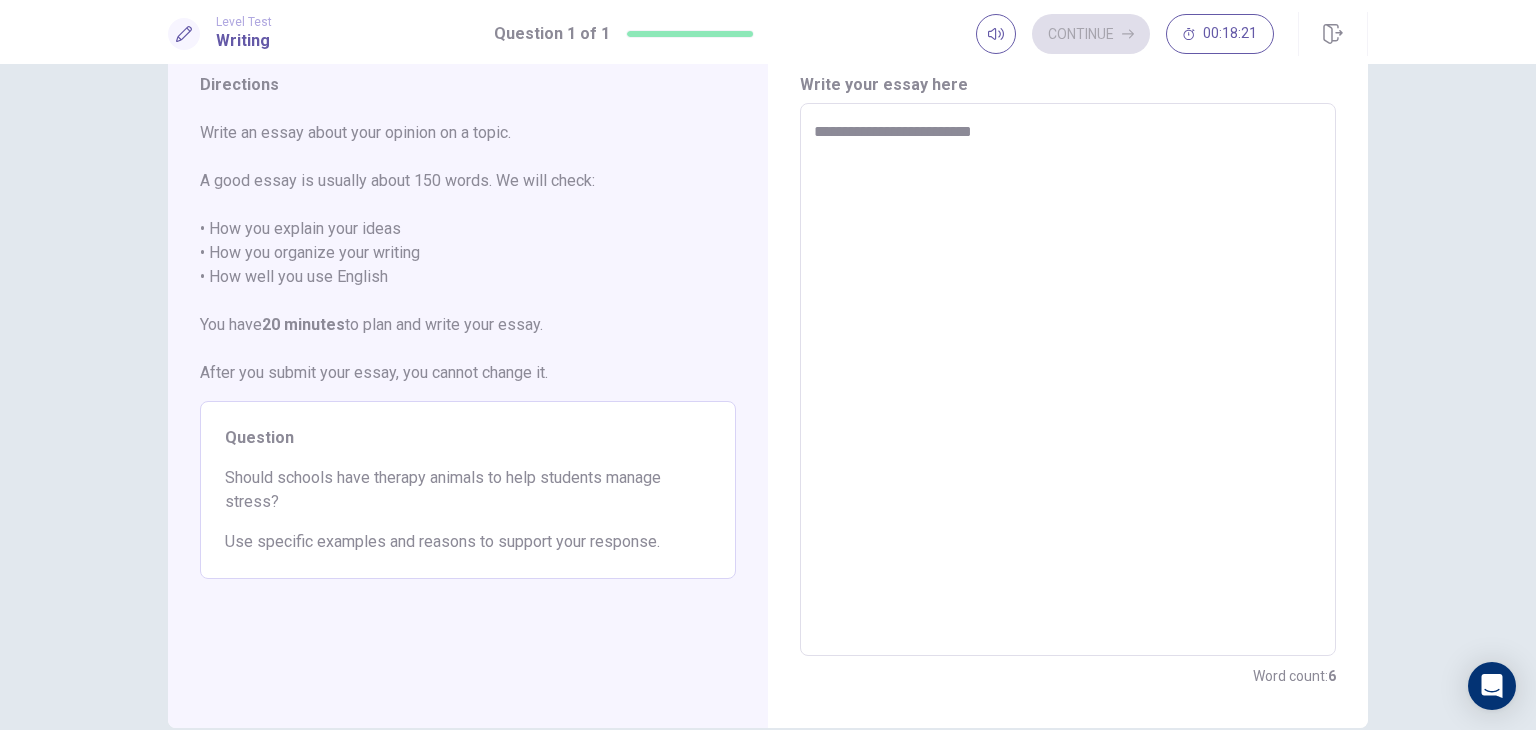 type on "**********" 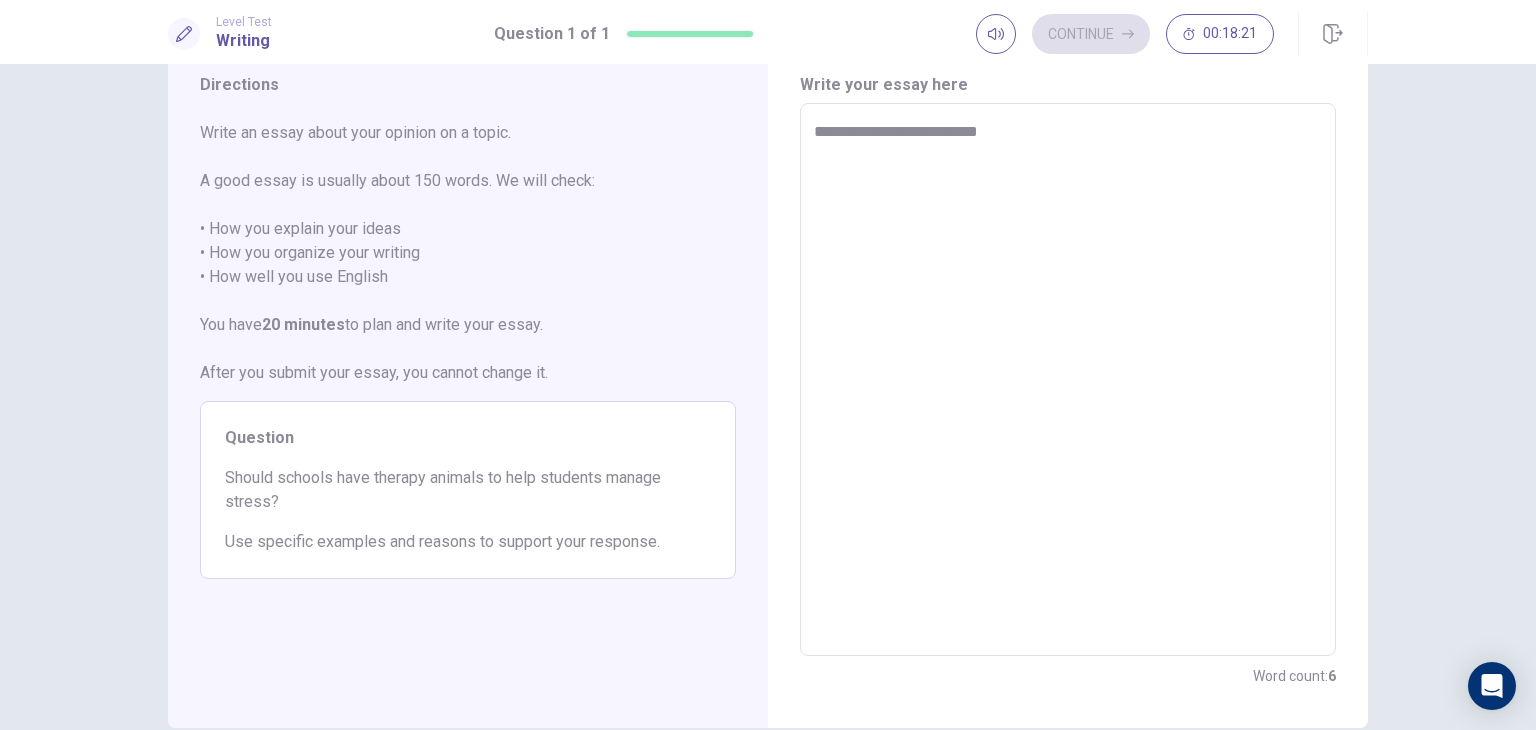 type on "*" 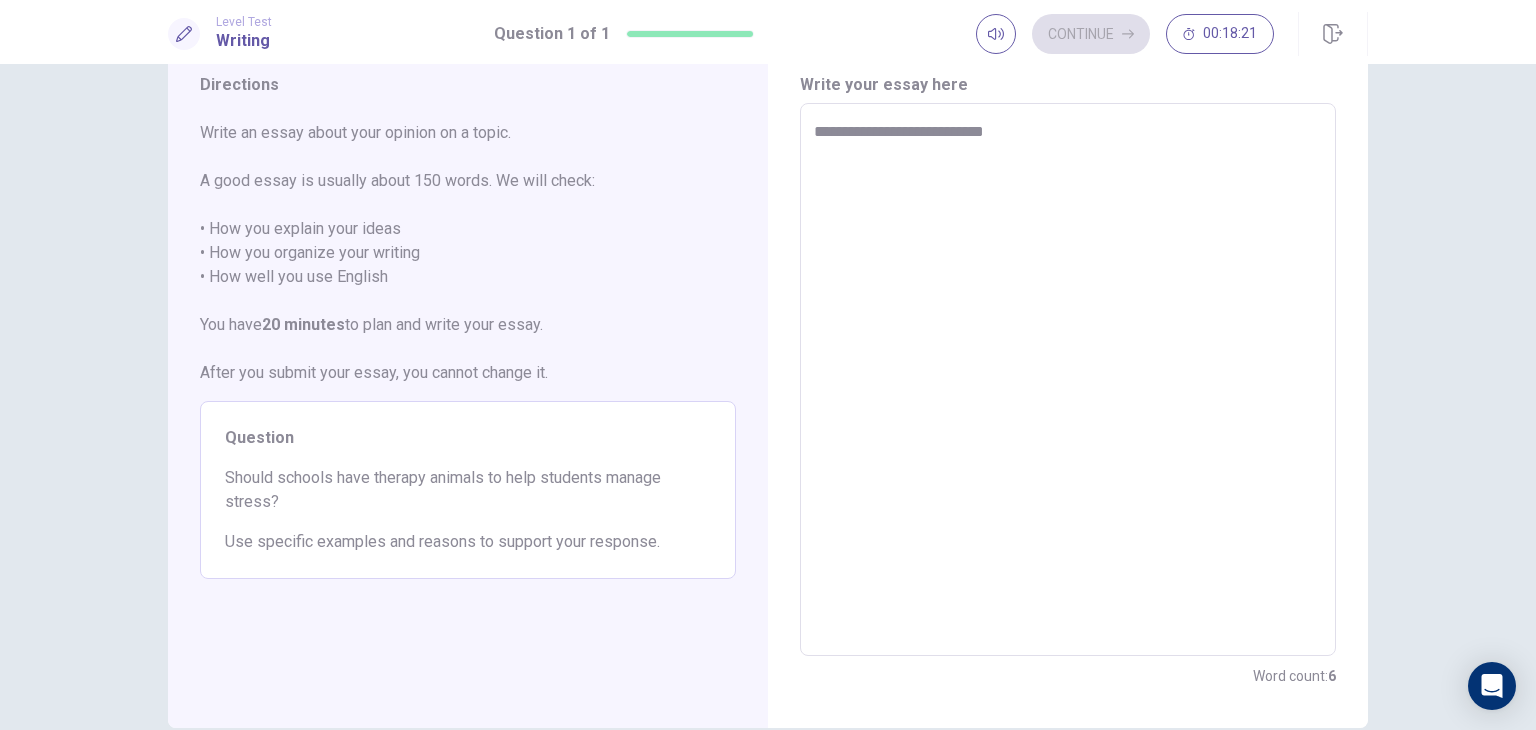 type on "*" 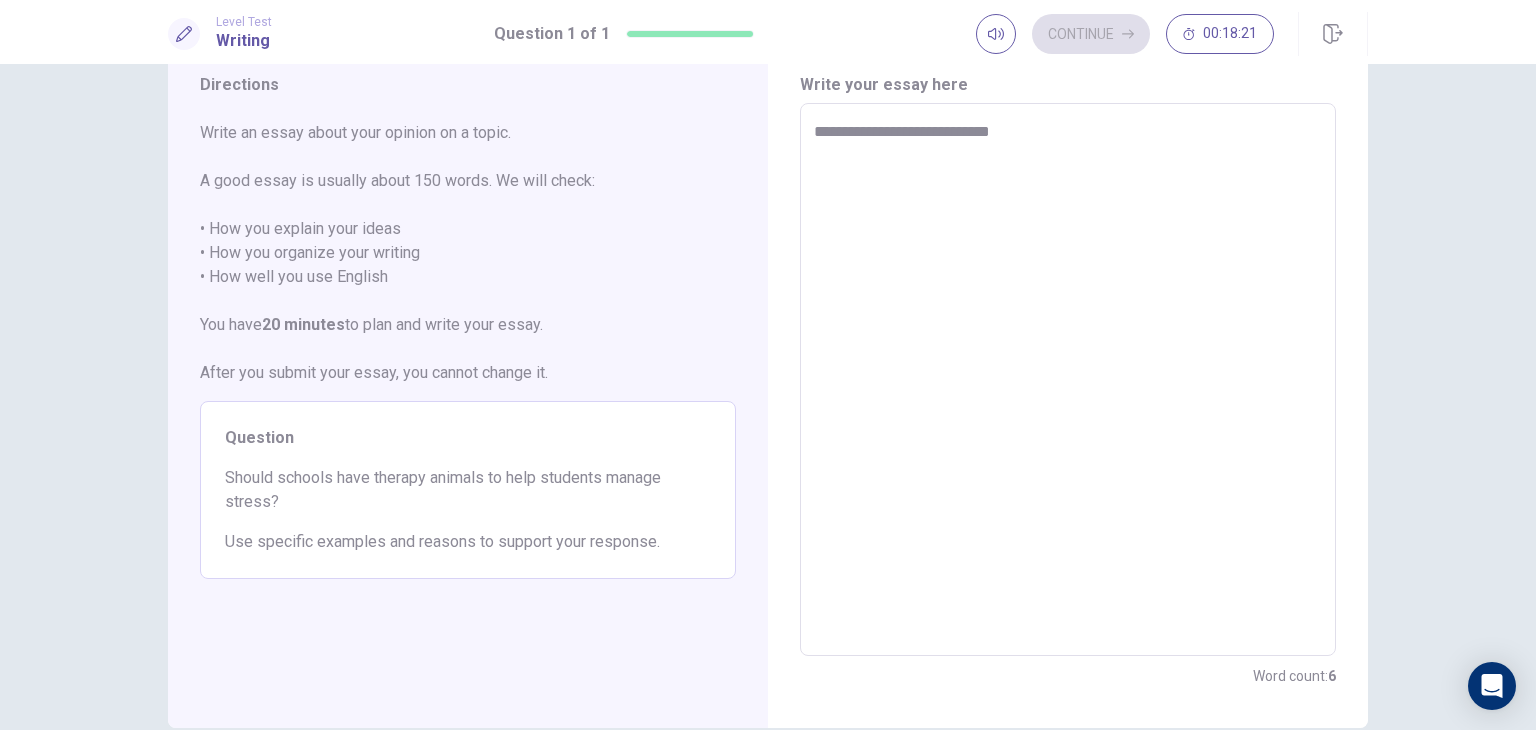 type on "*" 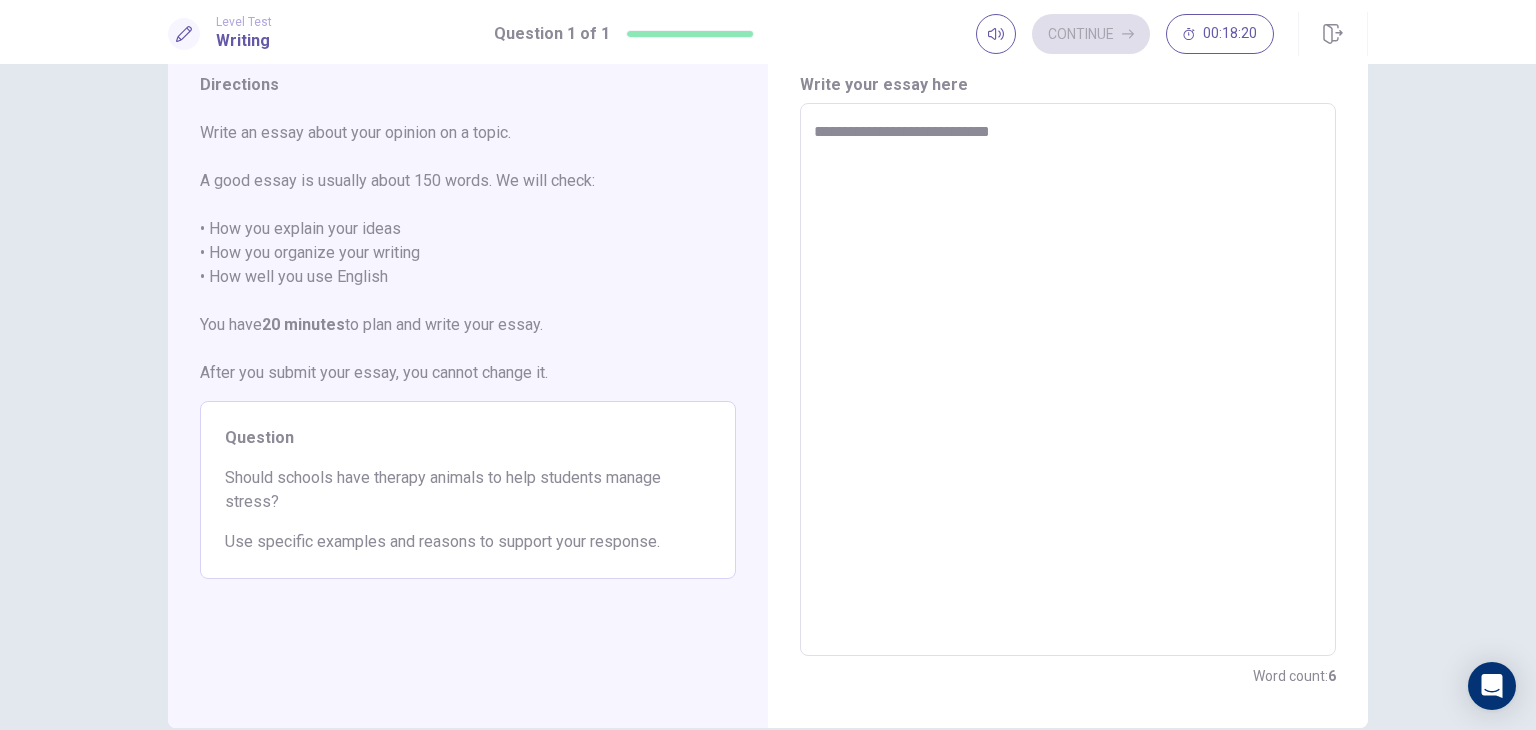 type on "**********" 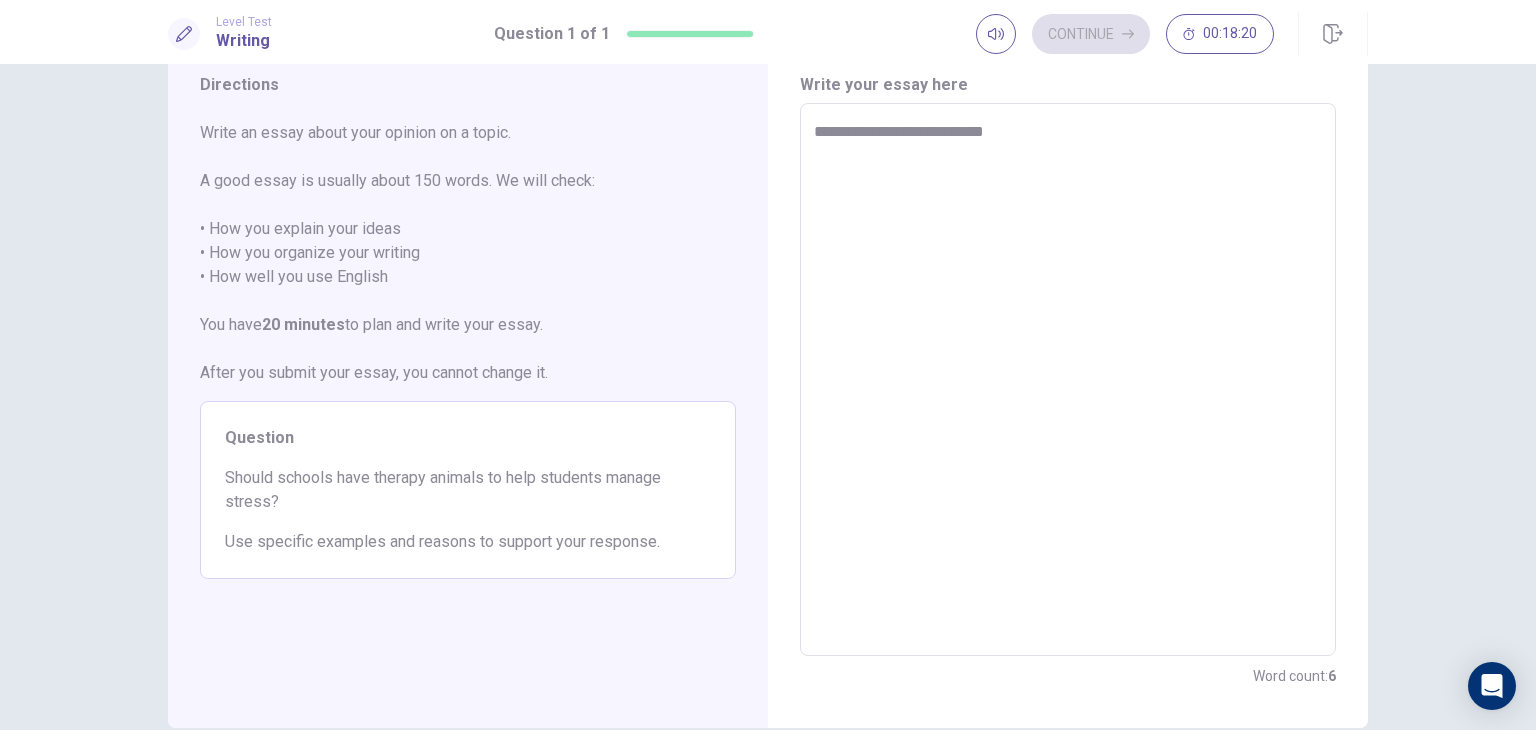 type on "*" 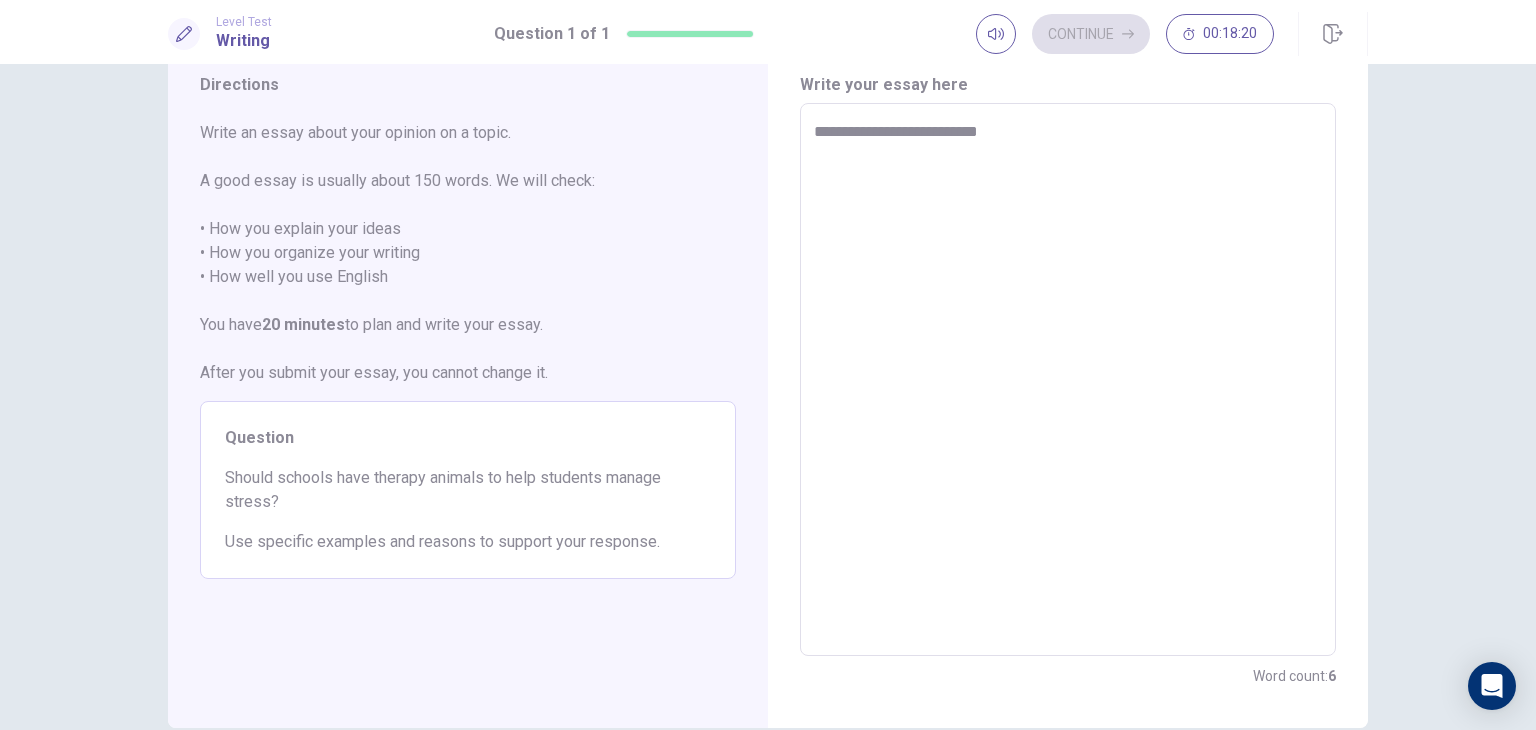type on "*" 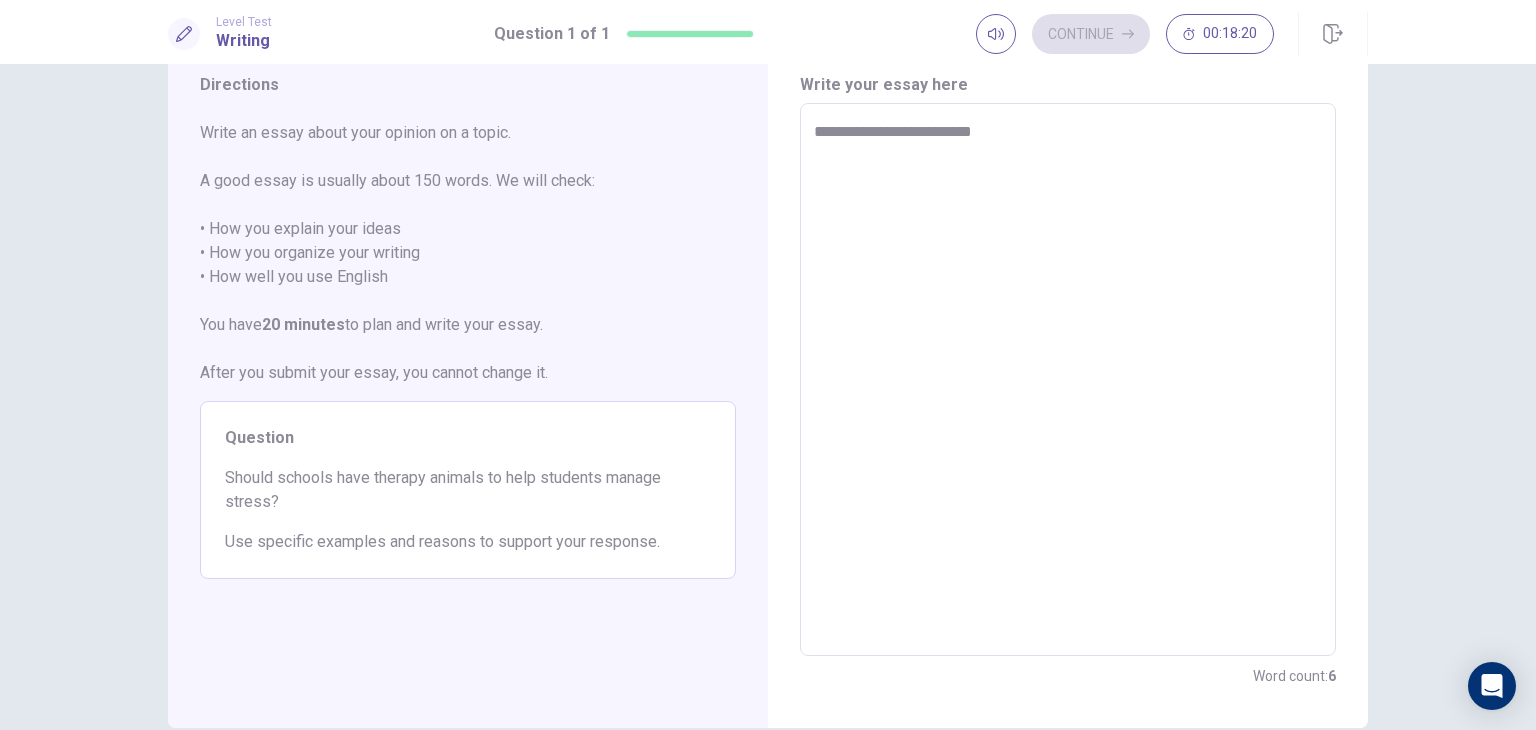 type on "*" 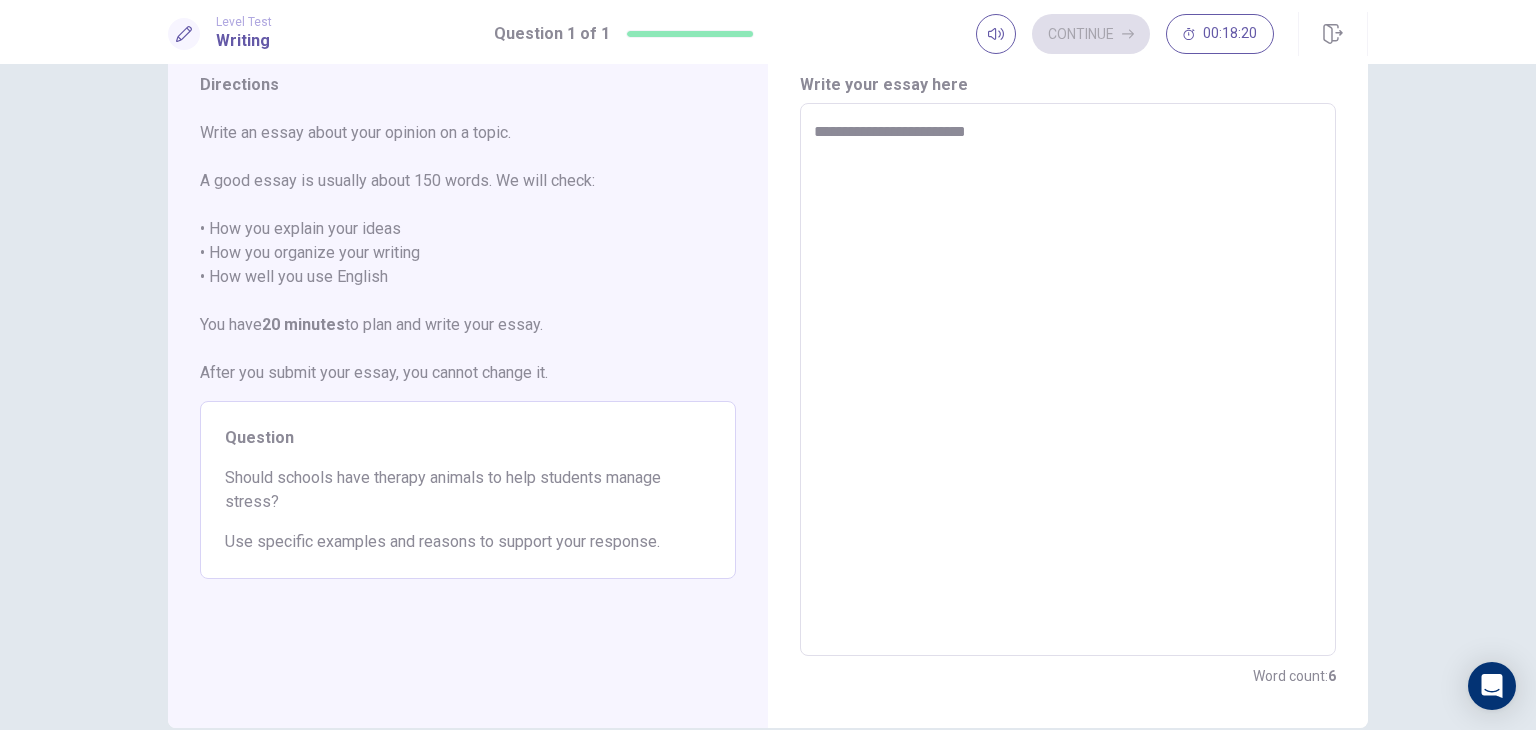 type on "*" 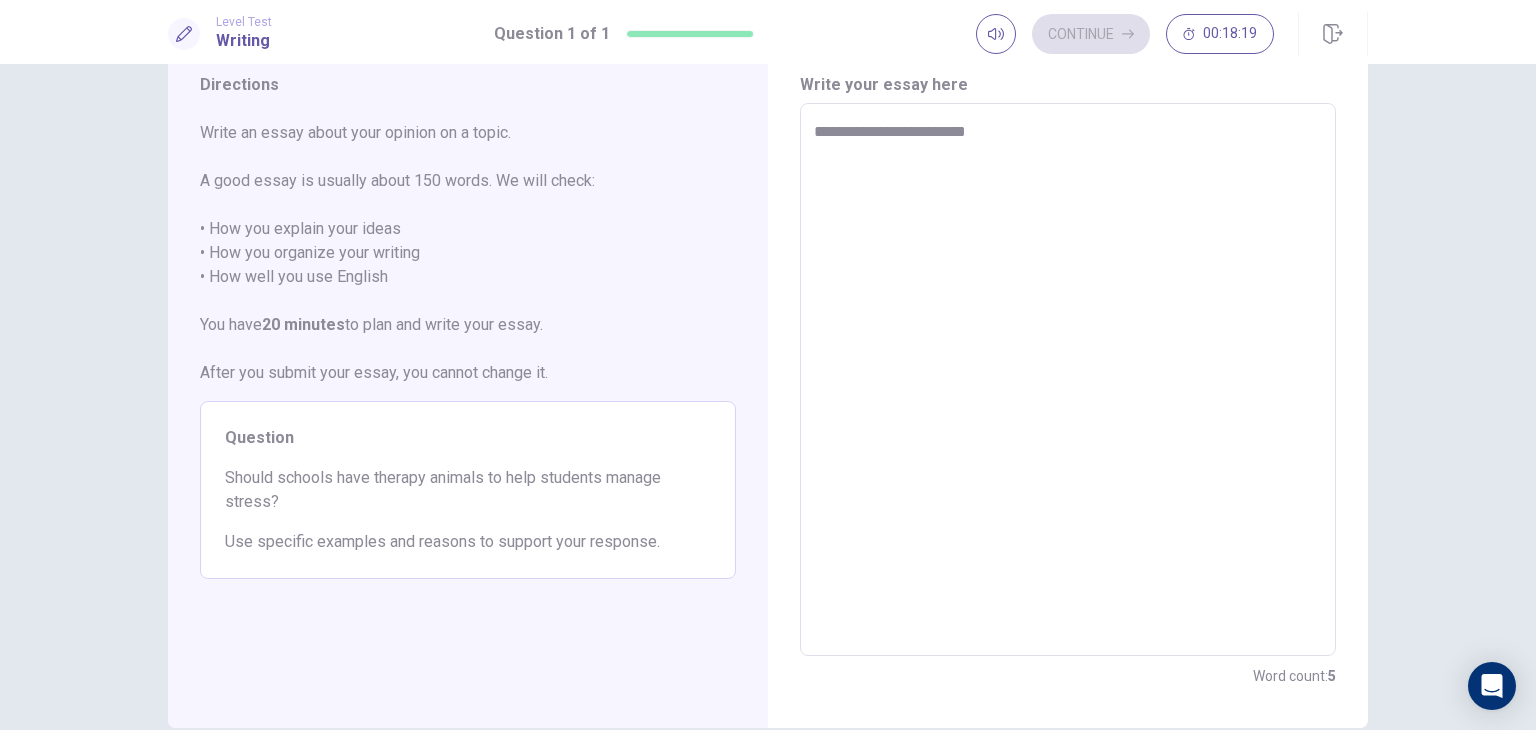 type on "**********" 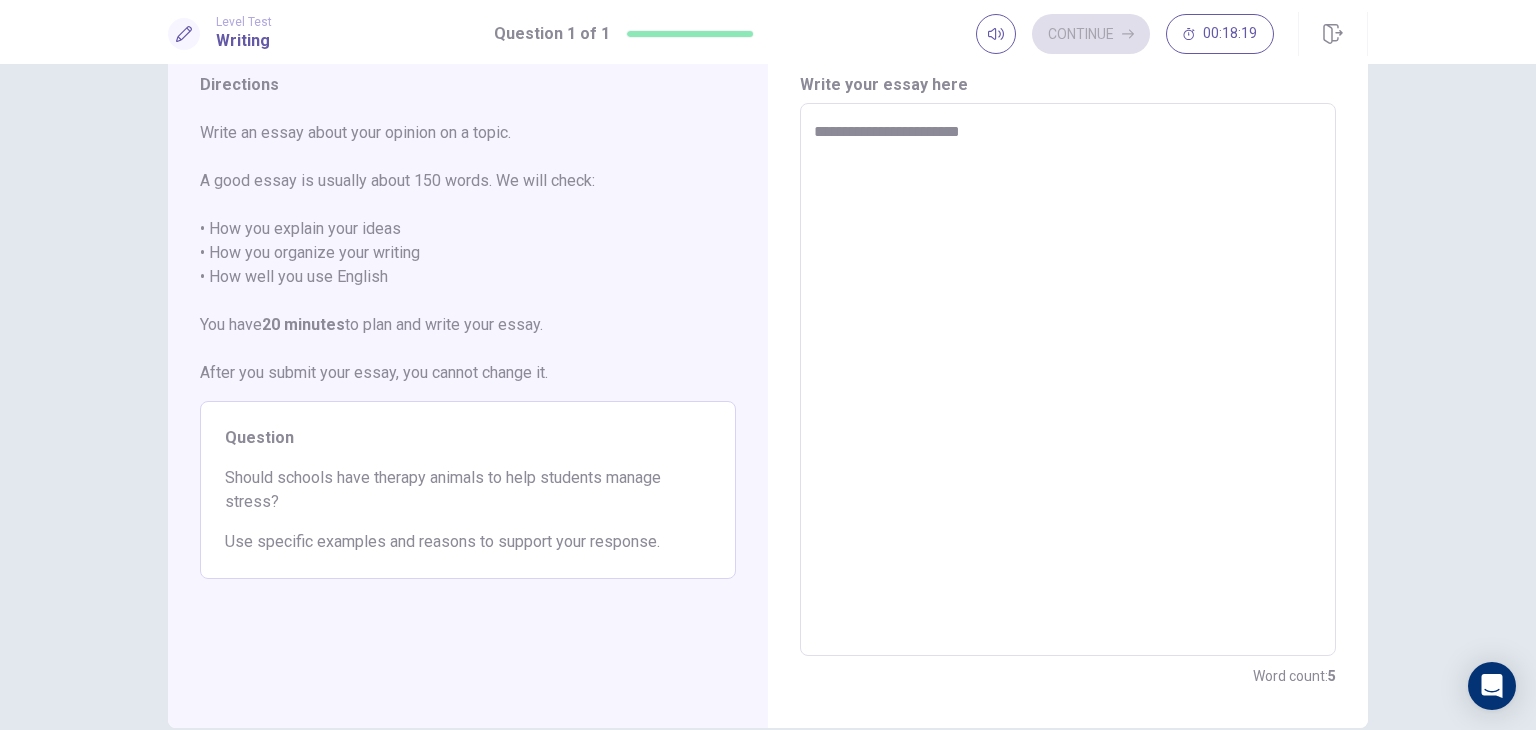 type on "*" 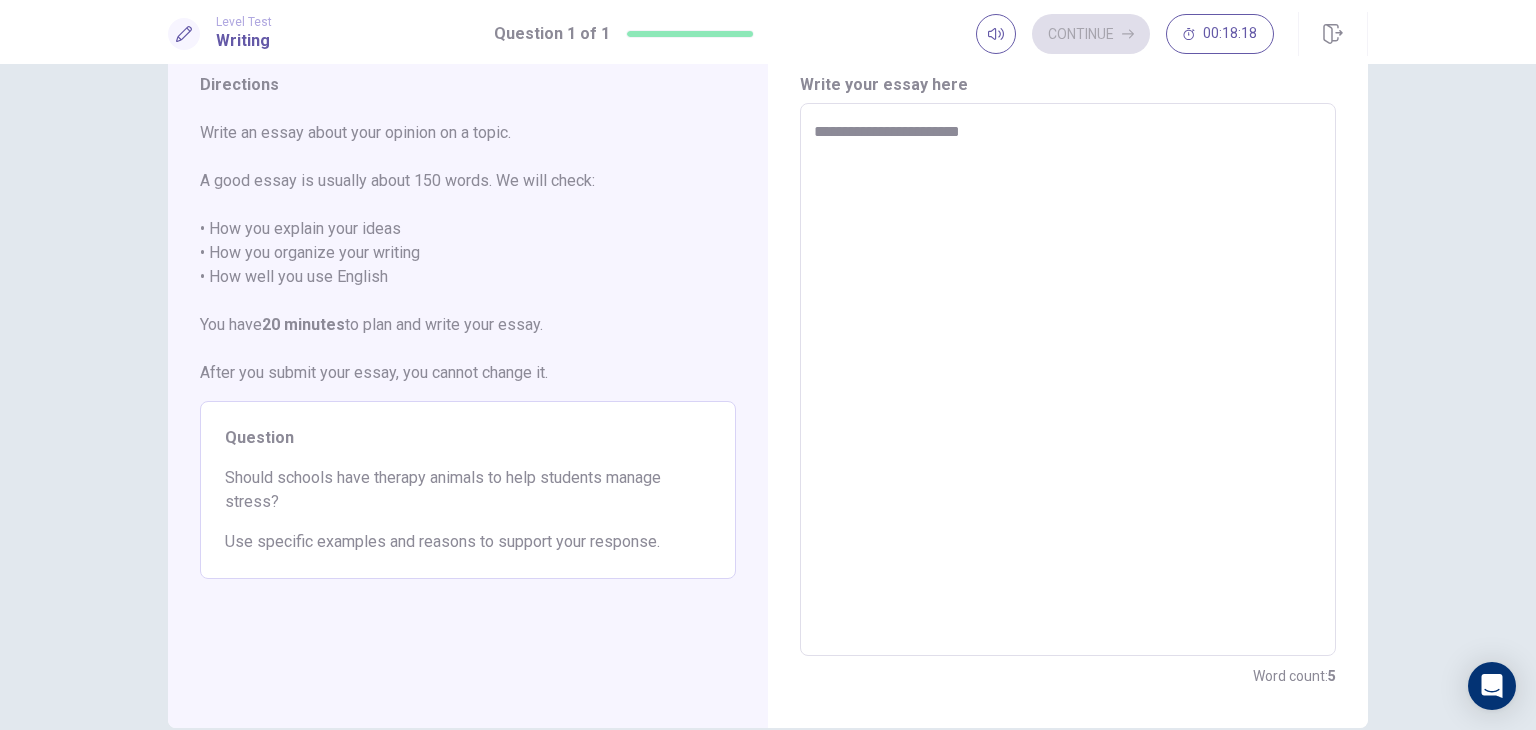 type on "**********" 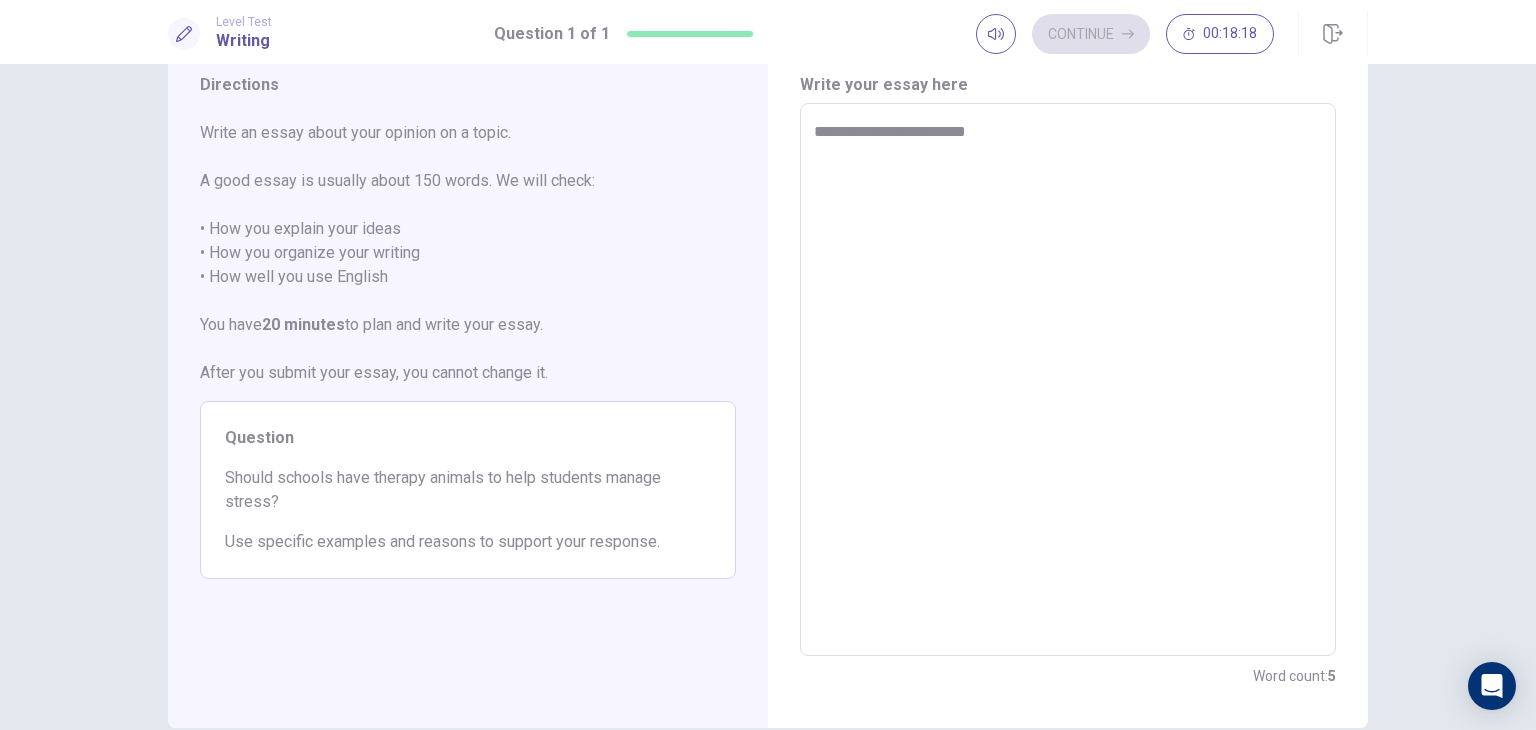 type on "*" 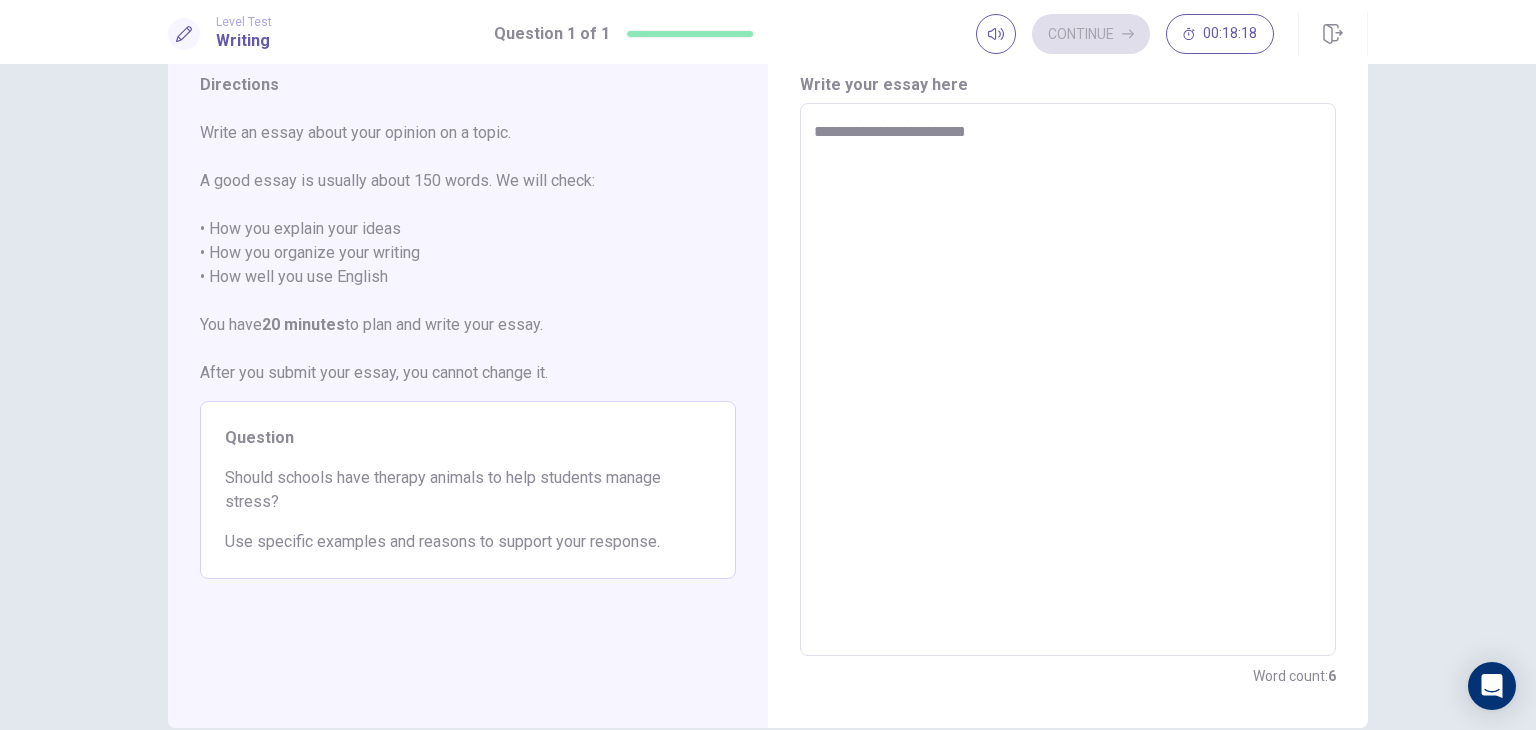 type on "**********" 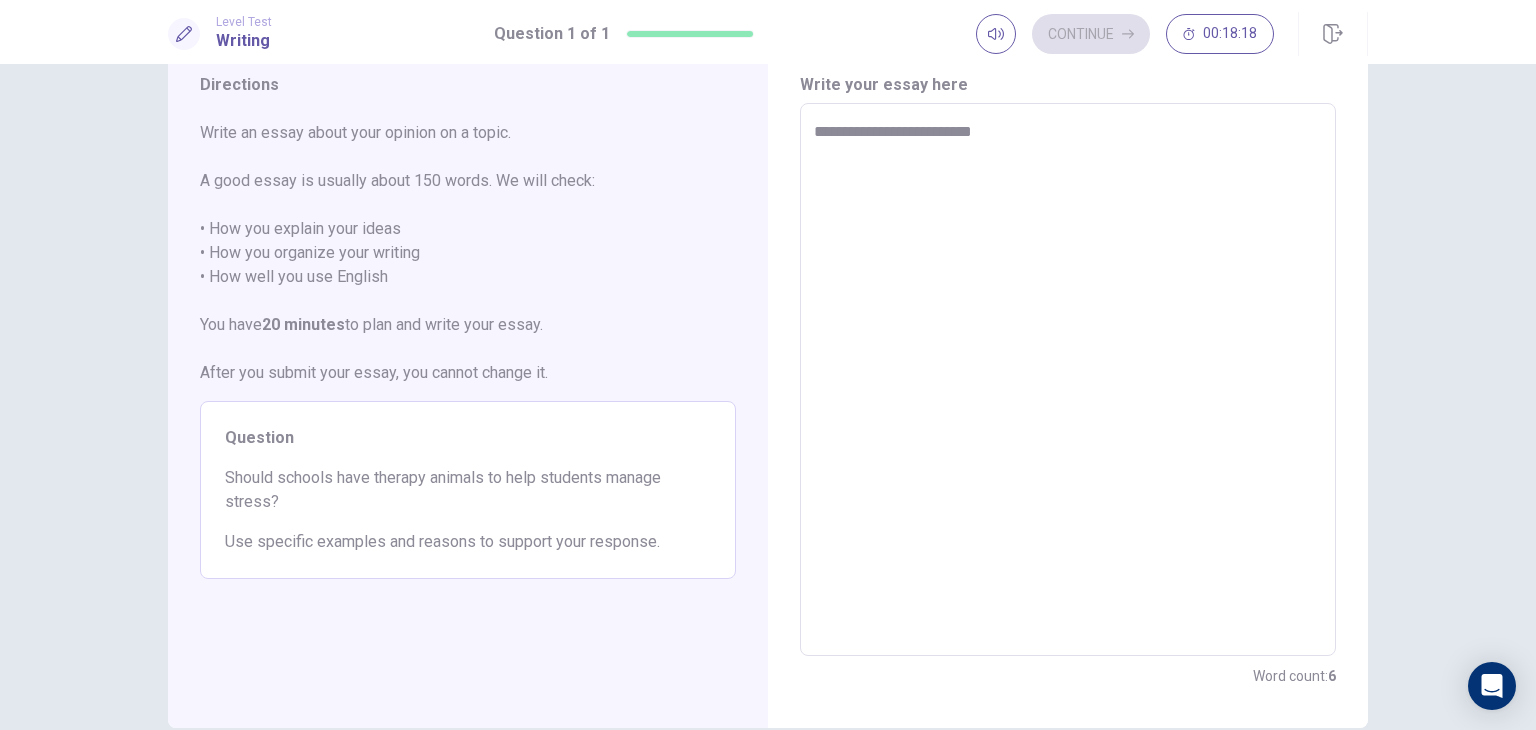 type on "*" 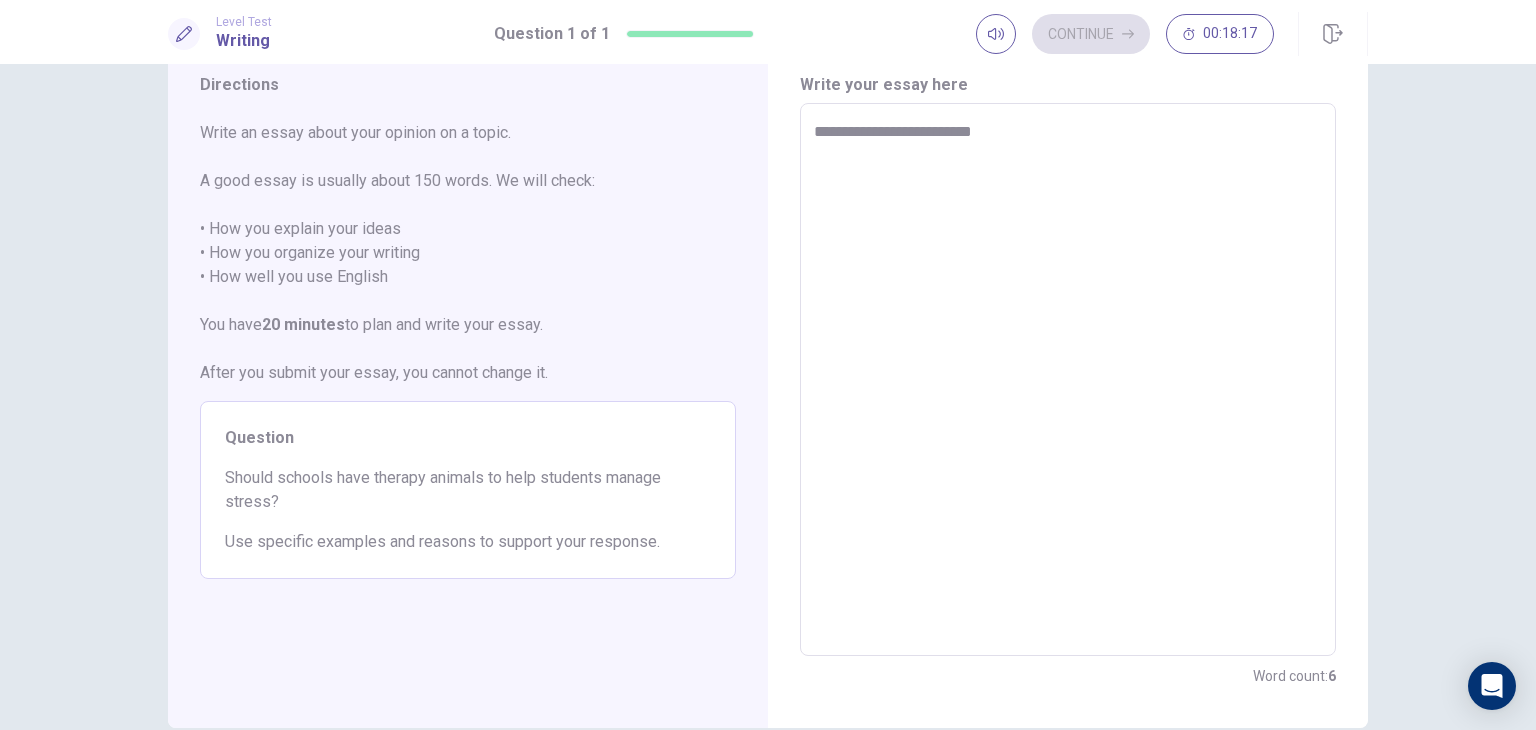 type on "**********" 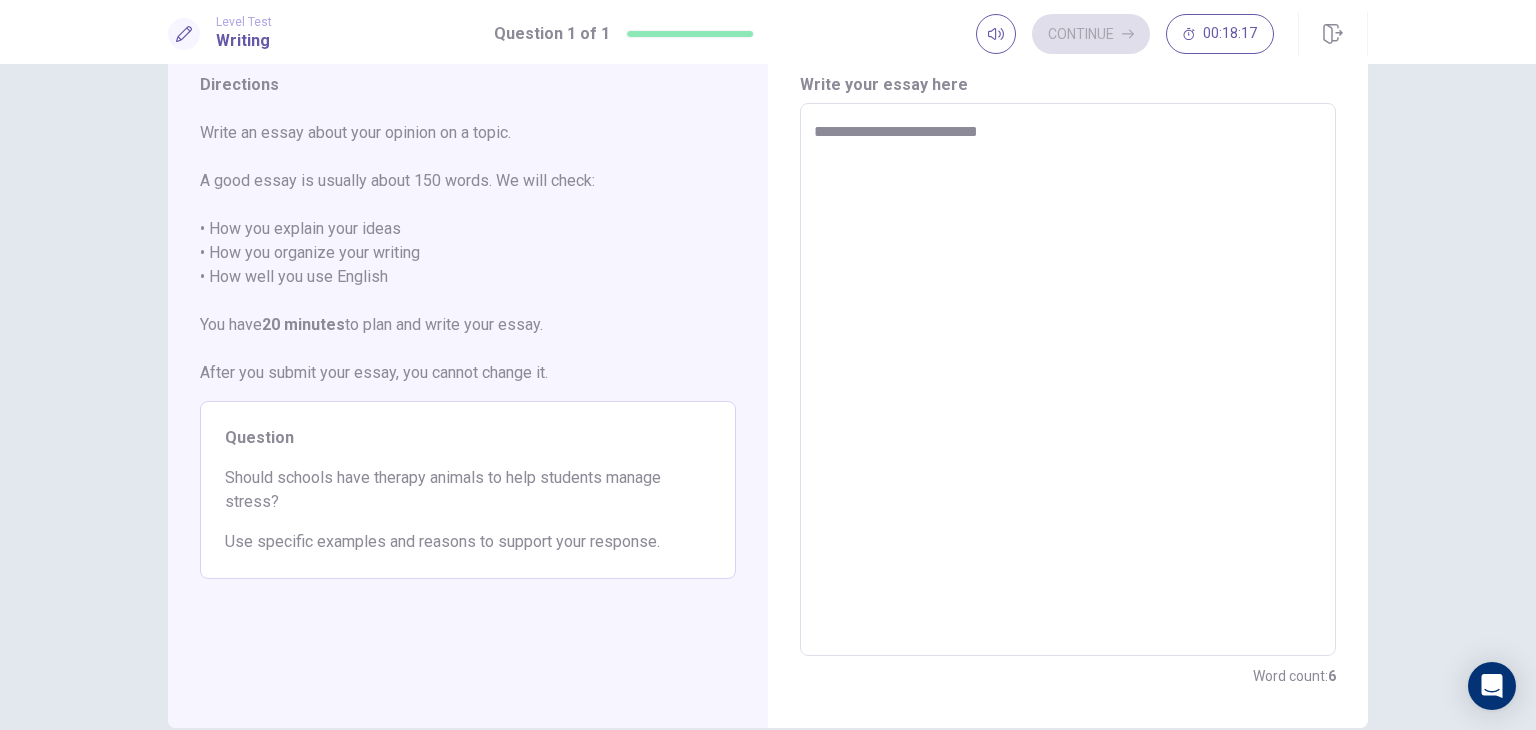 type on "*" 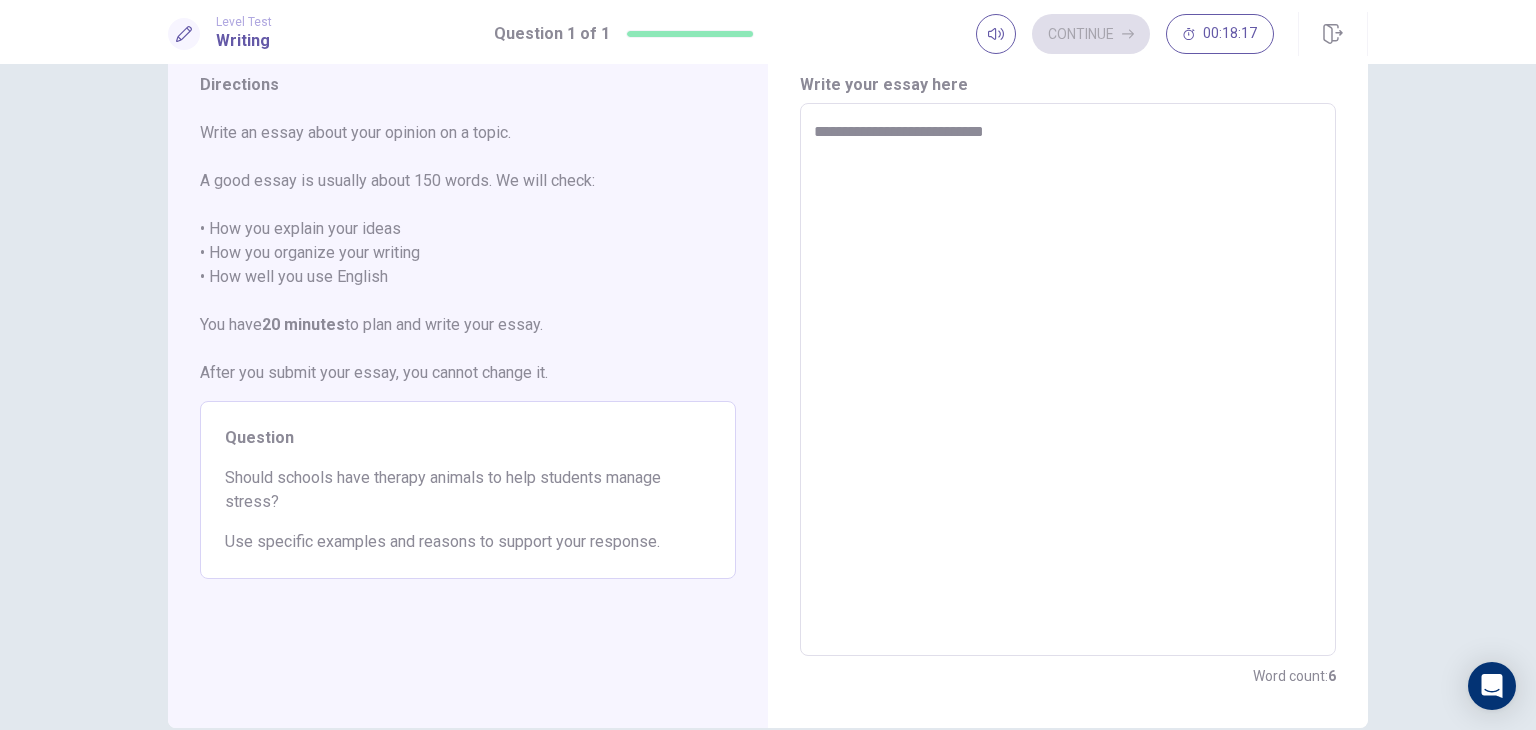 type on "*" 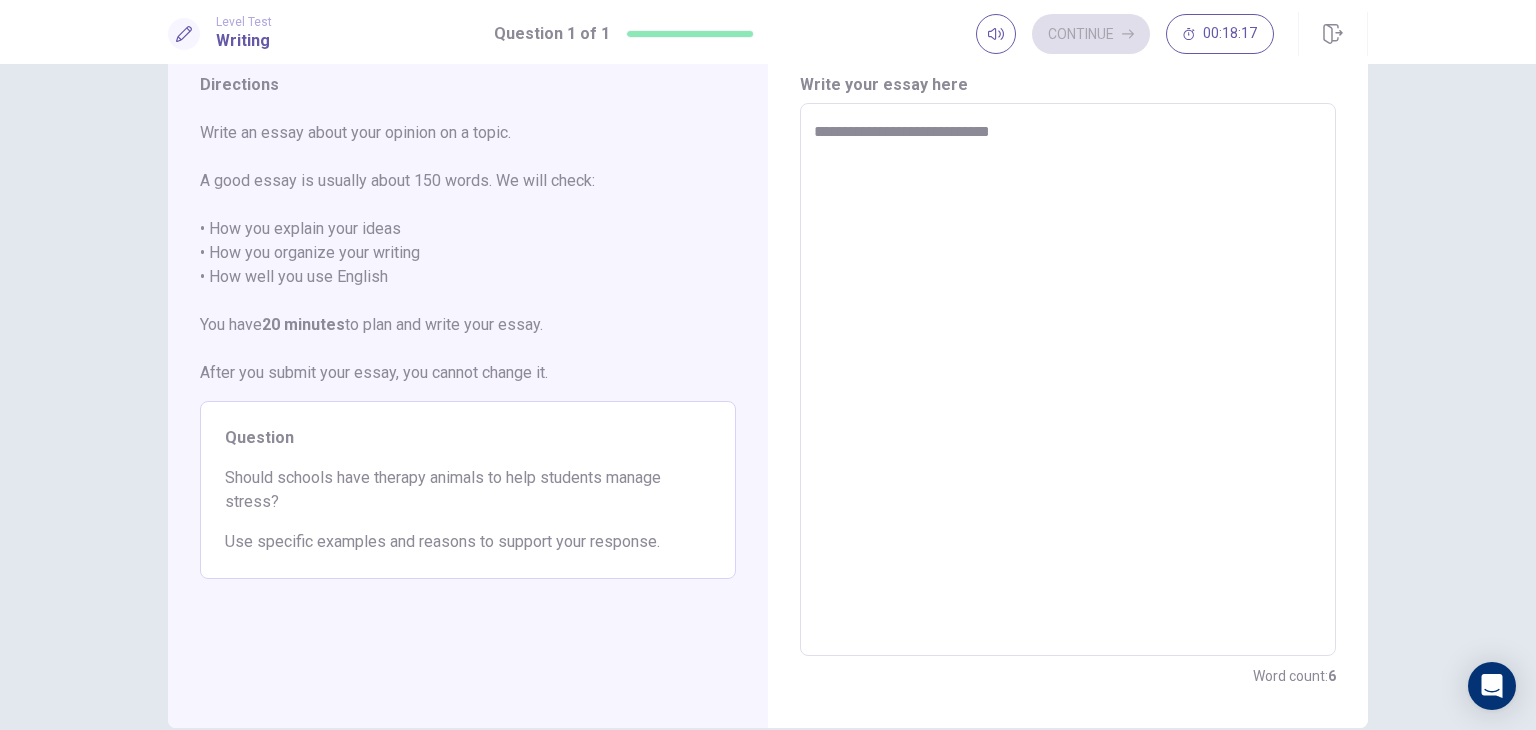 type on "*" 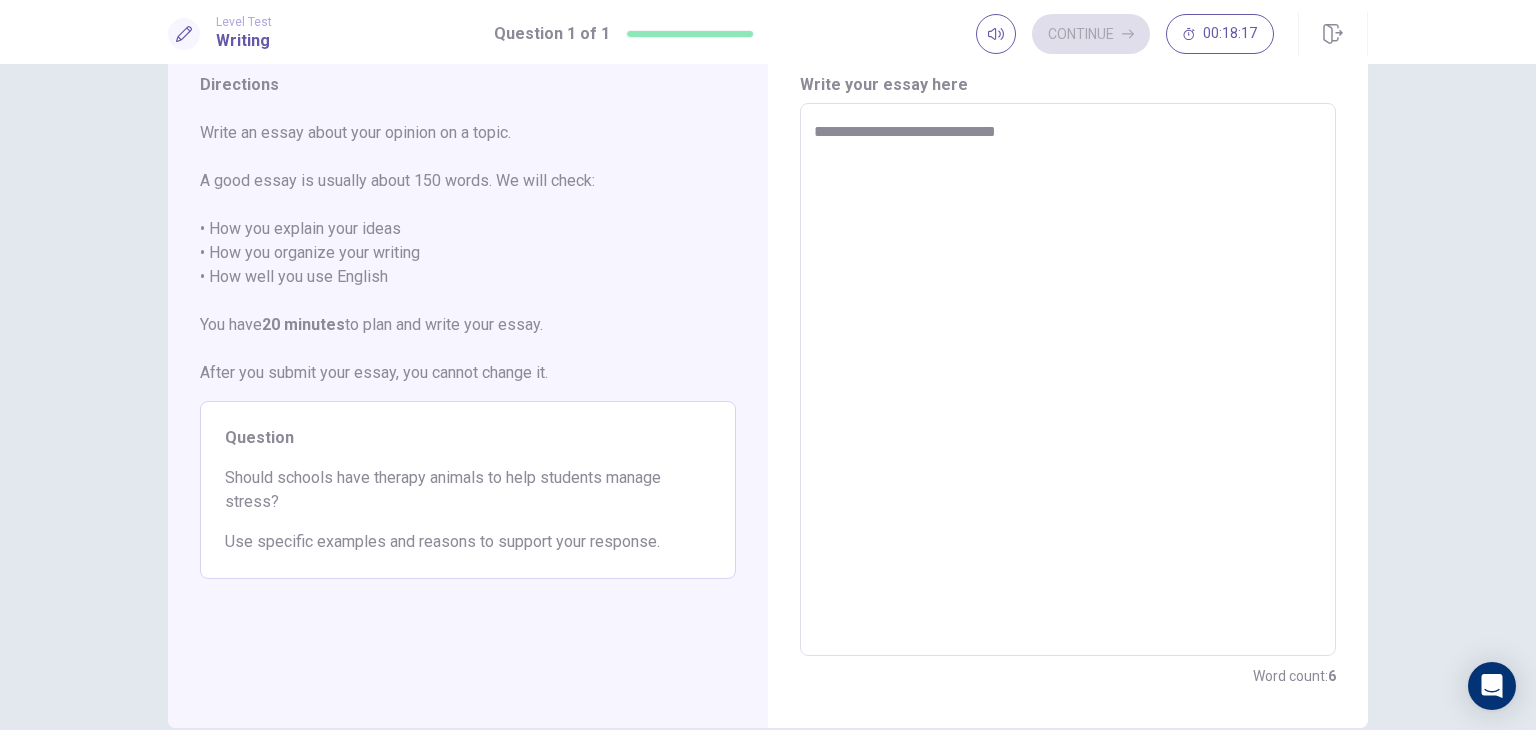 type on "*" 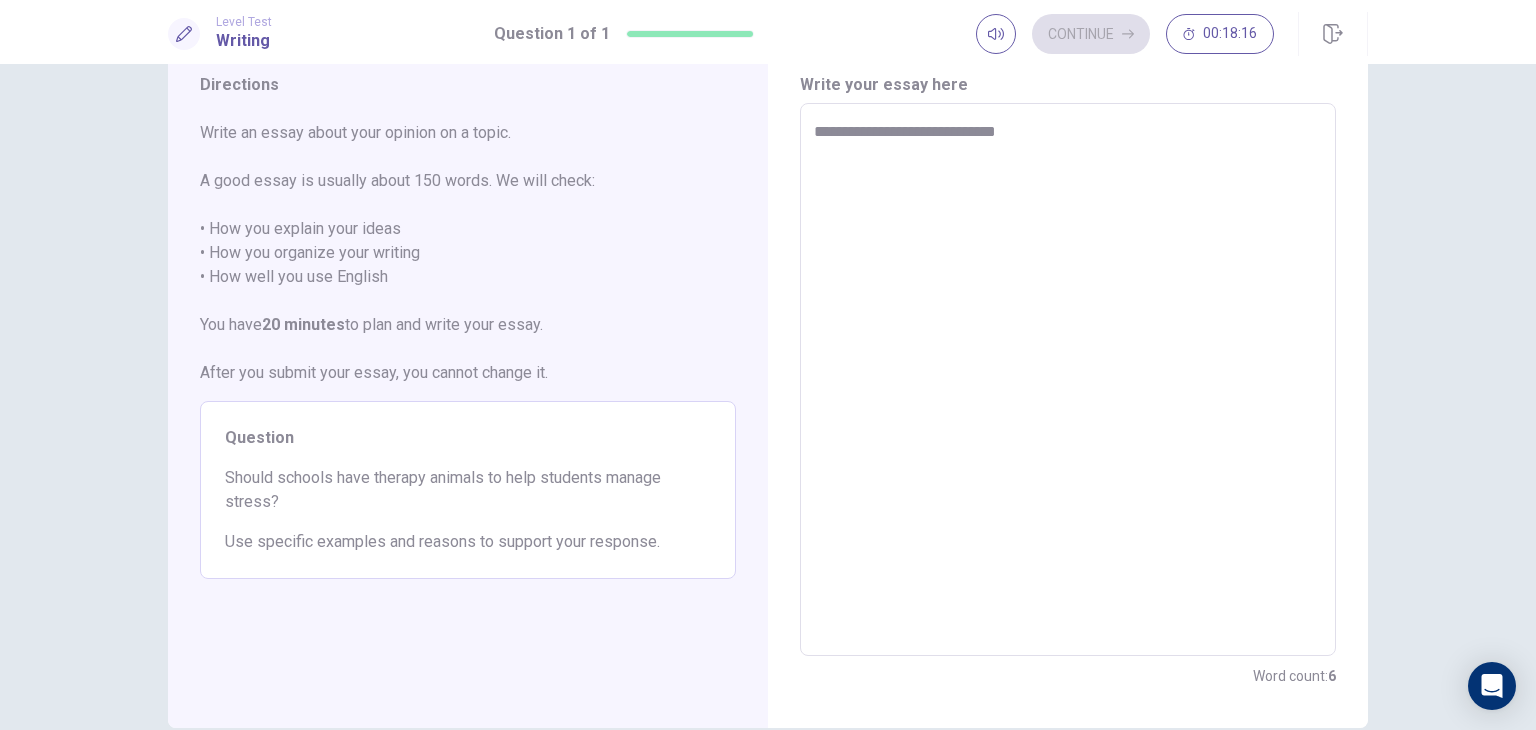 type on "**********" 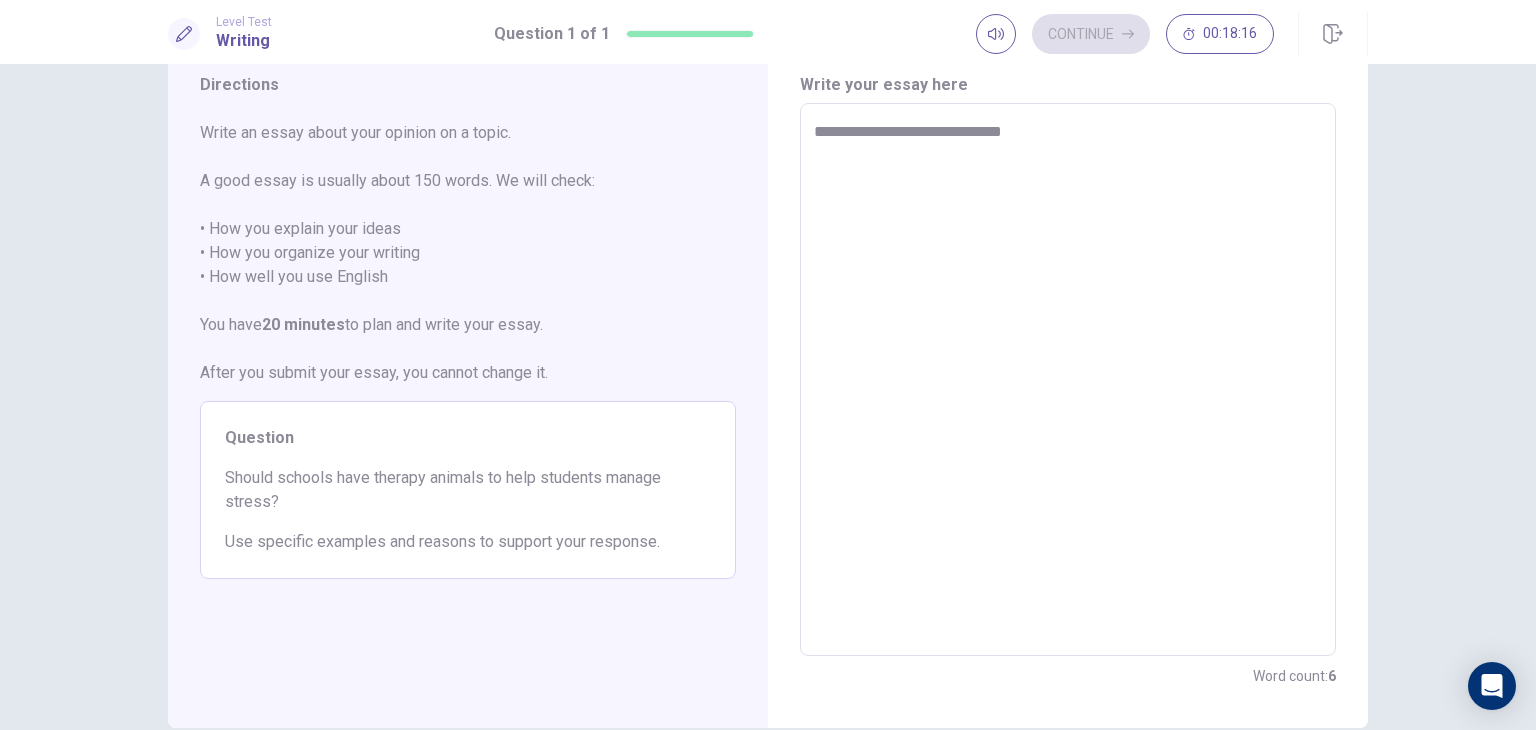 type on "*" 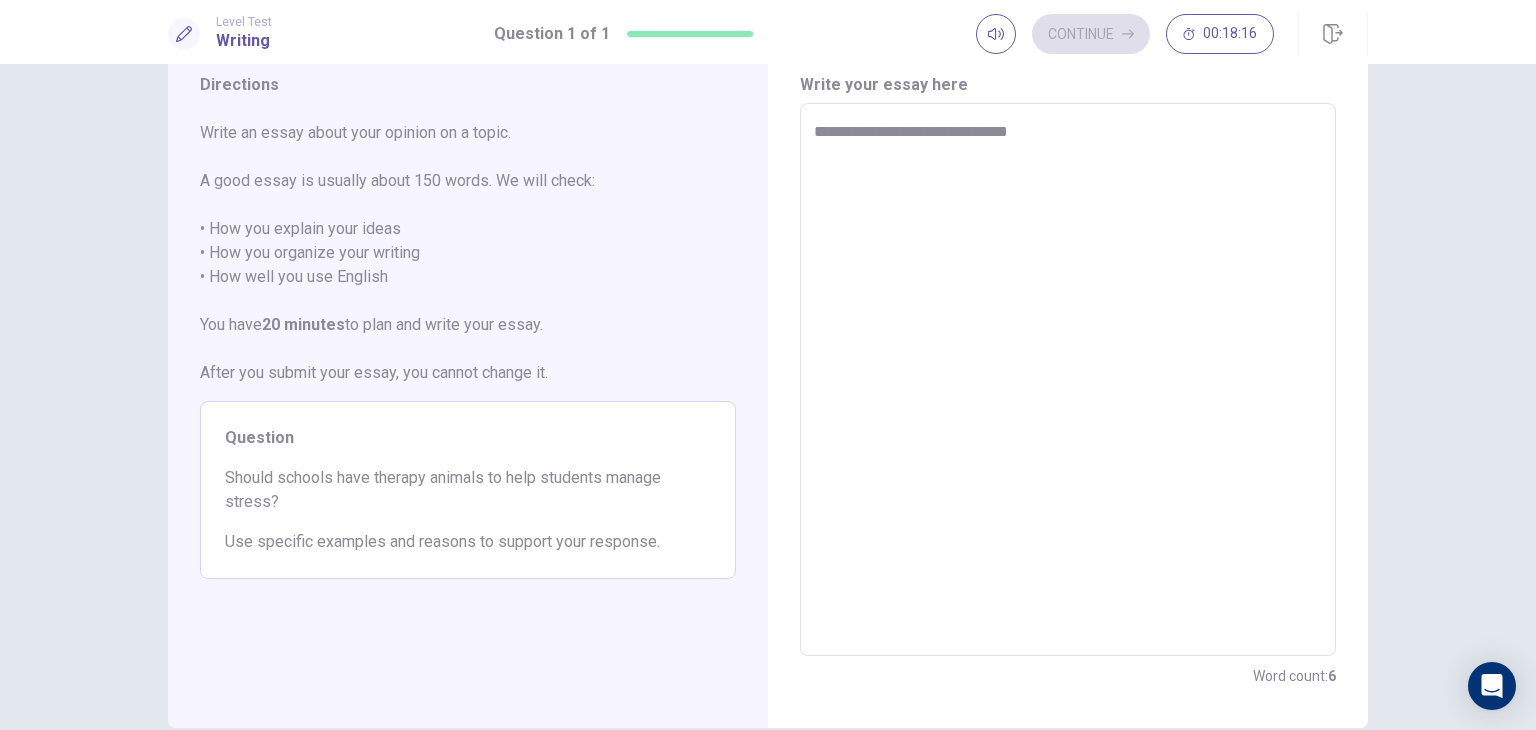 type on "*" 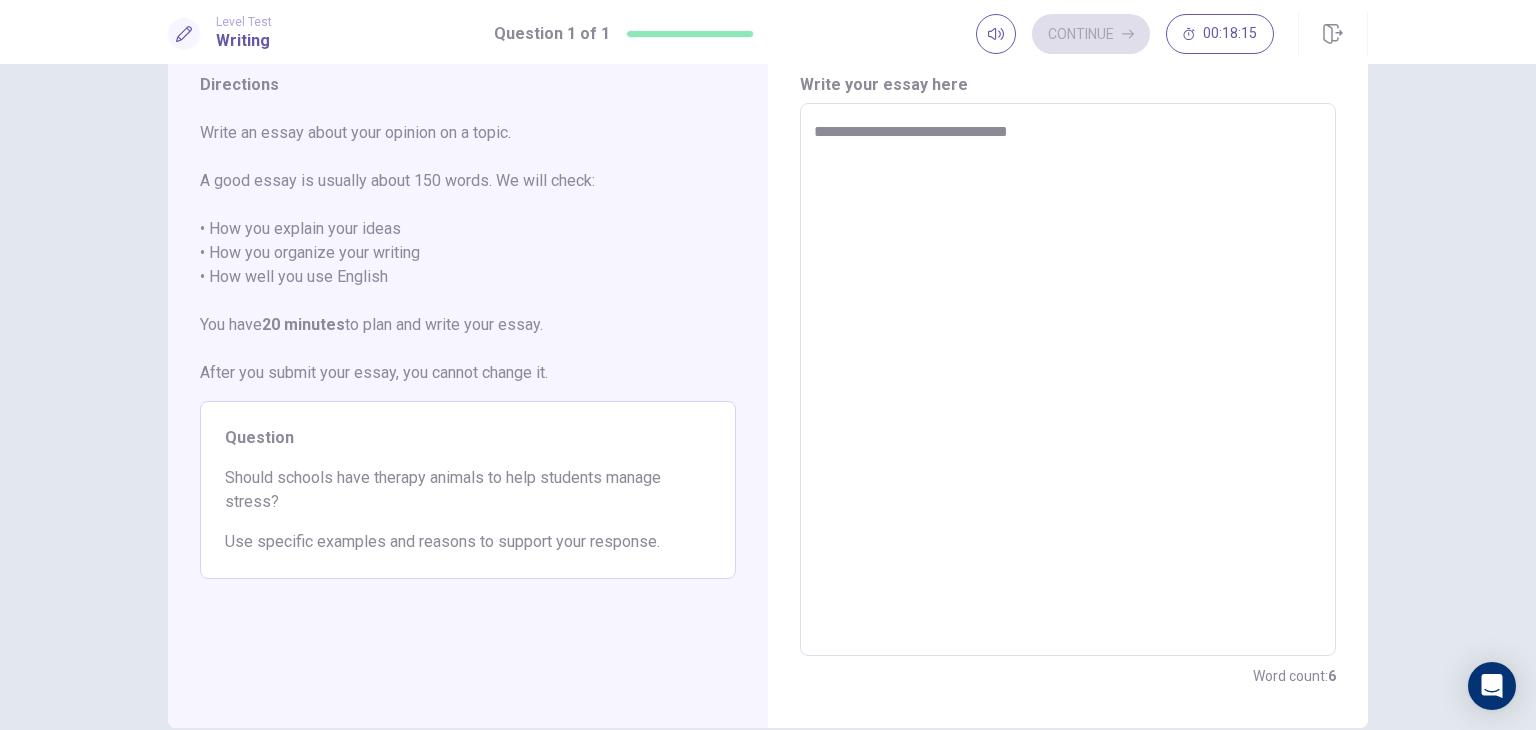 type on "**********" 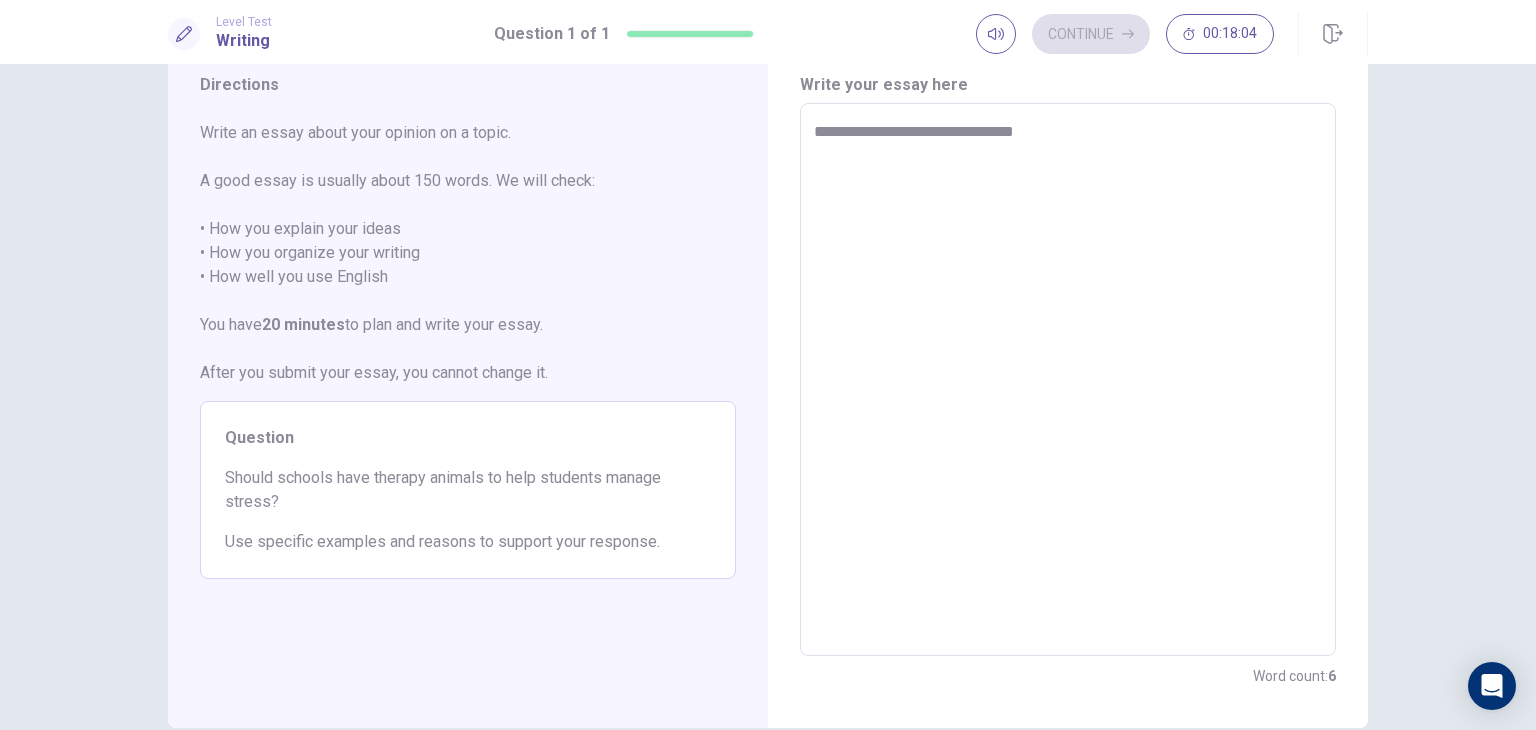 type on "*" 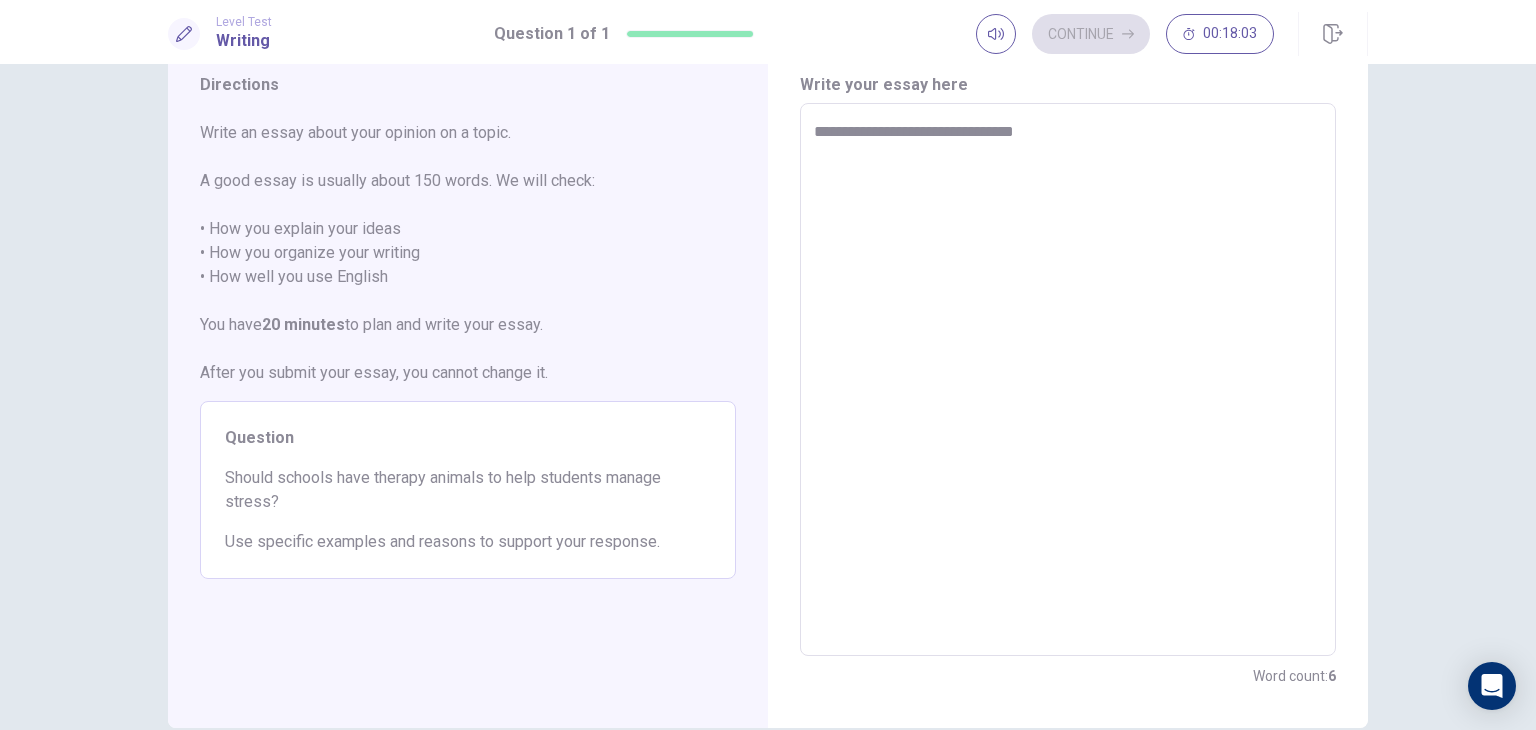 click on "**********" at bounding box center (1068, 380) 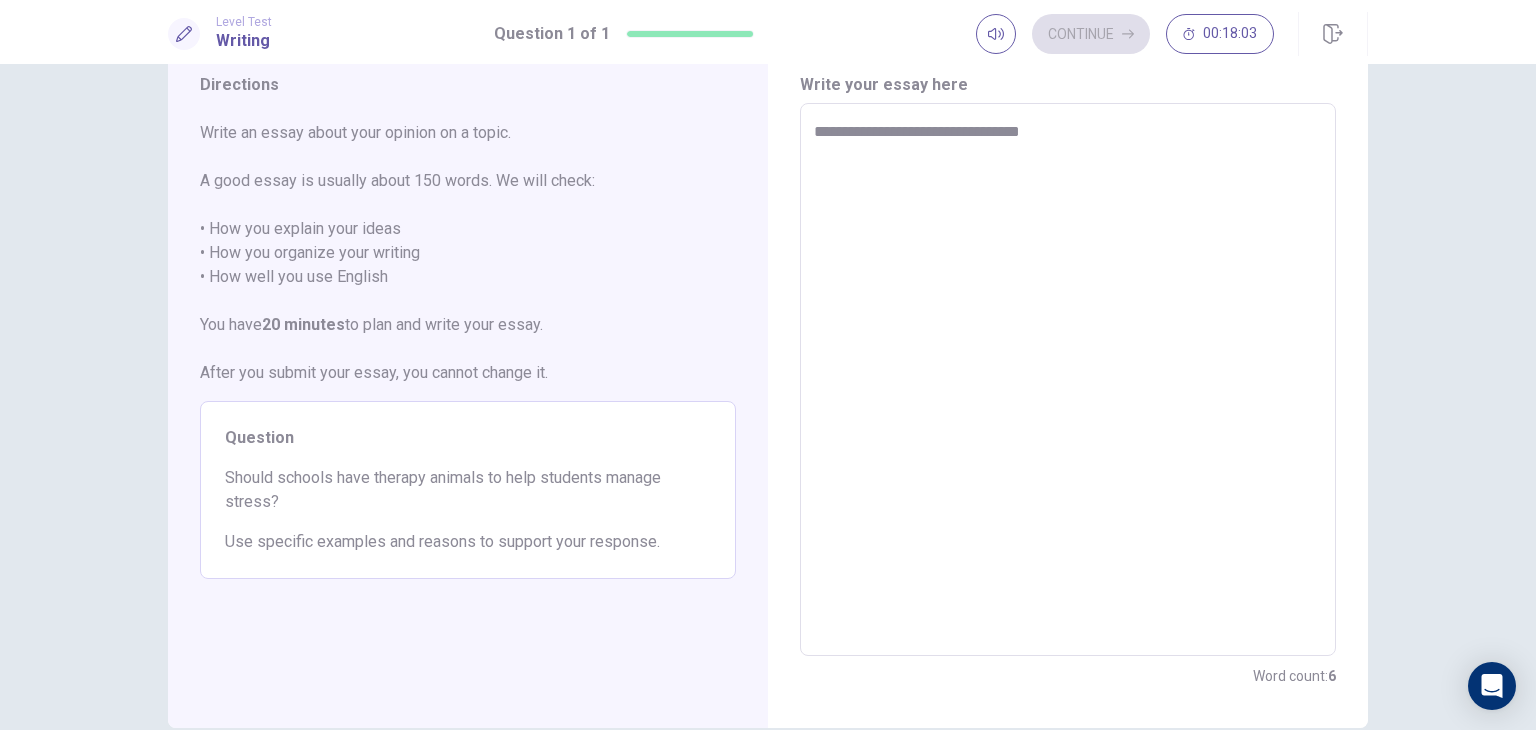 type on "*" 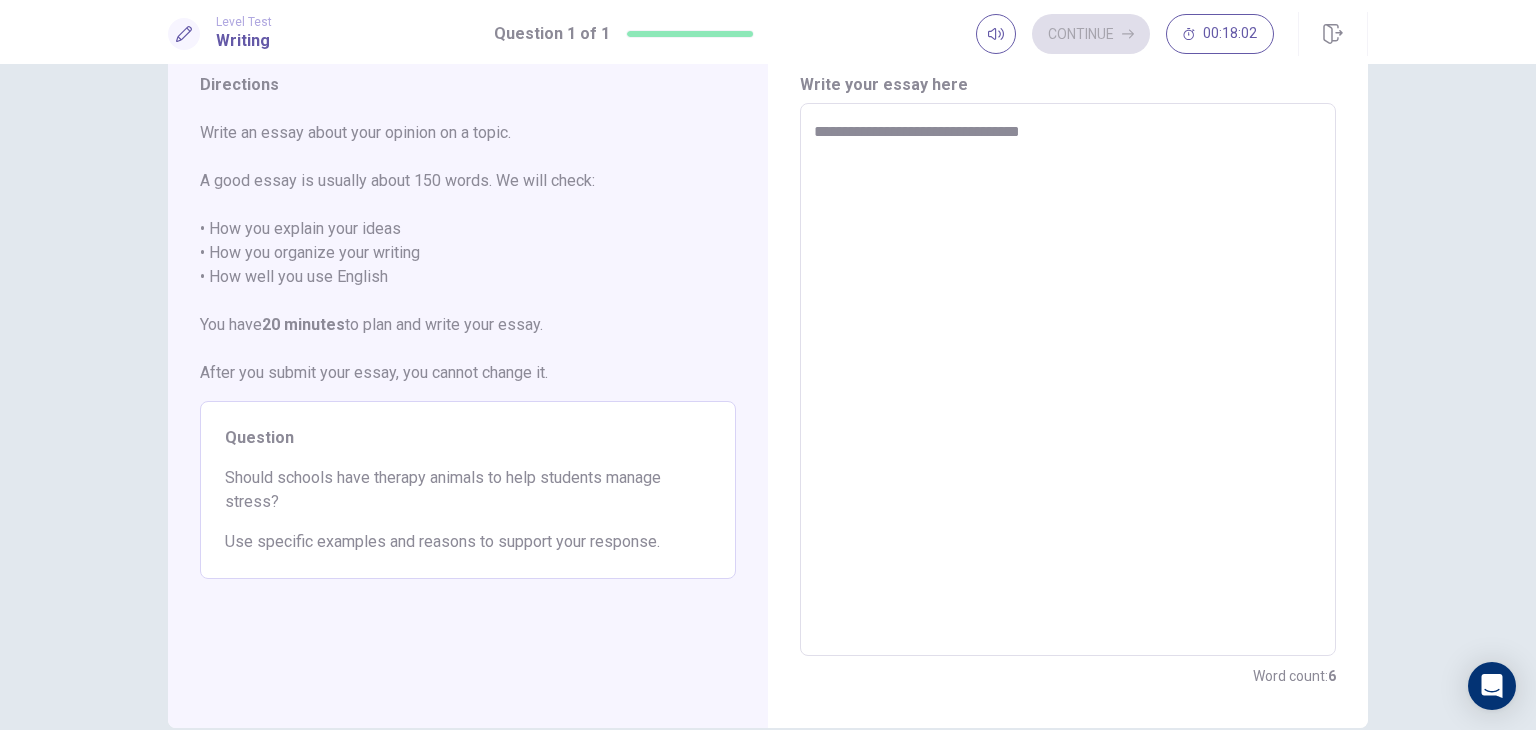 type on "**********" 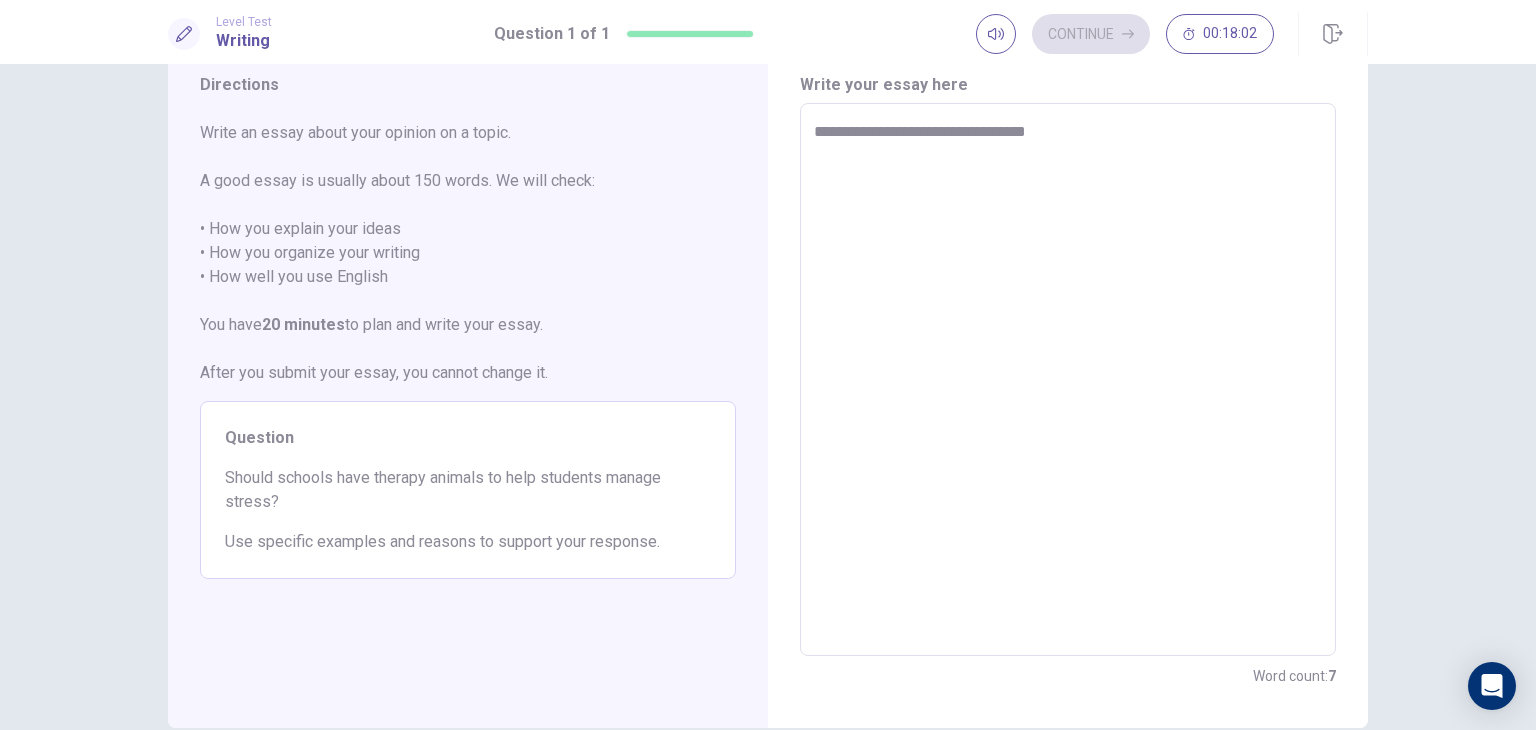 type on "*" 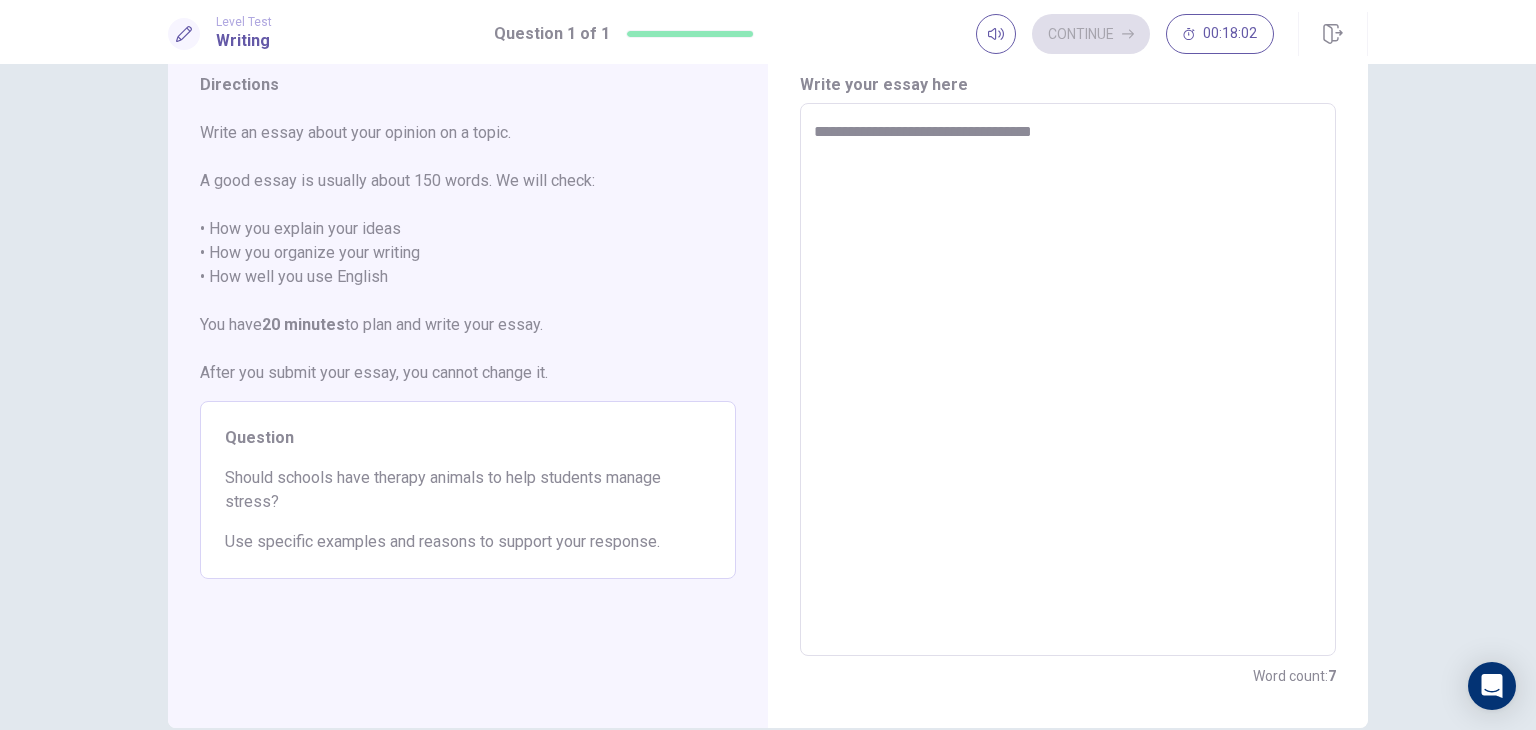 type on "*" 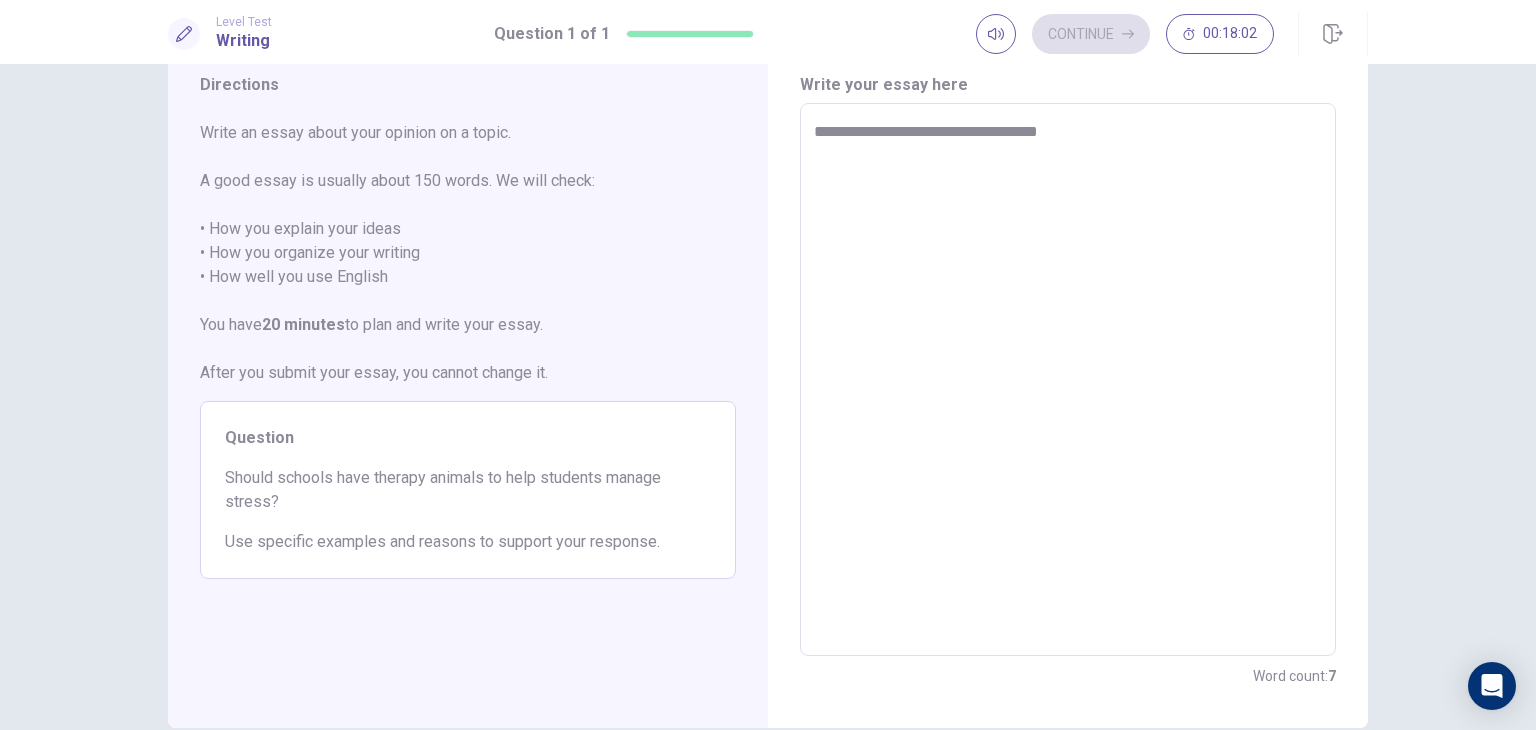 type on "*" 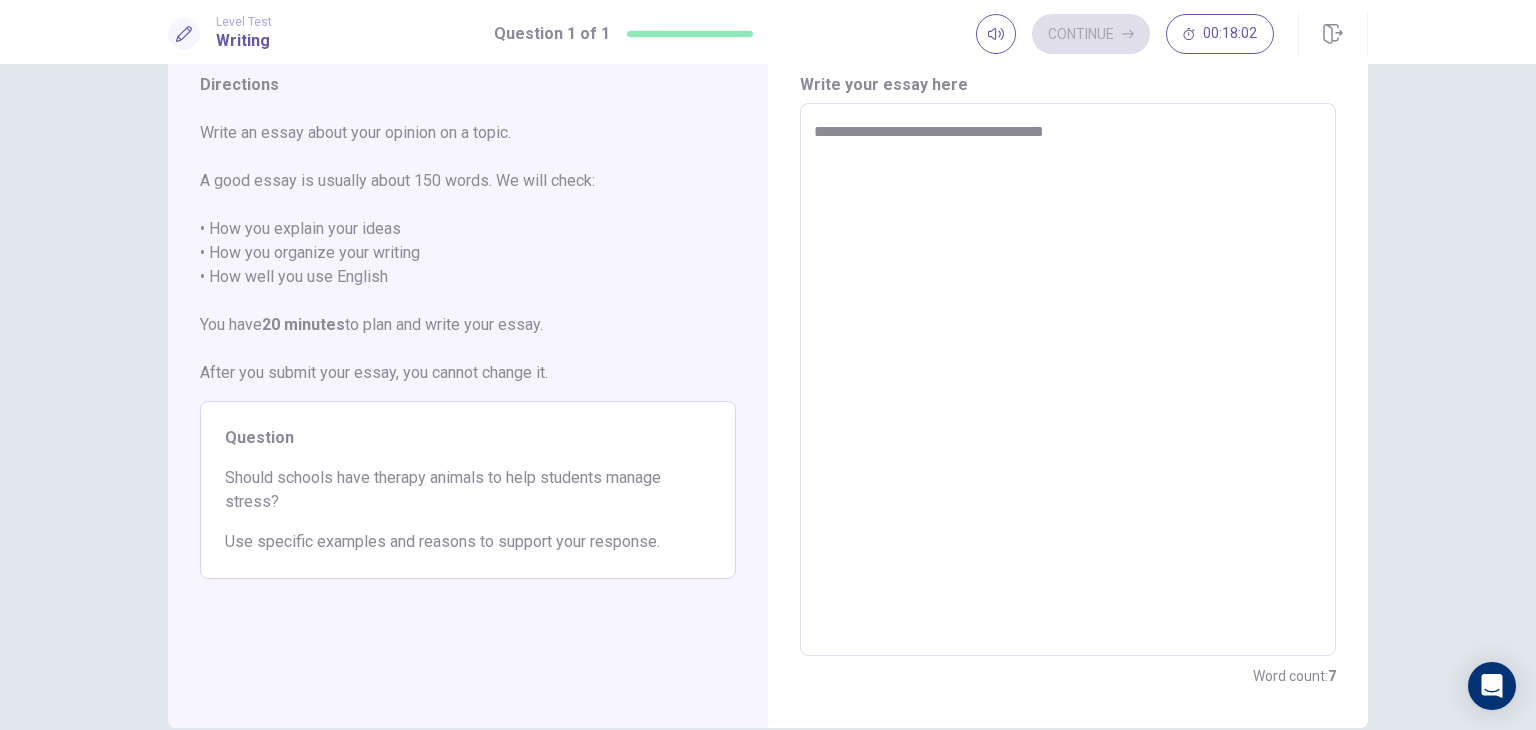 type on "*" 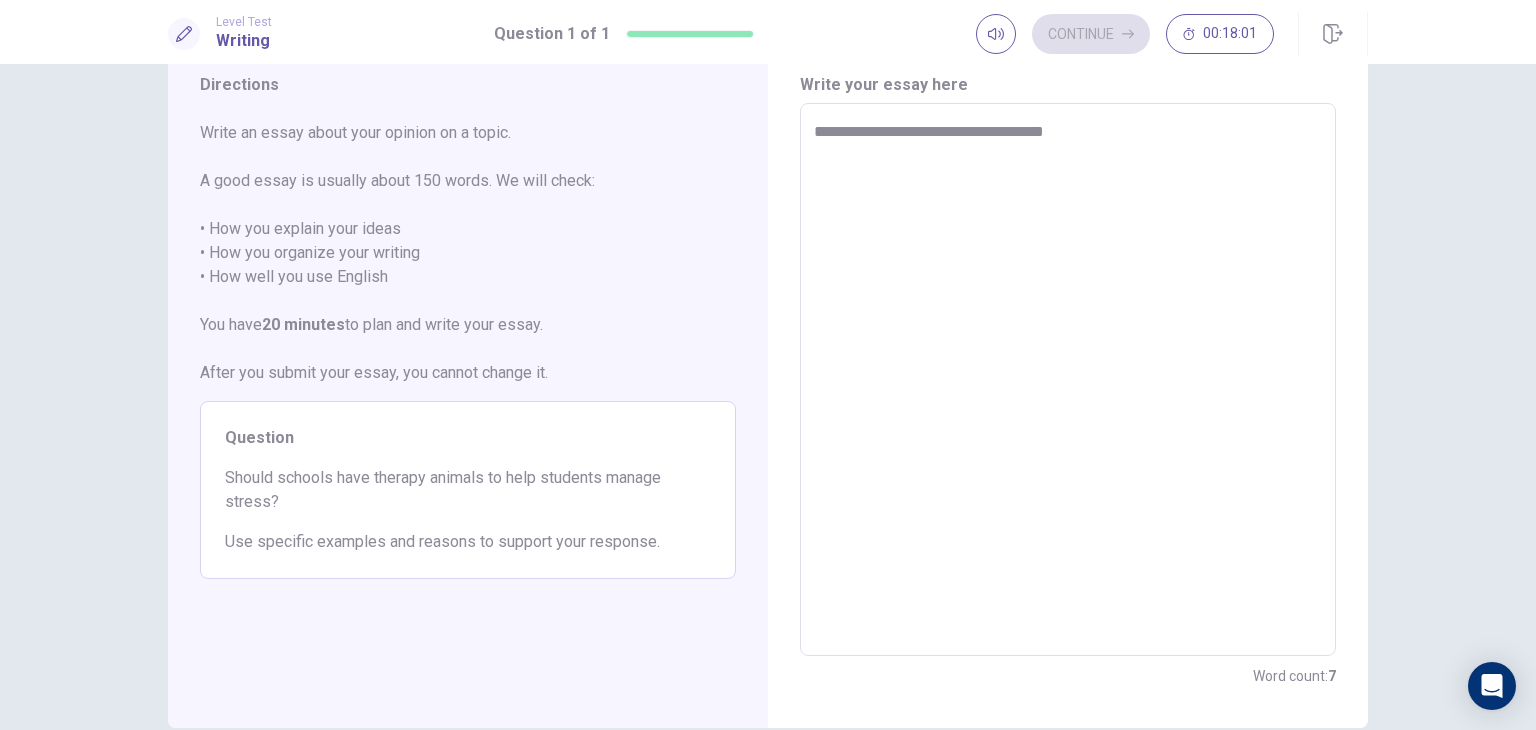 type on "**********" 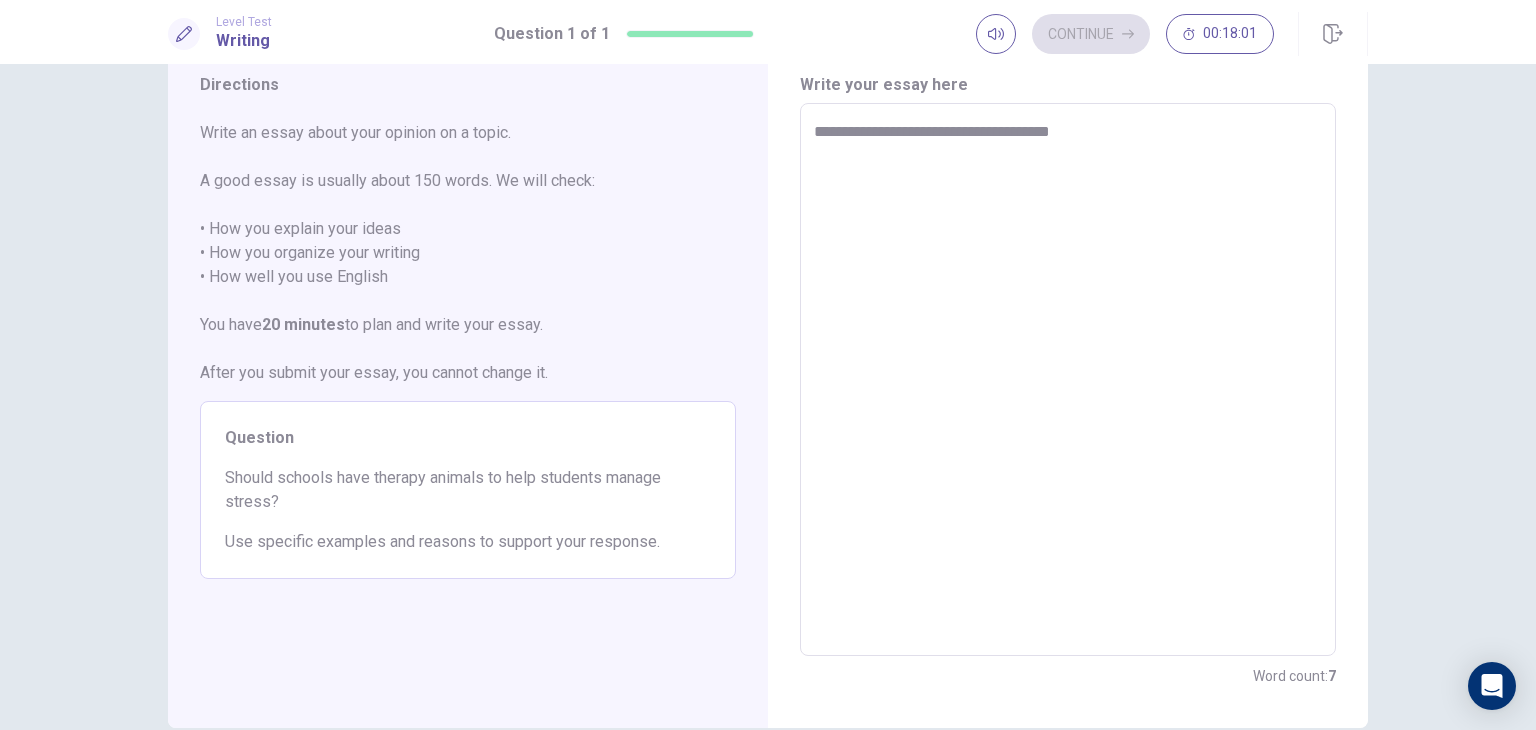 type on "*" 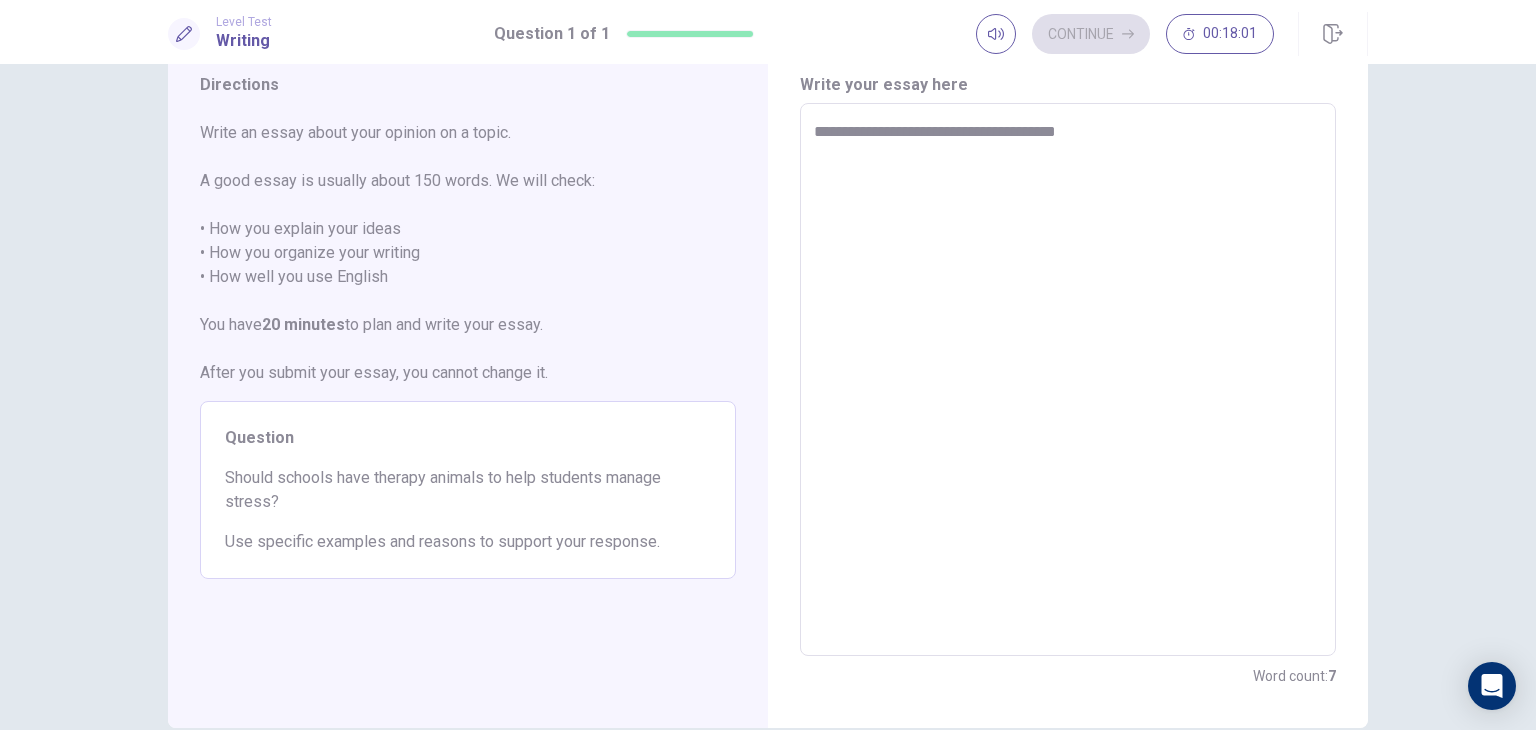 type on "*" 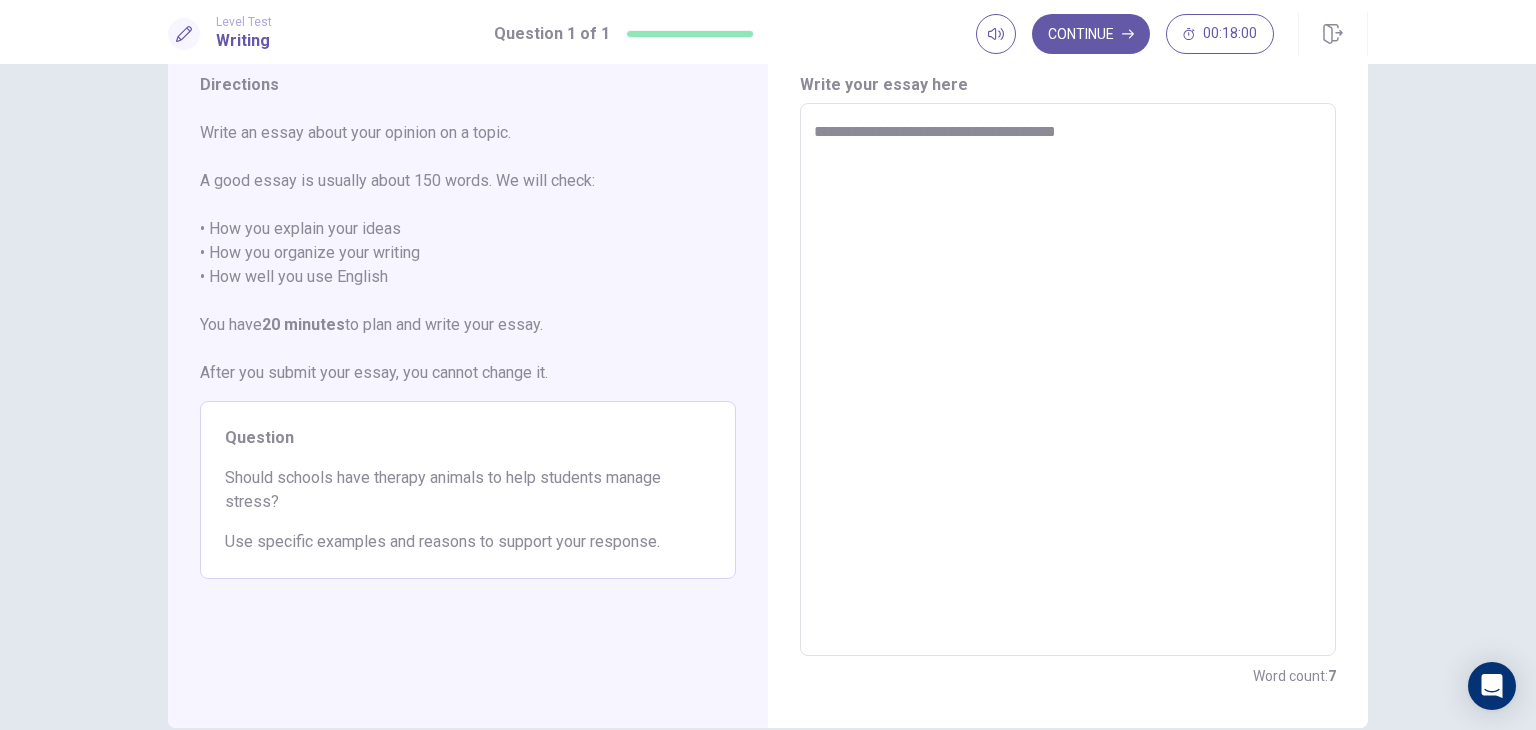 type on "**********" 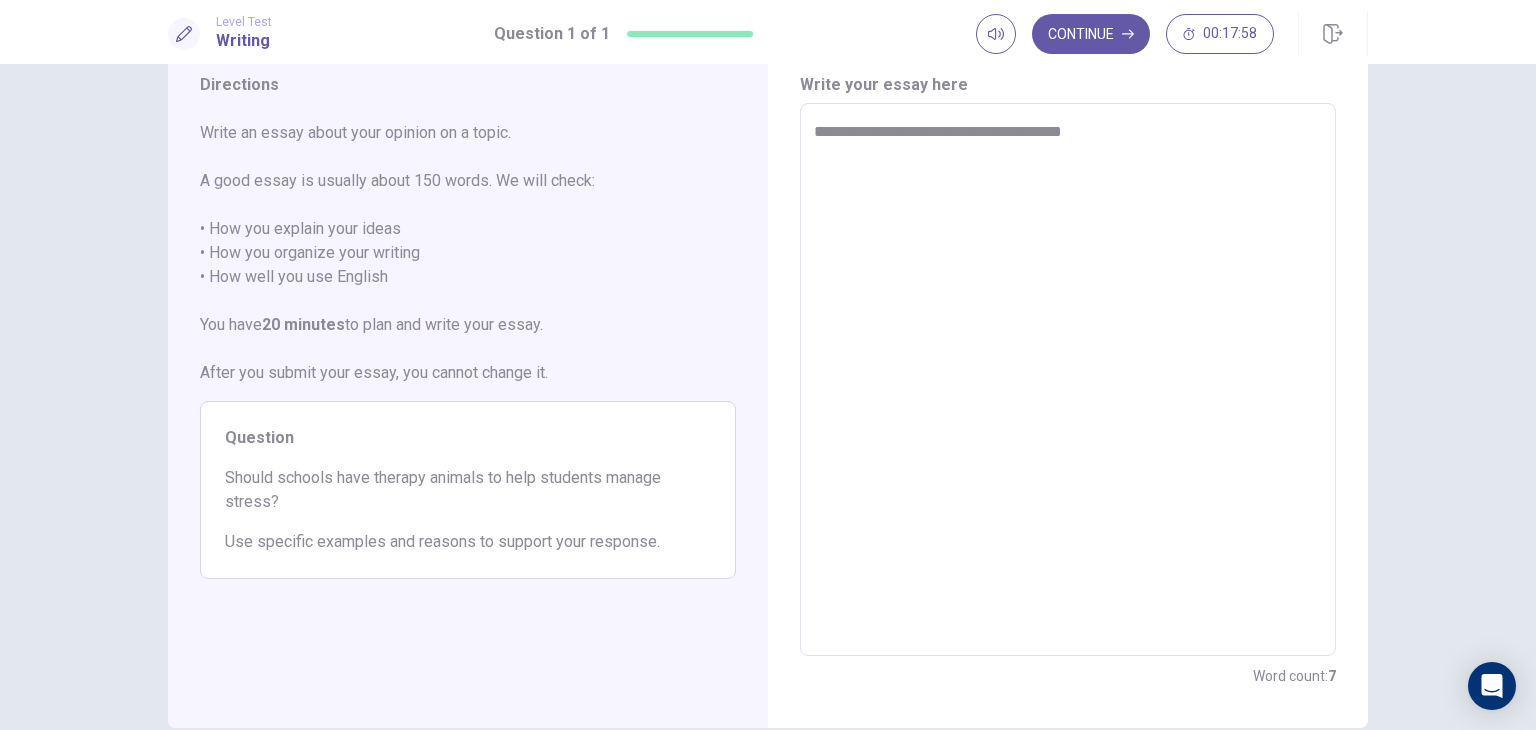 click on "**********" at bounding box center (1068, 380) 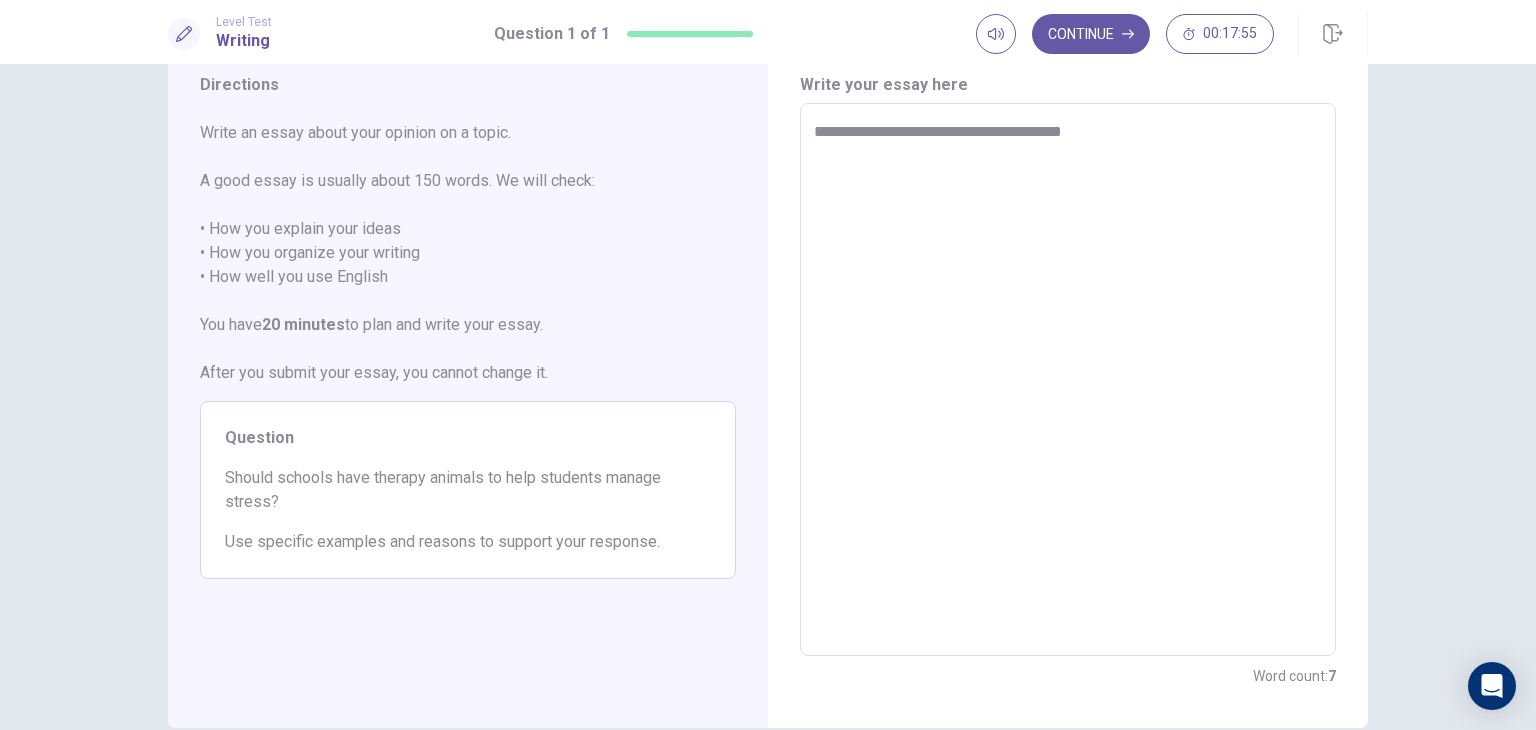 type on "*" 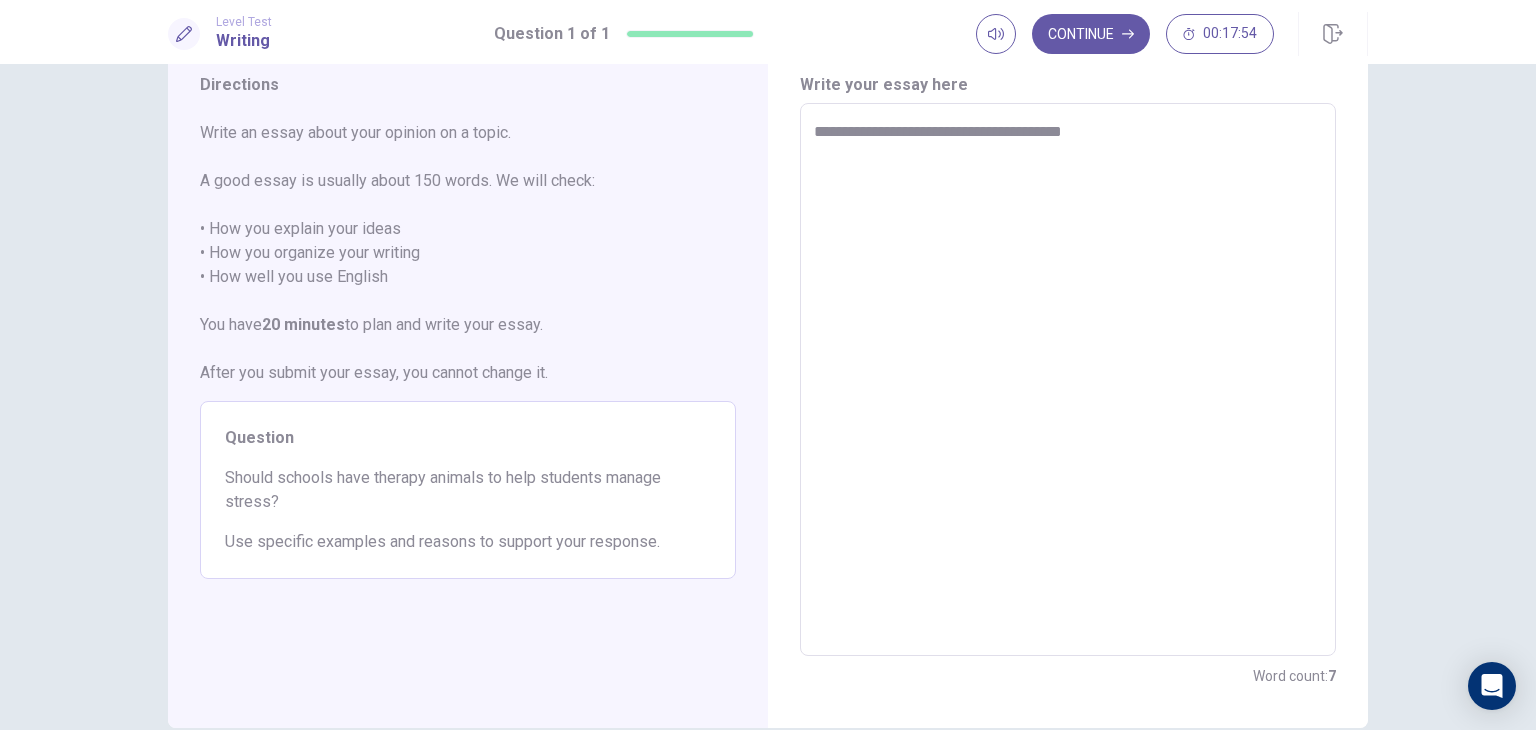 type on "**********" 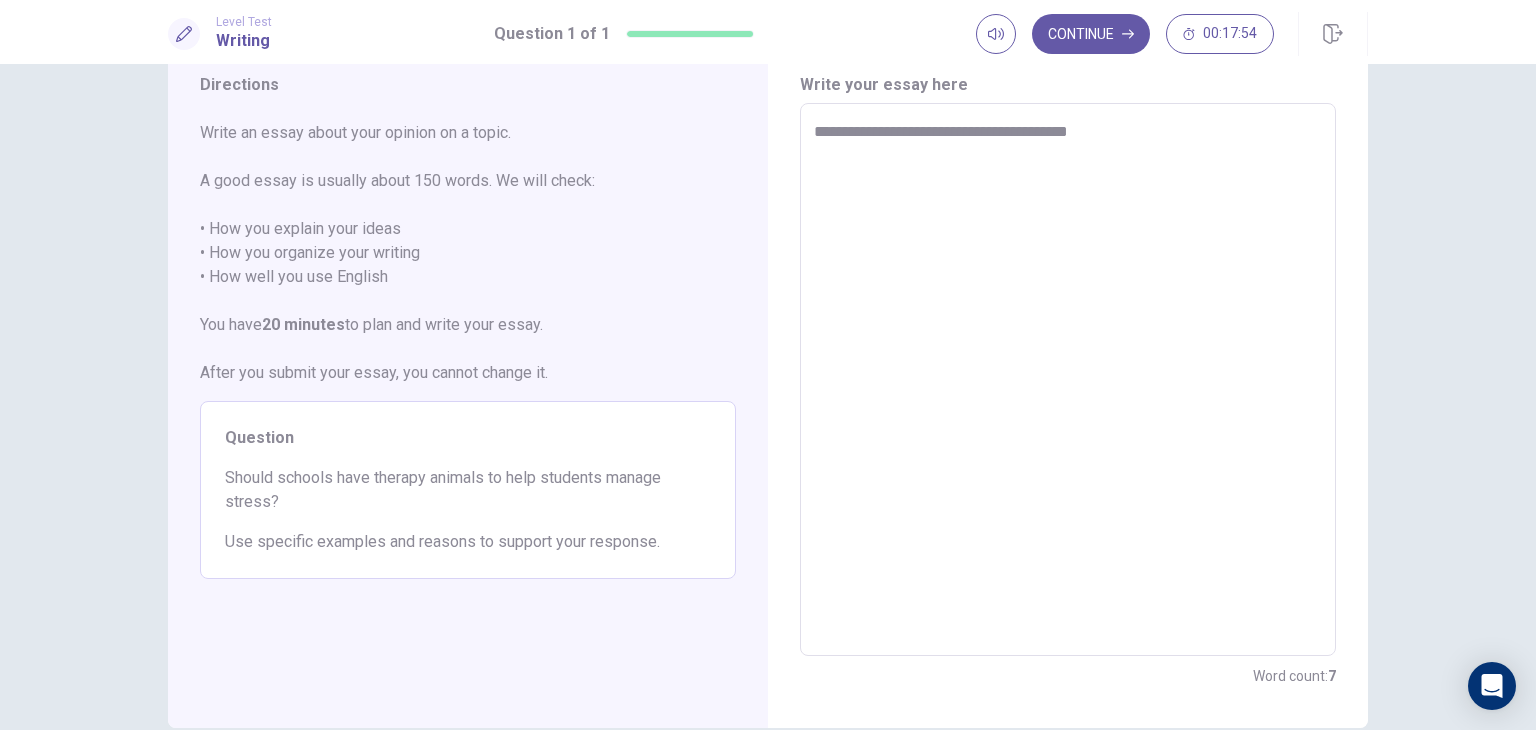 type on "*" 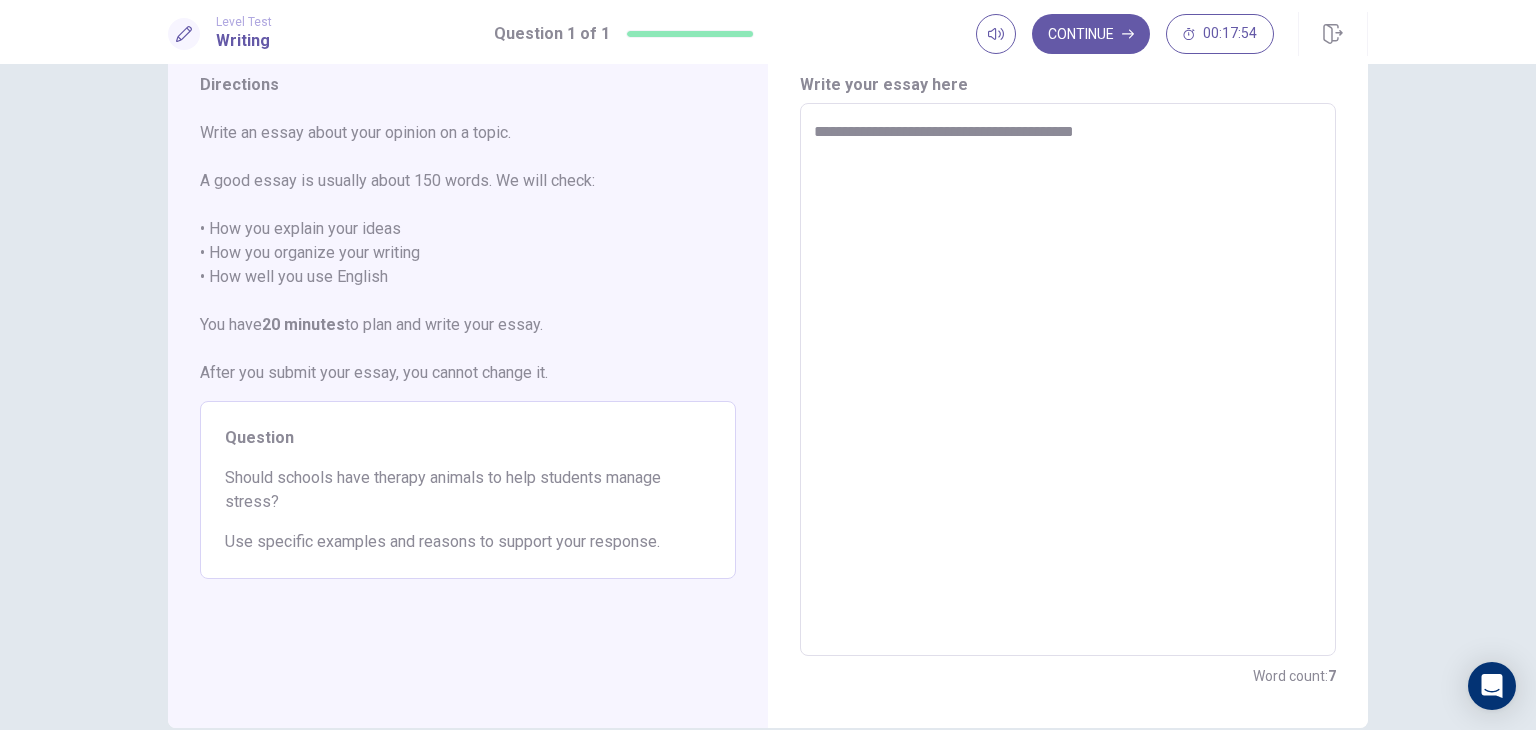 type on "*" 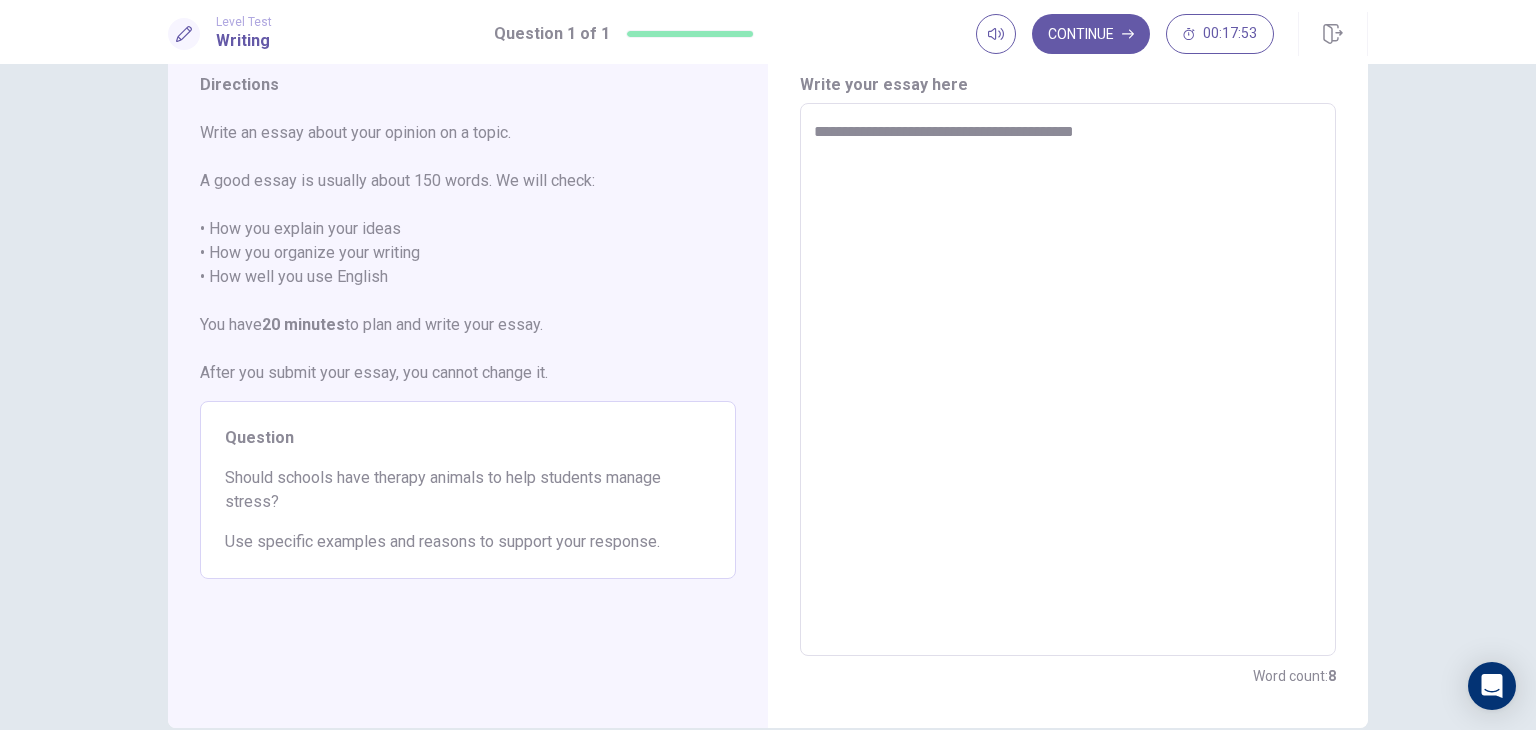 type on "**********" 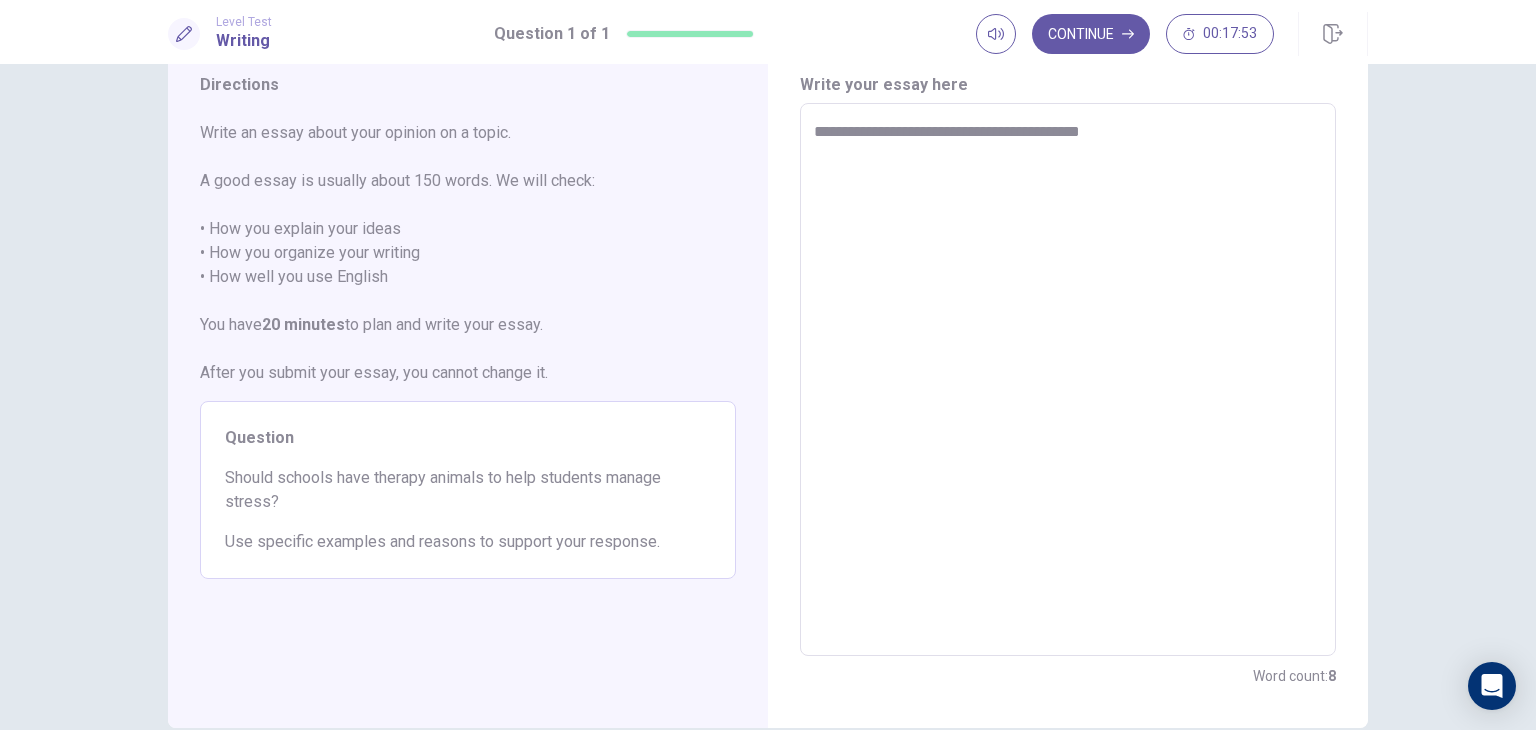 type on "*" 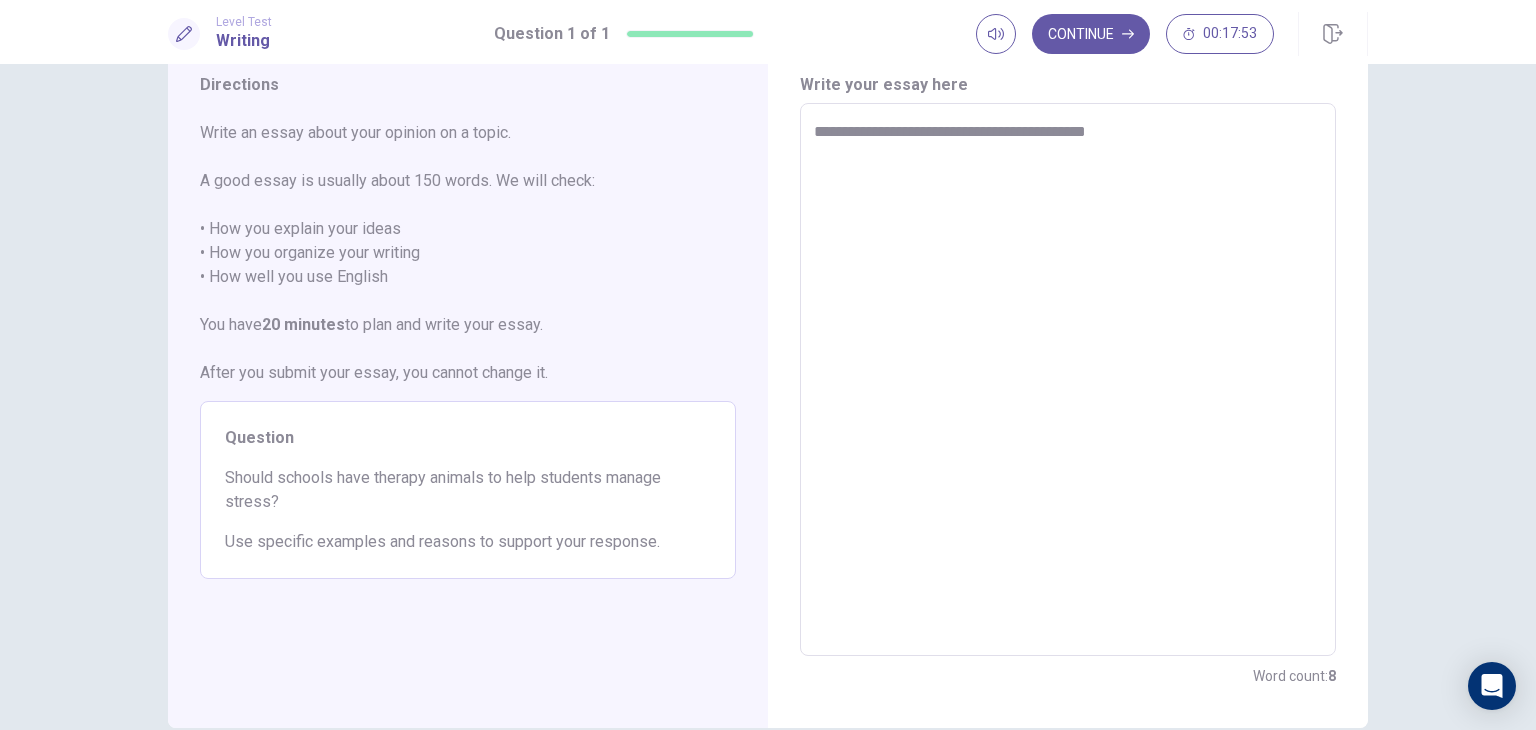 type on "*" 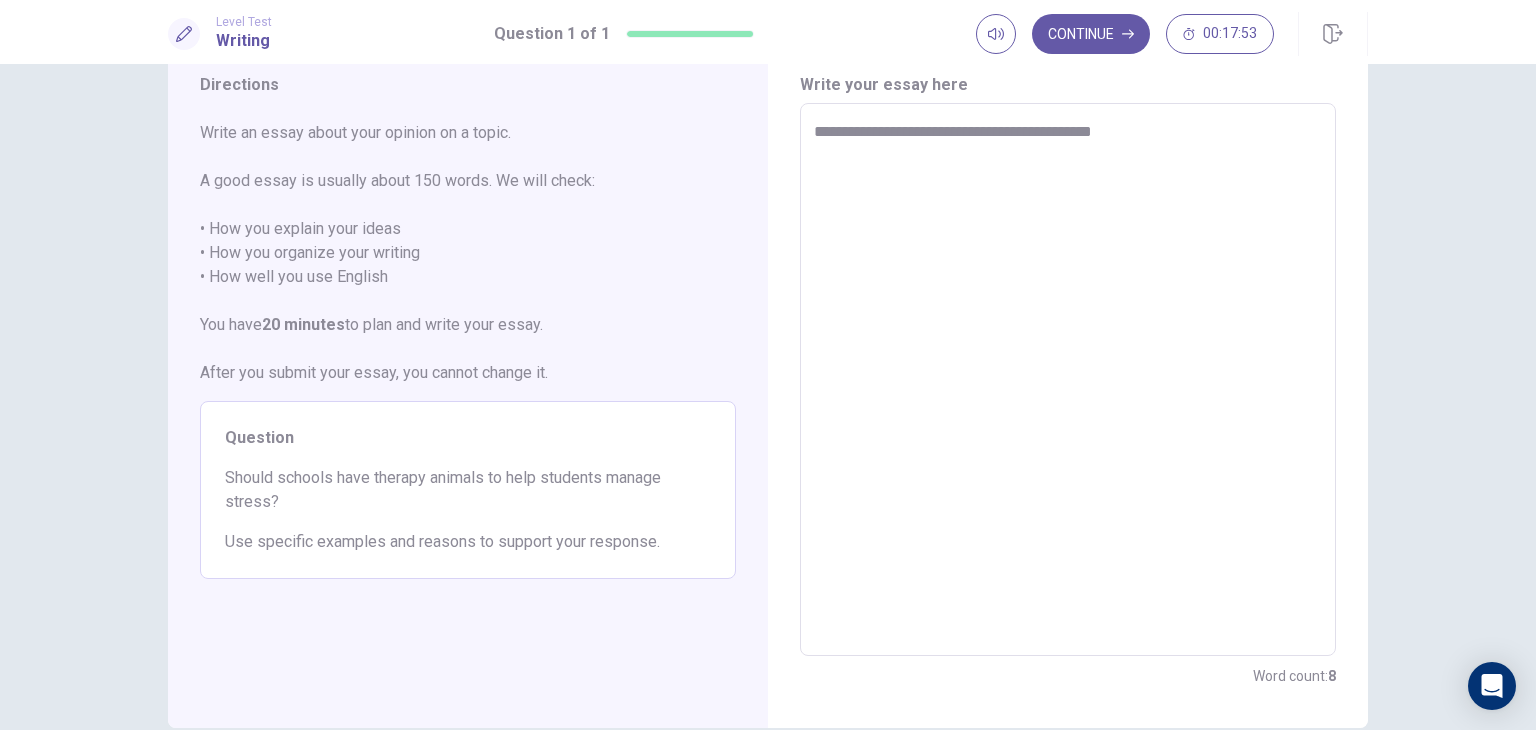 type on "*" 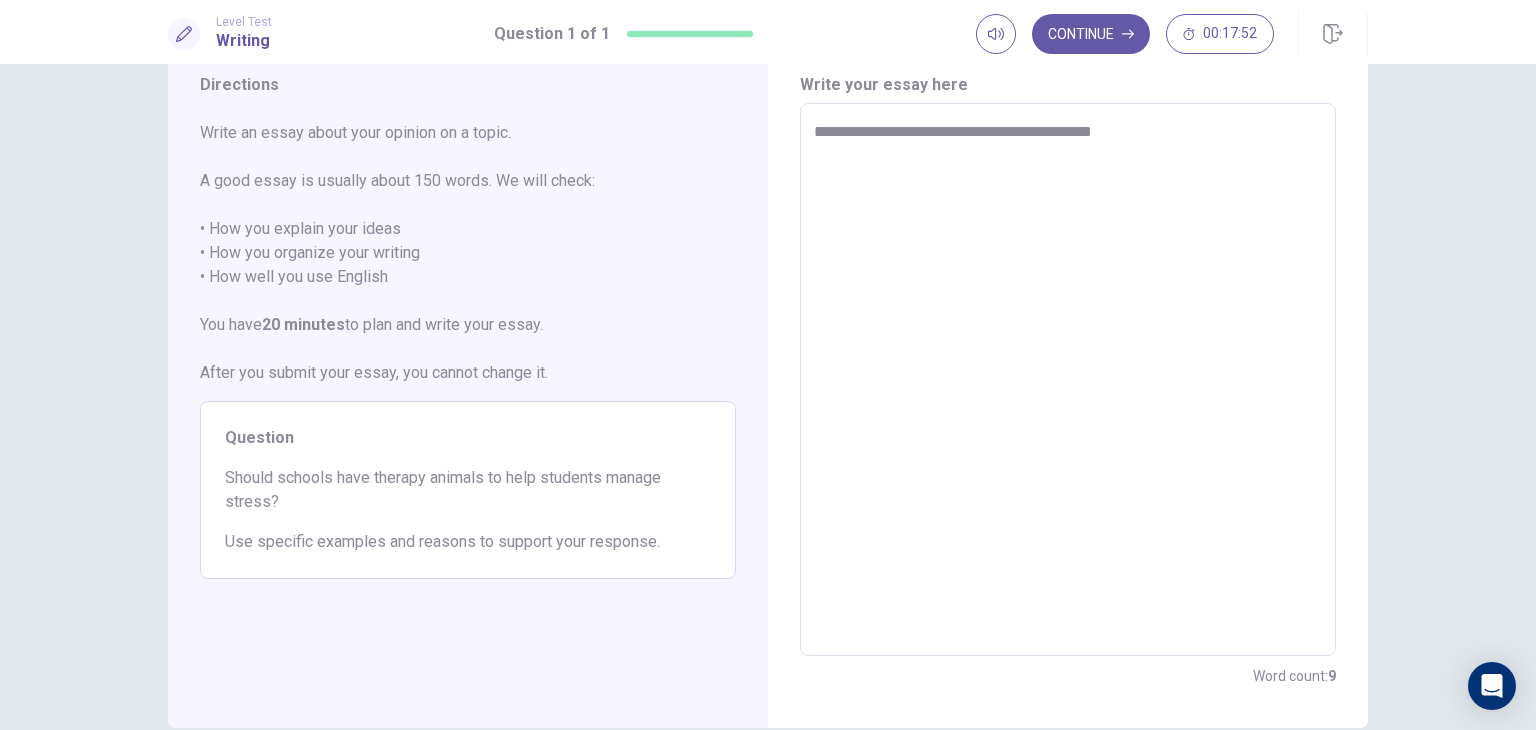 type on "**********" 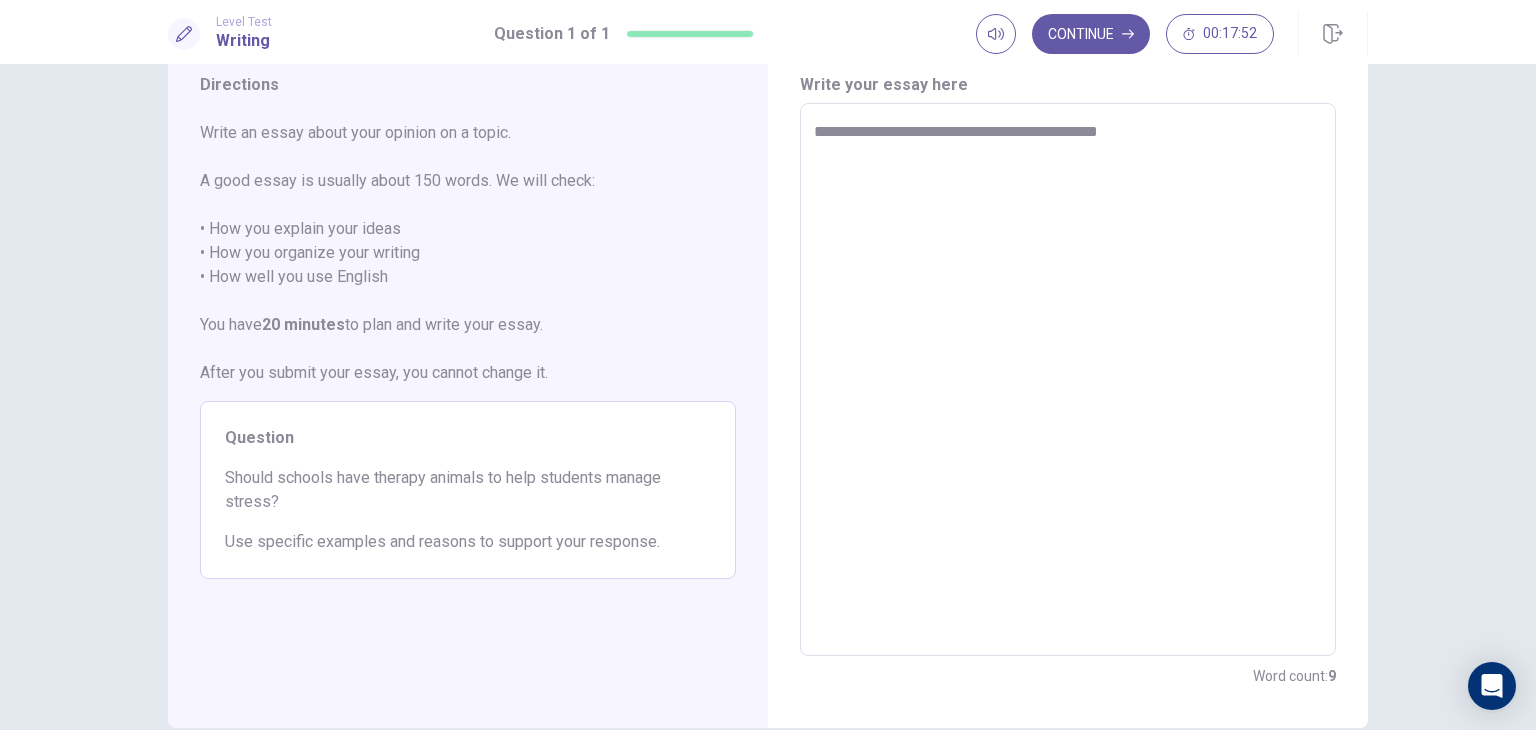 type on "*" 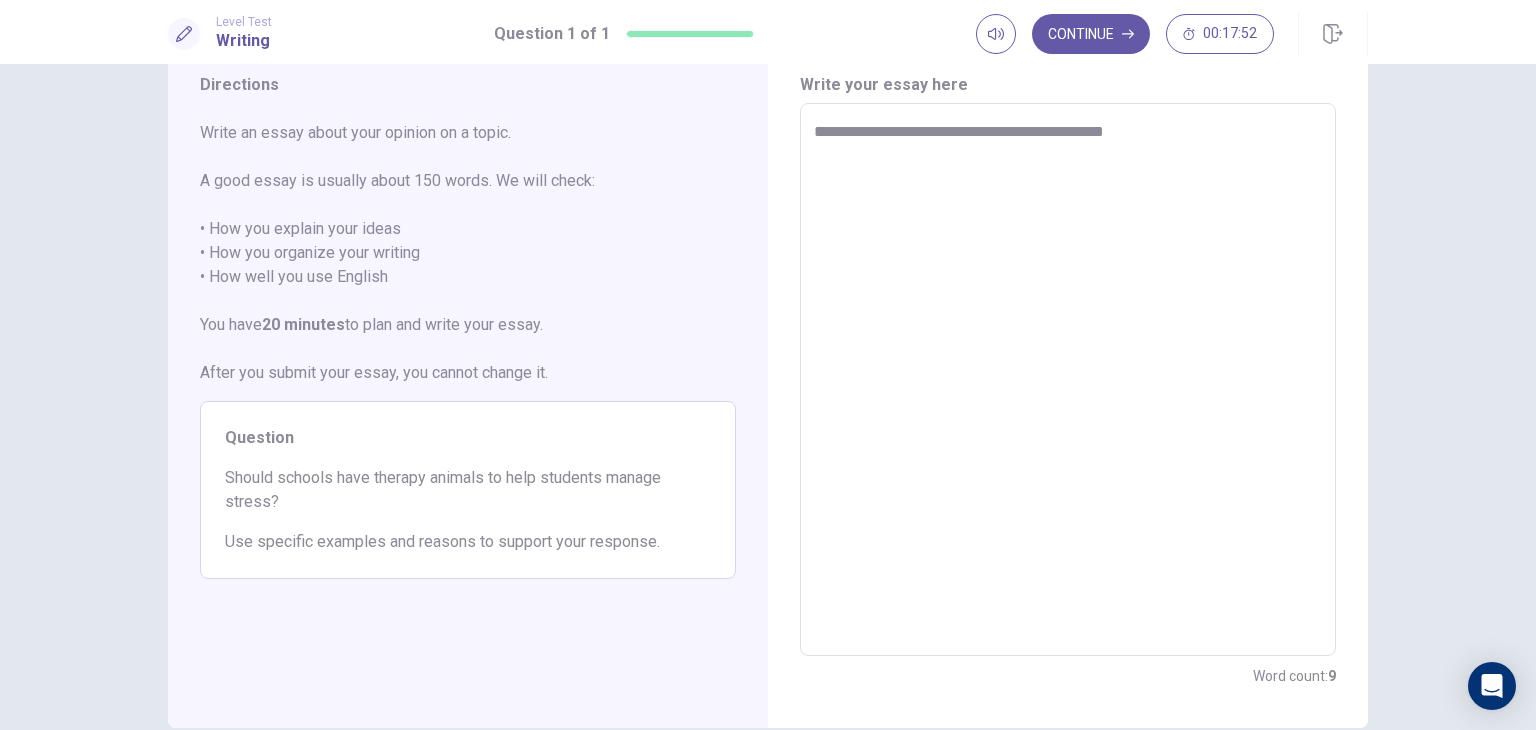 type on "*" 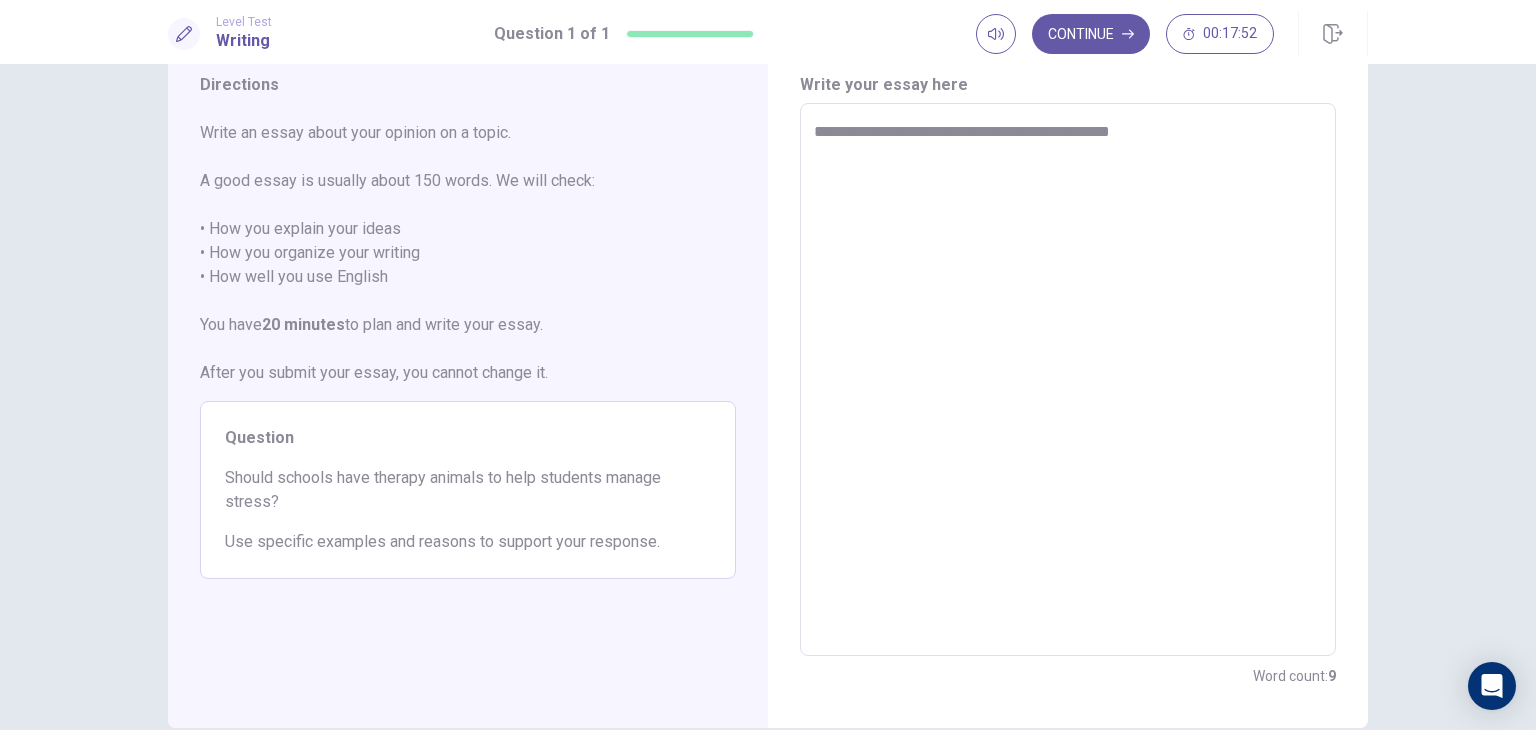 type on "*" 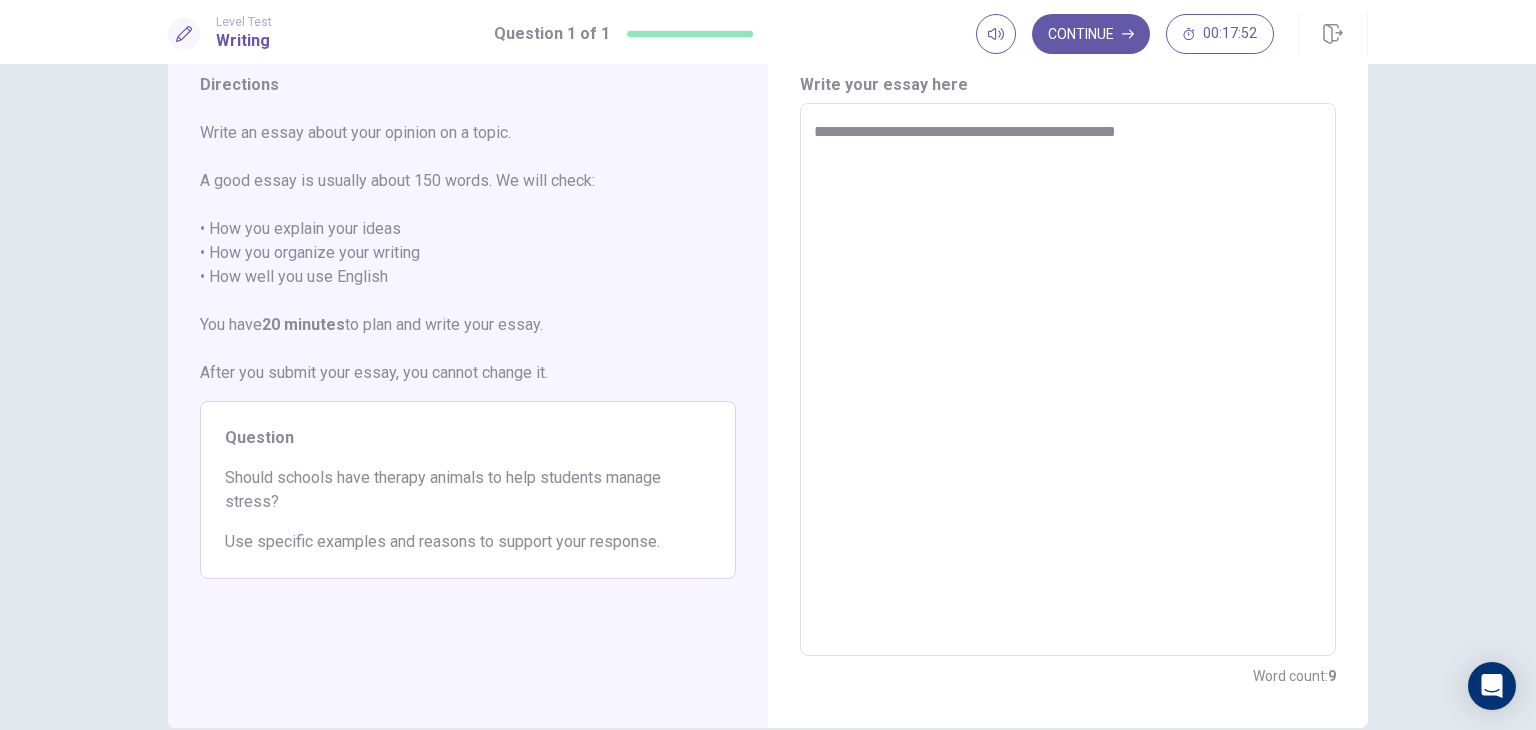 type on "*" 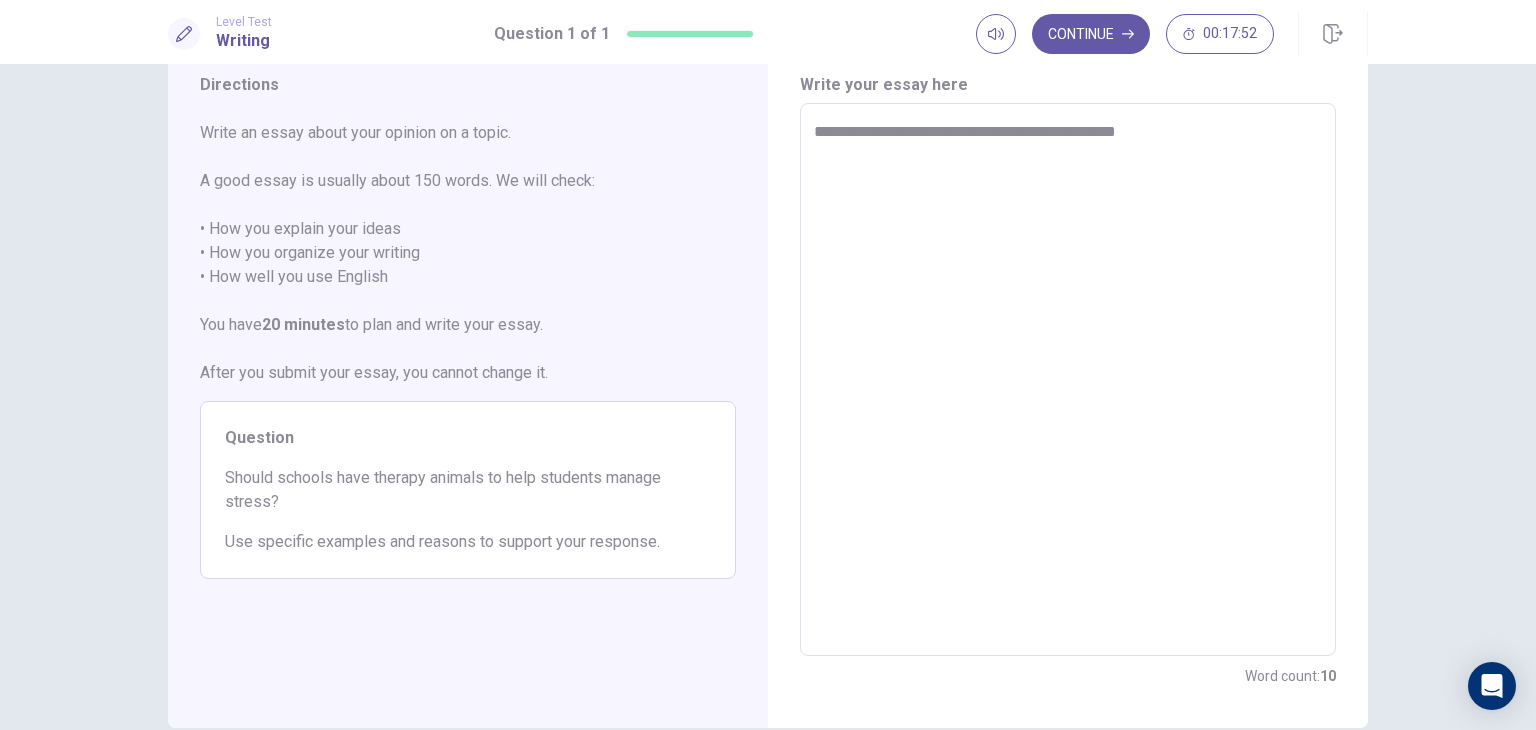 type on "**********" 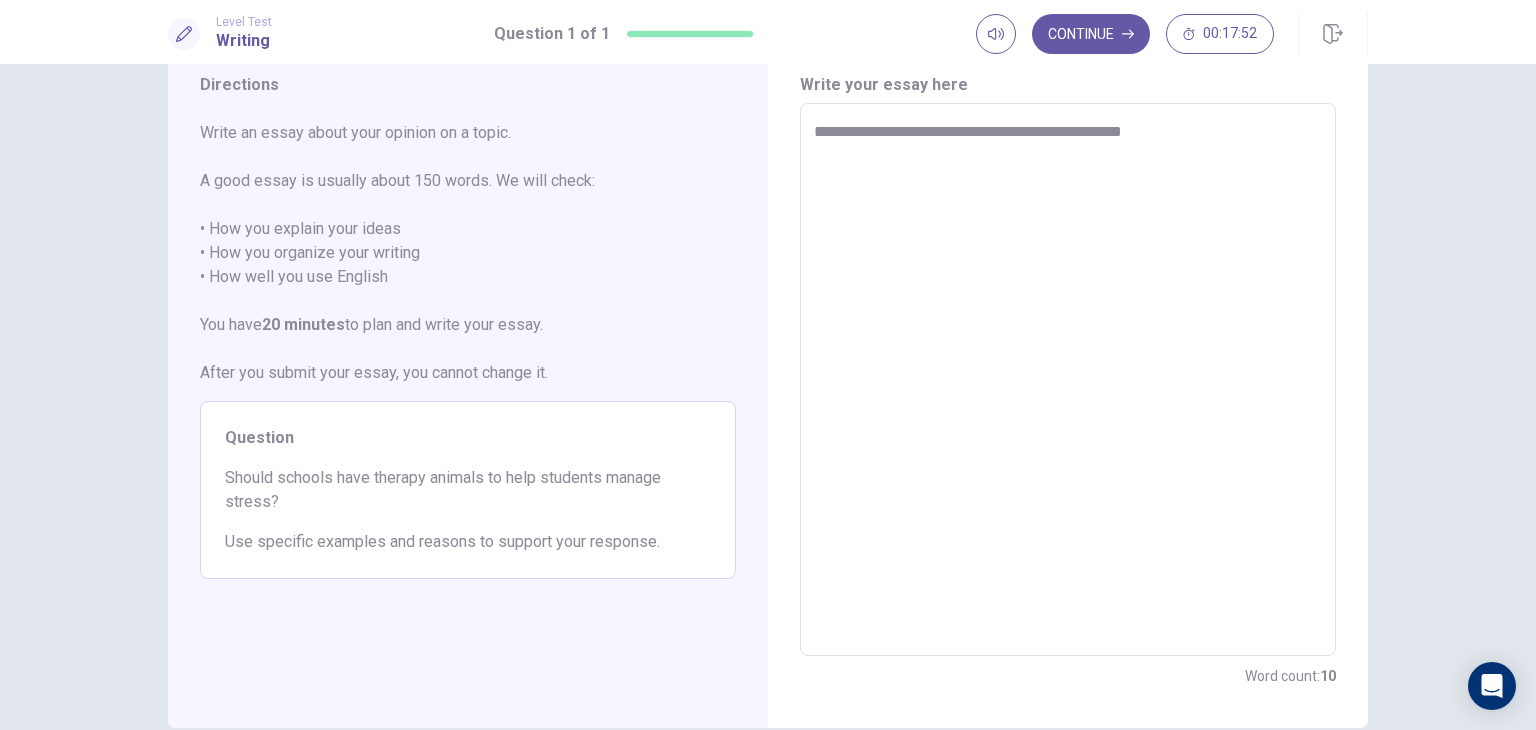 type on "*" 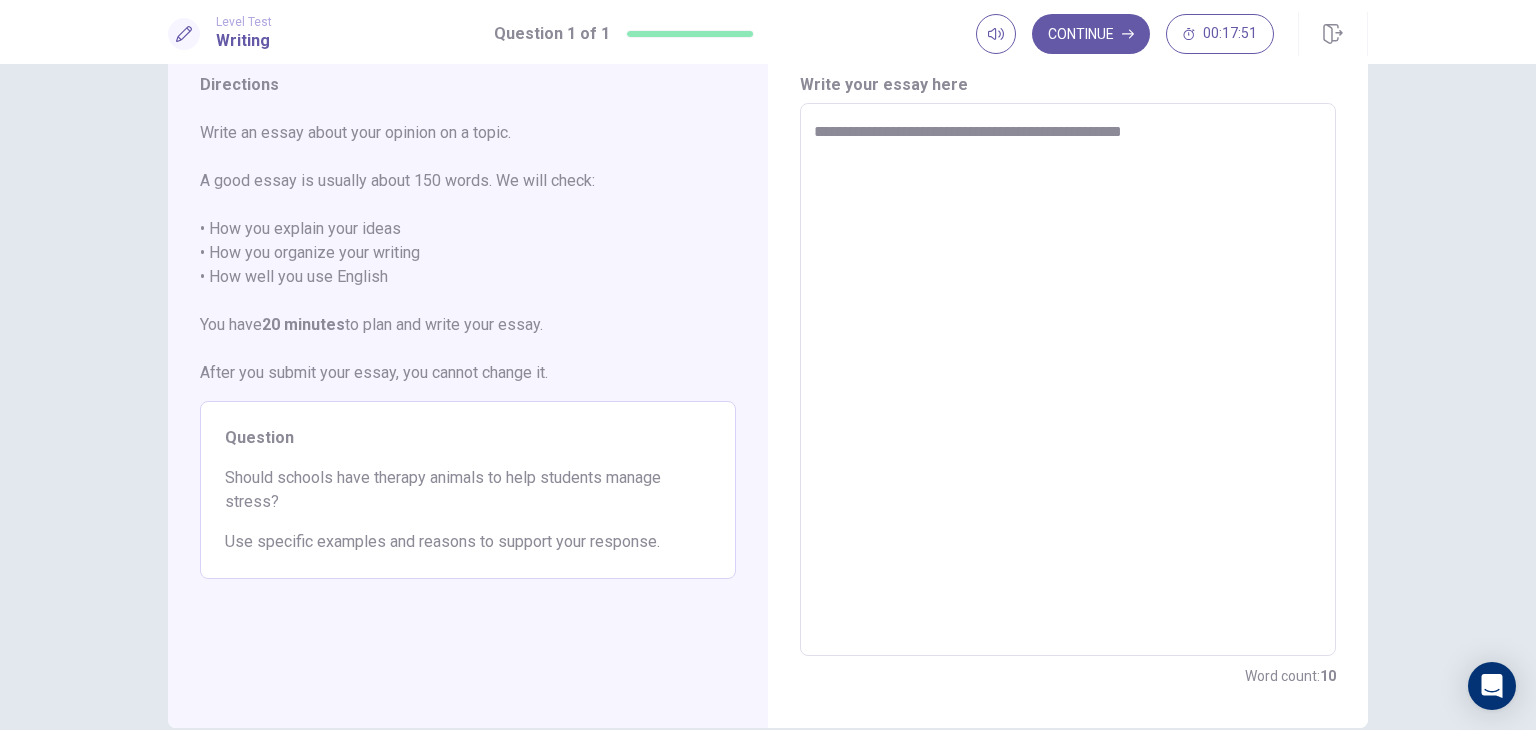 type on "**********" 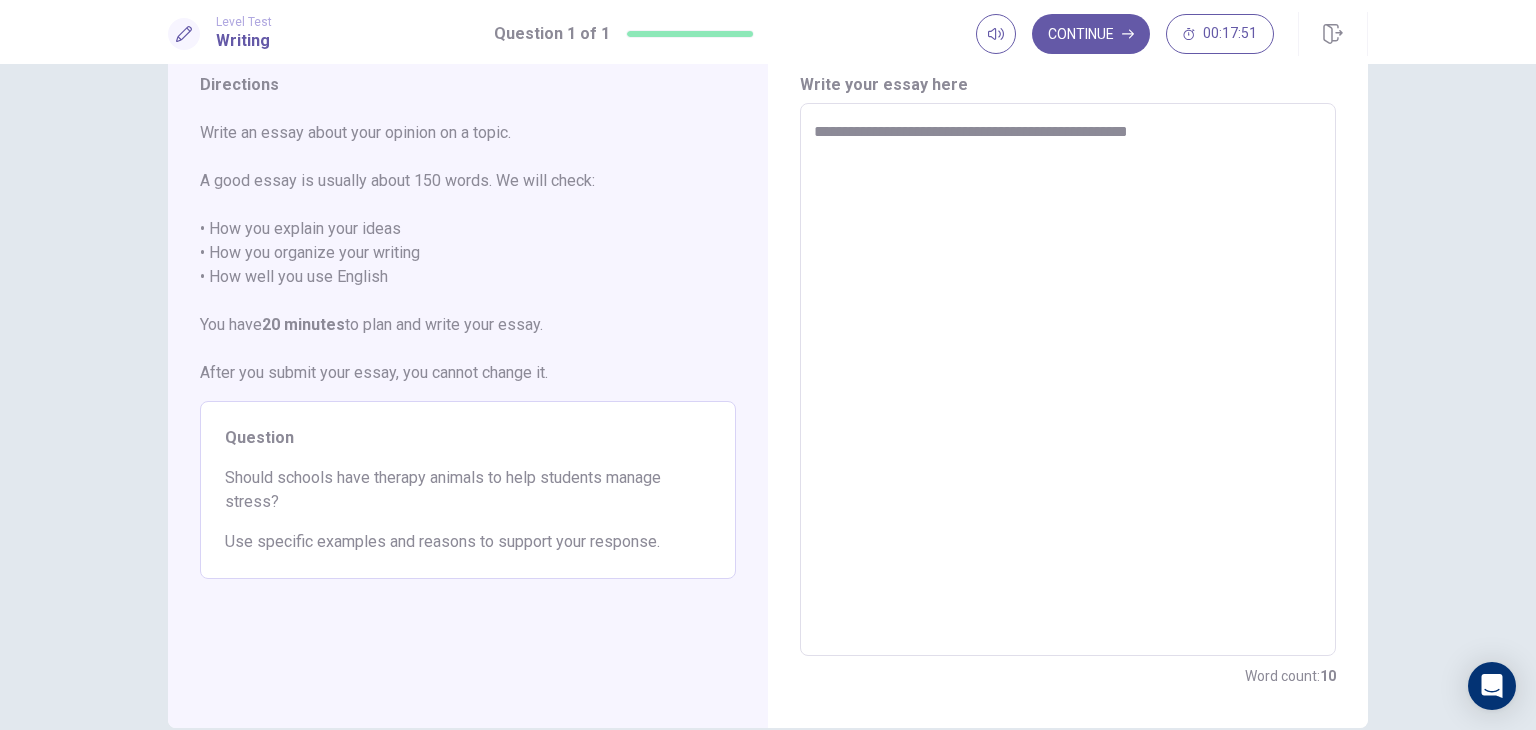 type on "*" 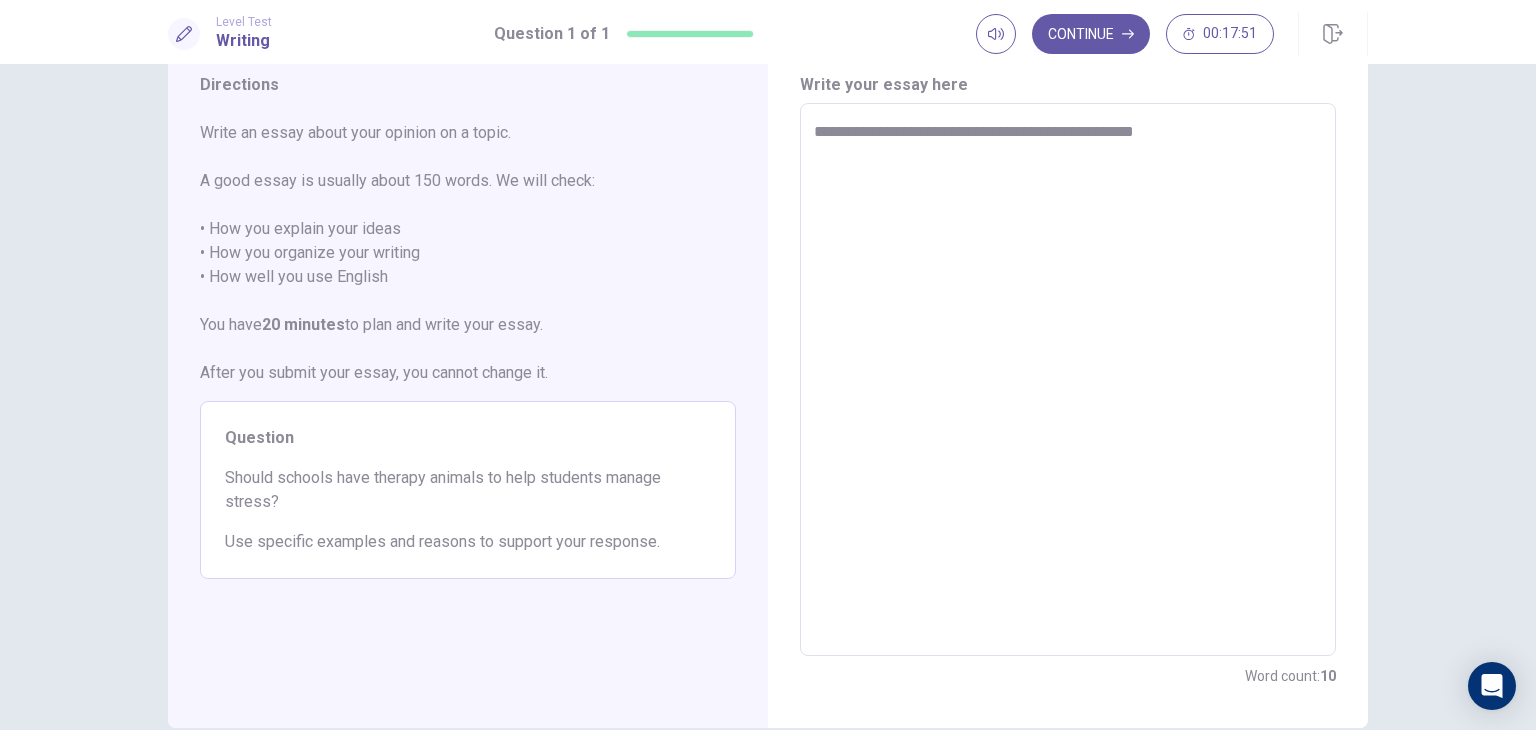 type on "*" 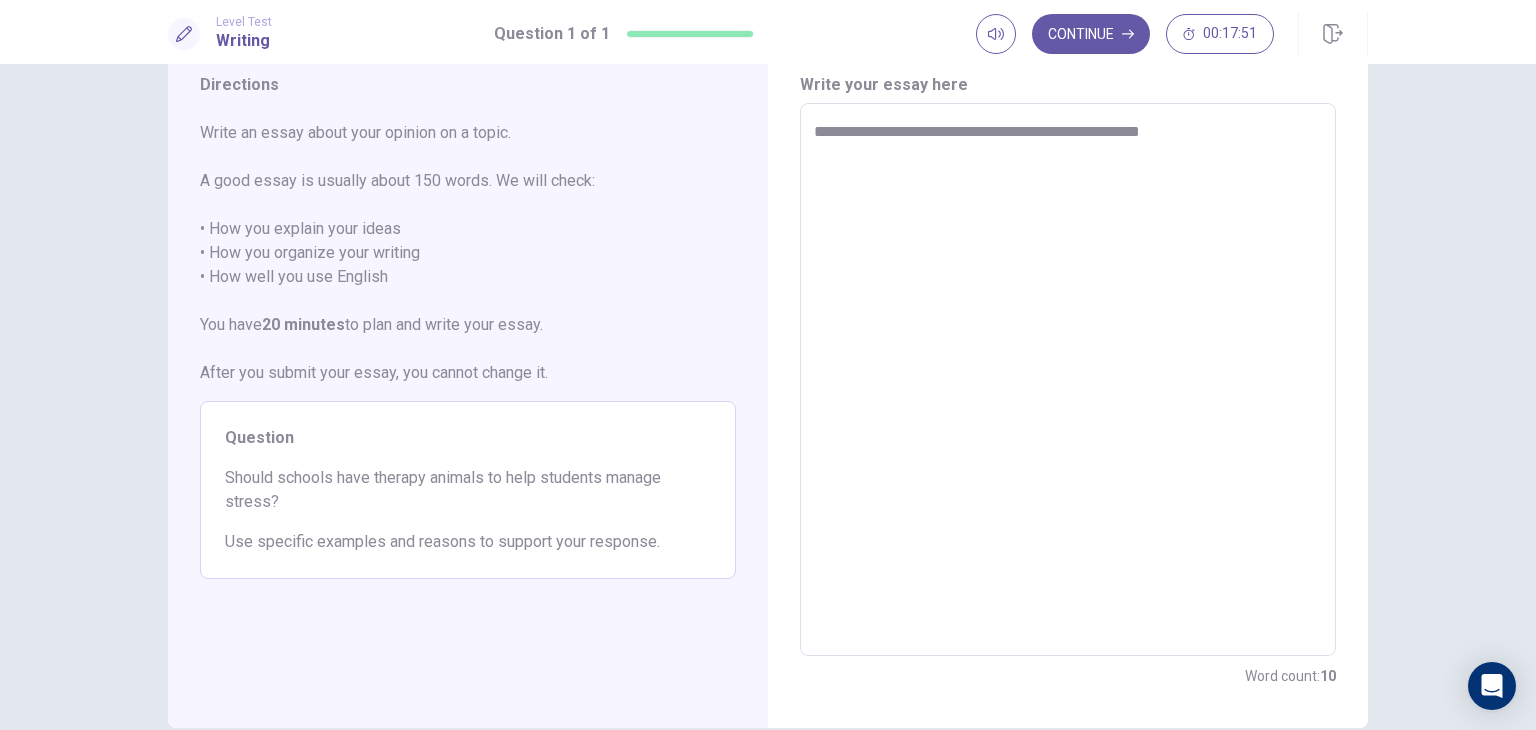 type on "*" 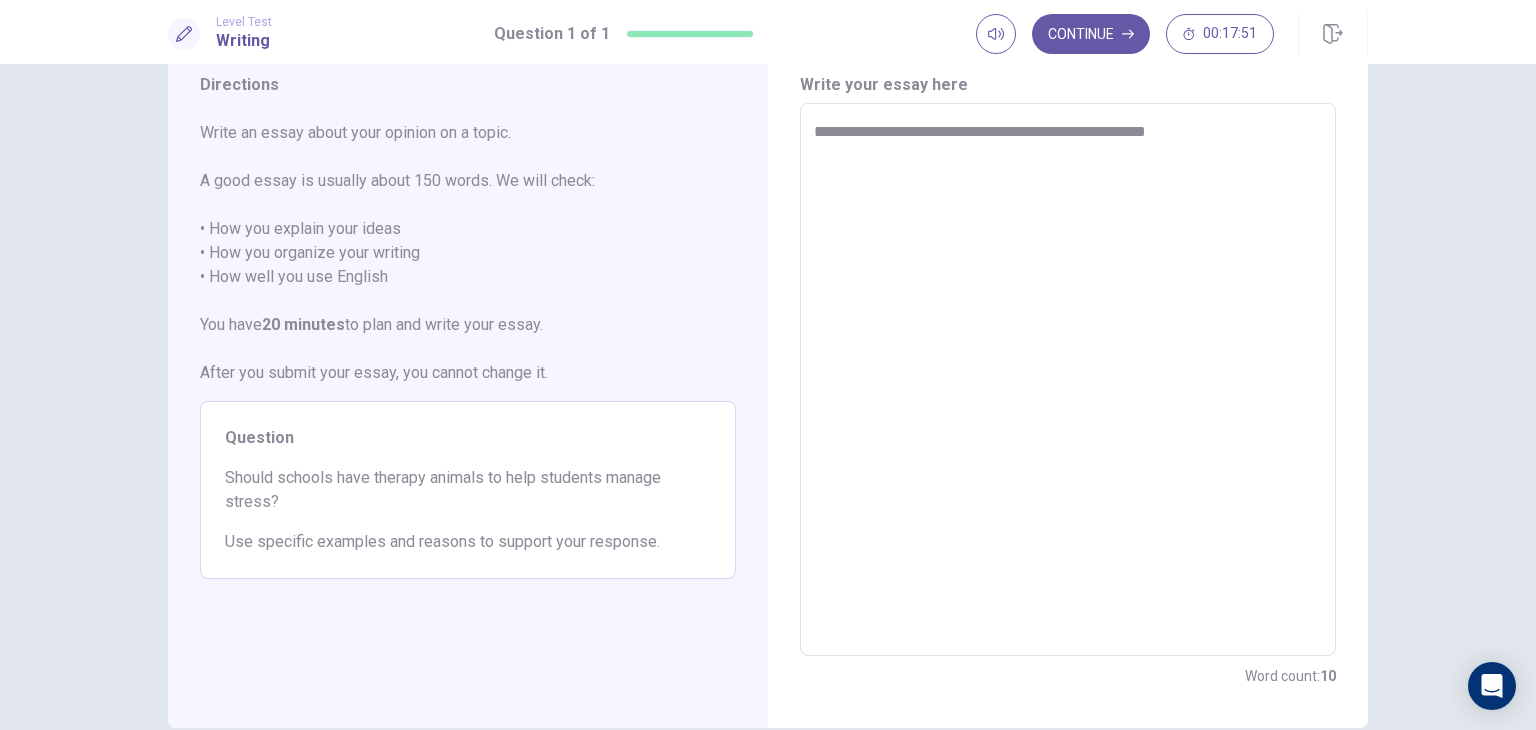 type on "*" 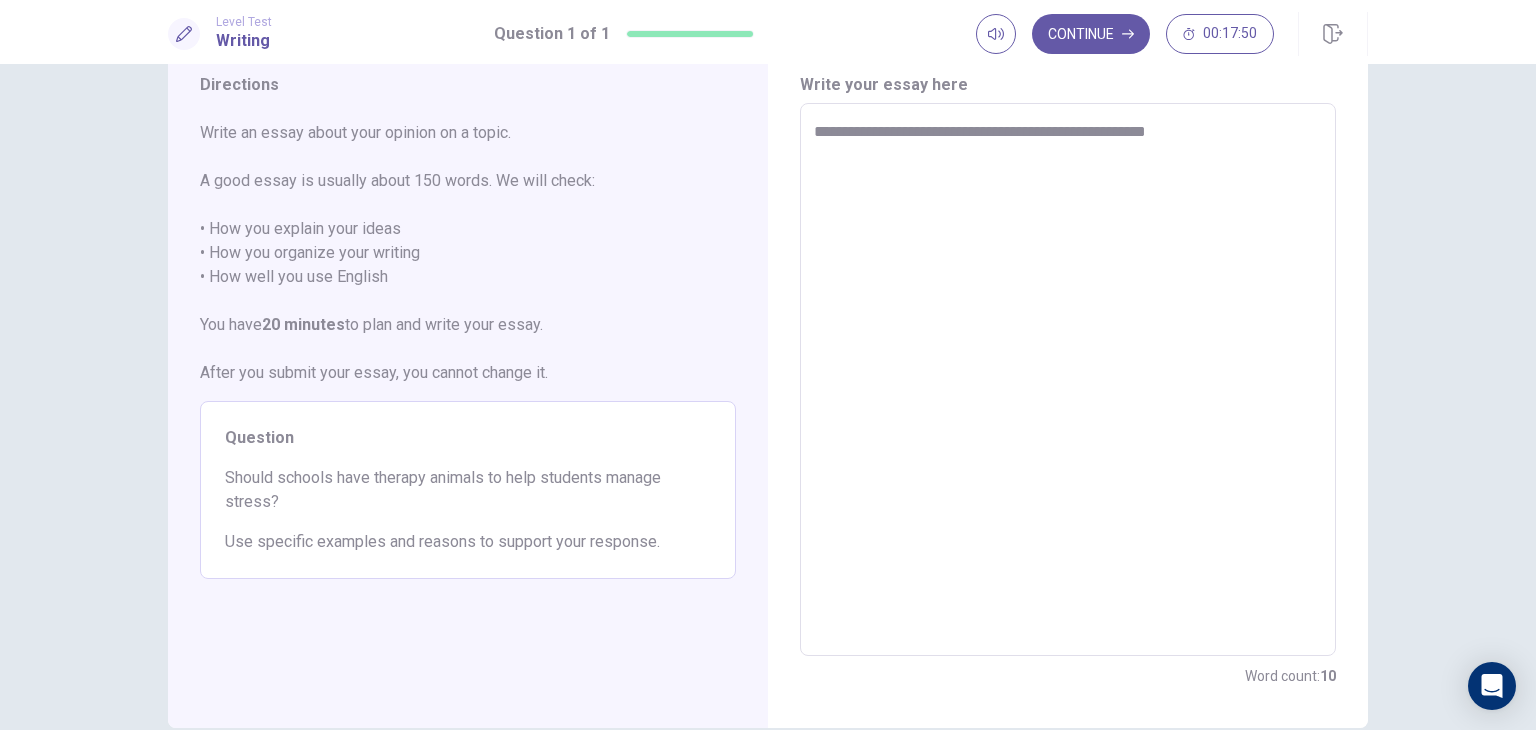 type on "**********" 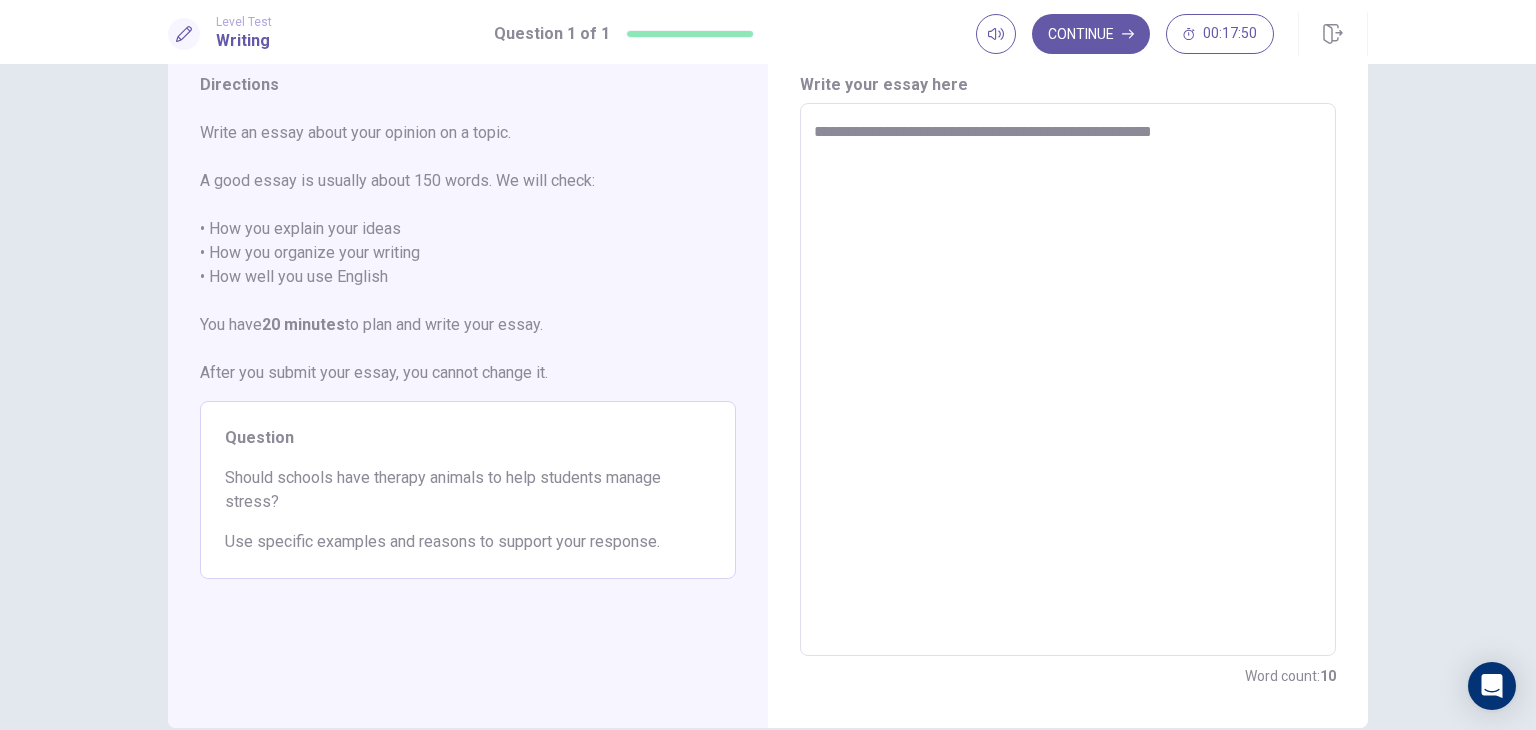 type on "*" 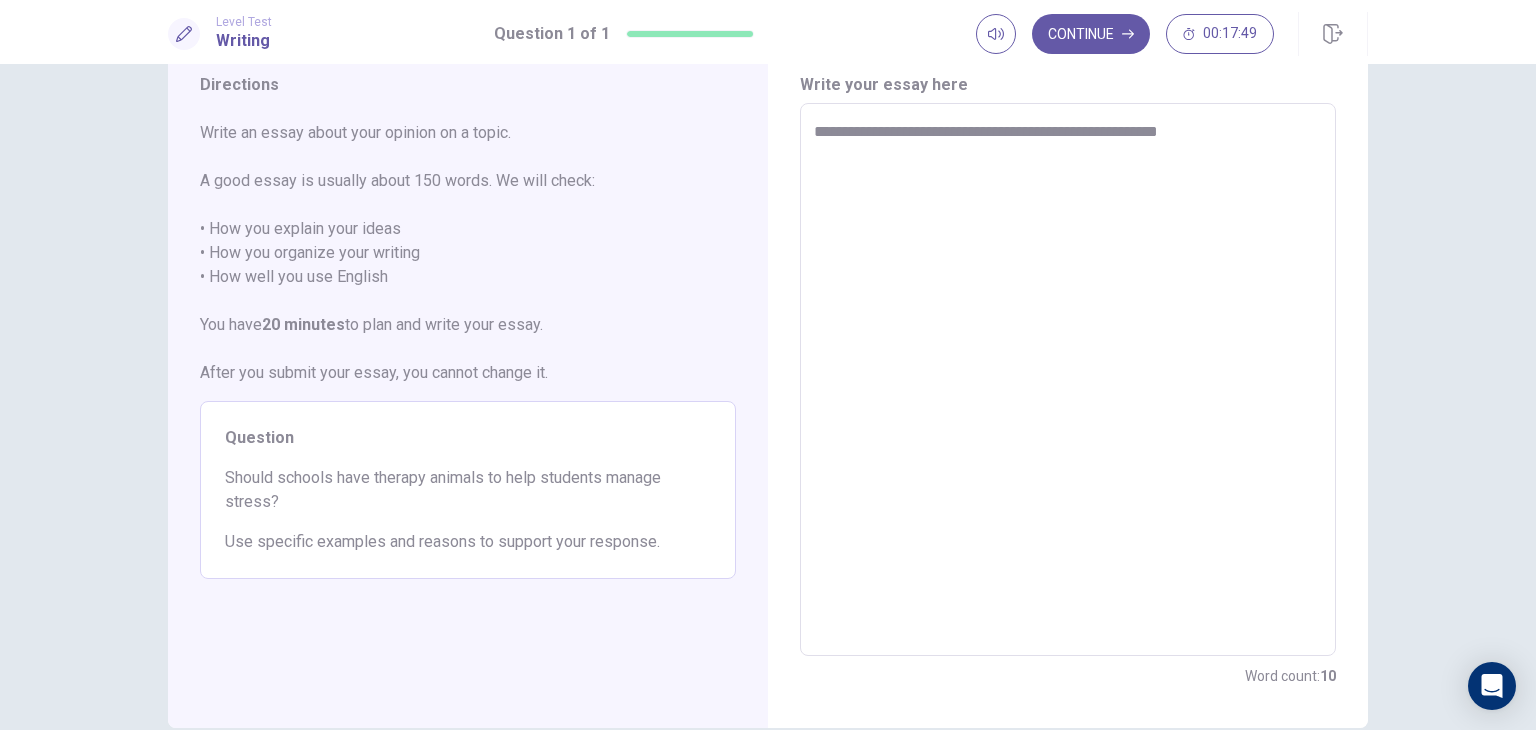 type on "*" 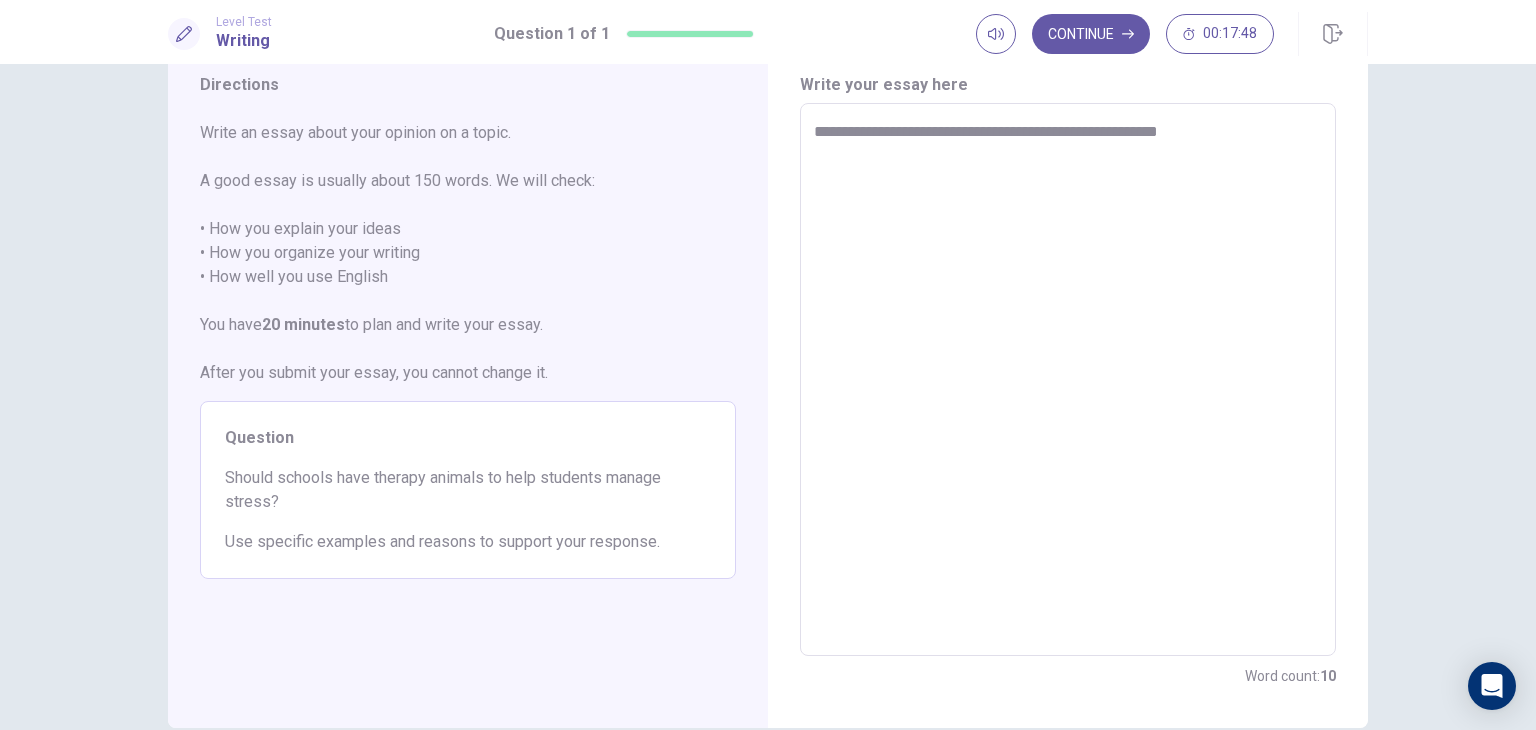 type on "**********" 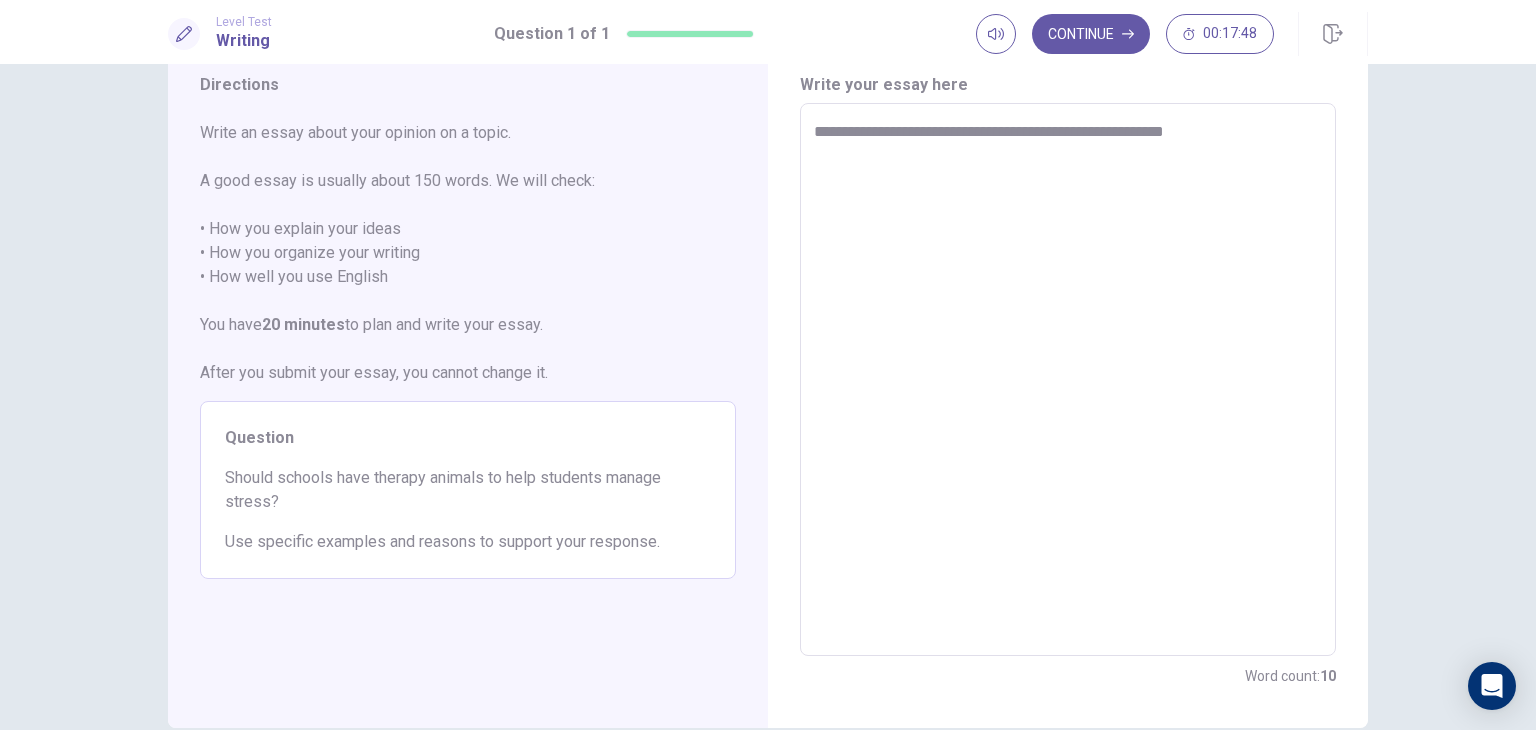 type on "*" 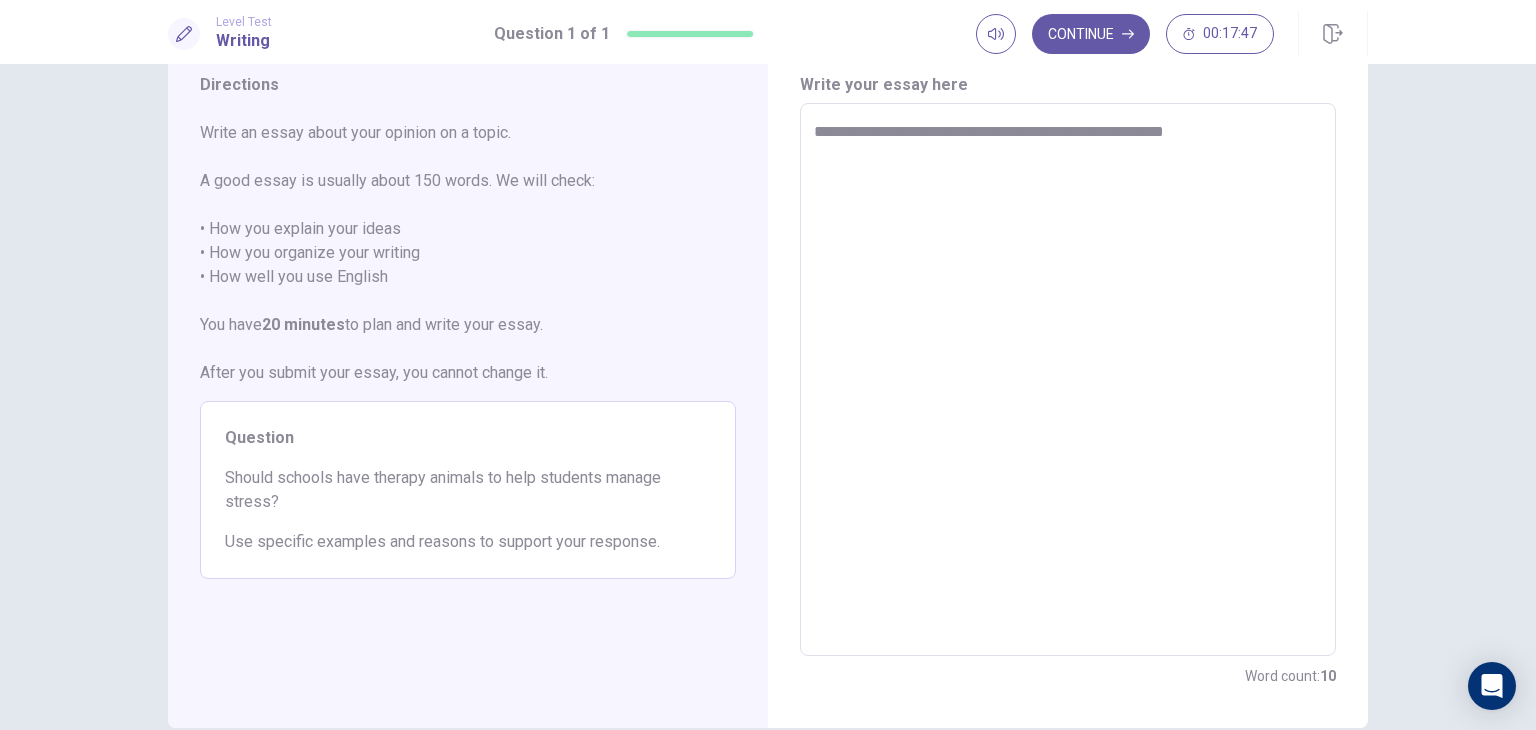 type on "**********" 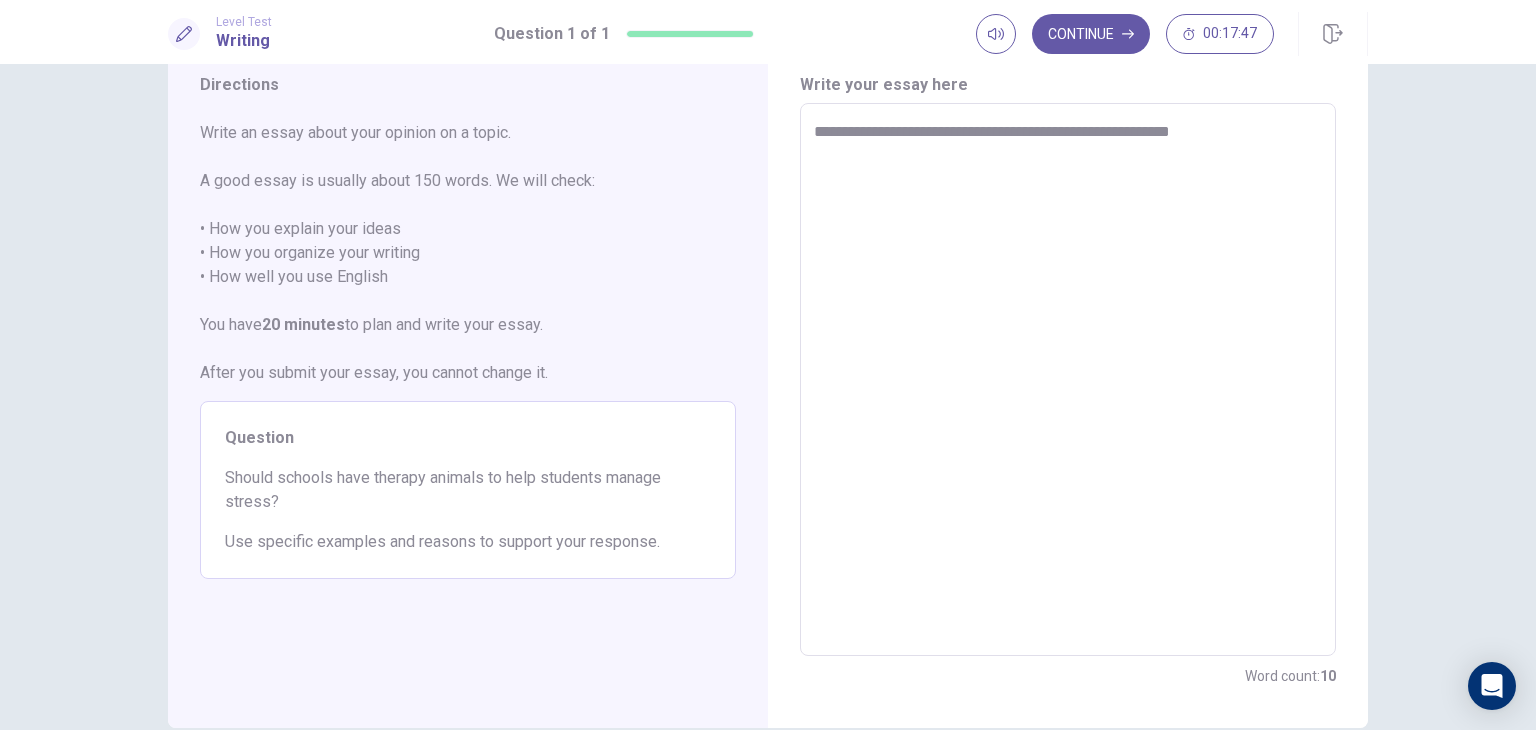 type on "*" 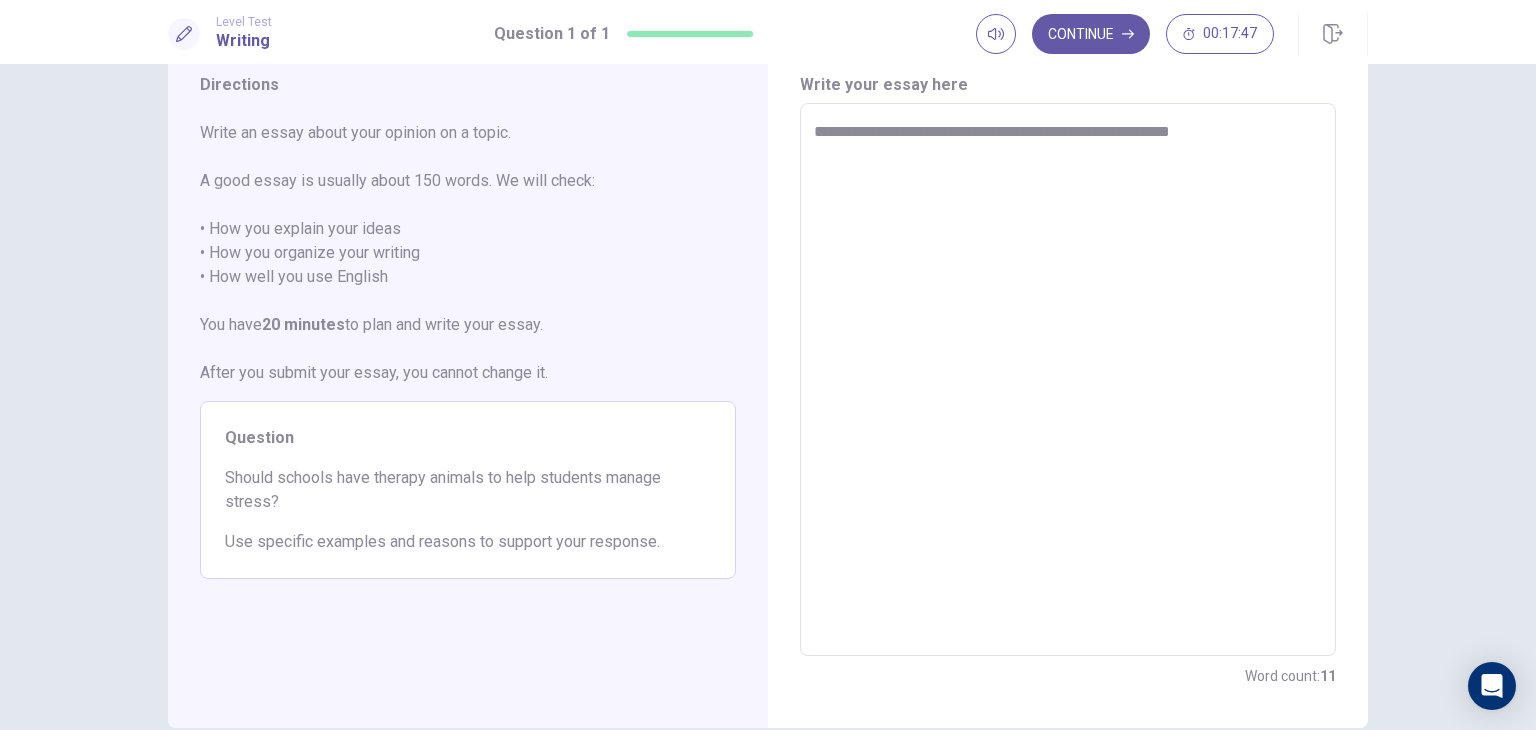 type on "**********" 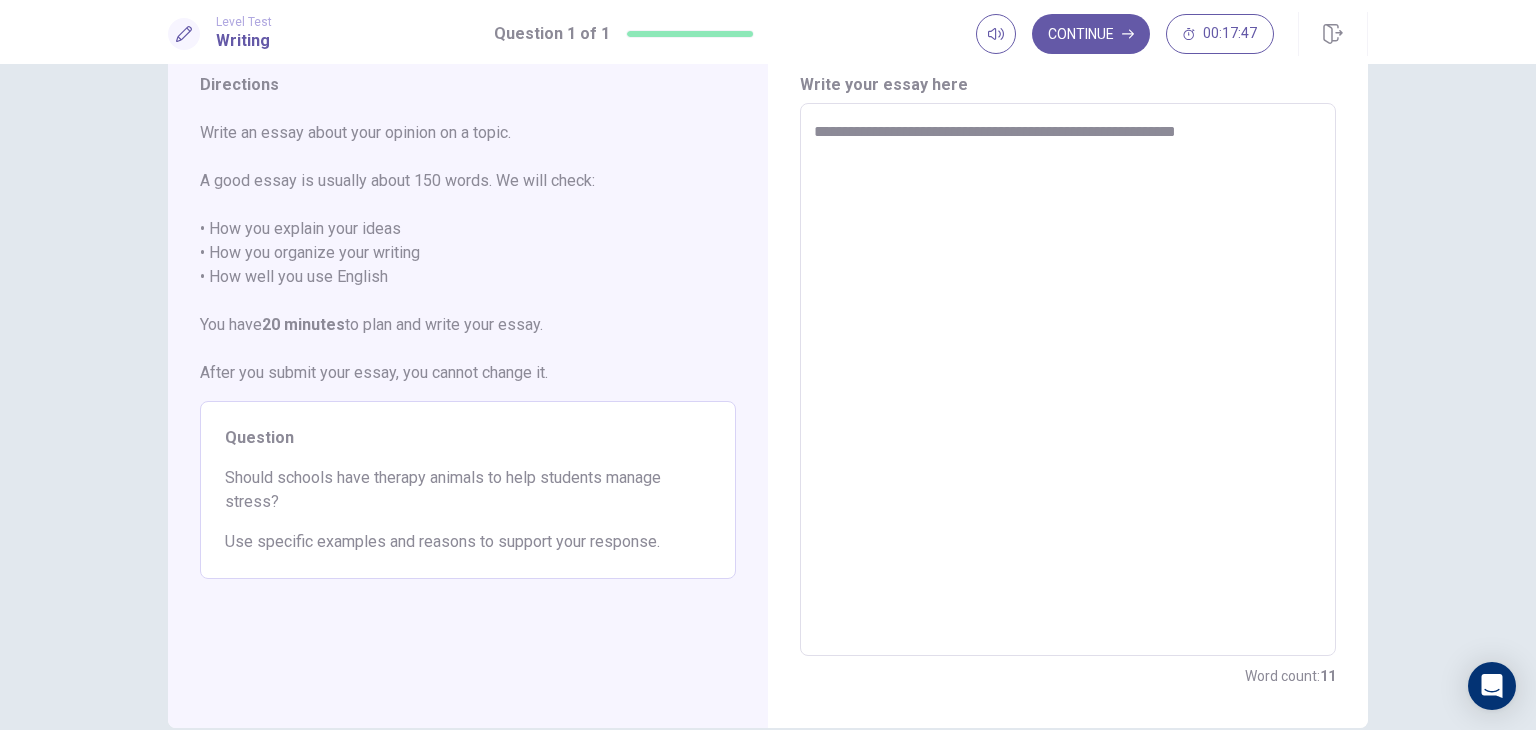 type on "*" 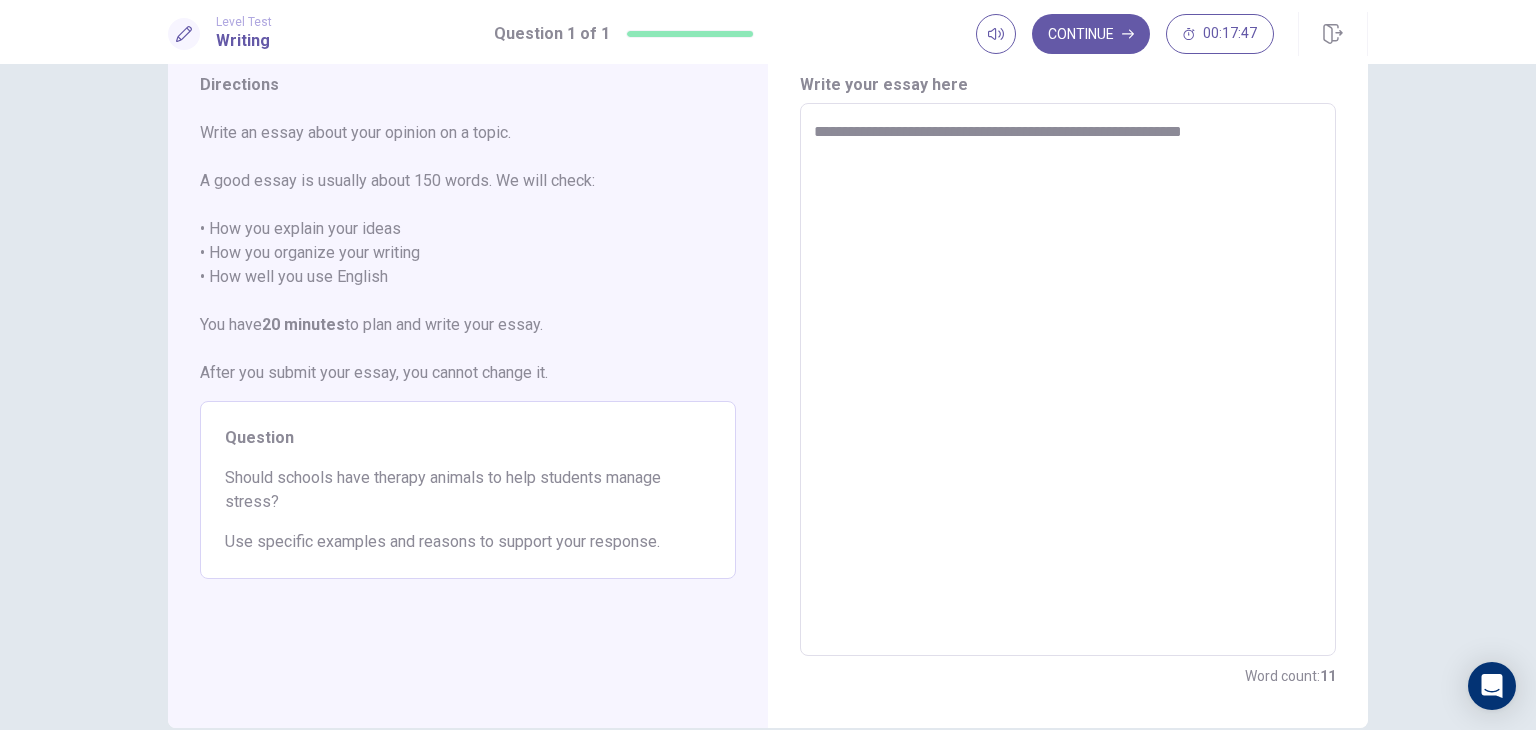 type on "*" 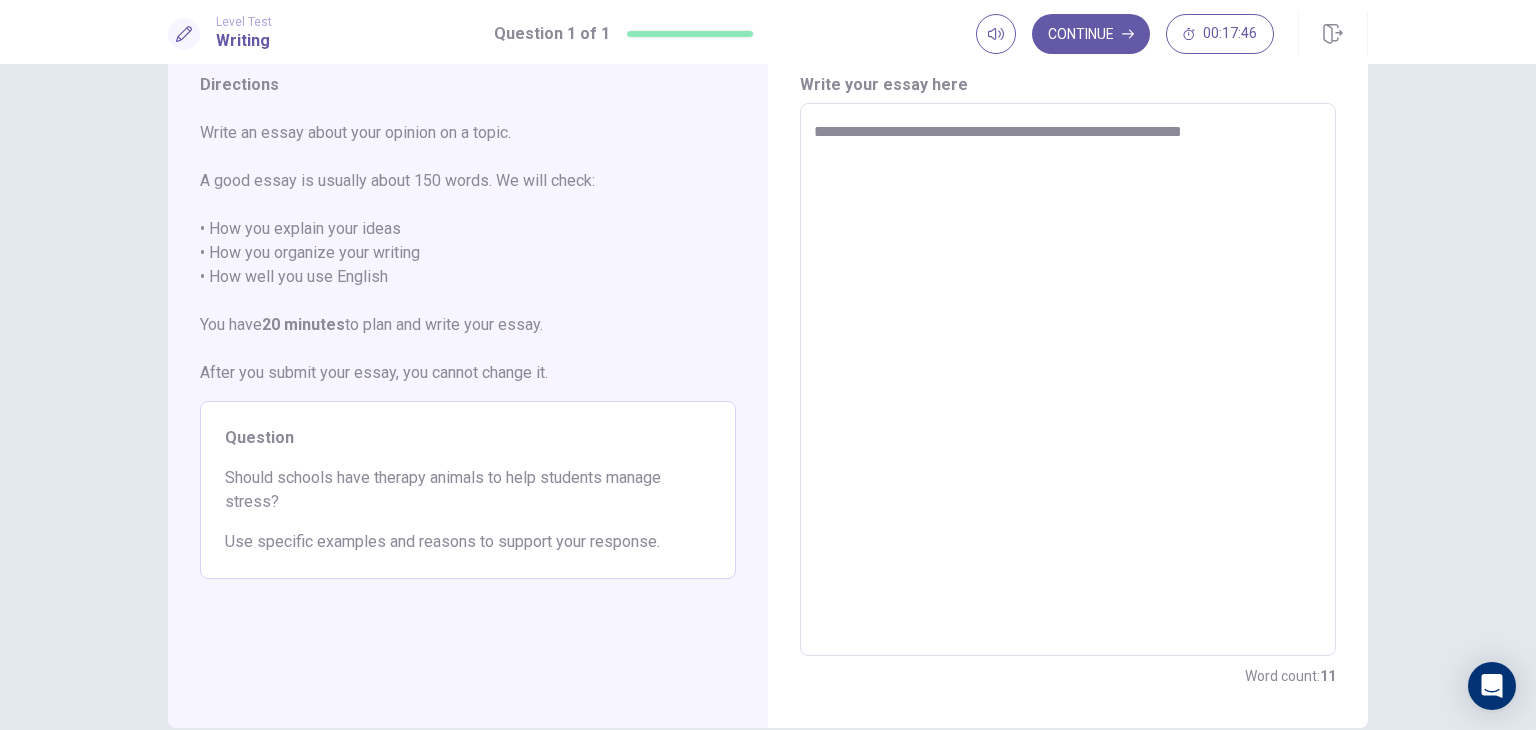 type on "**********" 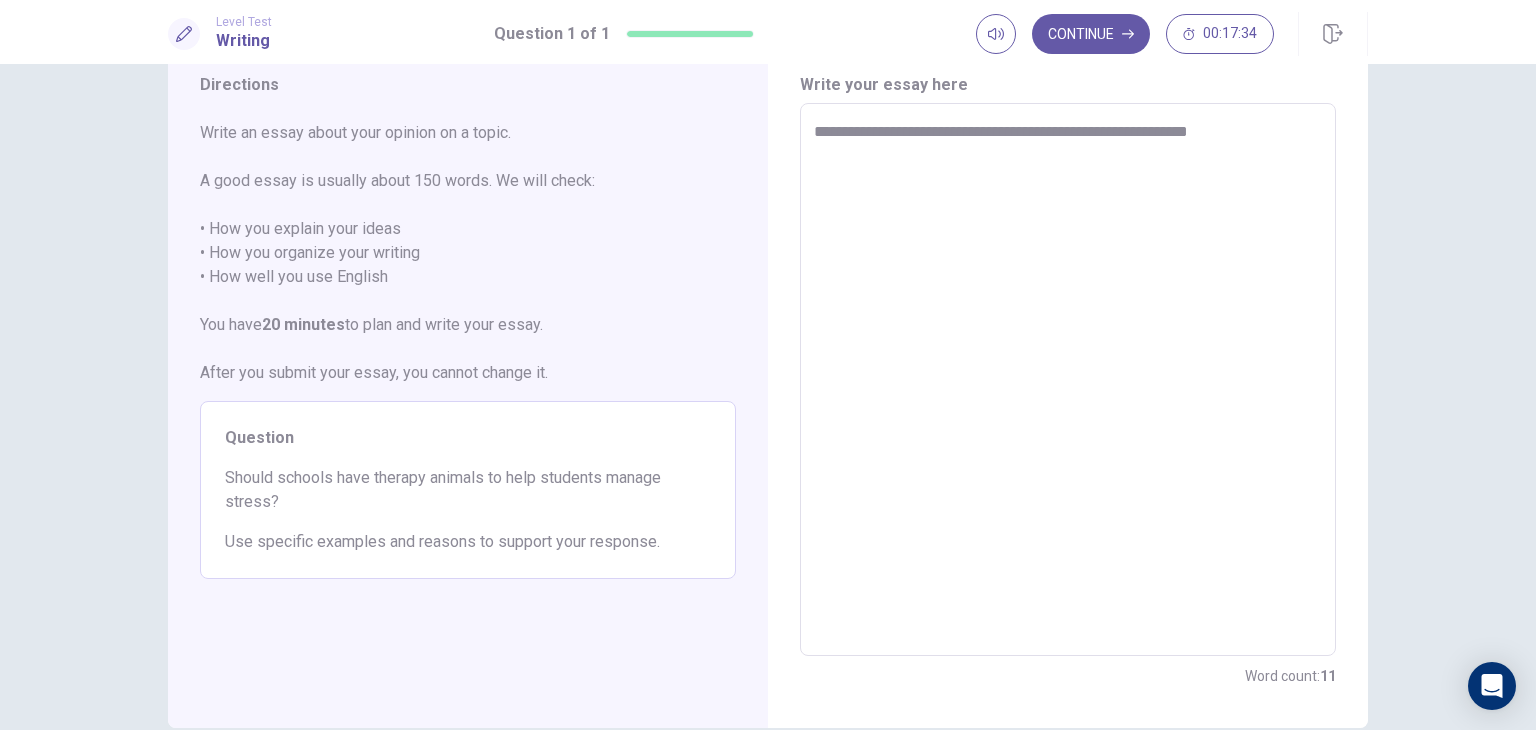 type on "*" 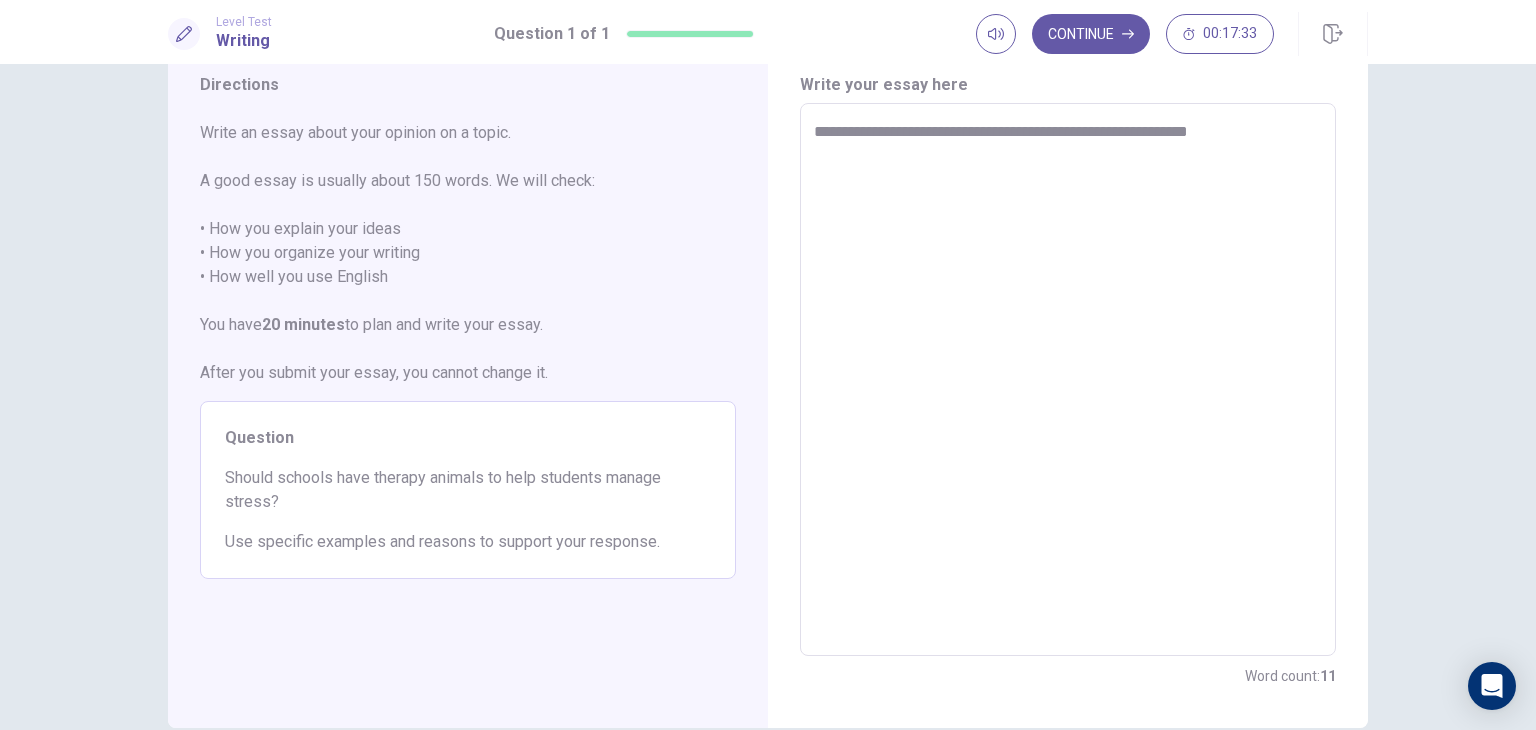 type on "**********" 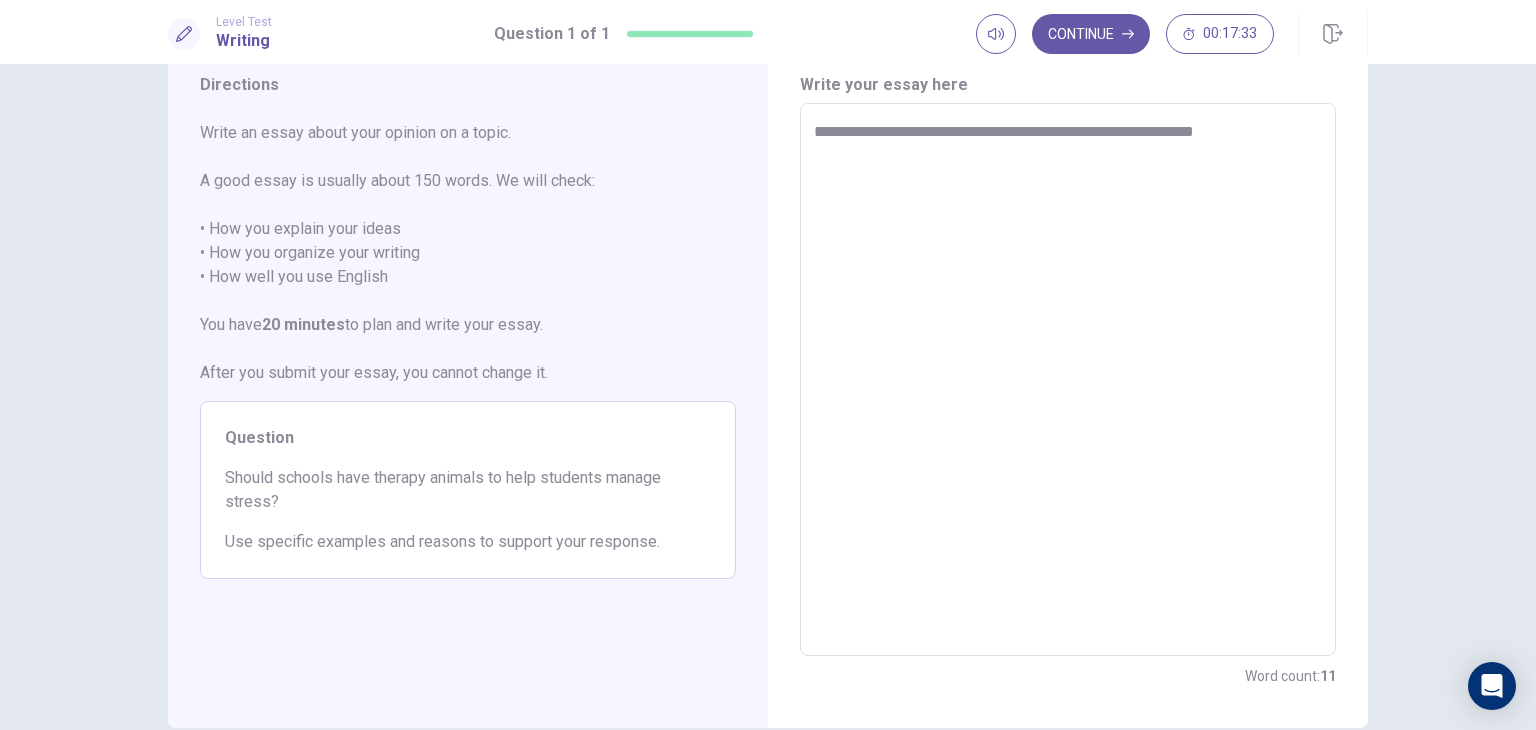 type on "*" 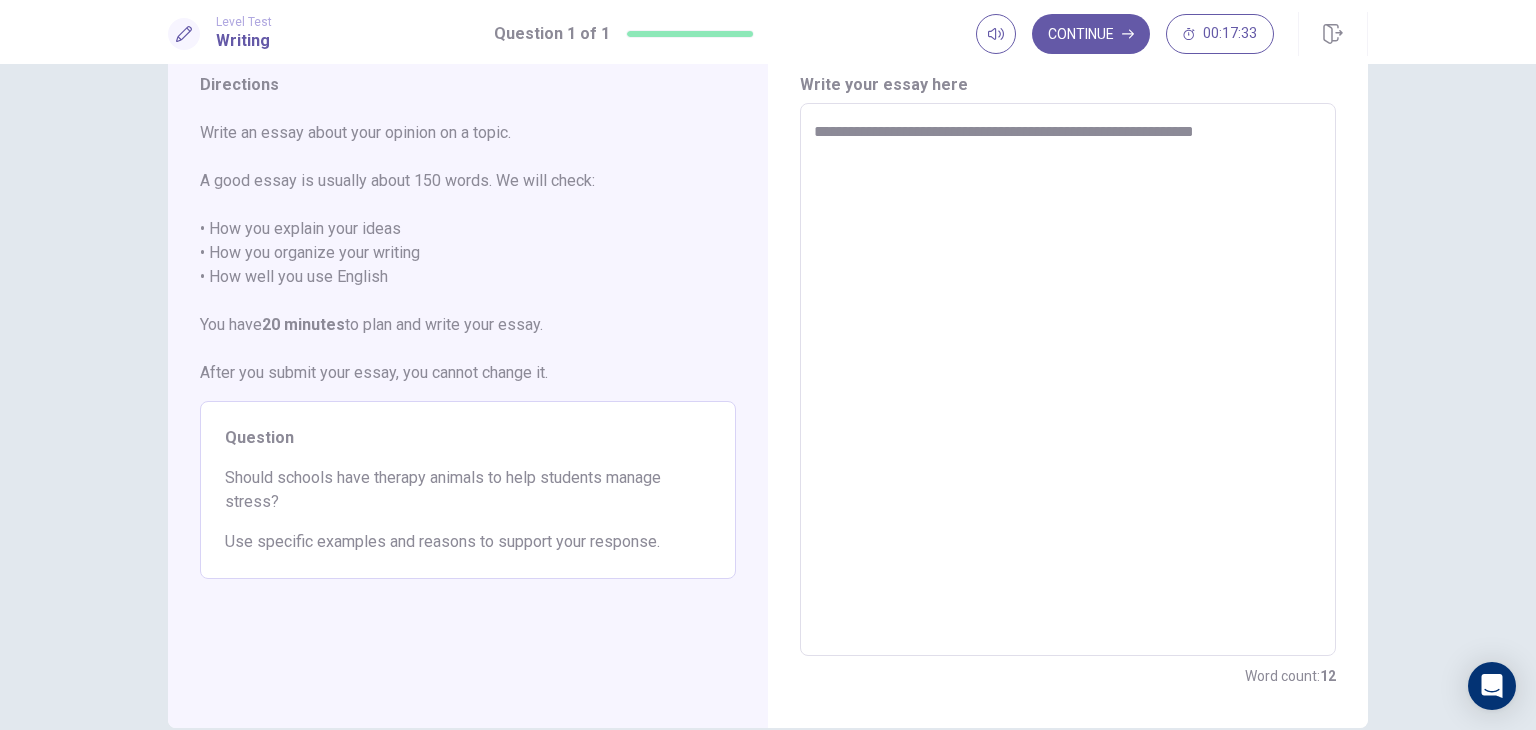 type on "**********" 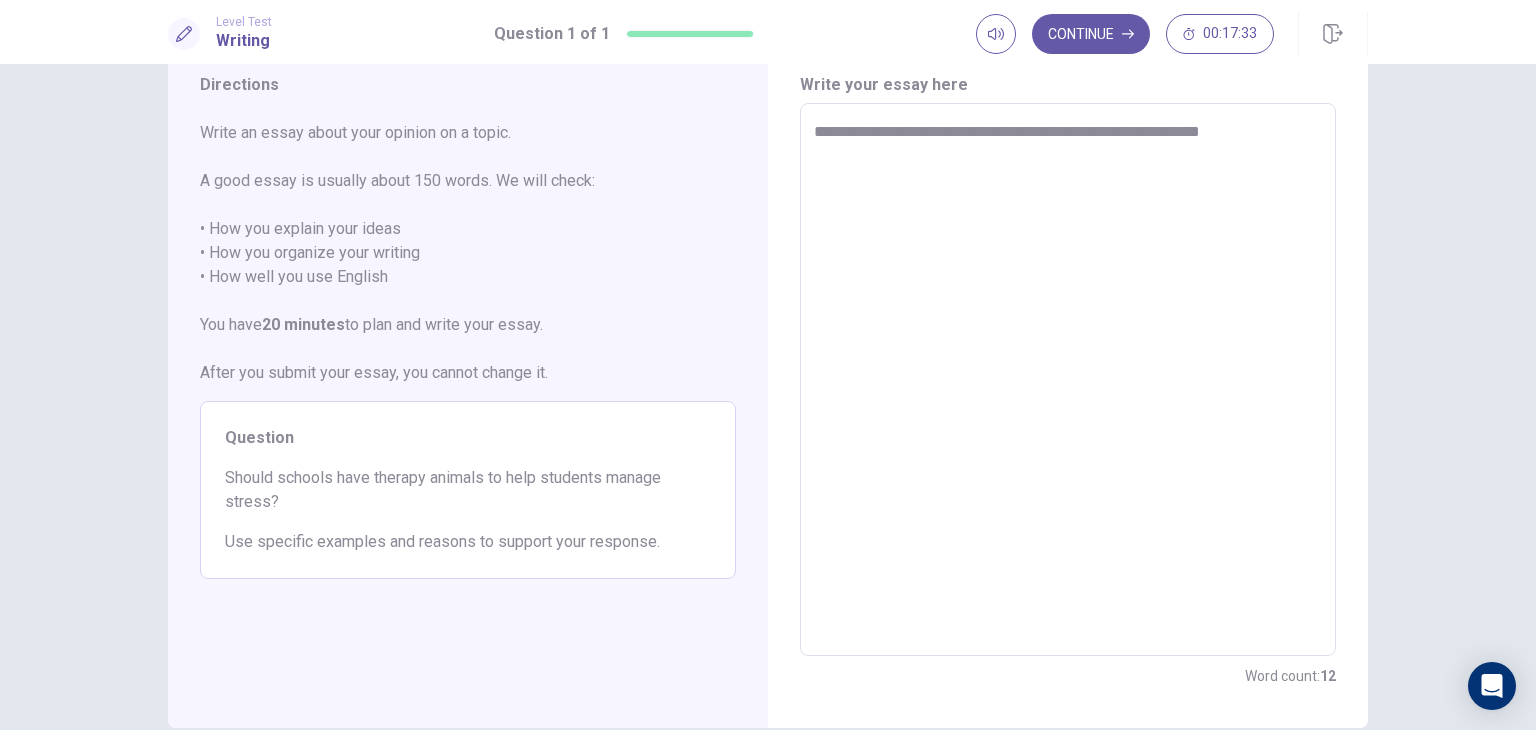 type on "*" 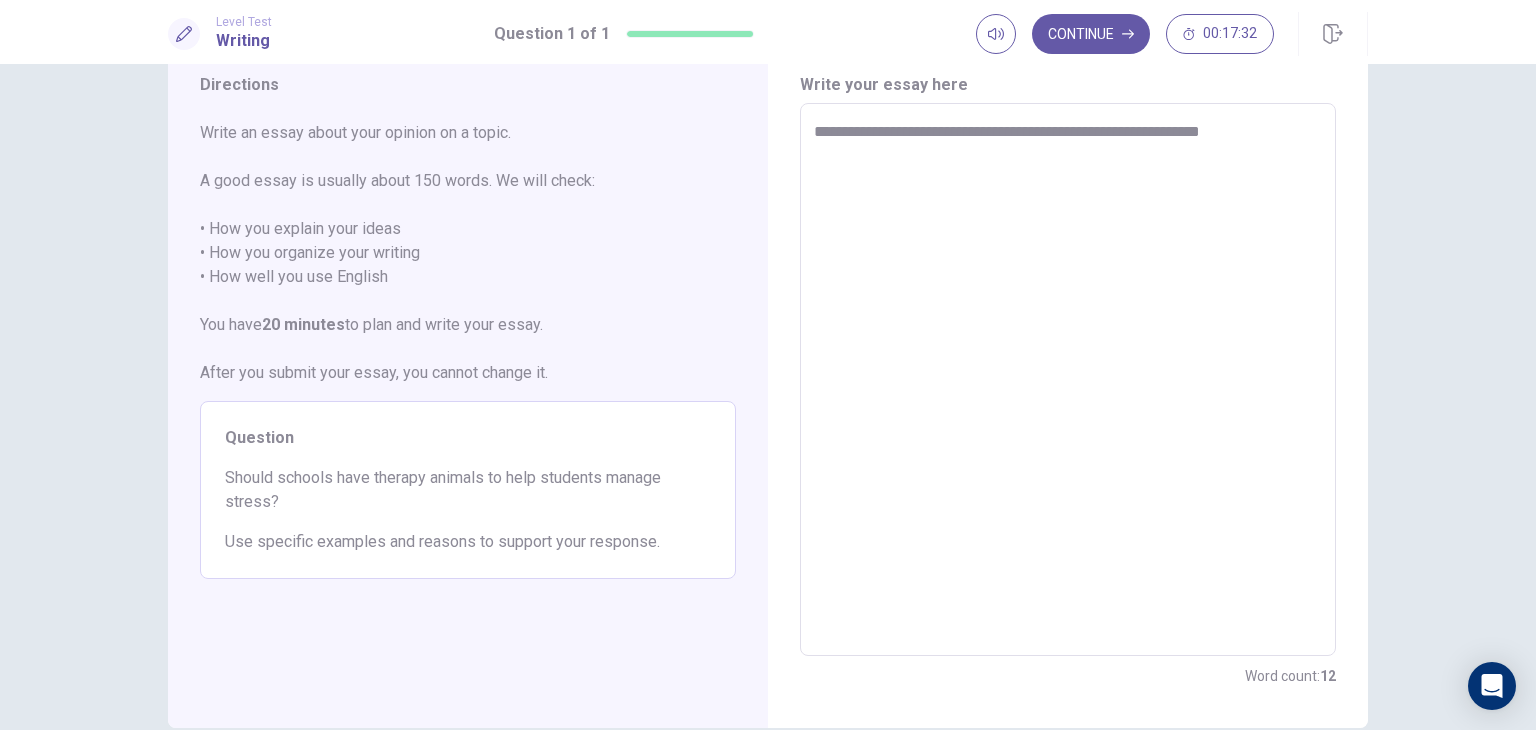 type on "**********" 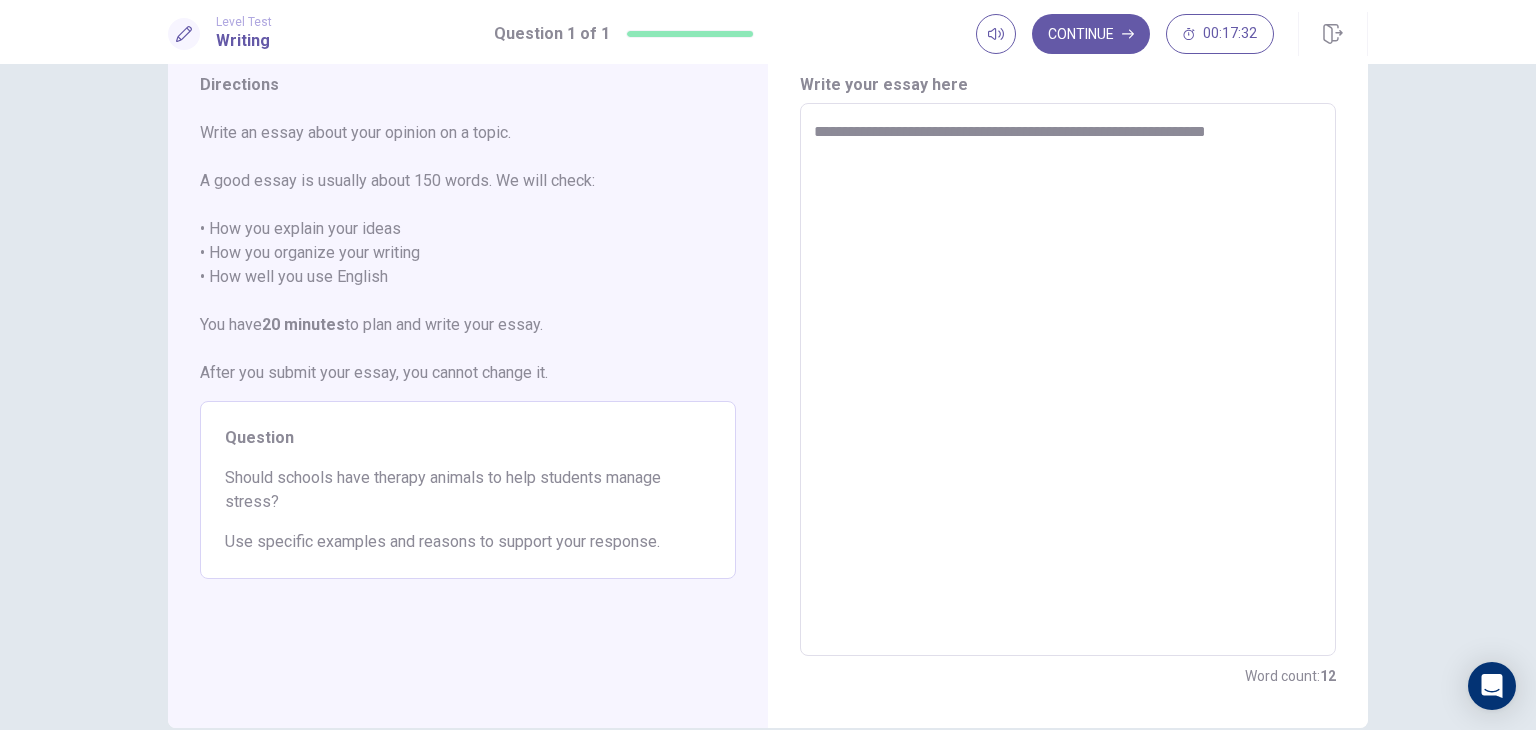 type on "*" 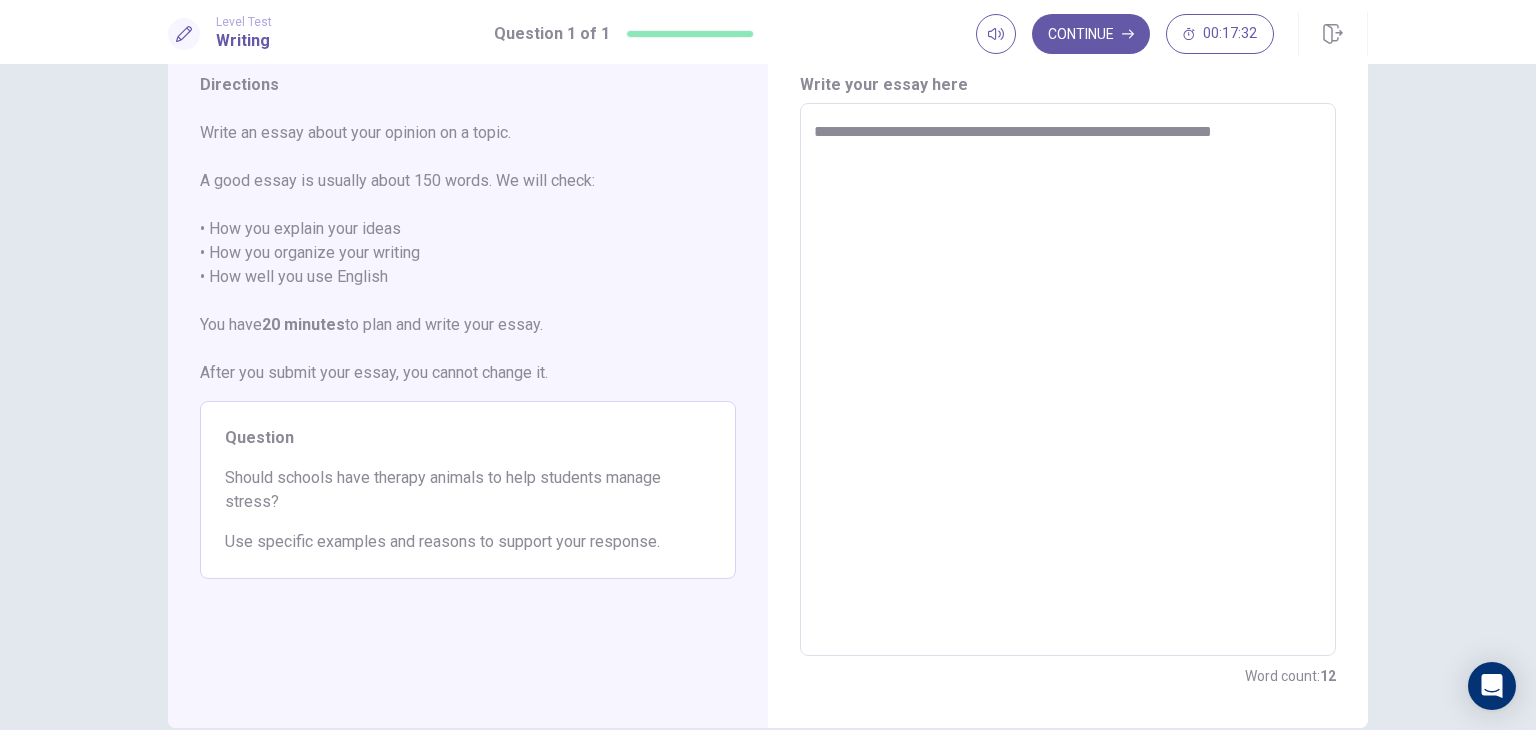 type on "*" 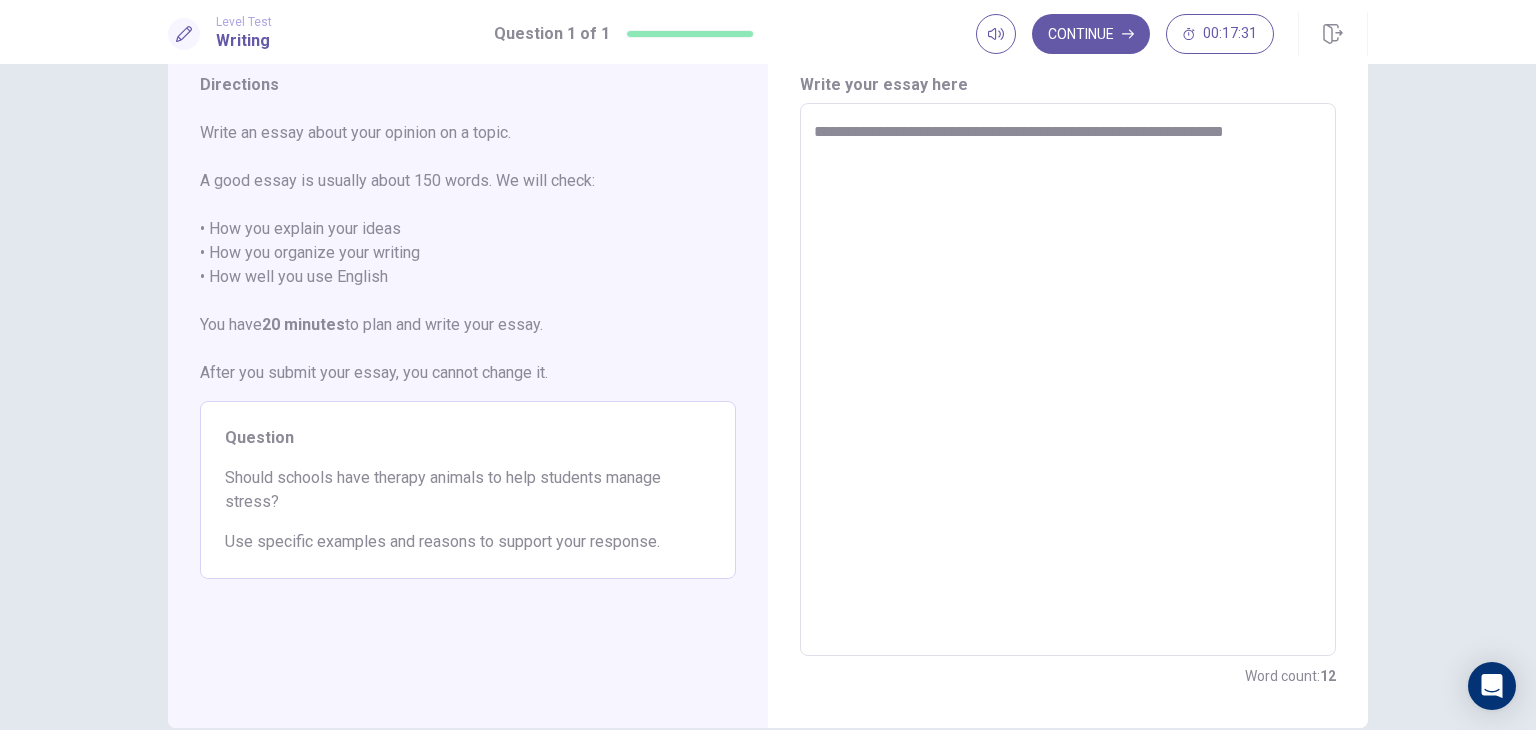 type on "*" 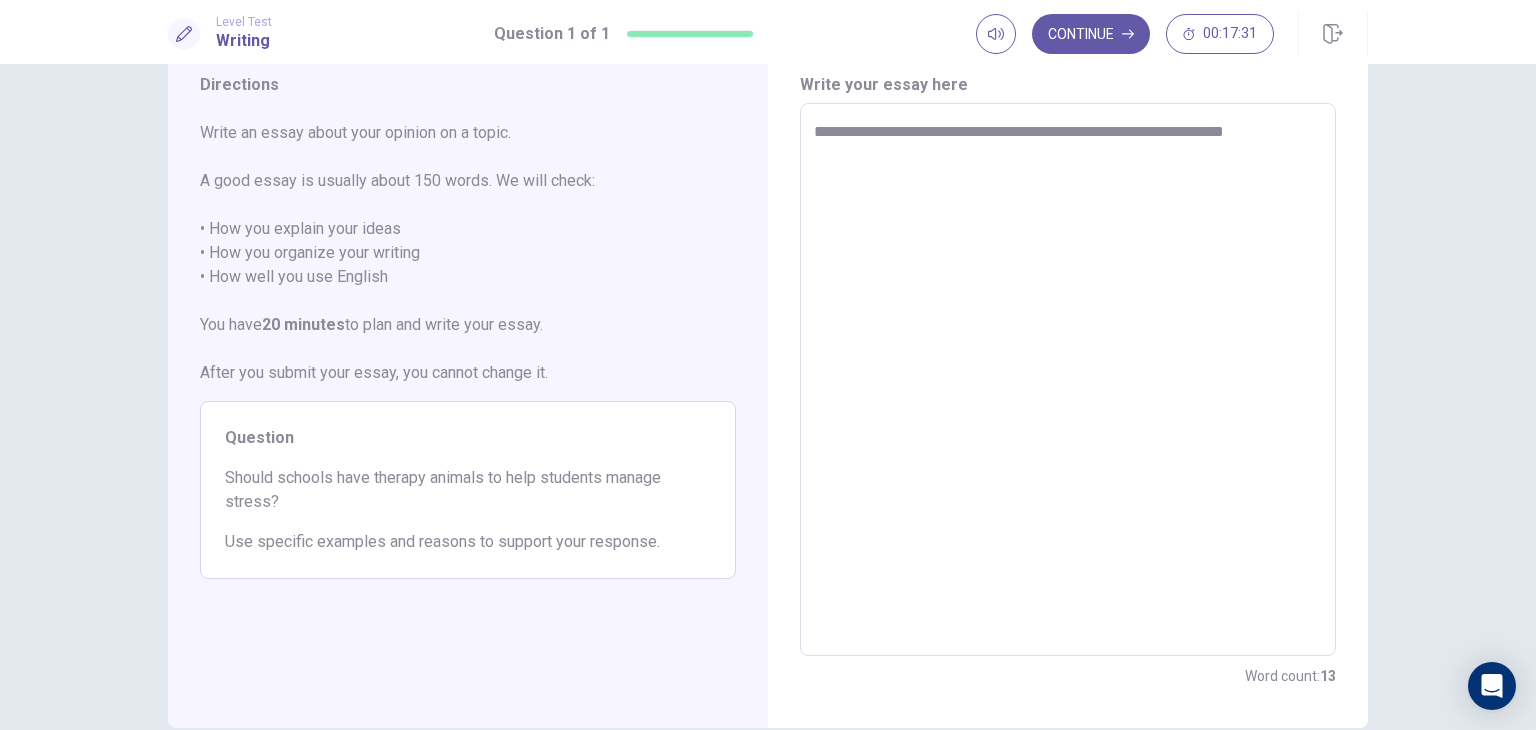 type on "**********" 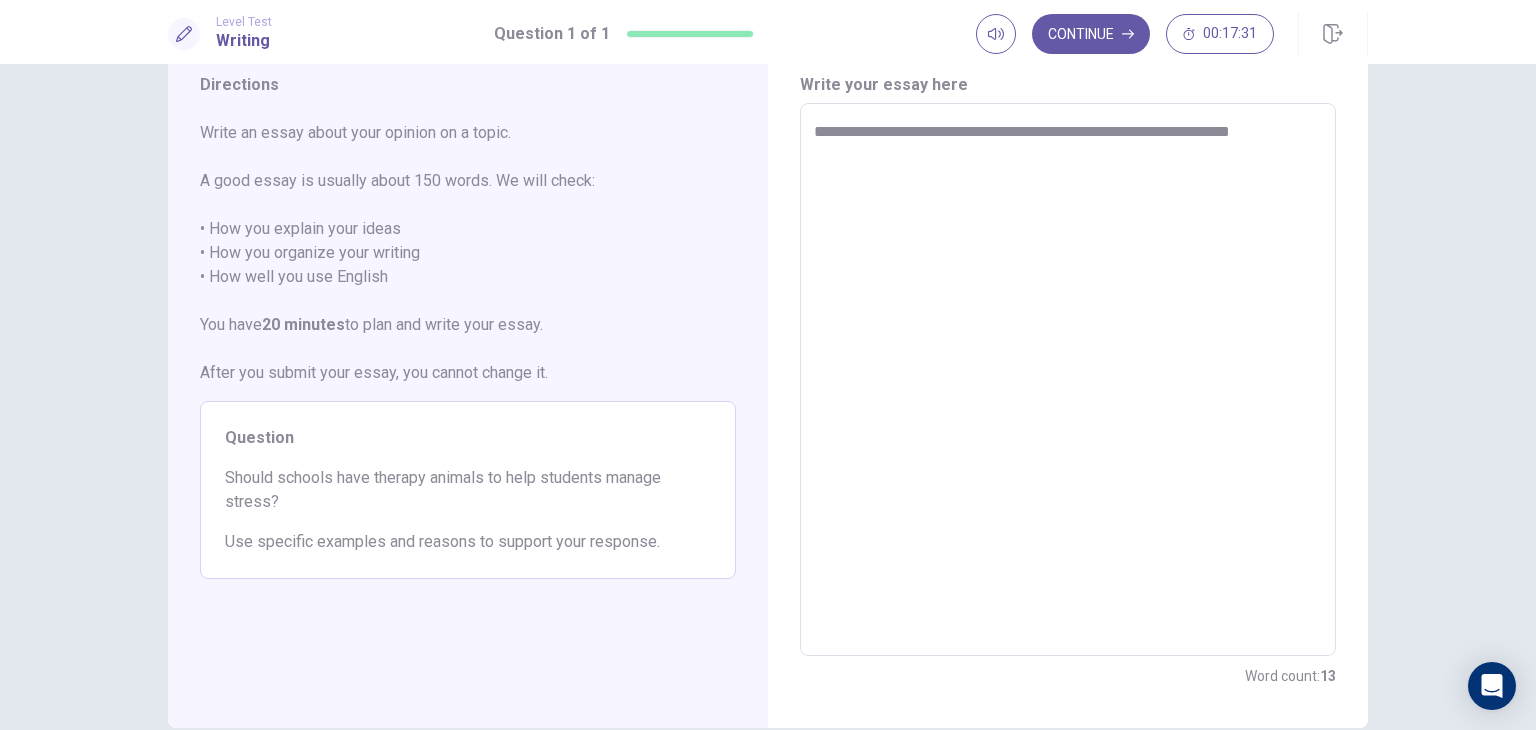 type on "*" 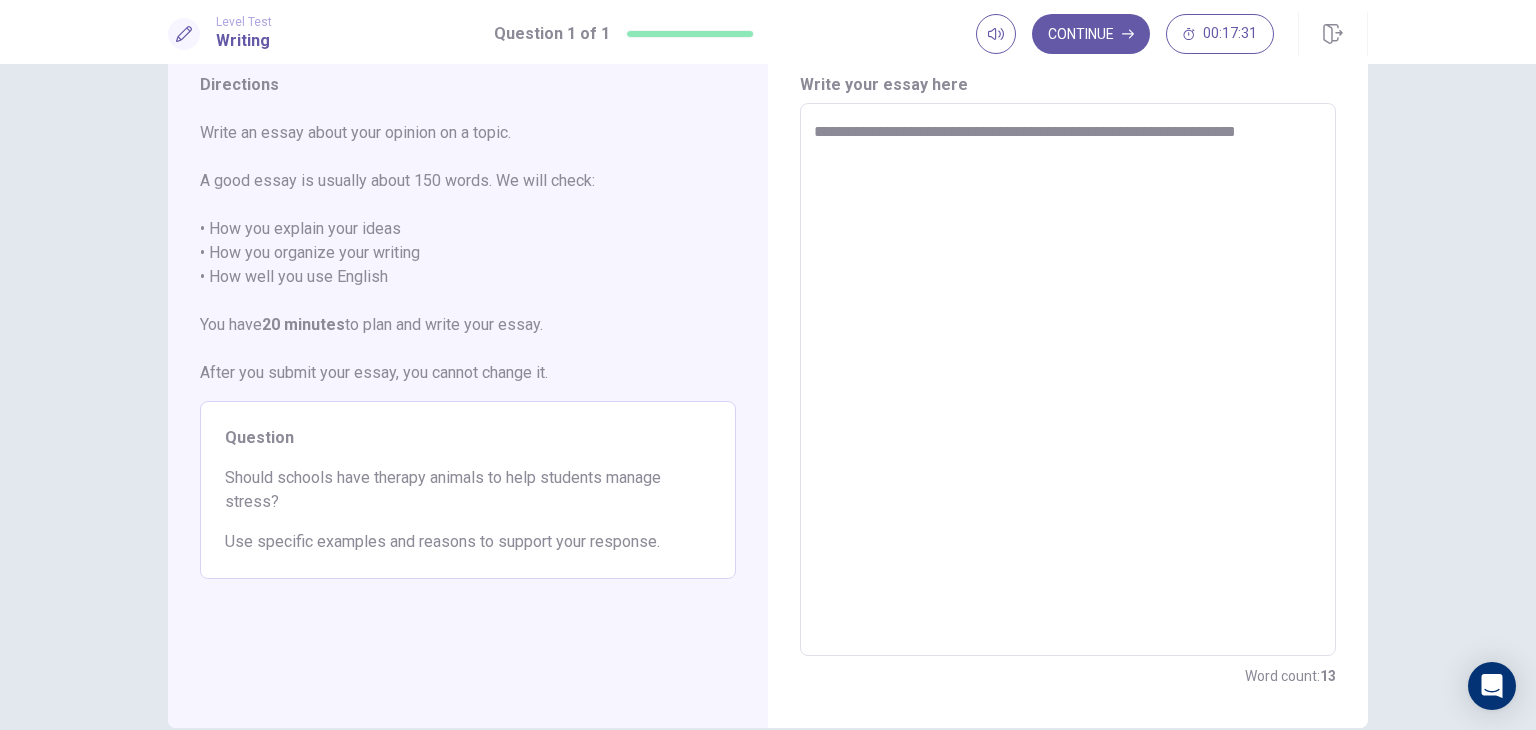 type on "*" 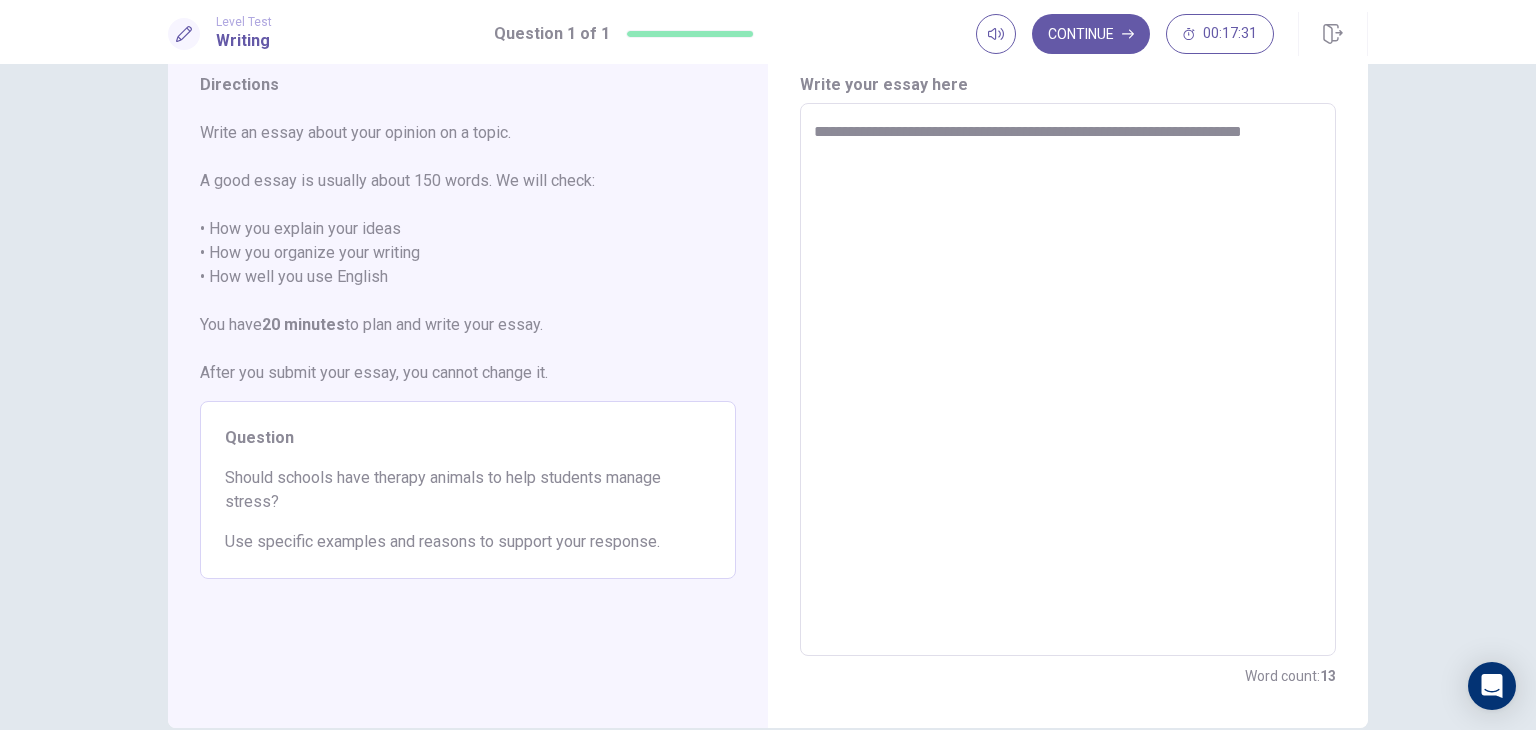 type on "*" 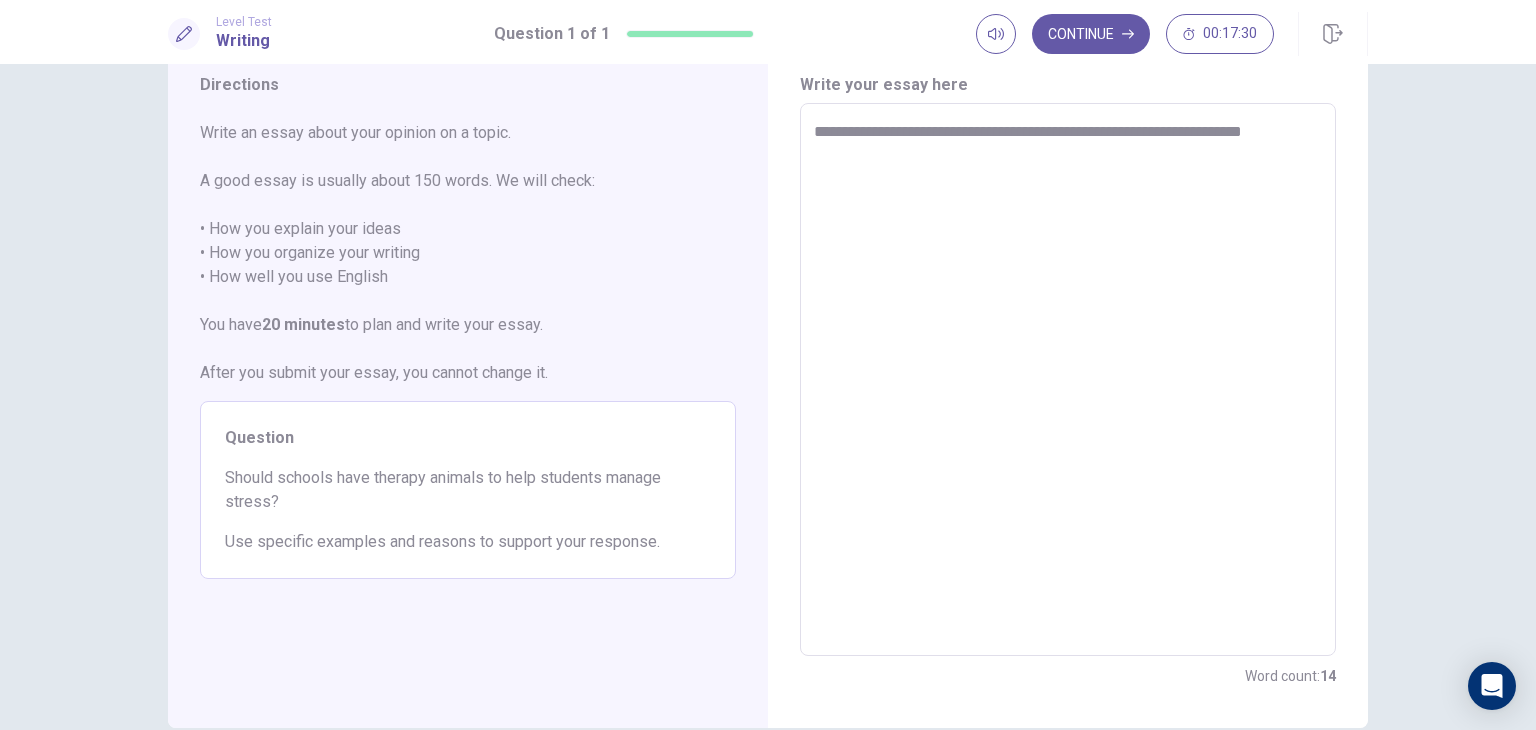 type on "**********" 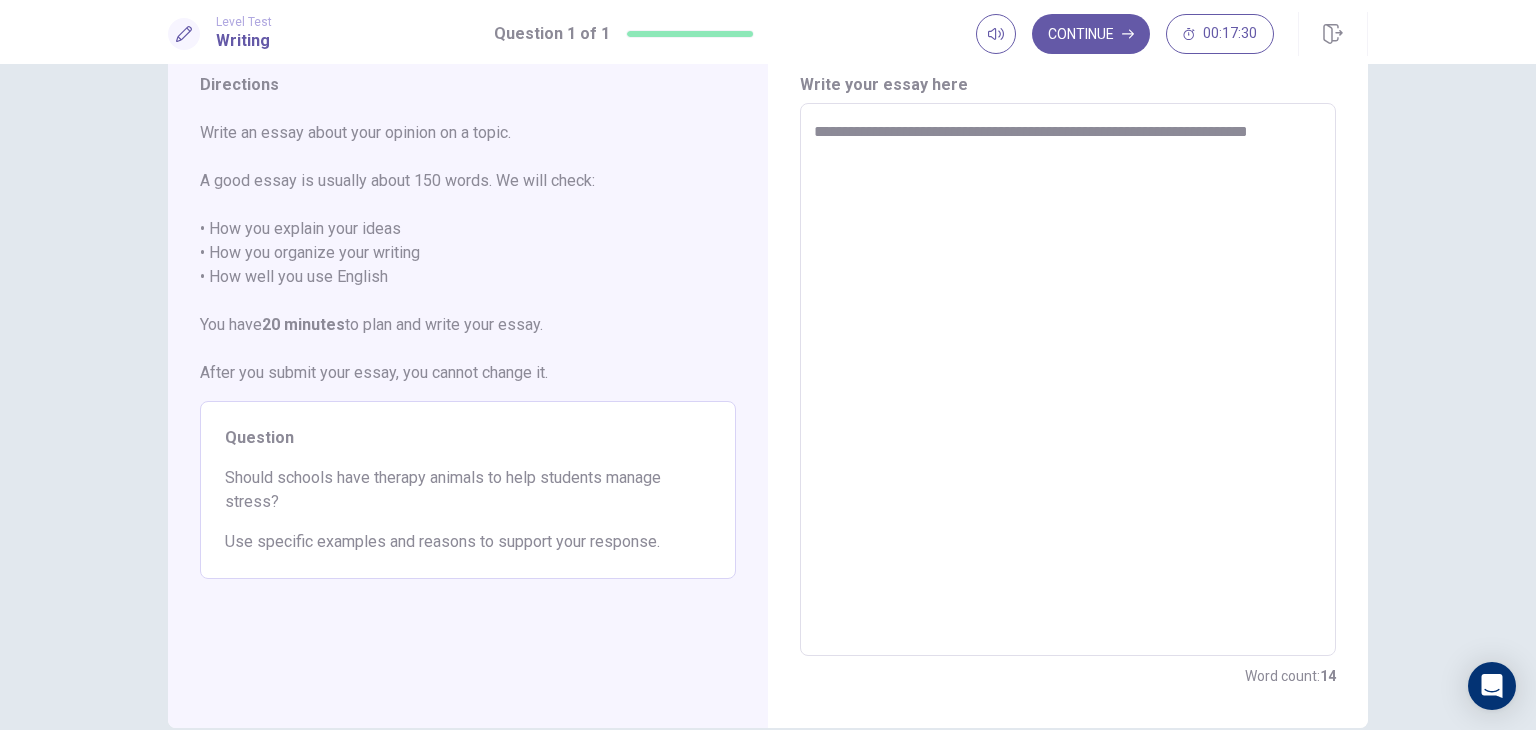 type on "*" 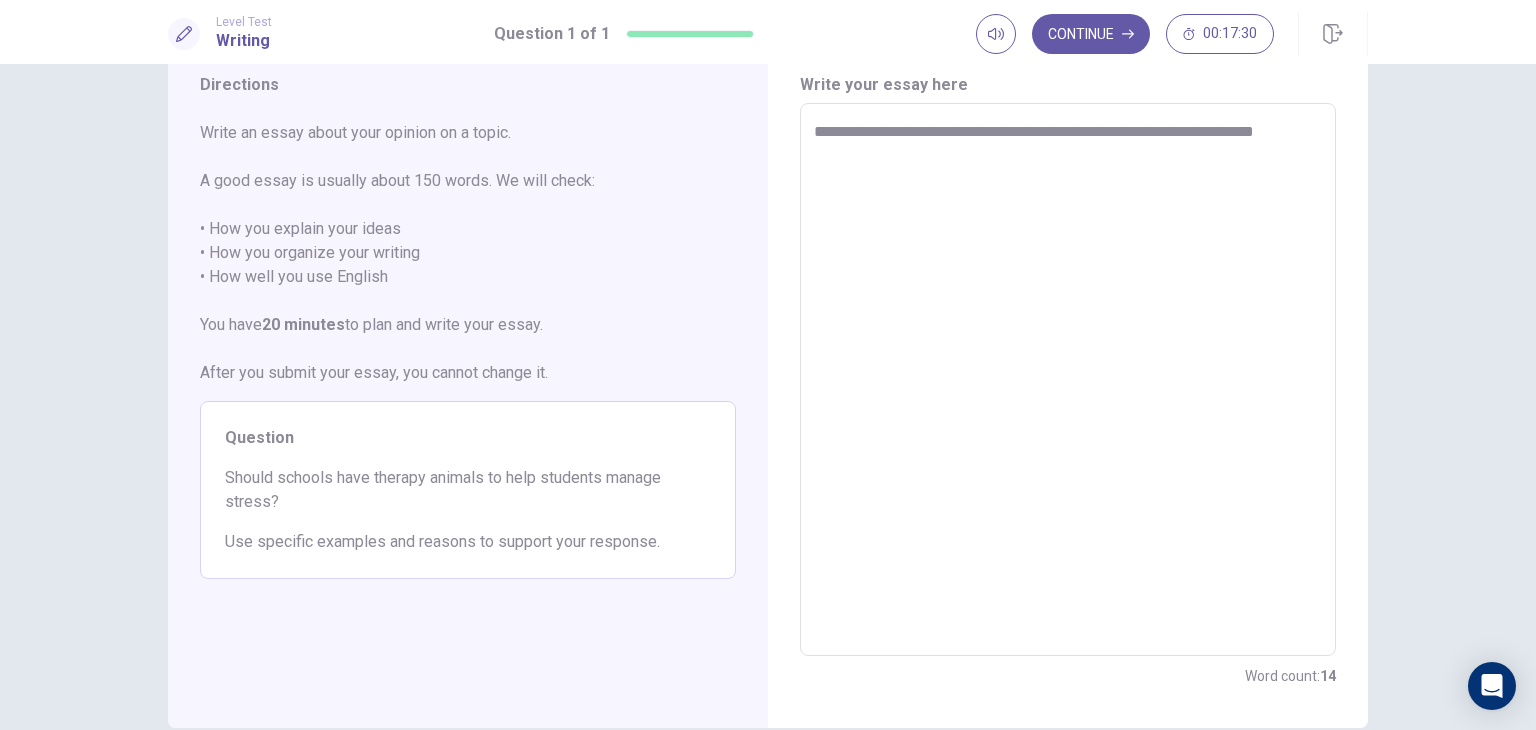 type on "*" 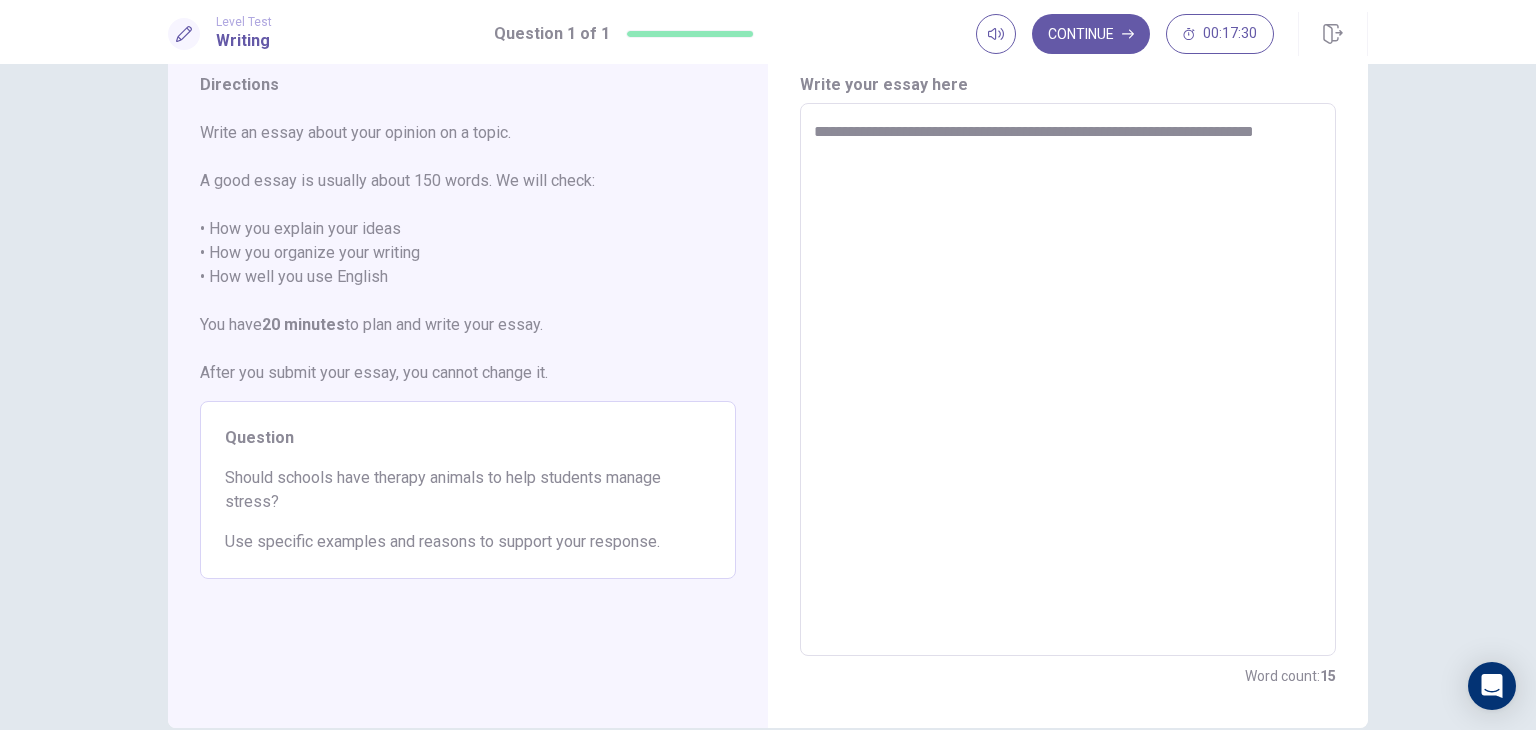 type on "**********" 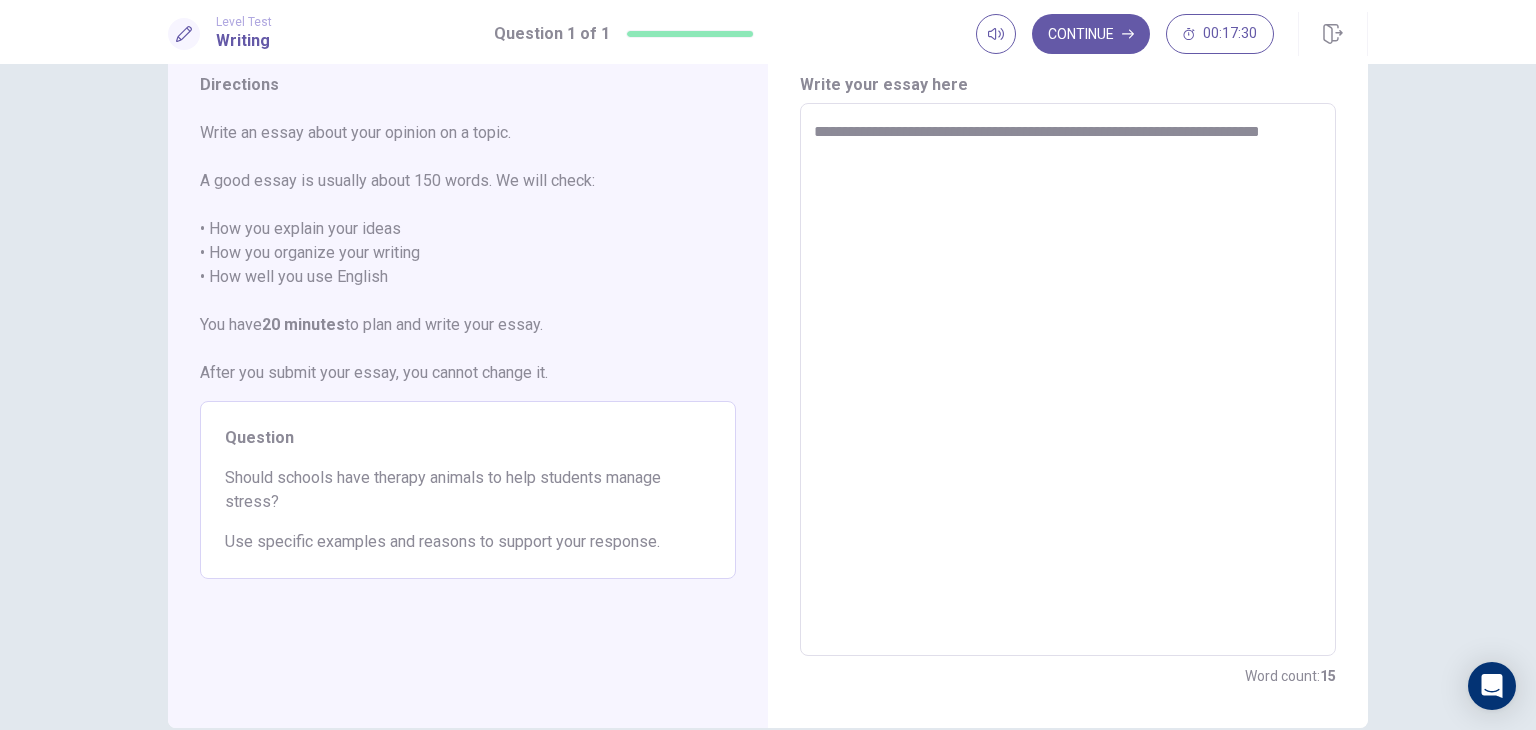 type on "*" 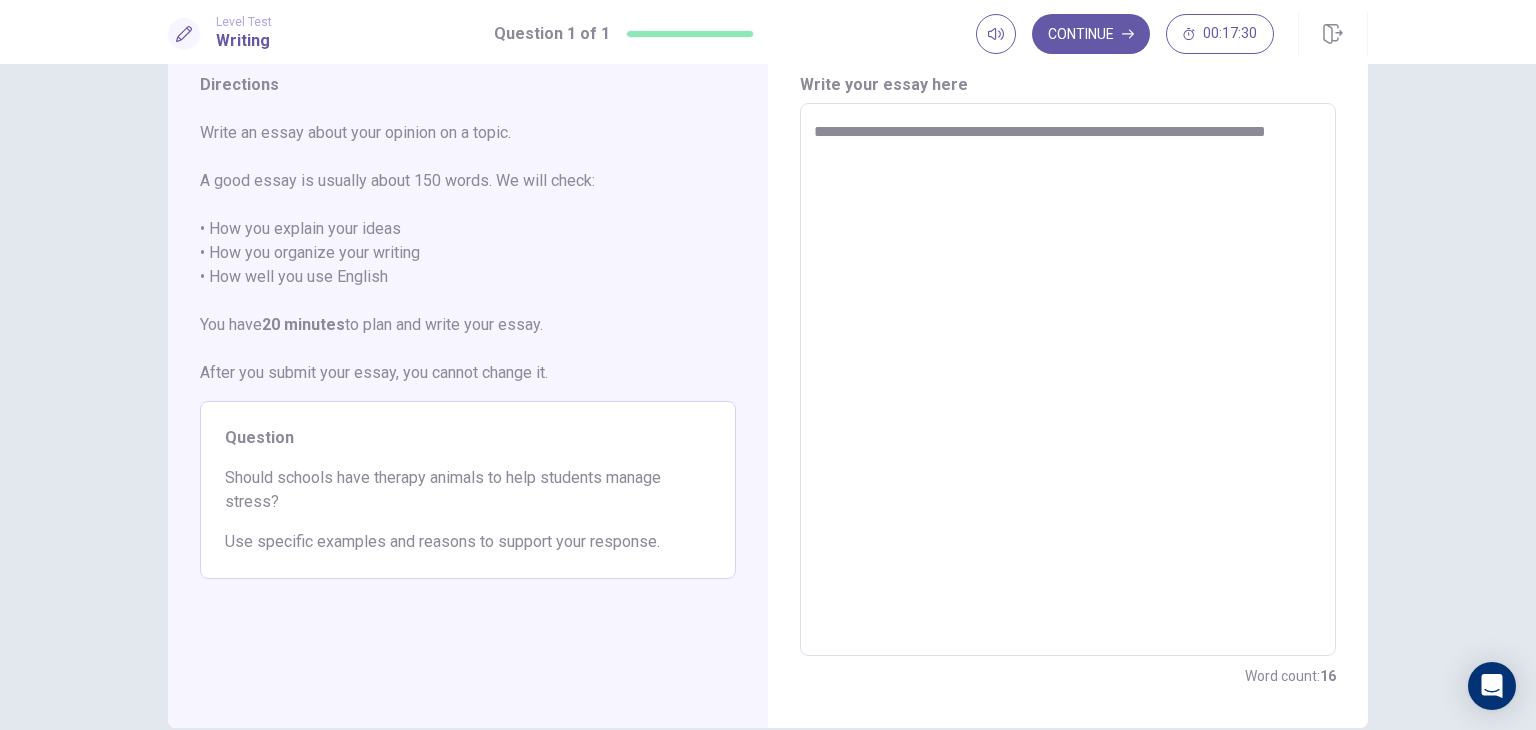 type on "*" 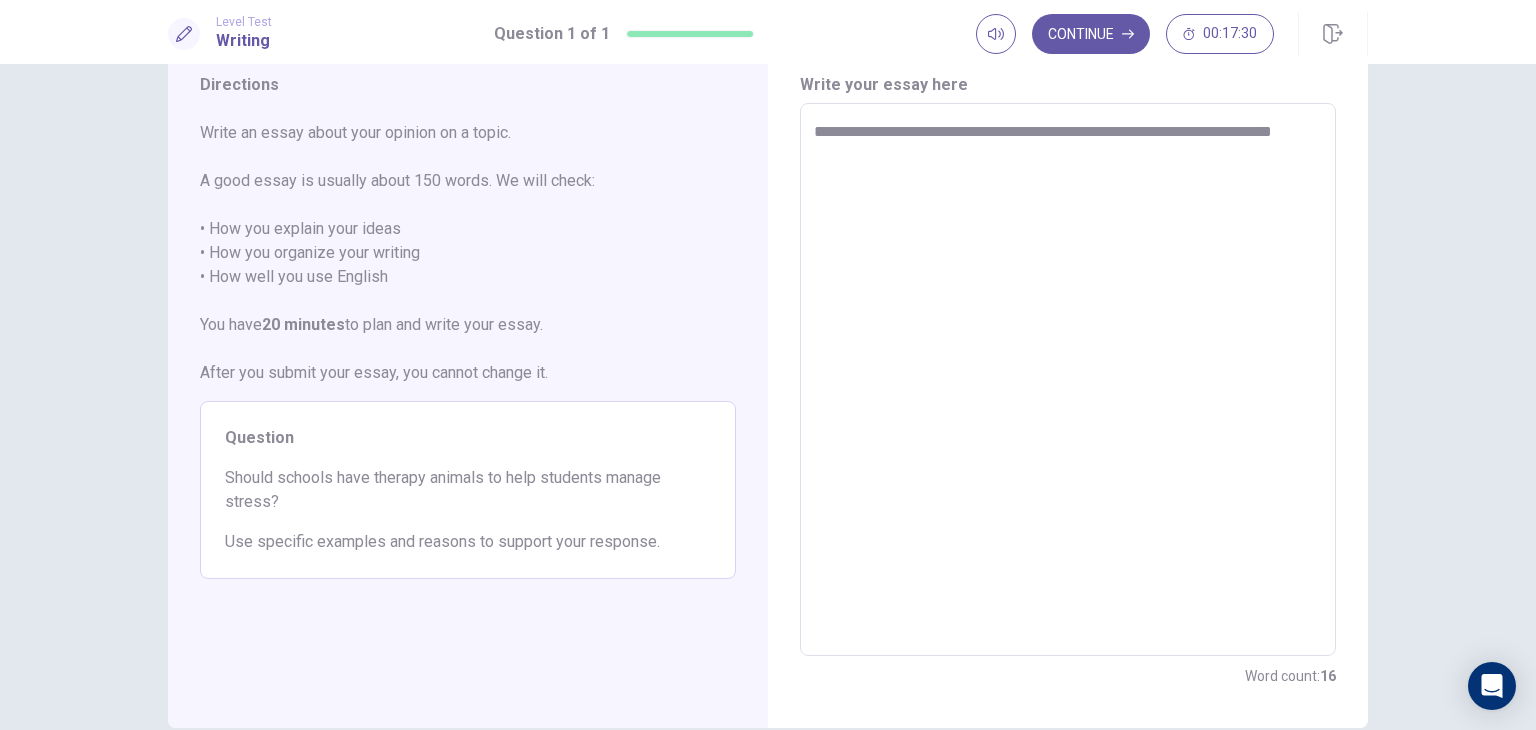 type on "*" 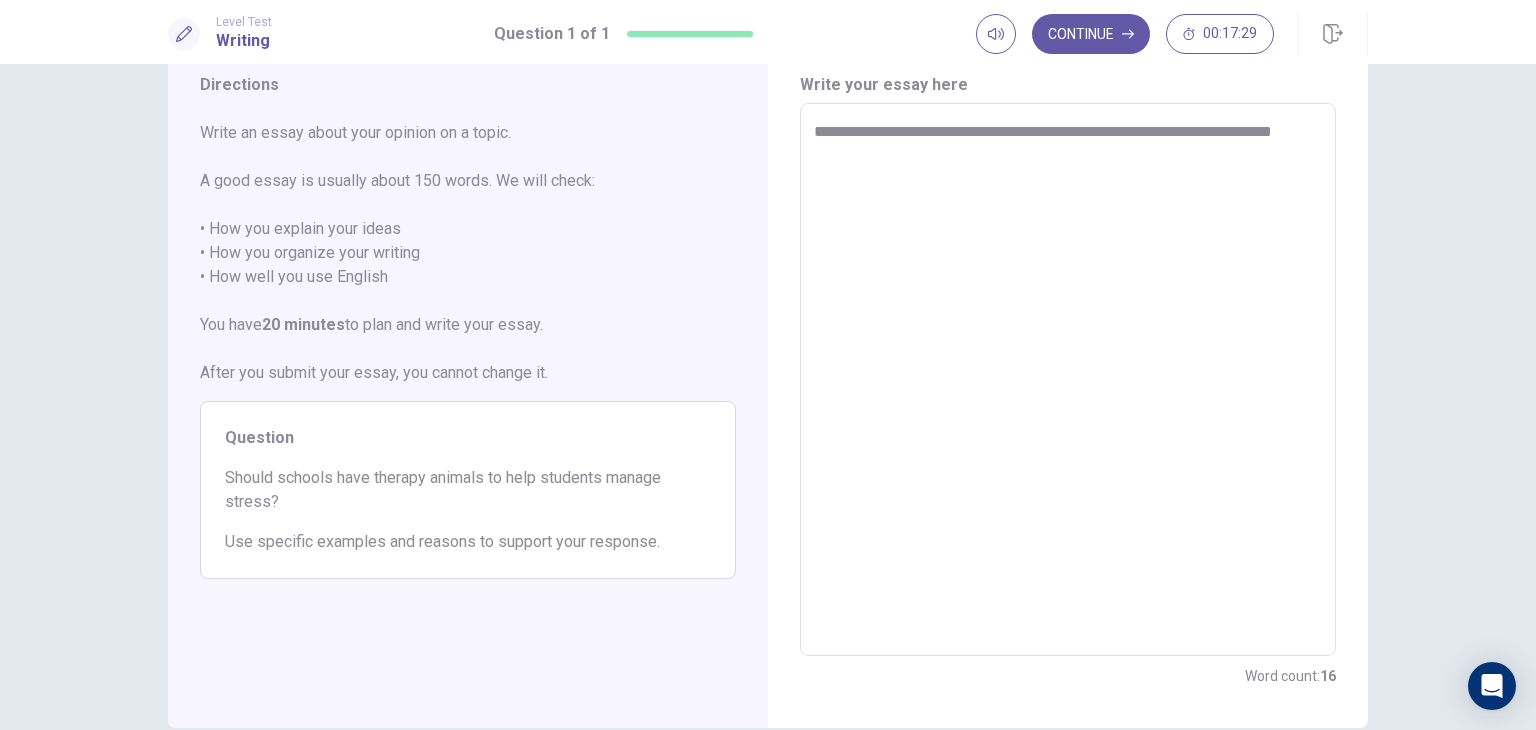 type on "**********" 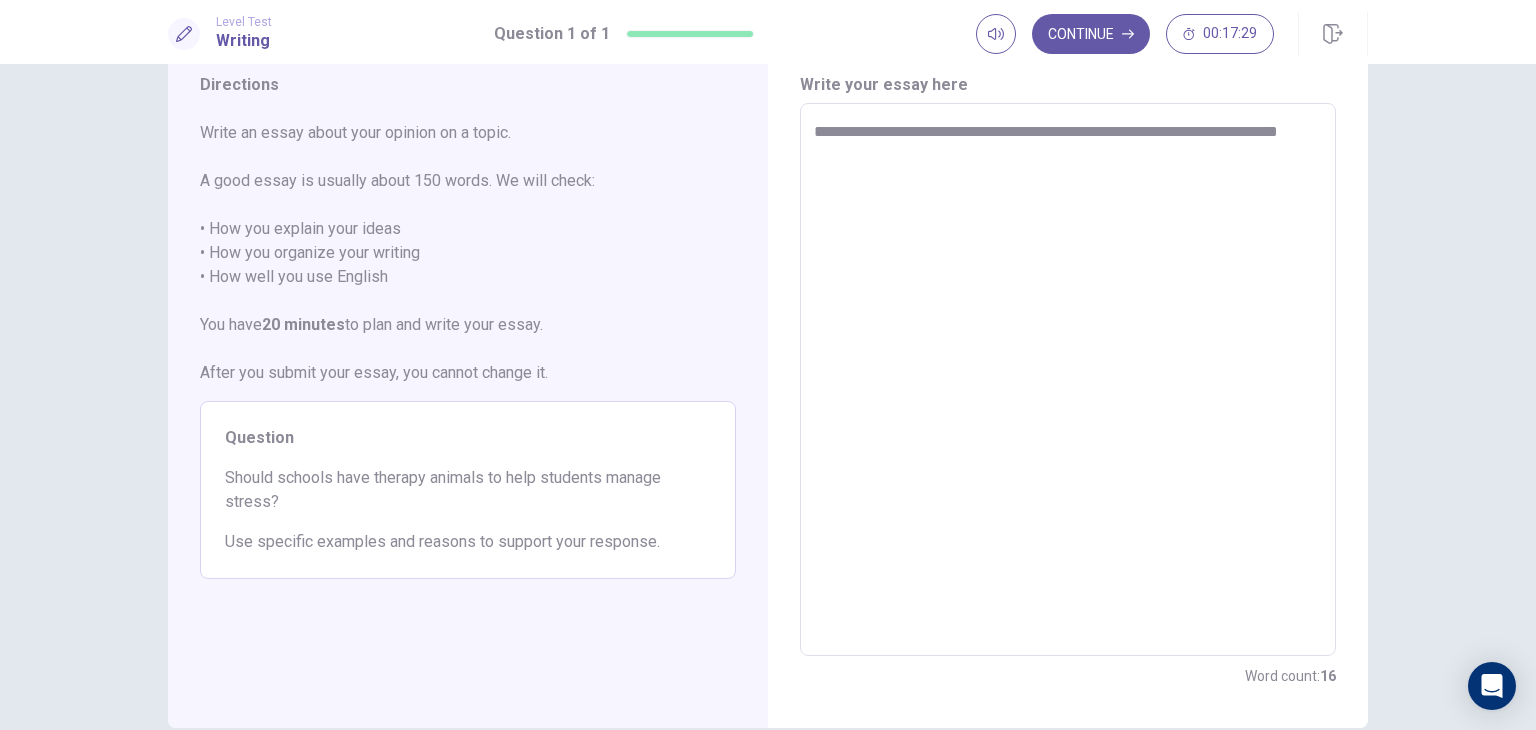 type on "*" 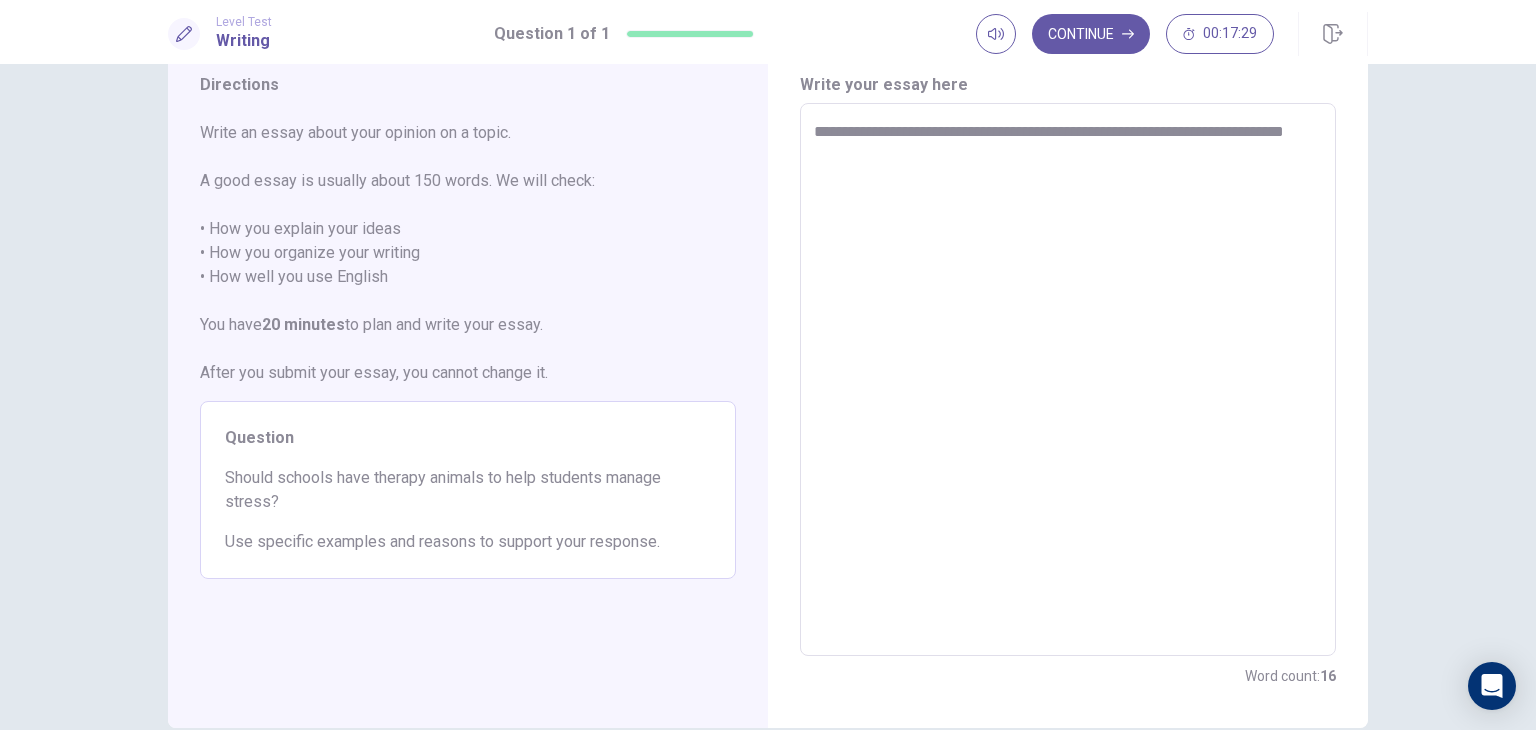 type on "*" 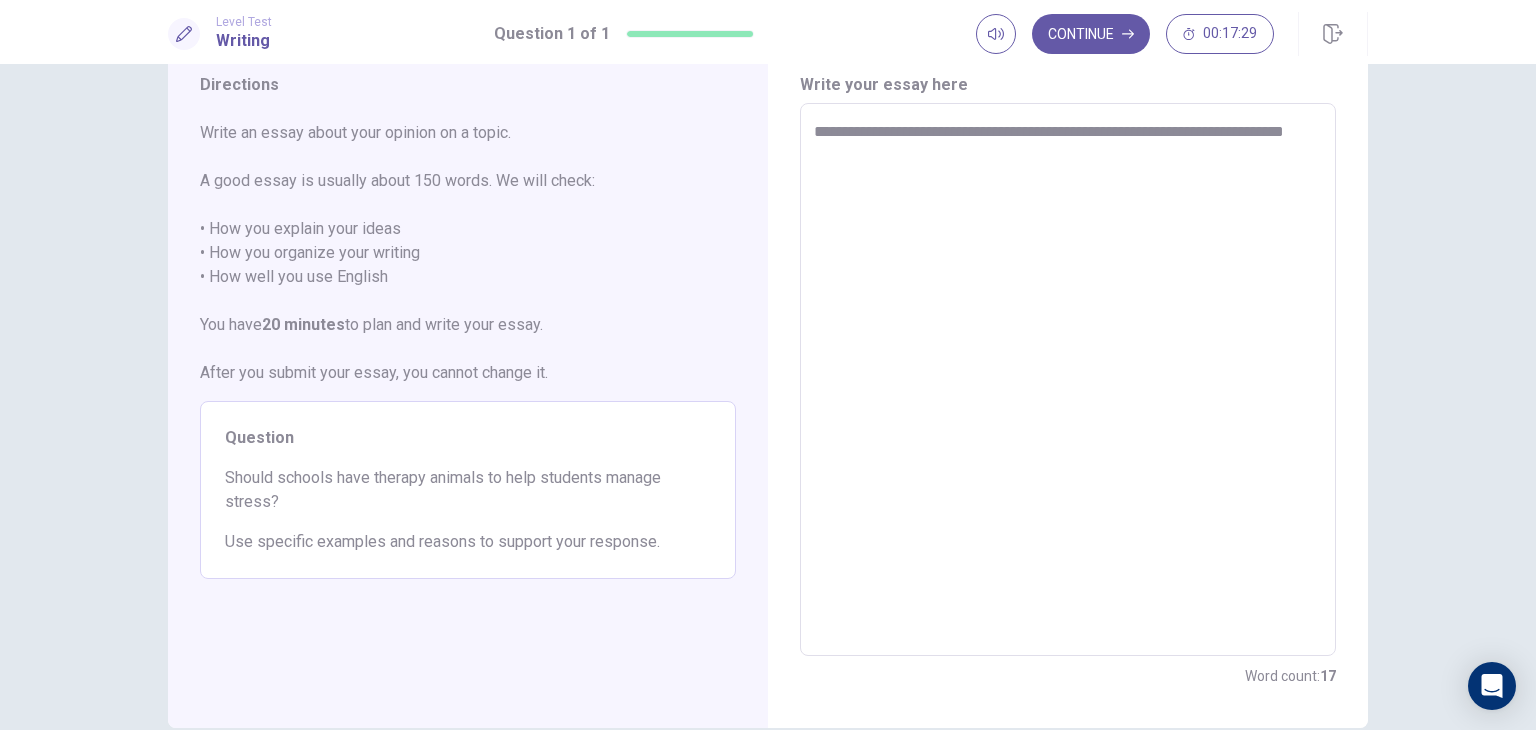 type on "**********" 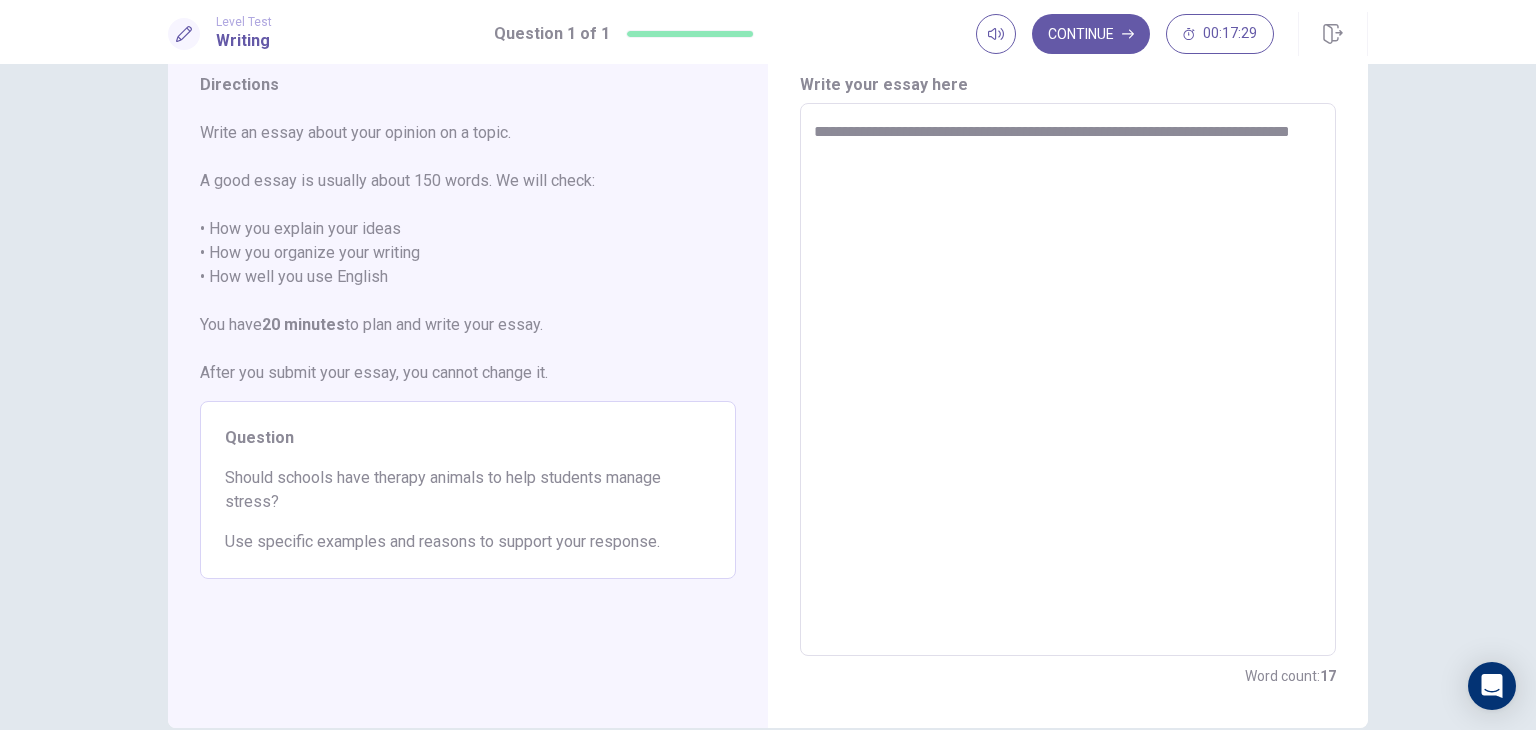 type on "*" 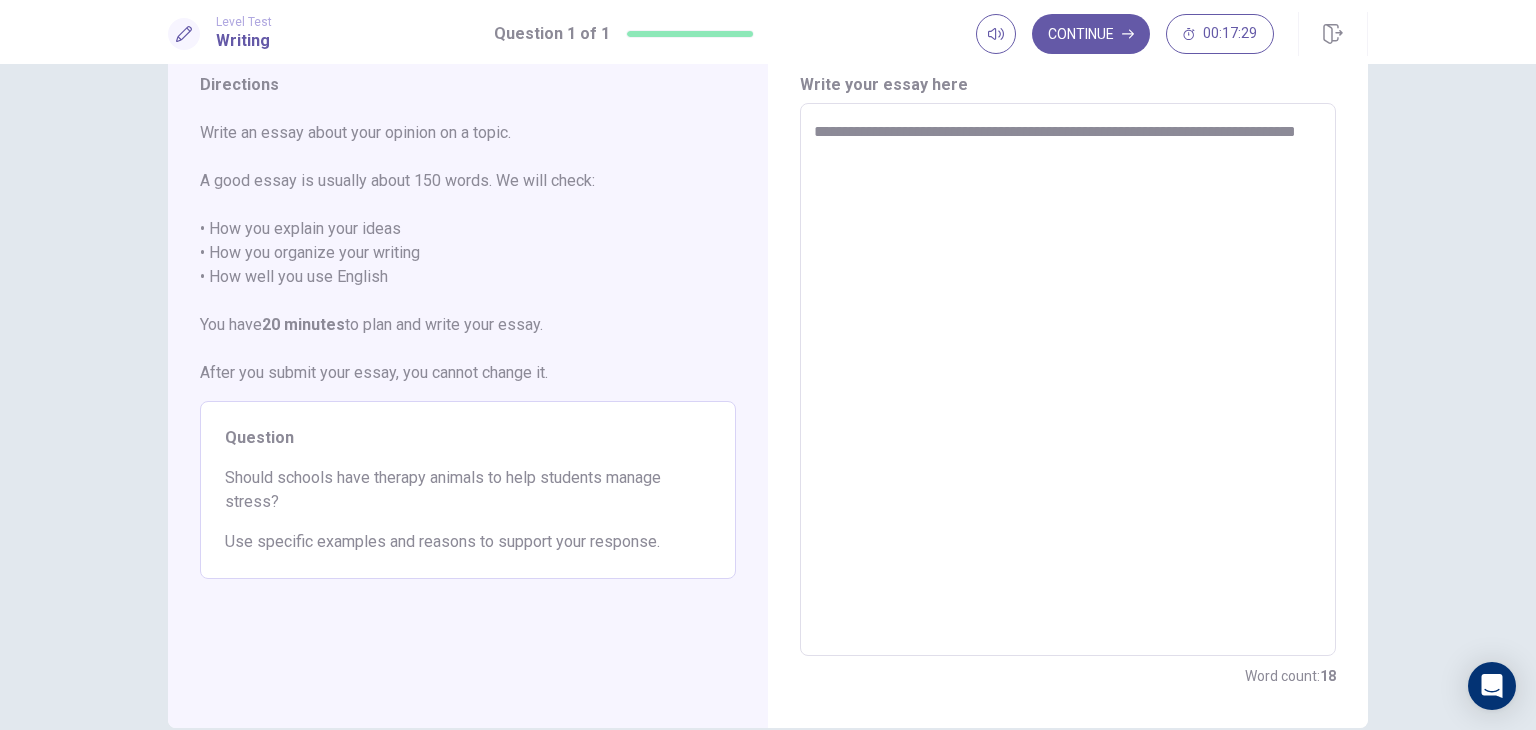 type on "*" 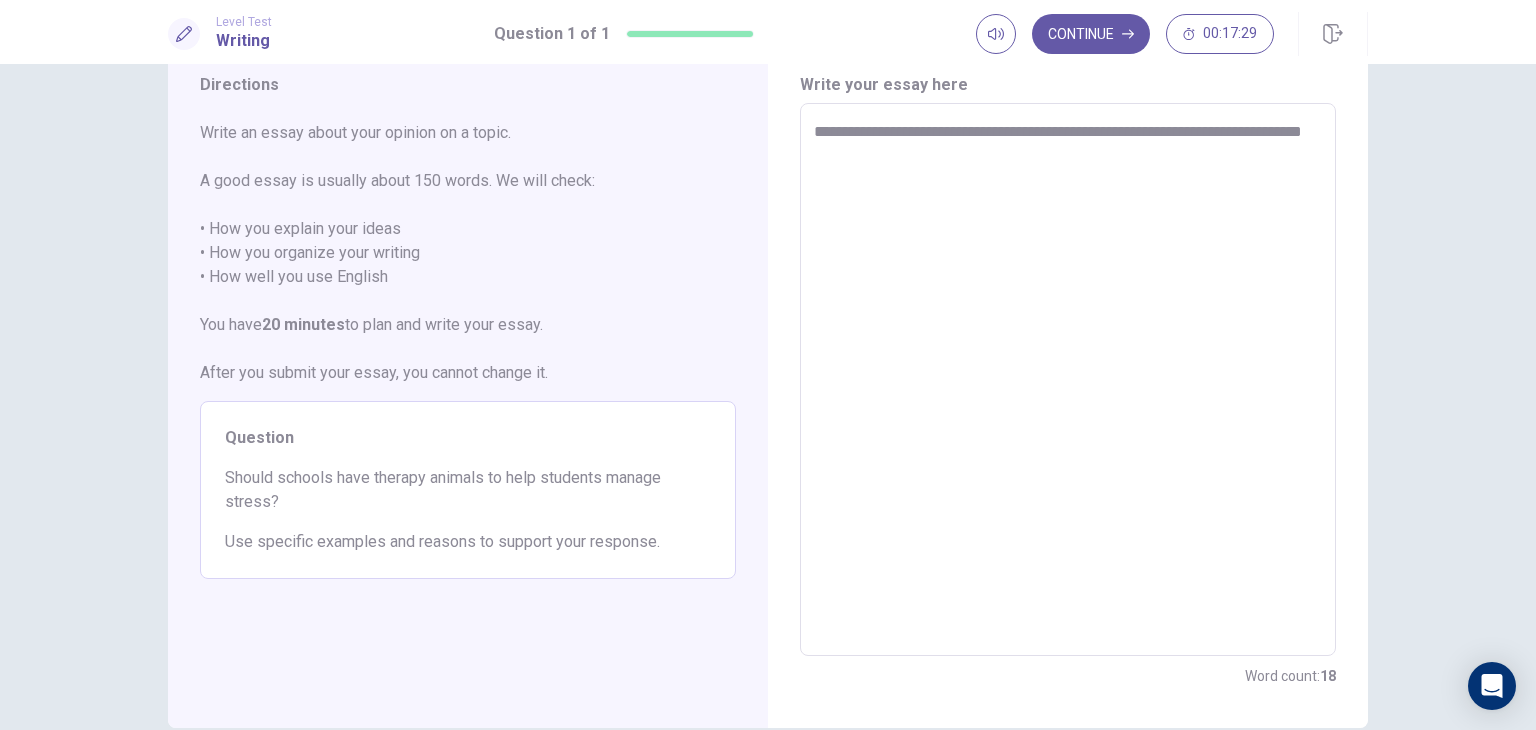 type on "*" 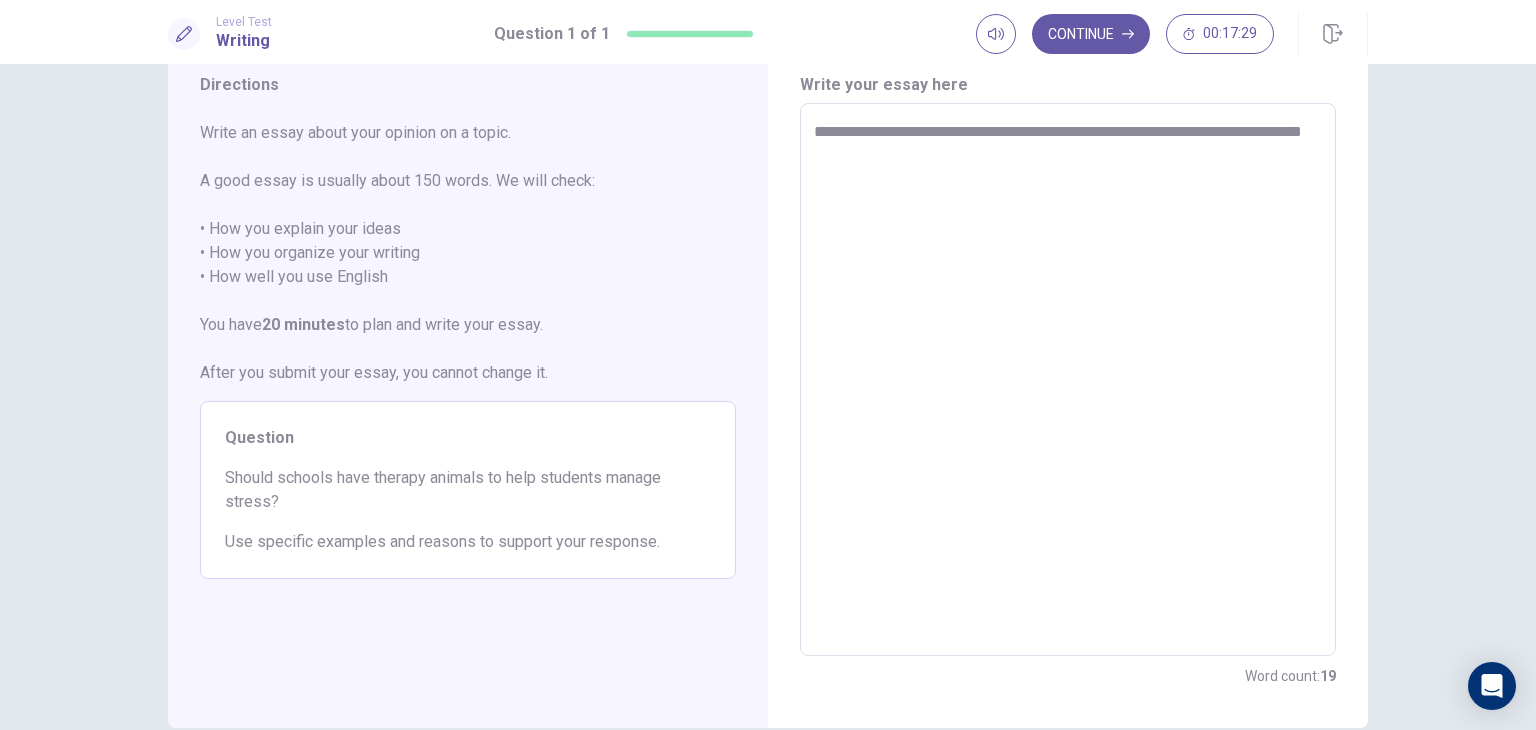 type on "**********" 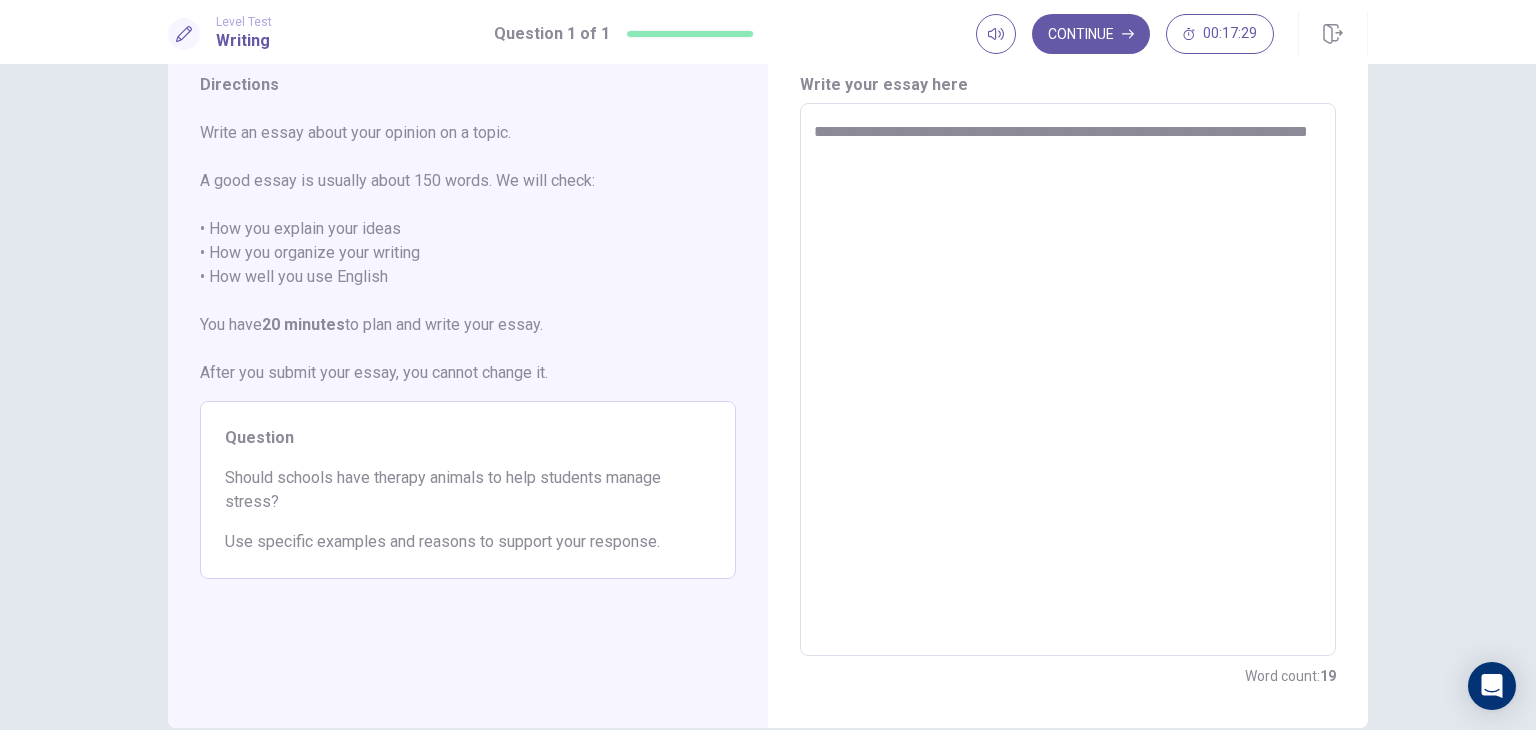 type on "*" 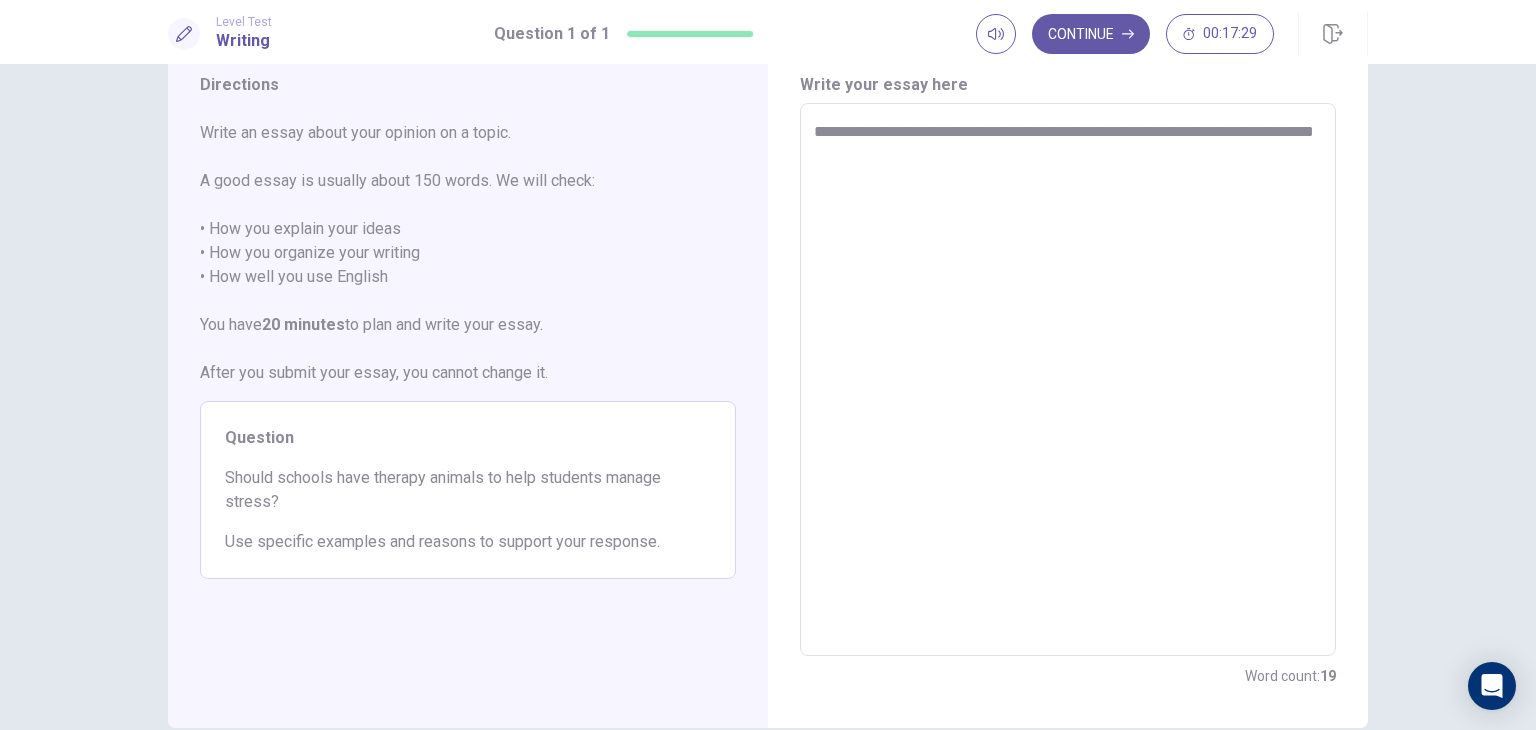 type on "*" 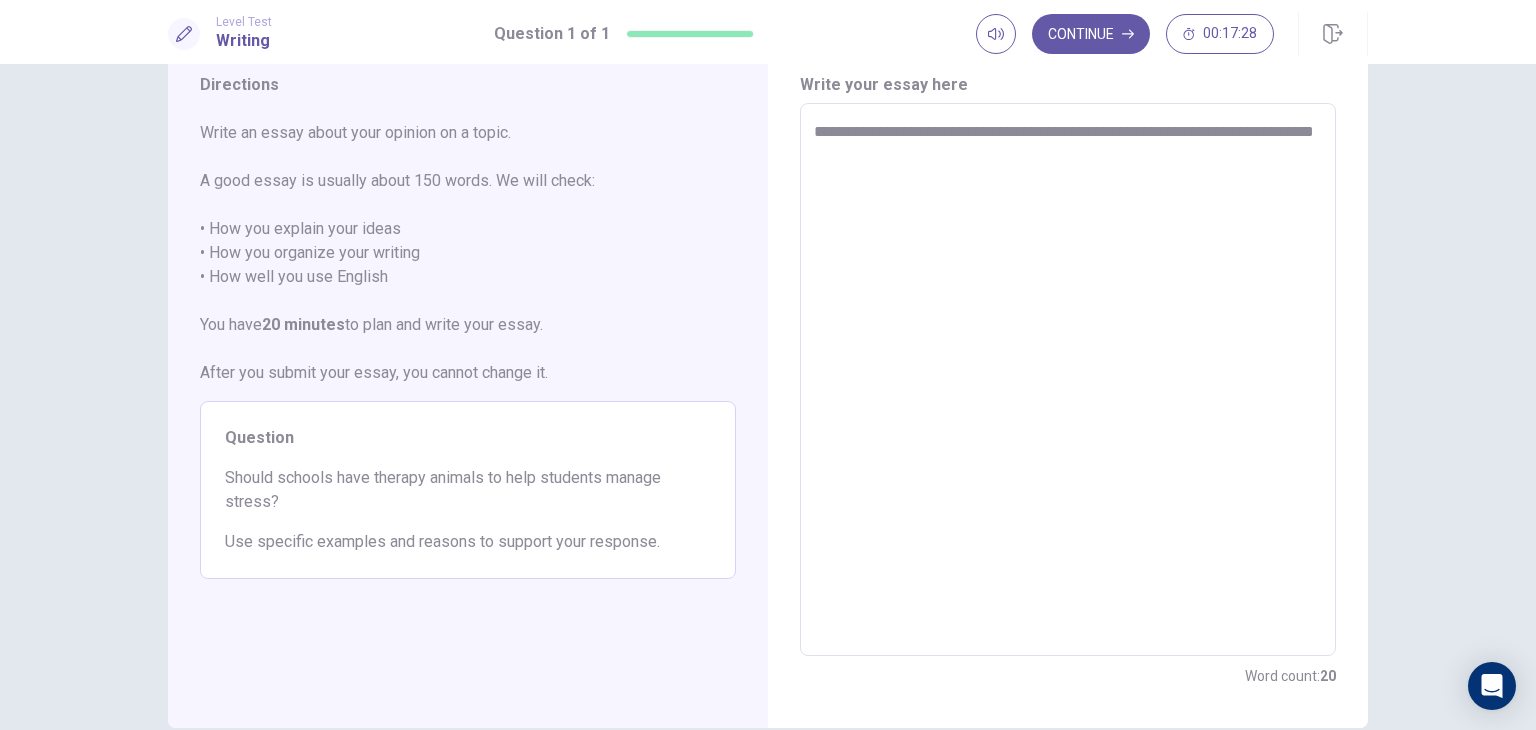 type on "**********" 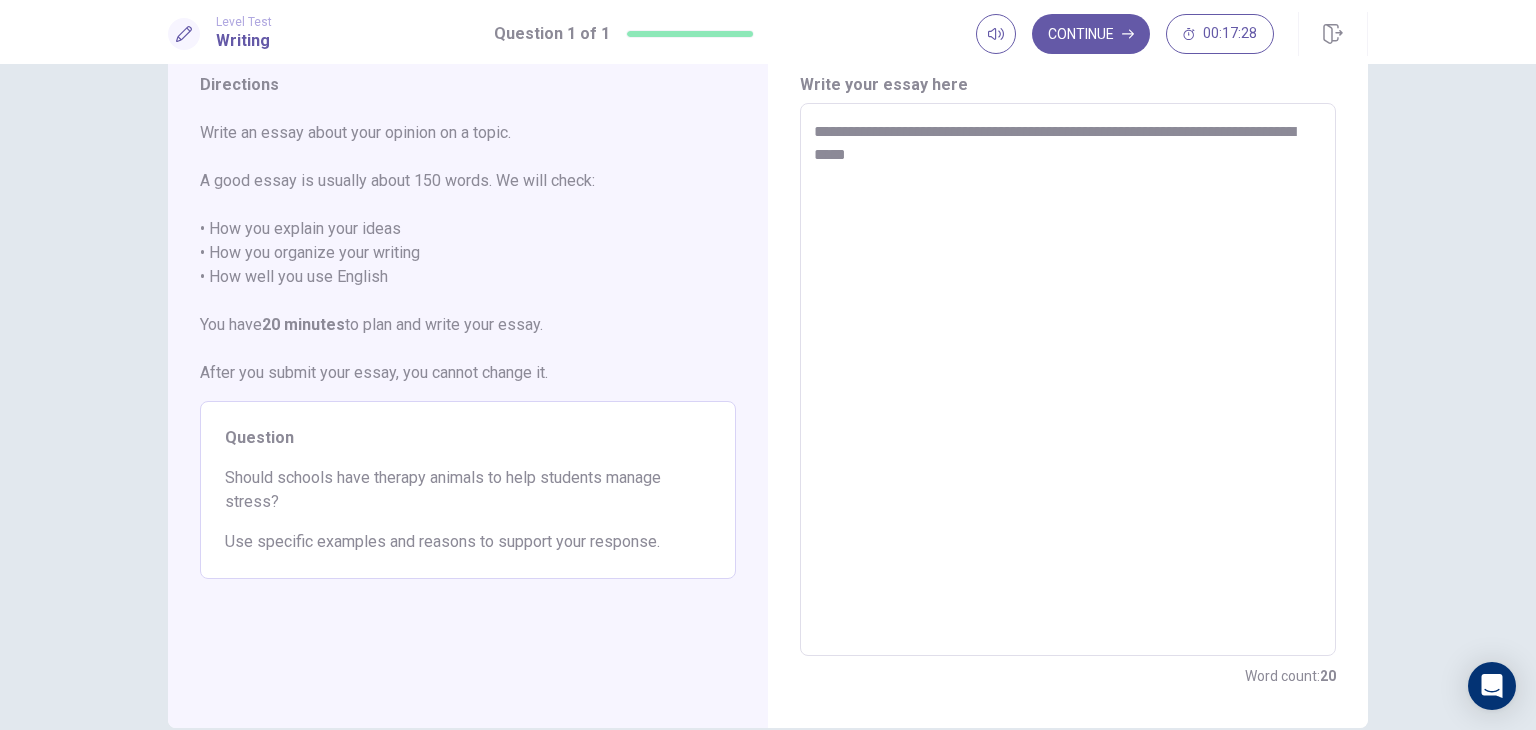 type 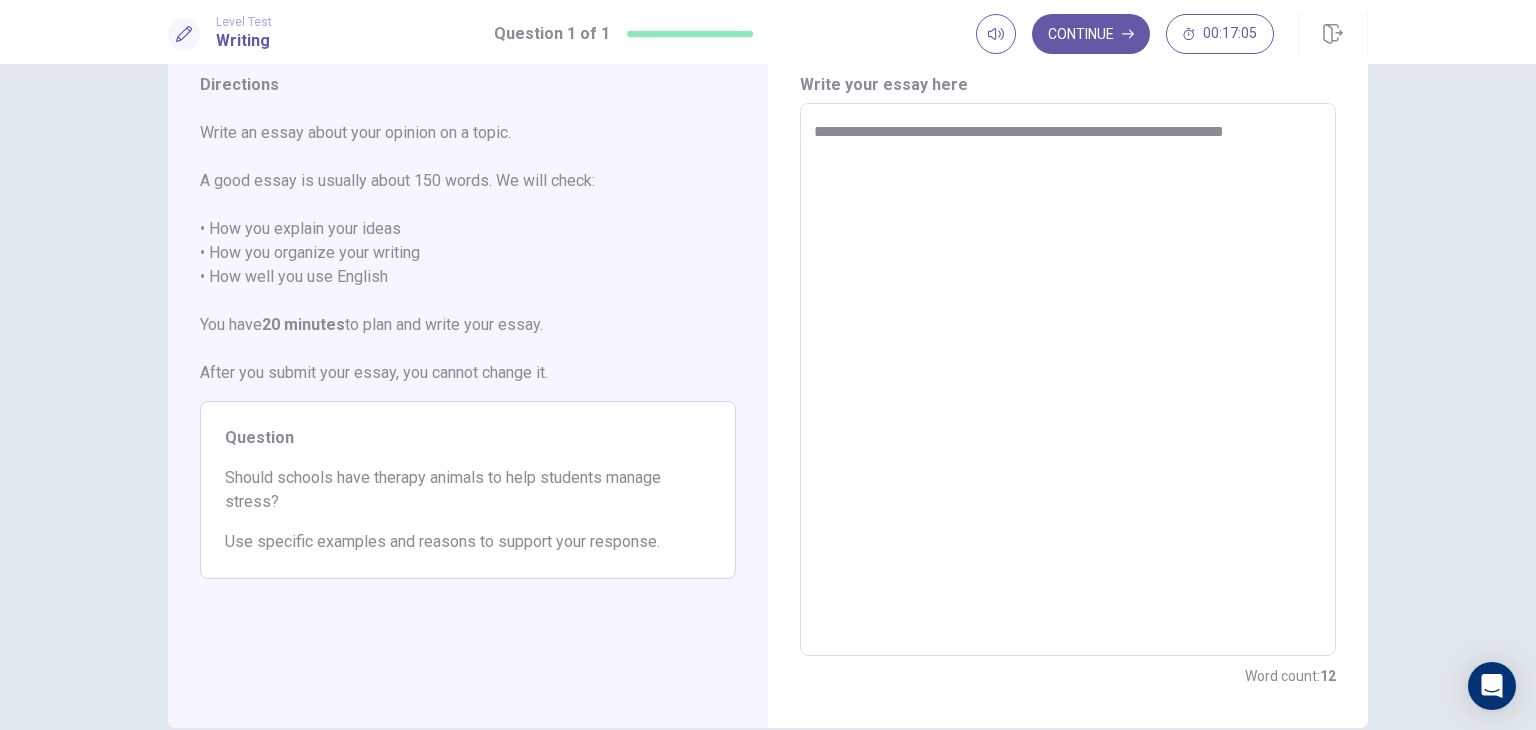 click on "**********" at bounding box center [1068, 380] 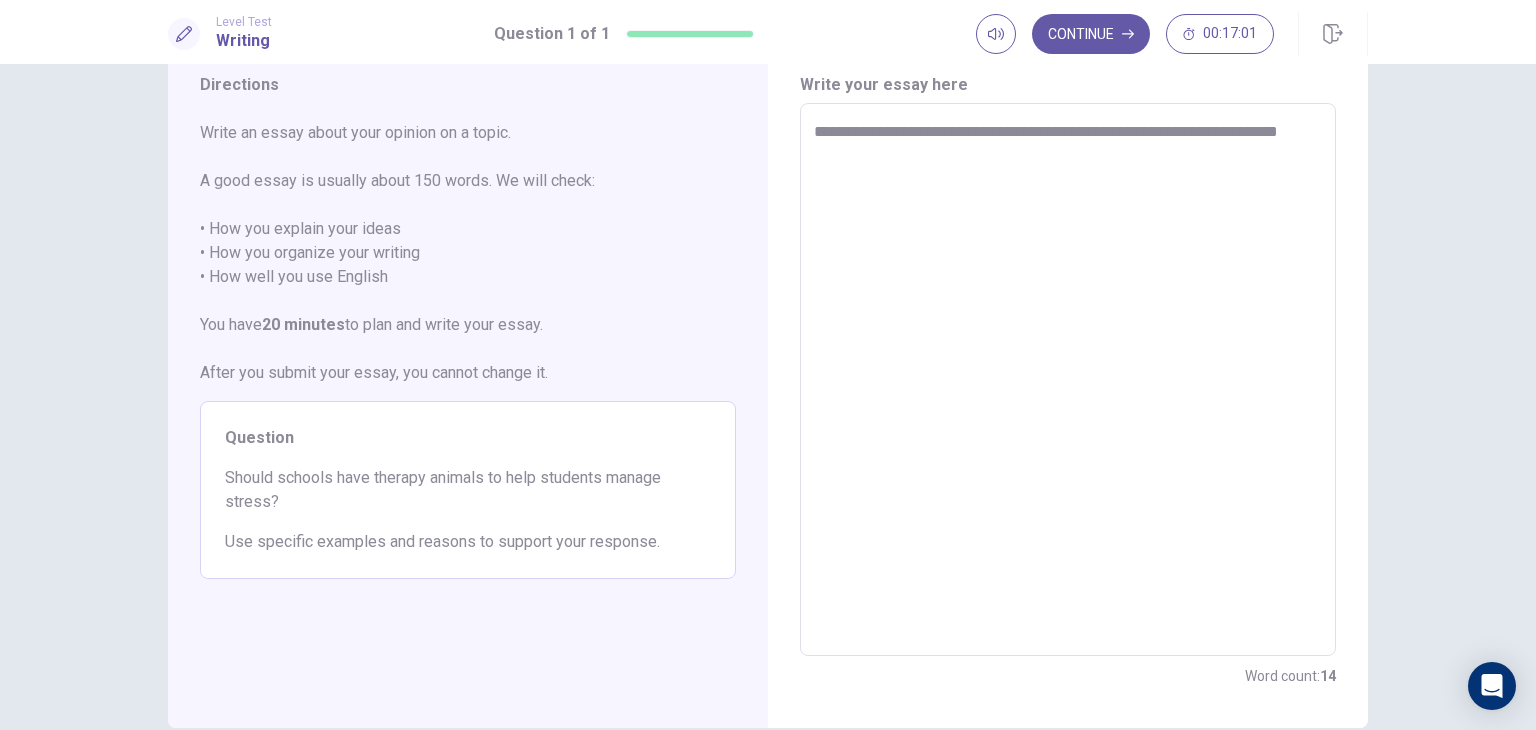 click on "**********" at bounding box center (1068, 380) 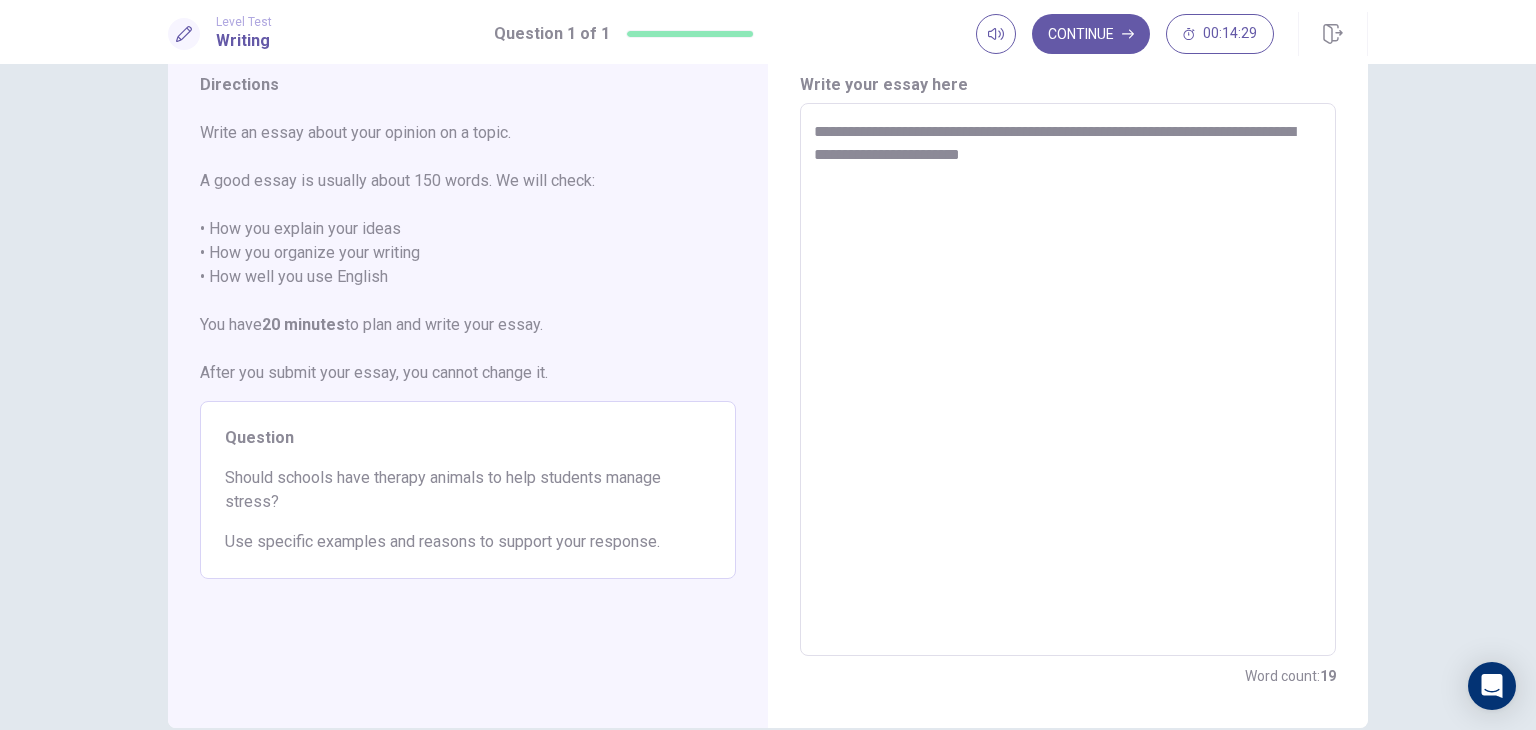 click on "**********" at bounding box center [1068, 380] 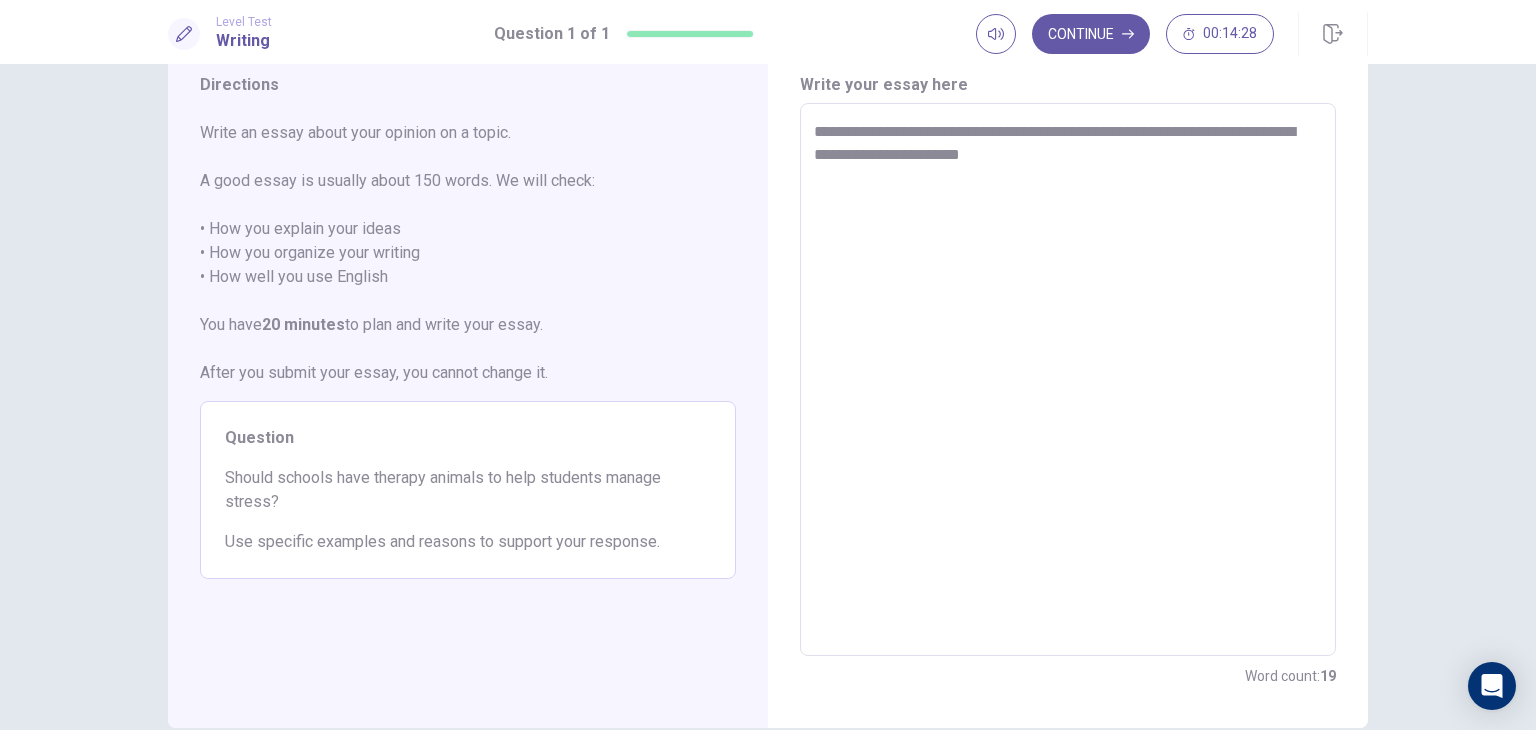 click on "**********" at bounding box center (1068, 380) 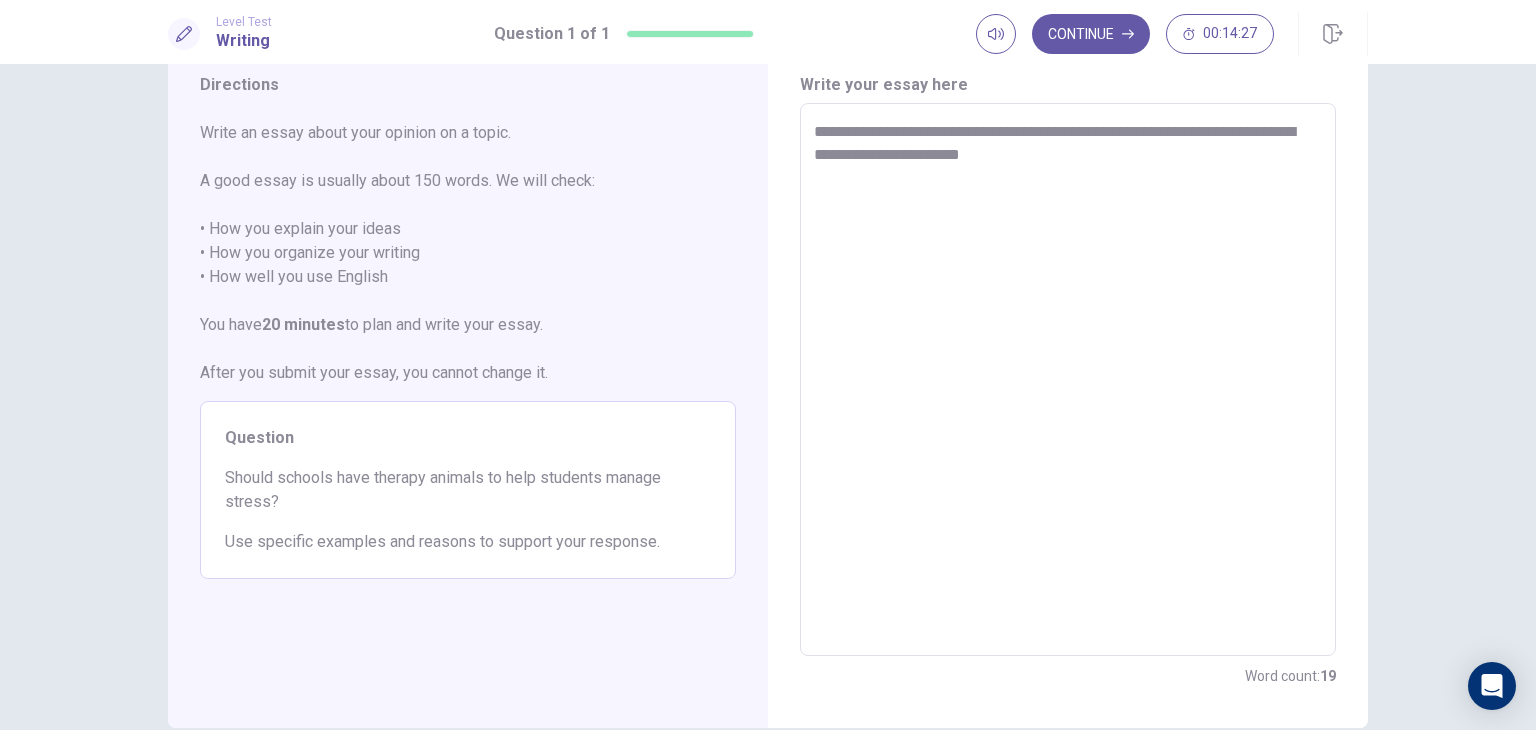 click on "**********" at bounding box center (1068, 380) 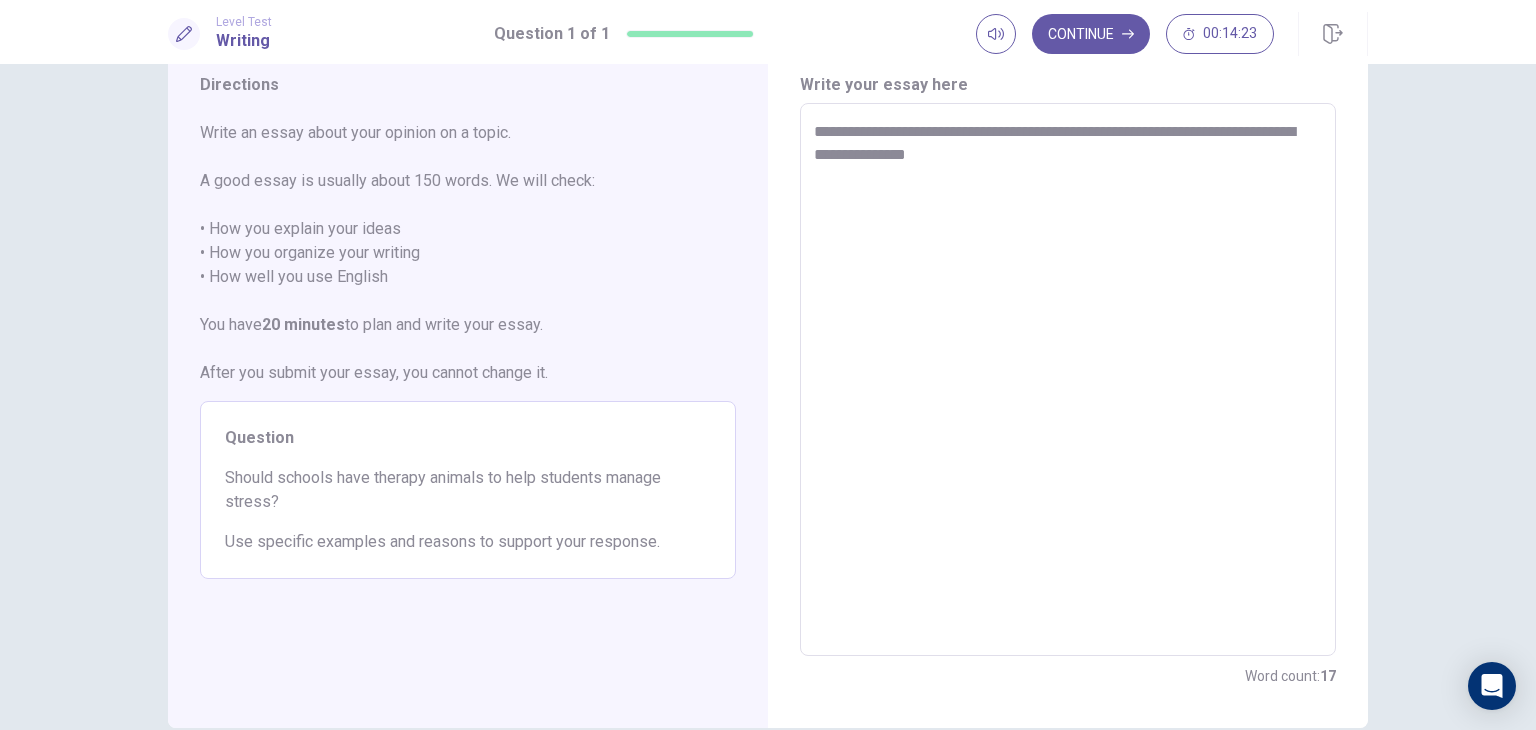 click on "**********" at bounding box center [1068, 380] 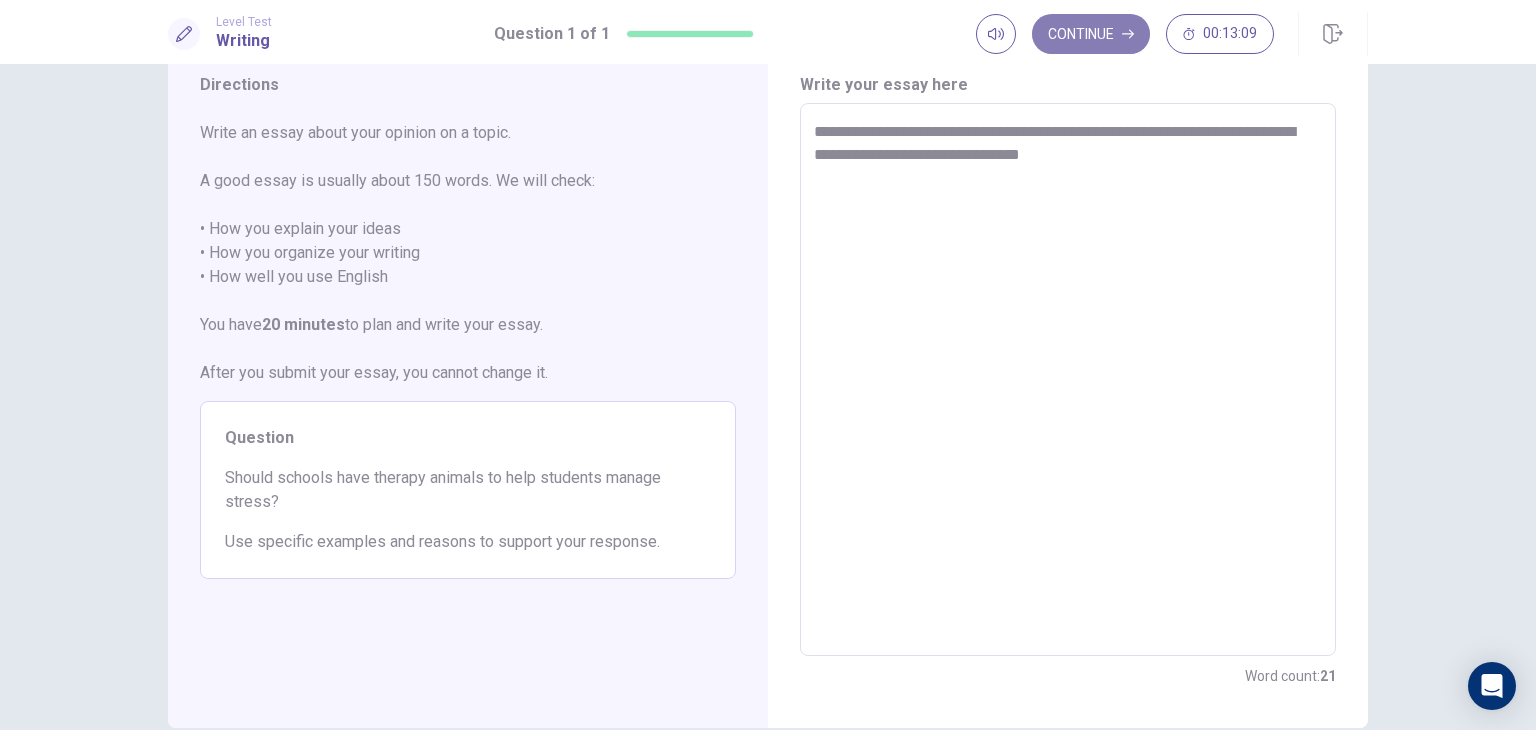 click on "Continue" at bounding box center (1091, 34) 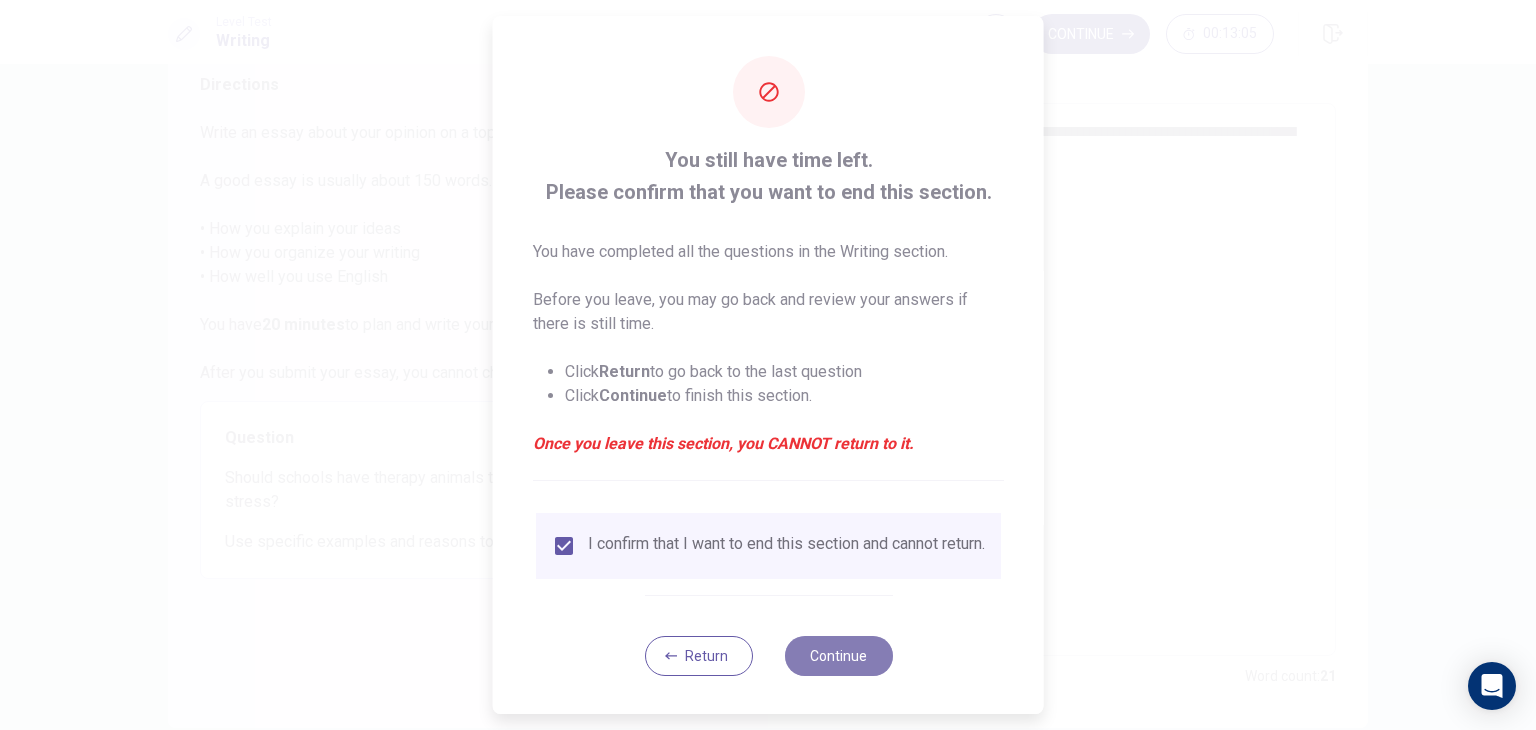 click on "Continue" at bounding box center [838, 656] 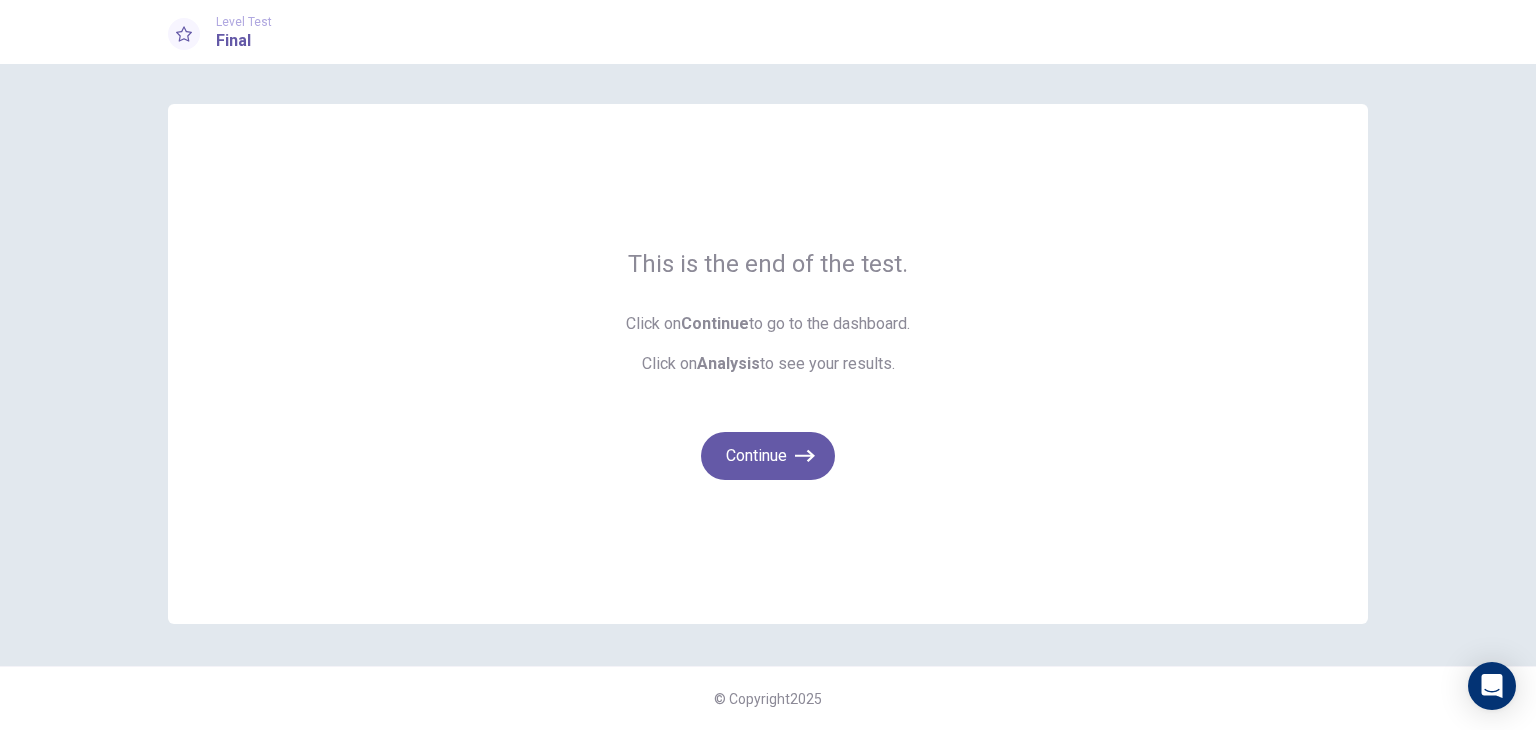 scroll, scrollTop: 0, scrollLeft: 0, axis: both 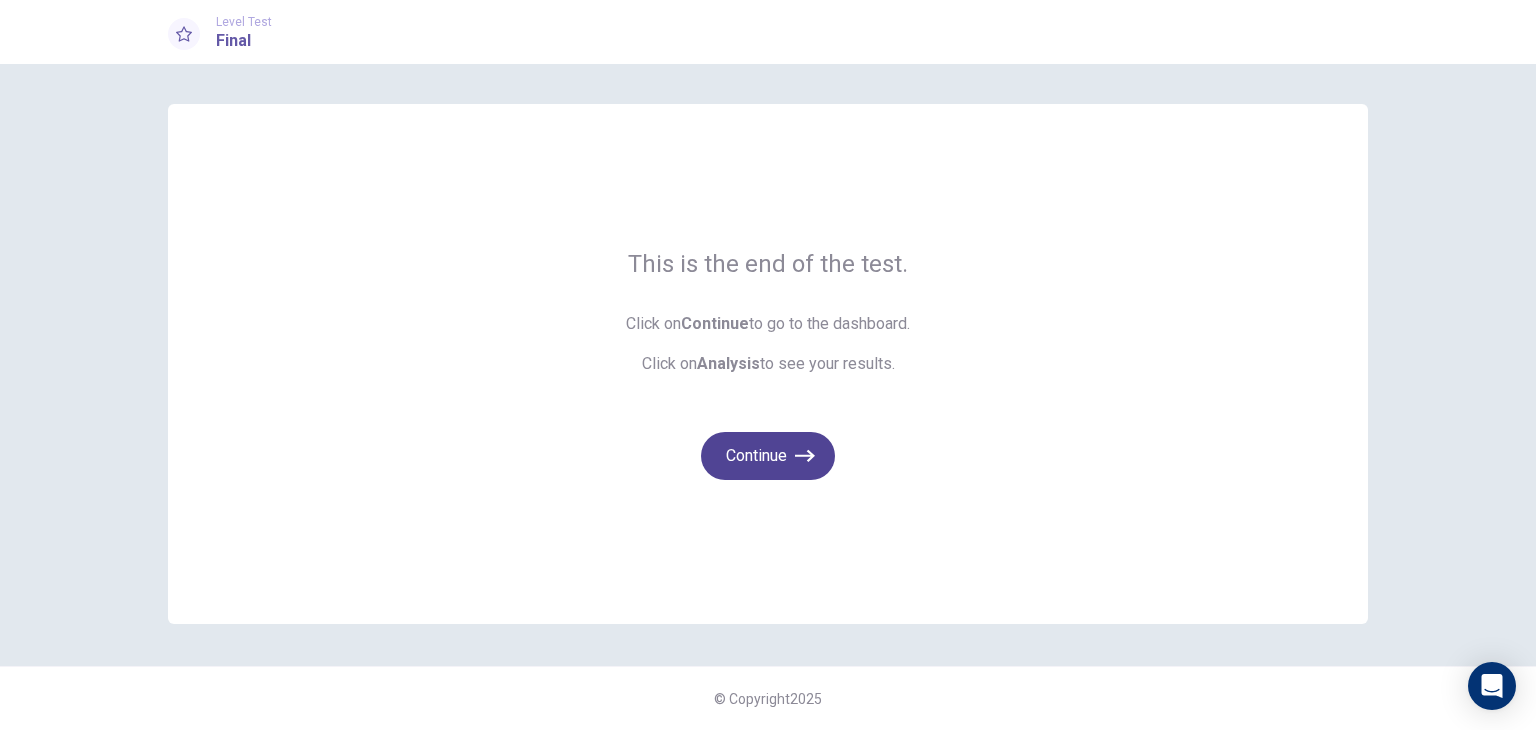 click 